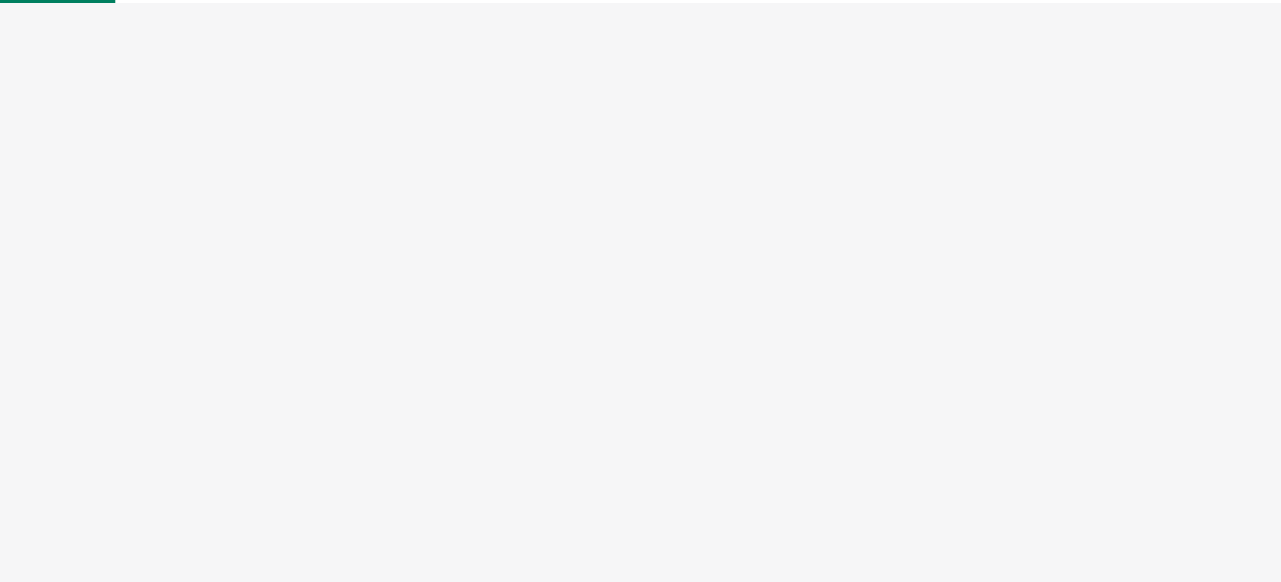 scroll, scrollTop: 0, scrollLeft: 0, axis: both 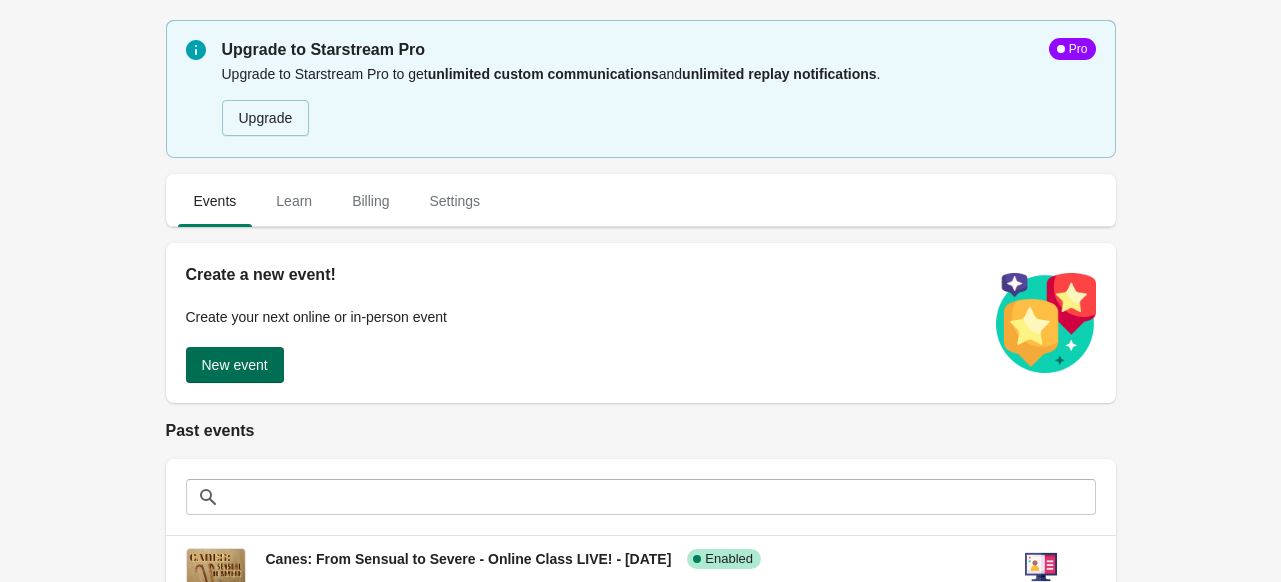 click on "New event" at bounding box center [235, 365] 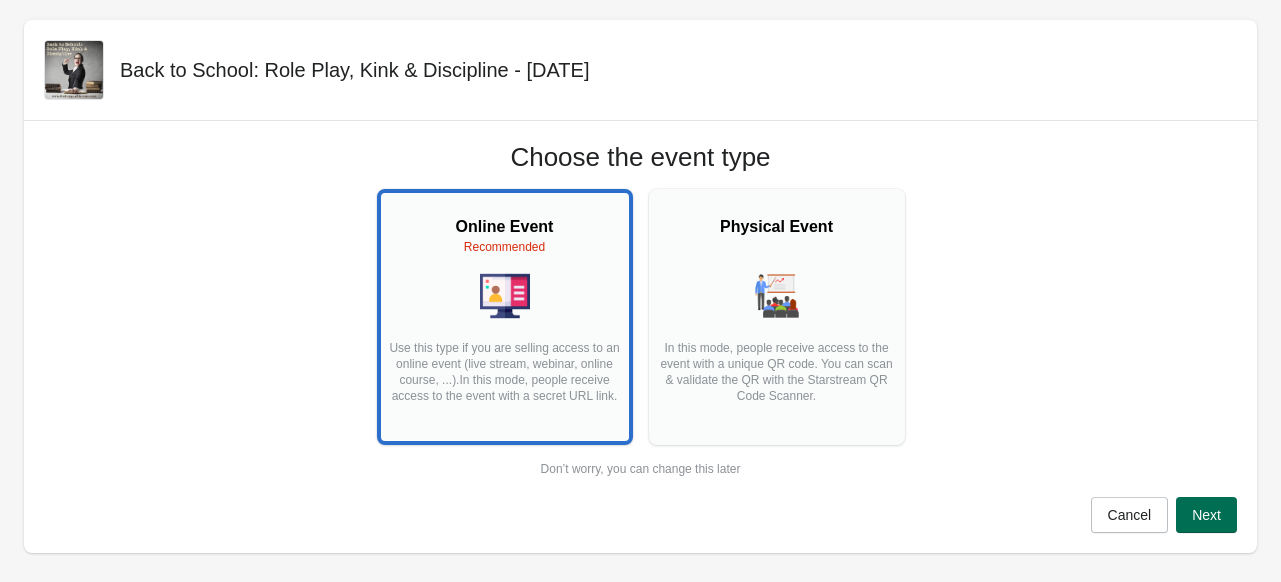 click on "Next" at bounding box center [1206, 515] 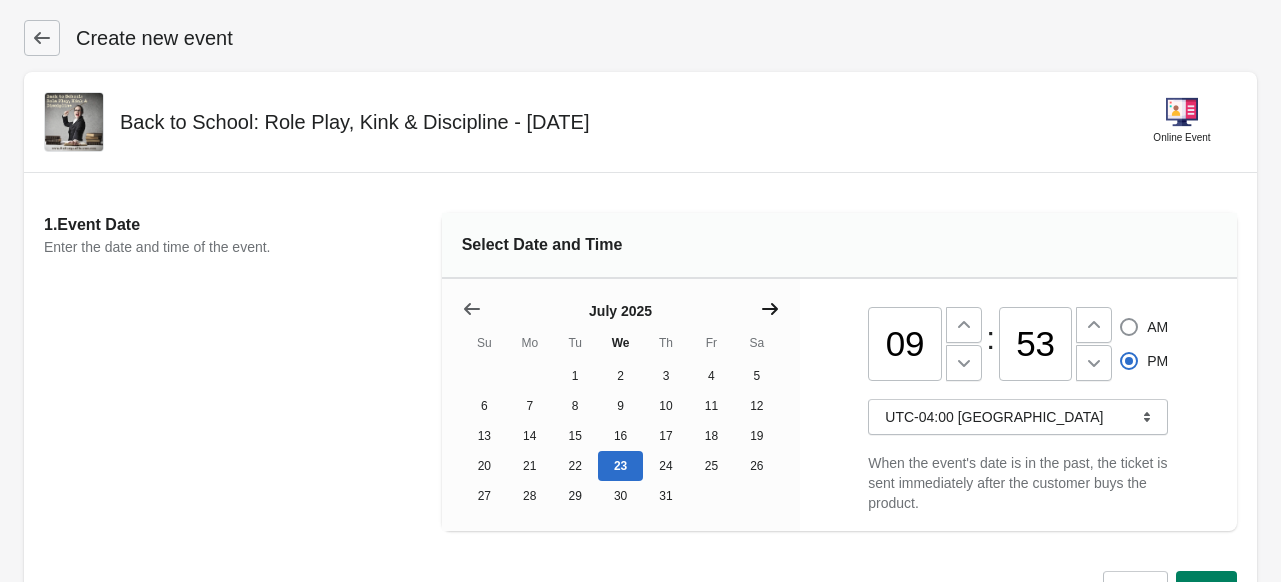 click 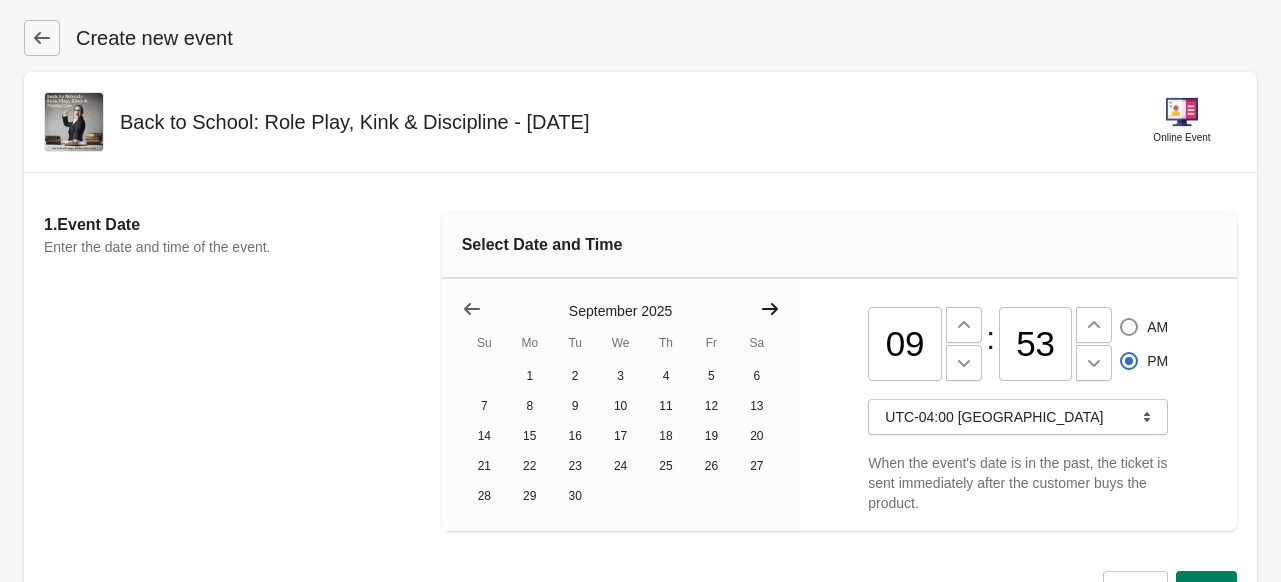 click 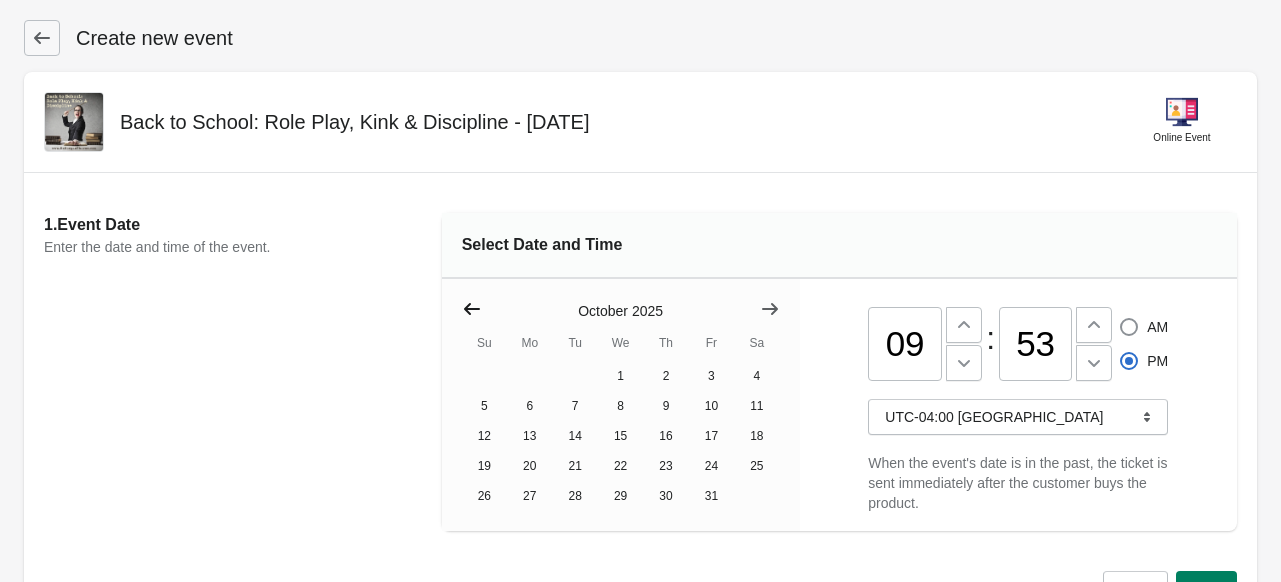 click 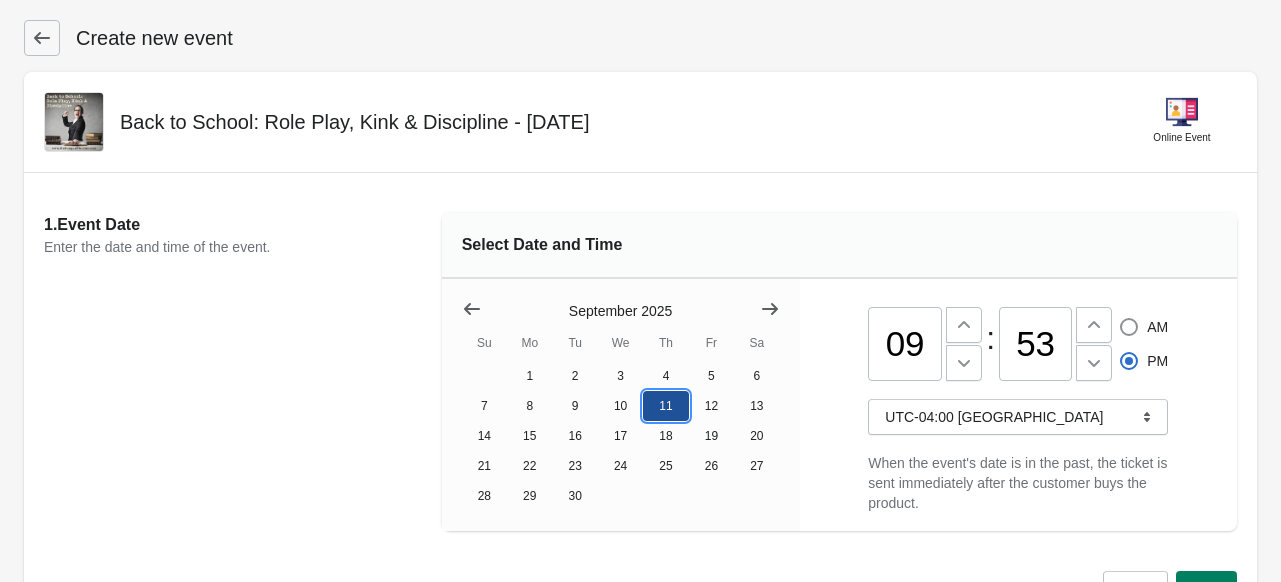 click on "11" at bounding box center (665, 406) 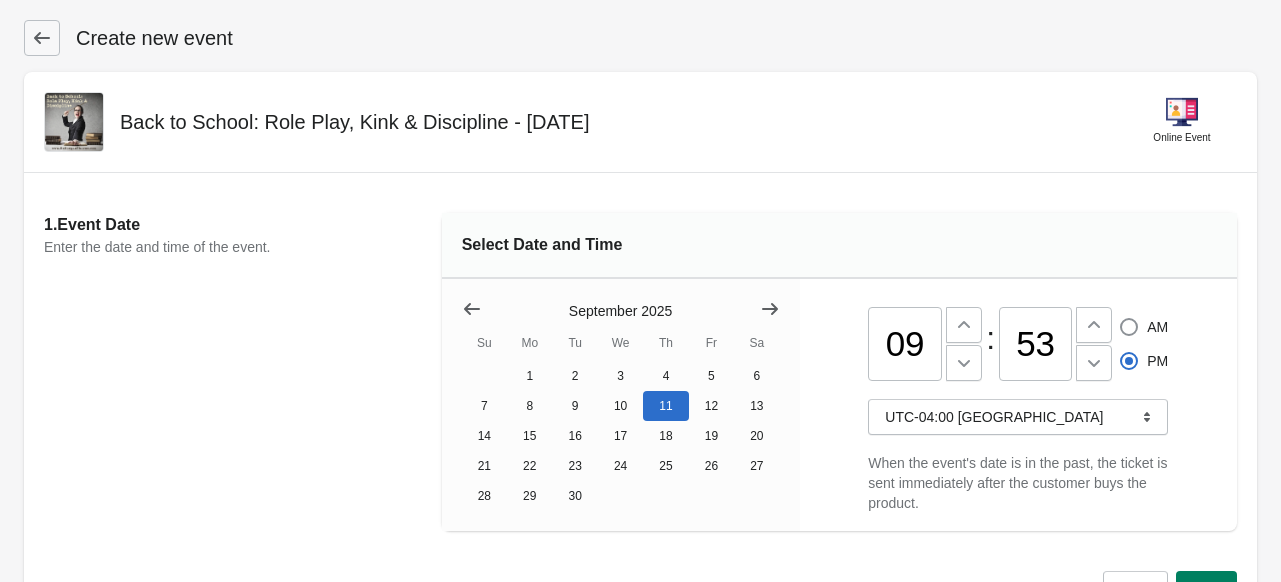 click on "09" at bounding box center [905, 344] 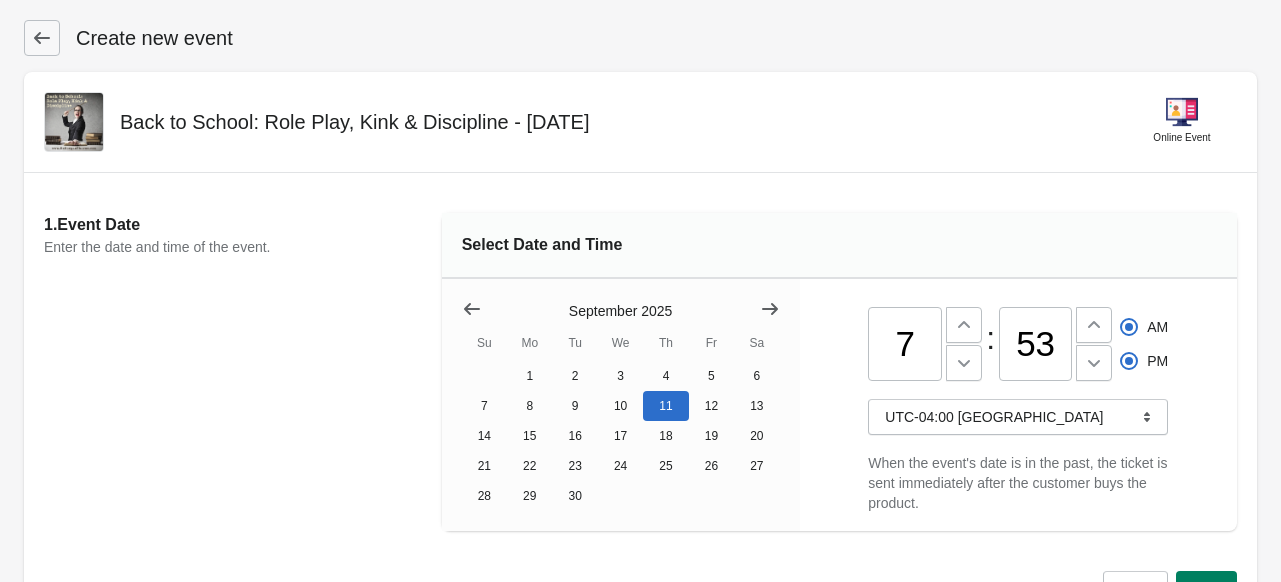 type on "07" 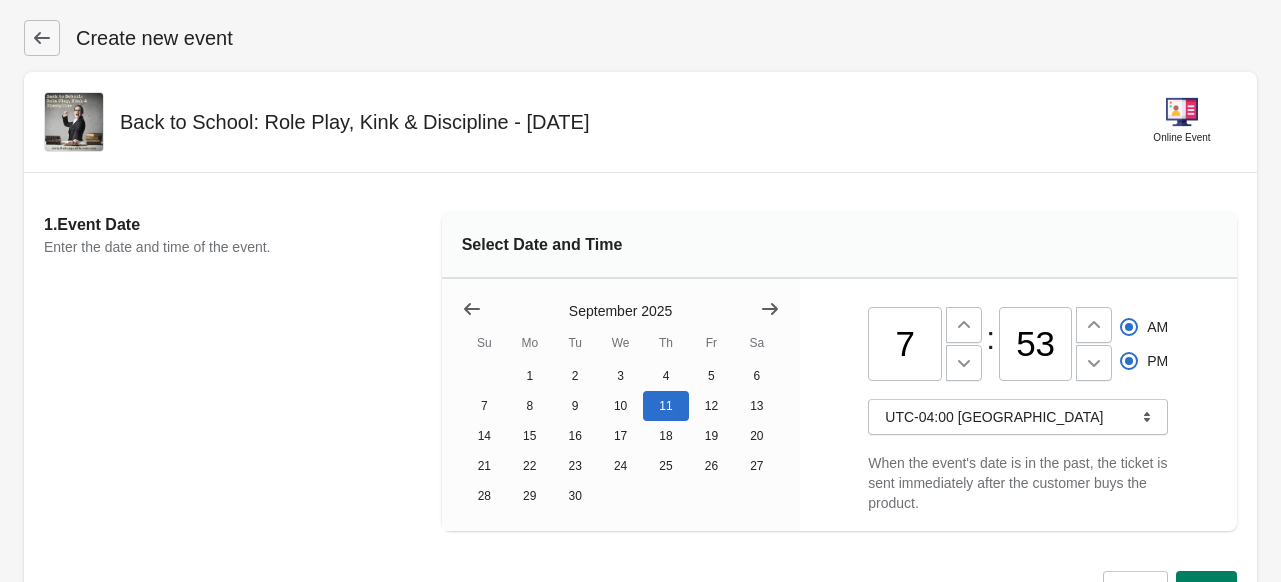 radio on "true" 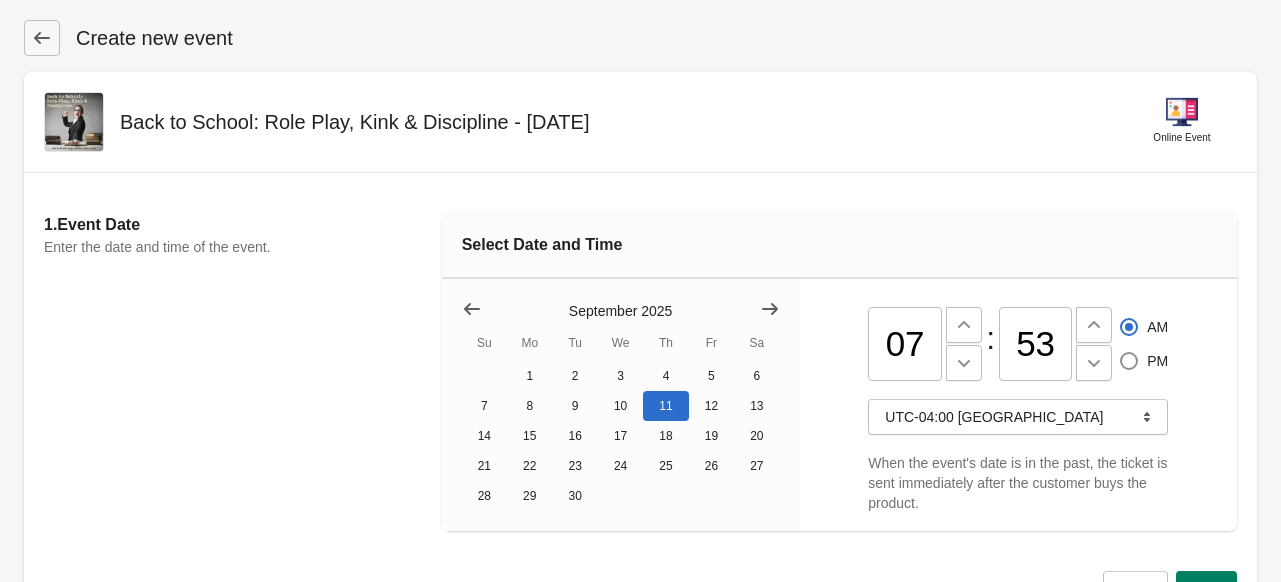 click on "53" at bounding box center [1036, 344] 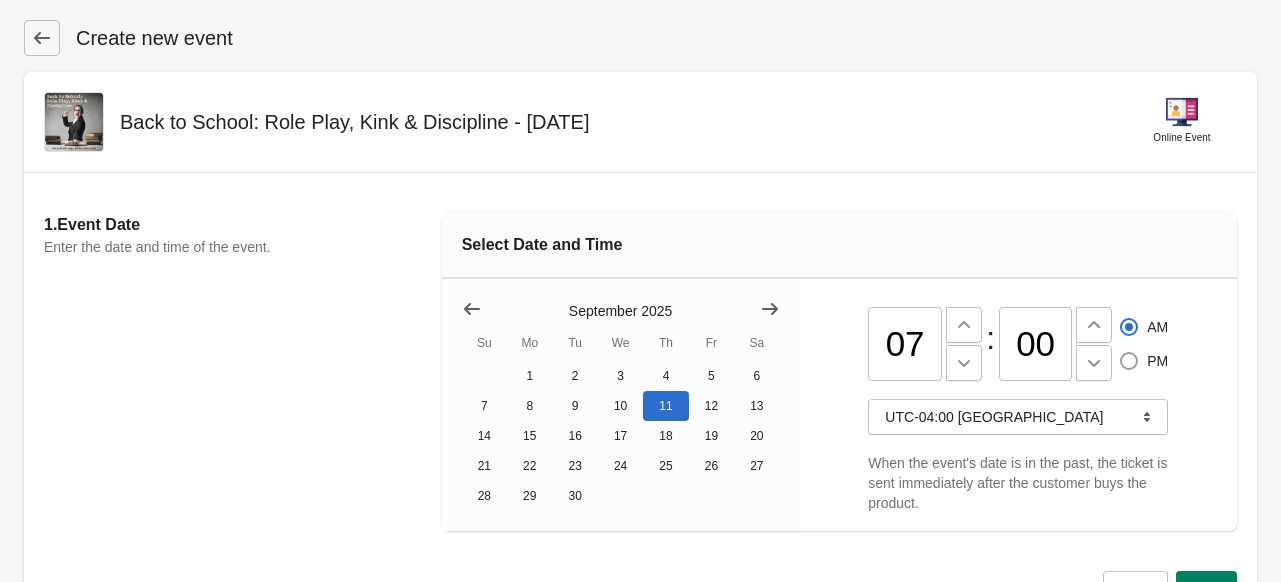 type on "00" 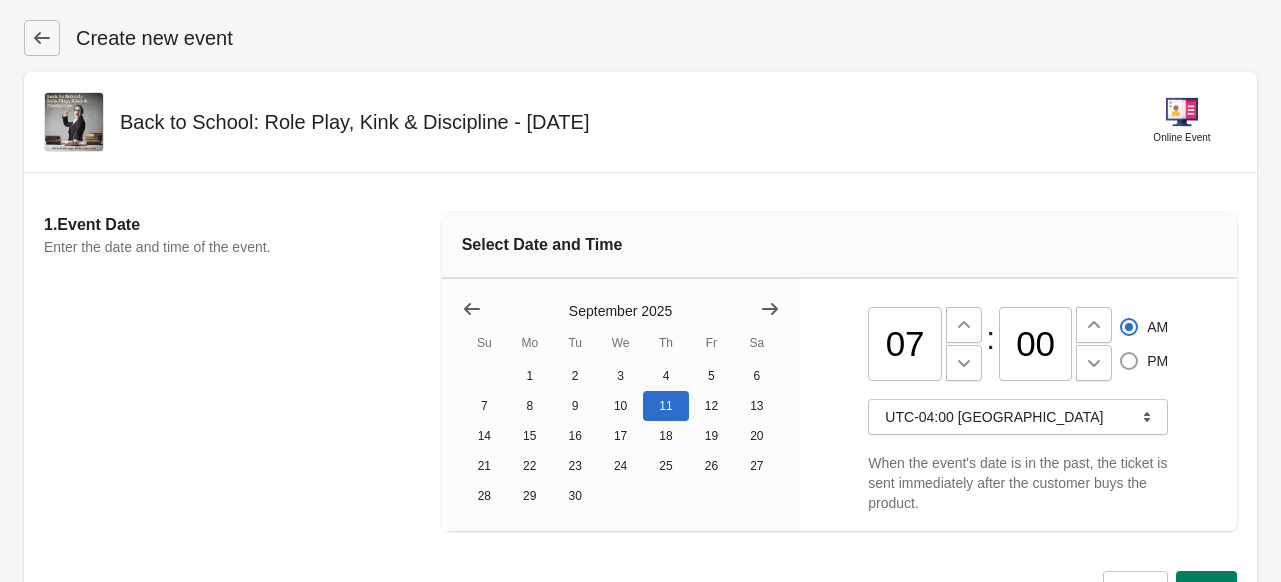 radio on "true" 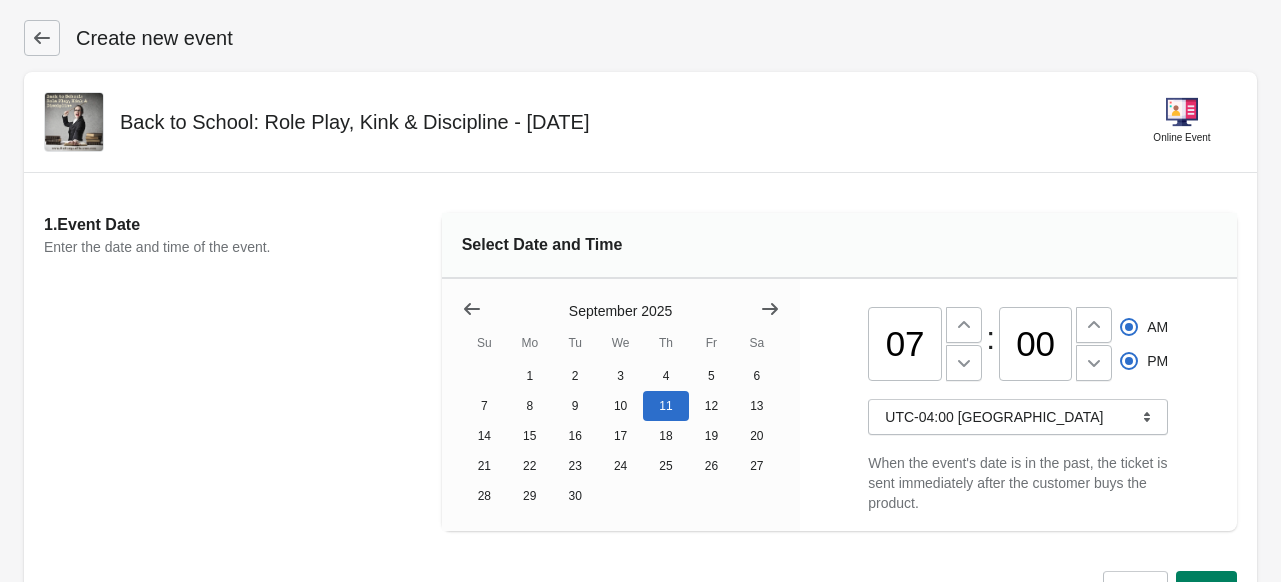 radio on "false" 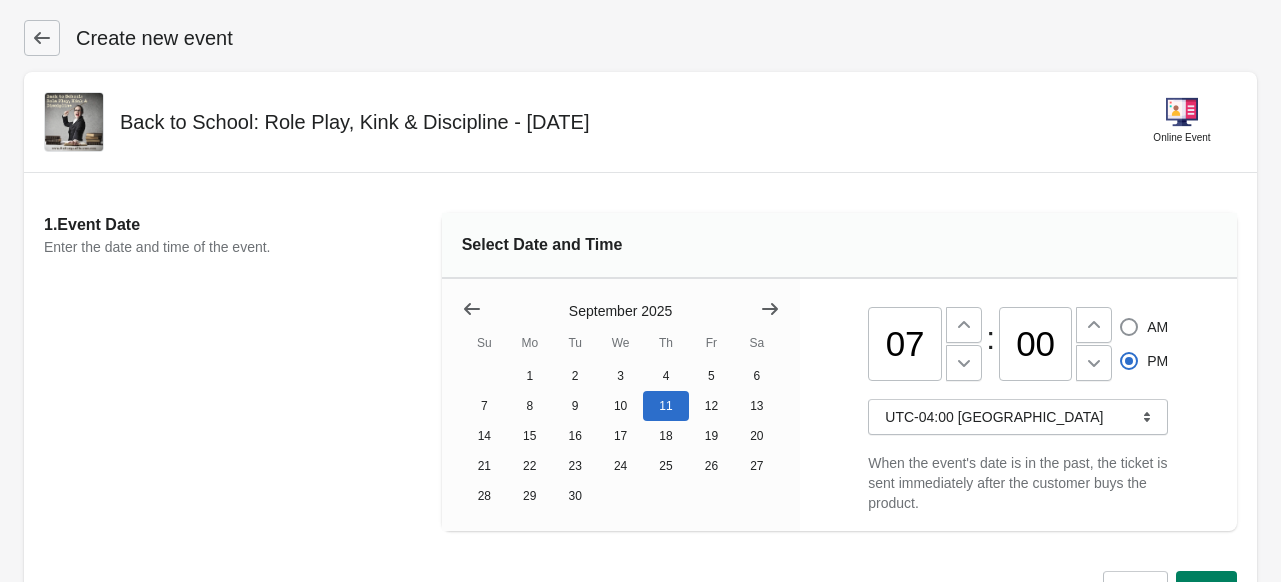 scroll, scrollTop: 170, scrollLeft: 0, axis: vertical 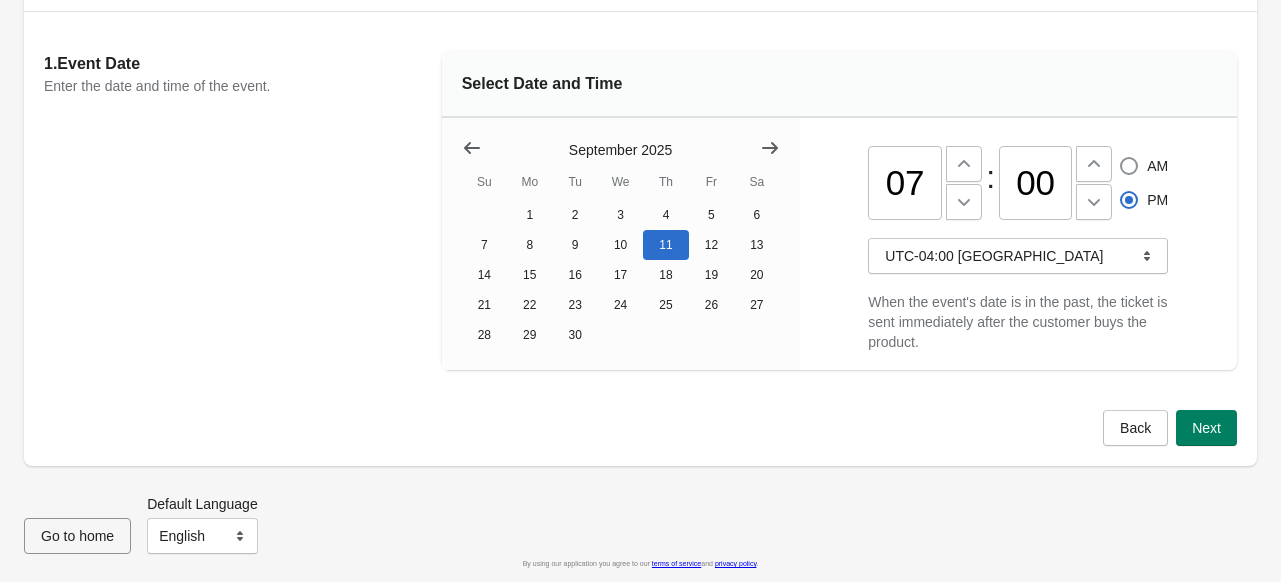 click on "Back Next" at bounding box center [640, 438] 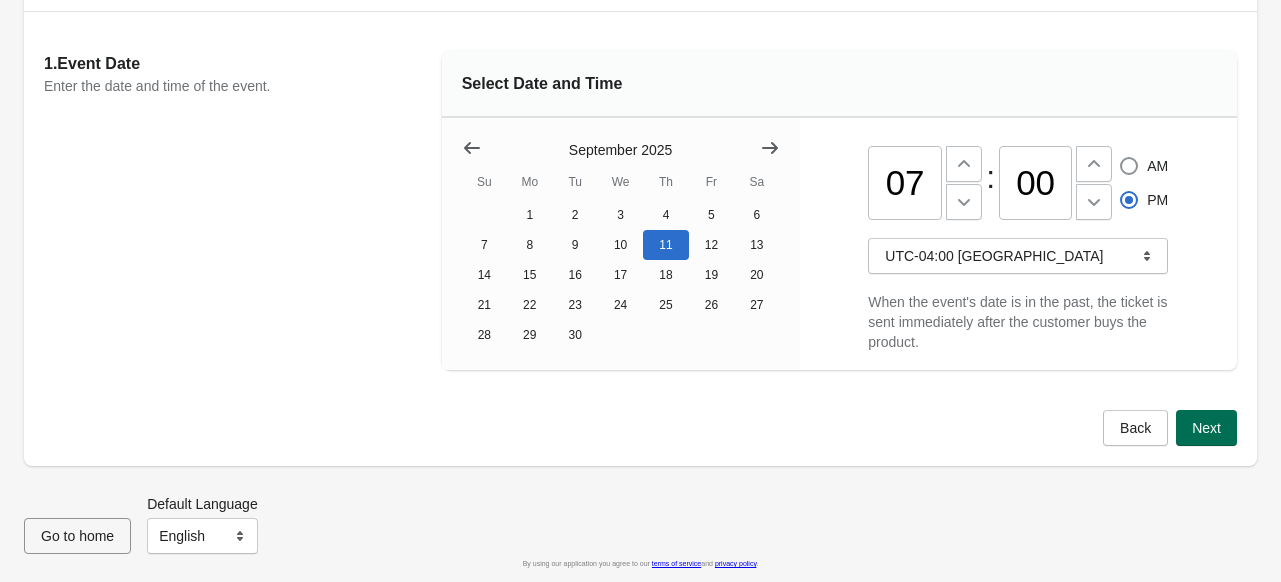 click on "Next" at bounding box center (1206, 428) 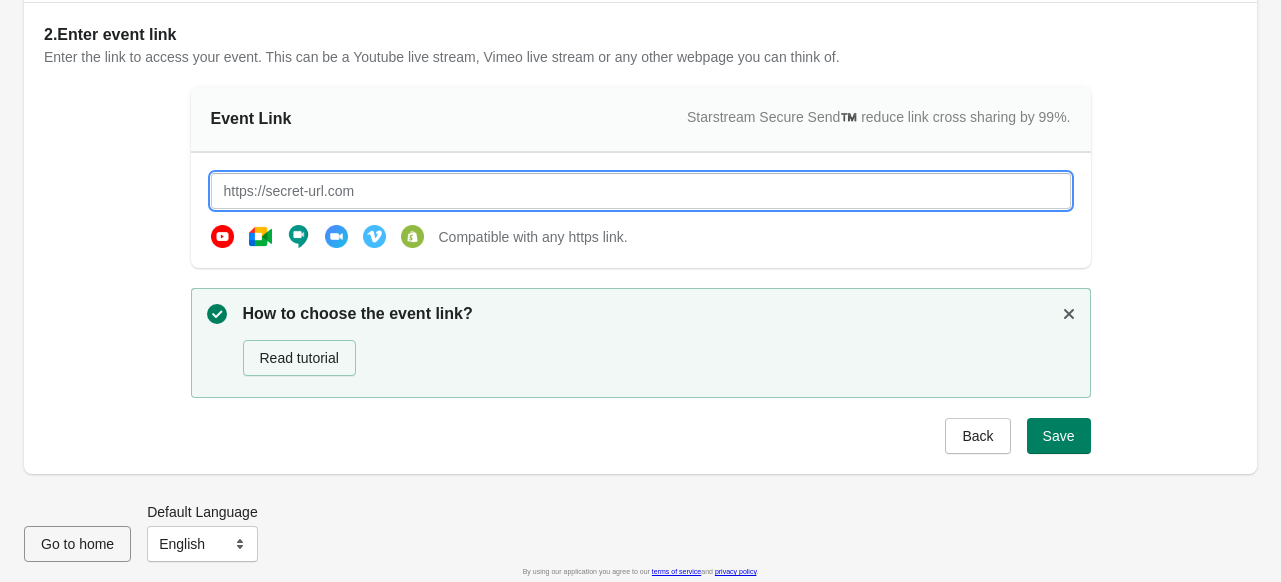 paste on "[URL][DOMAIN_NAME][DOMAIN_NAME]" 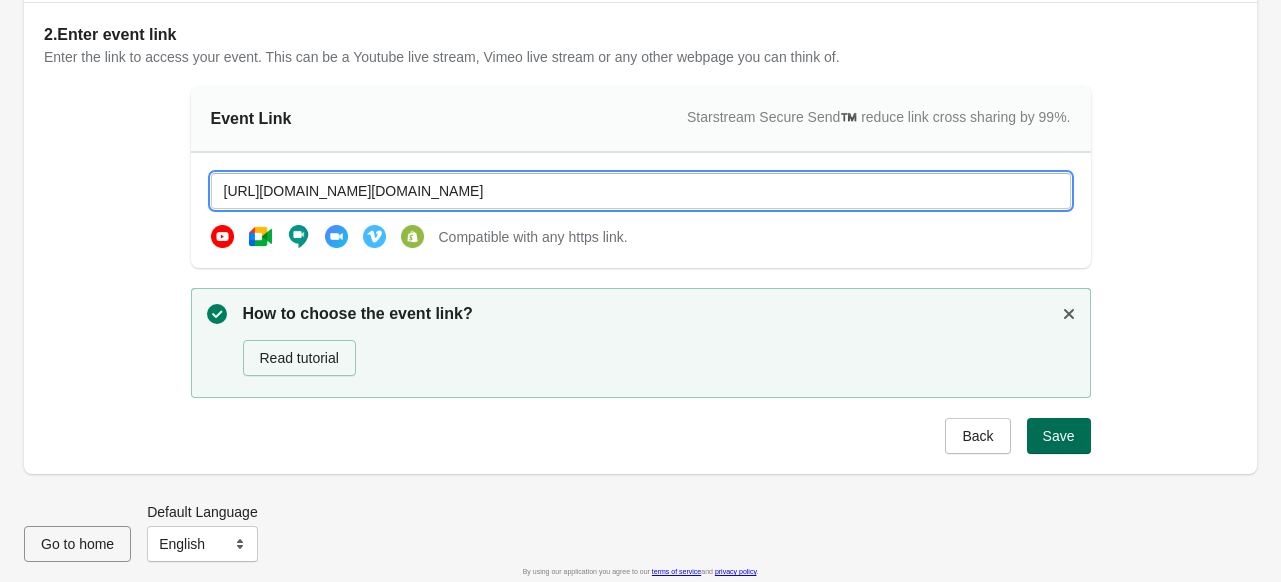 type on "[URL][DOMAIN_NAME][DOMAIN_NAME]" 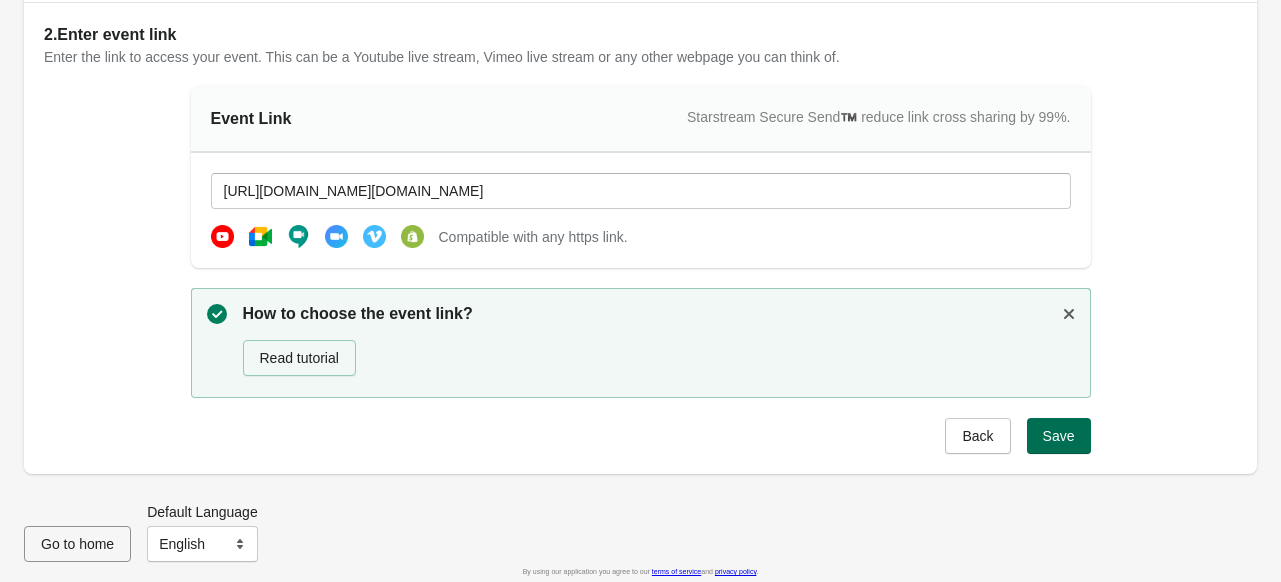 click on "Save" at bounding box center (1059, 436) 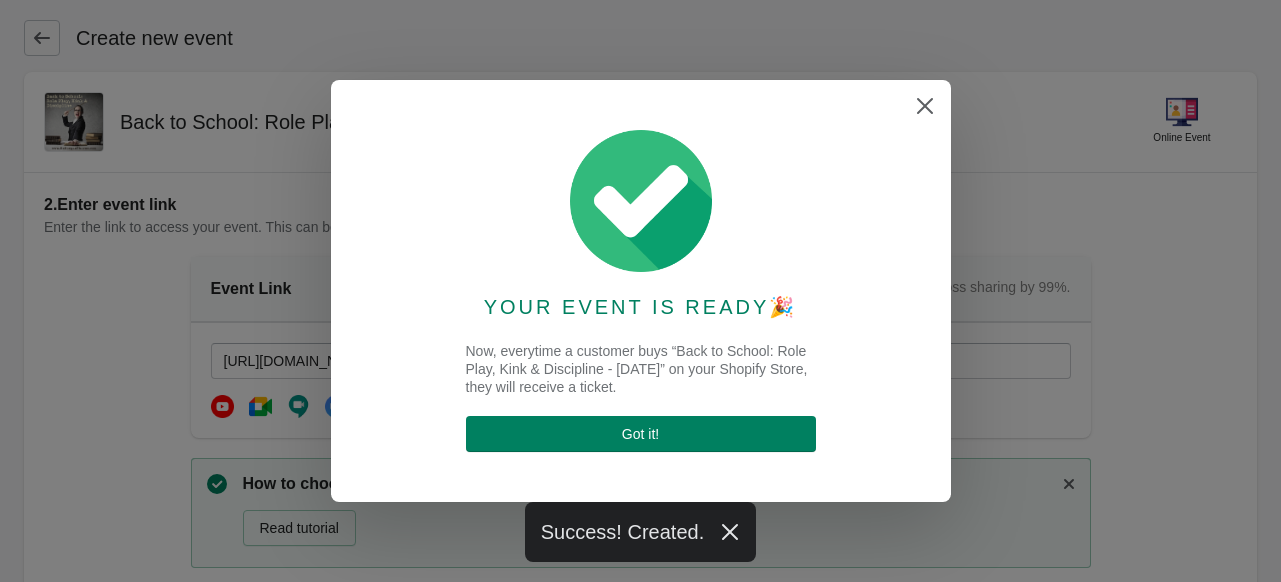 scroll, scrollTop: 0, scrollLeft: 0, axis: both 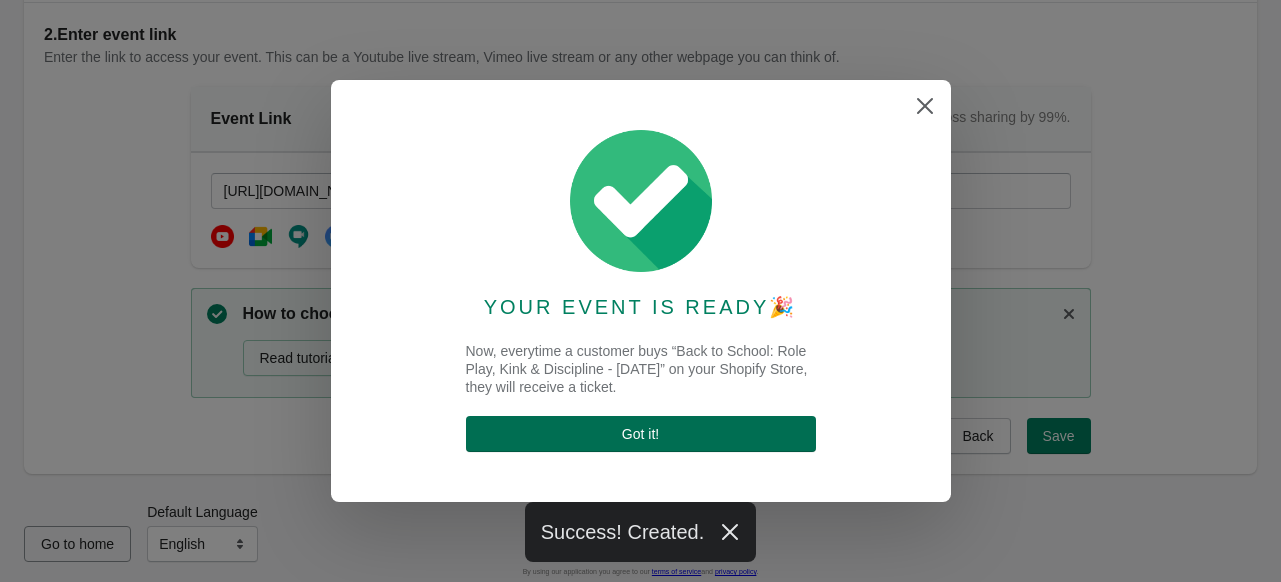 click on "Got it !" at bounding box center (641, 434) 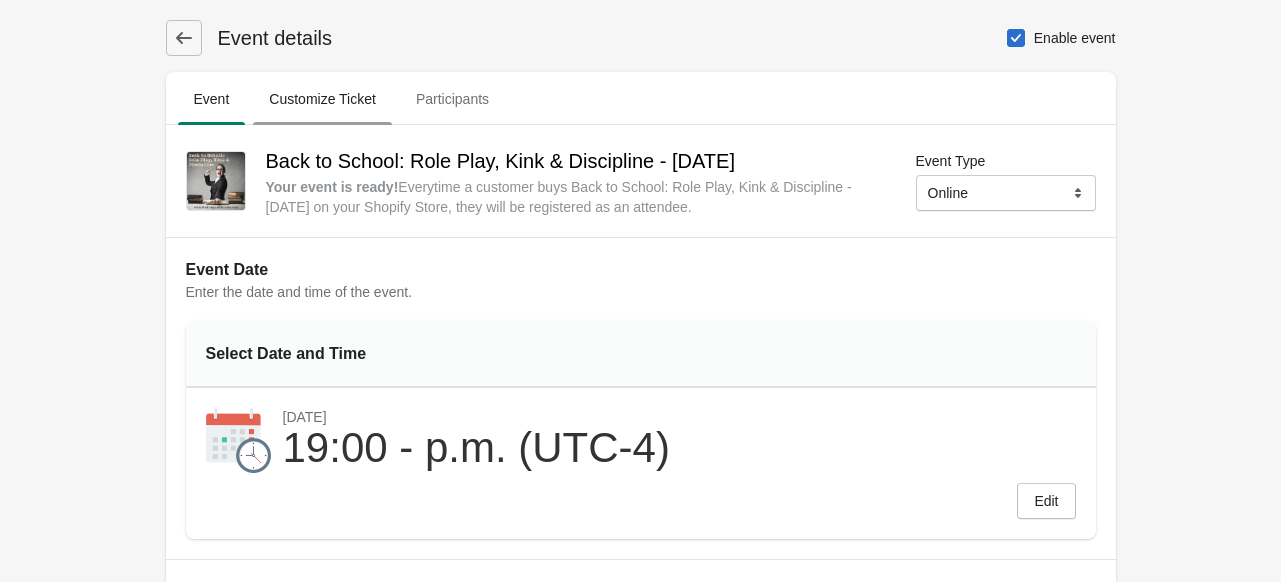 click on "Customize Ticket" at bounding box center [322, 99] 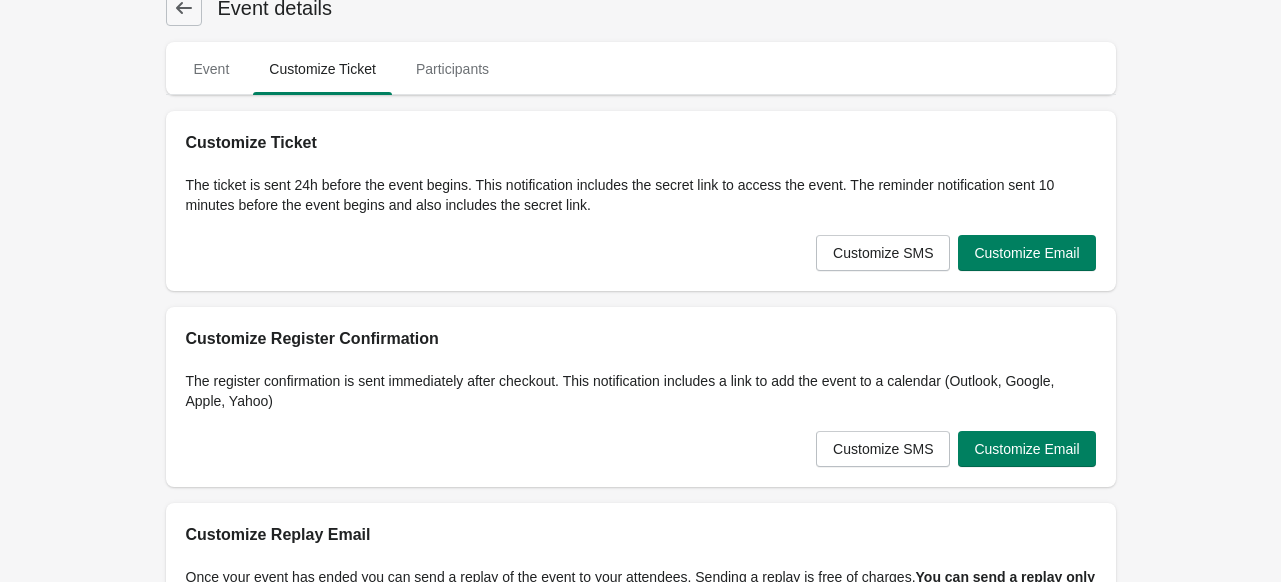 scroll, scrollTop: 32, scrollLeft: 0, axis: vertical 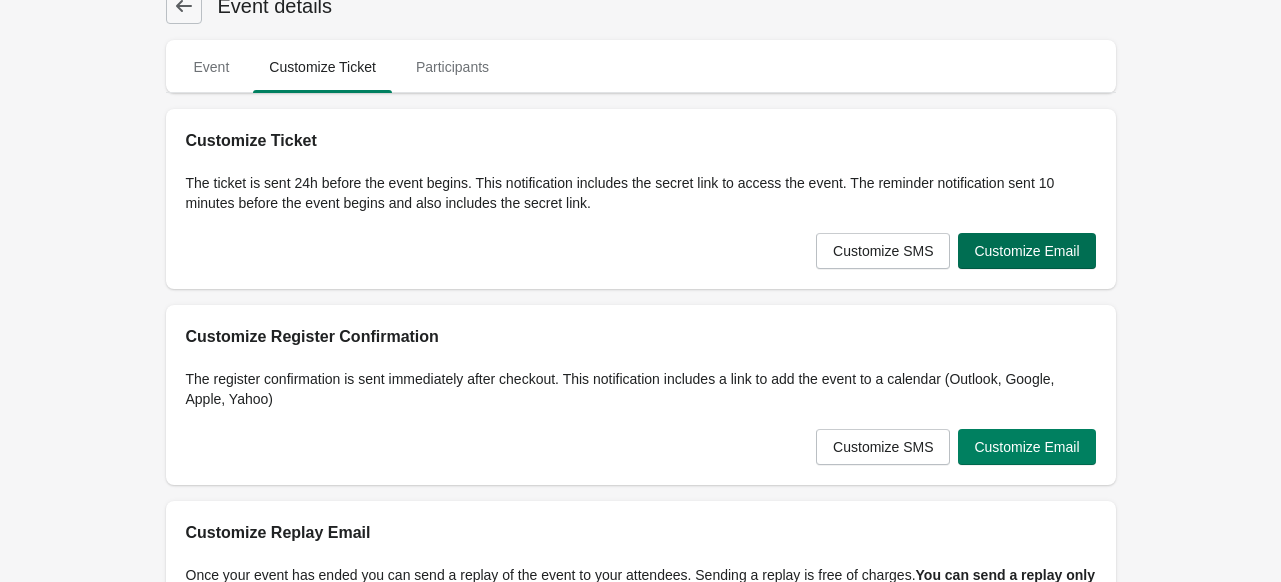 click on "Customize Email" at bounding box center (1026, 251) 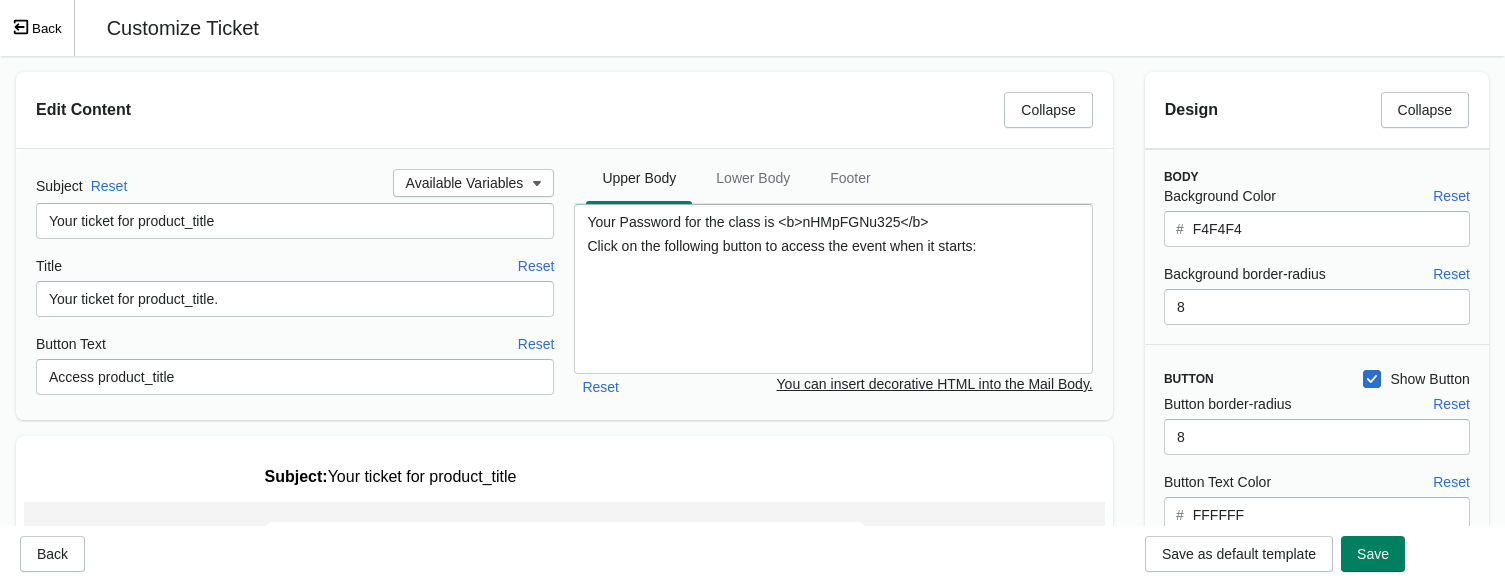 scroll, scrollTop: 0, scrollLeft: 0, axis: both 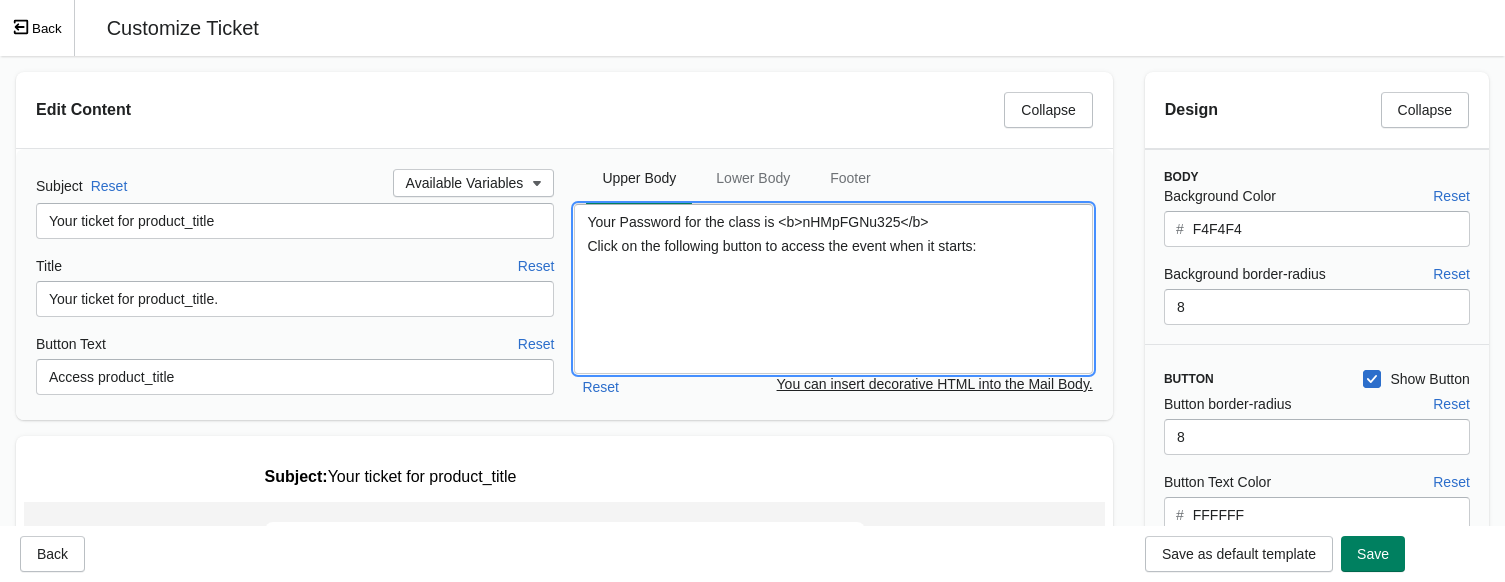 drag, startPoint x: 891, startPoint y: 220, endPoint x: 798, endPoint y: 222, distance: 93.0215 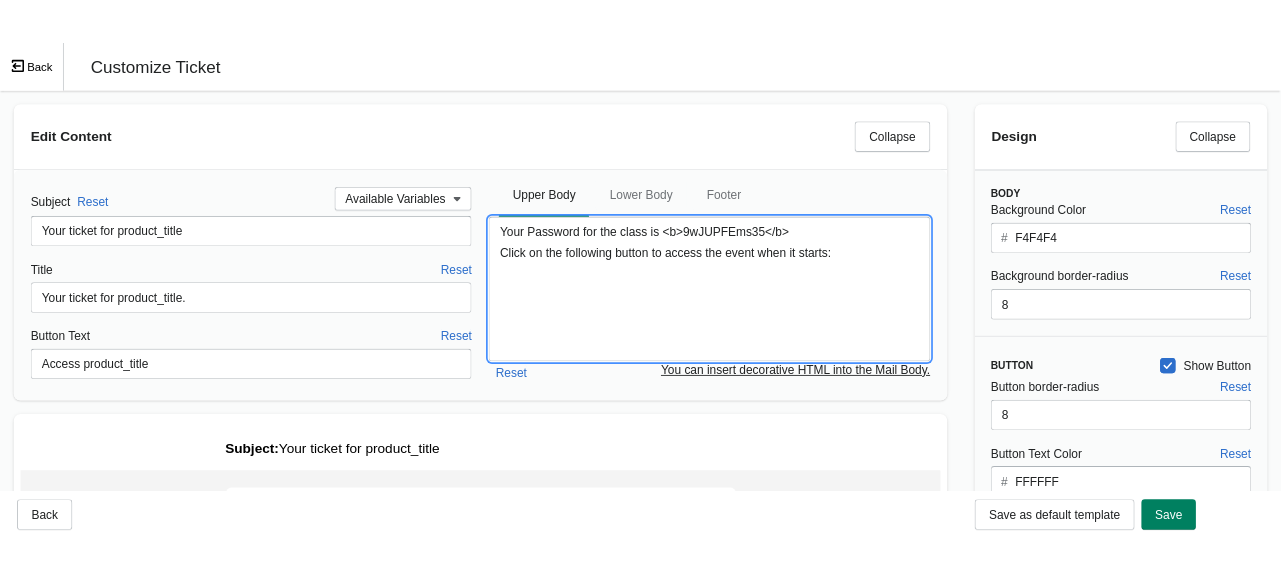 scroll, scrollTop: 0, scrollLeft: 0, axis: both 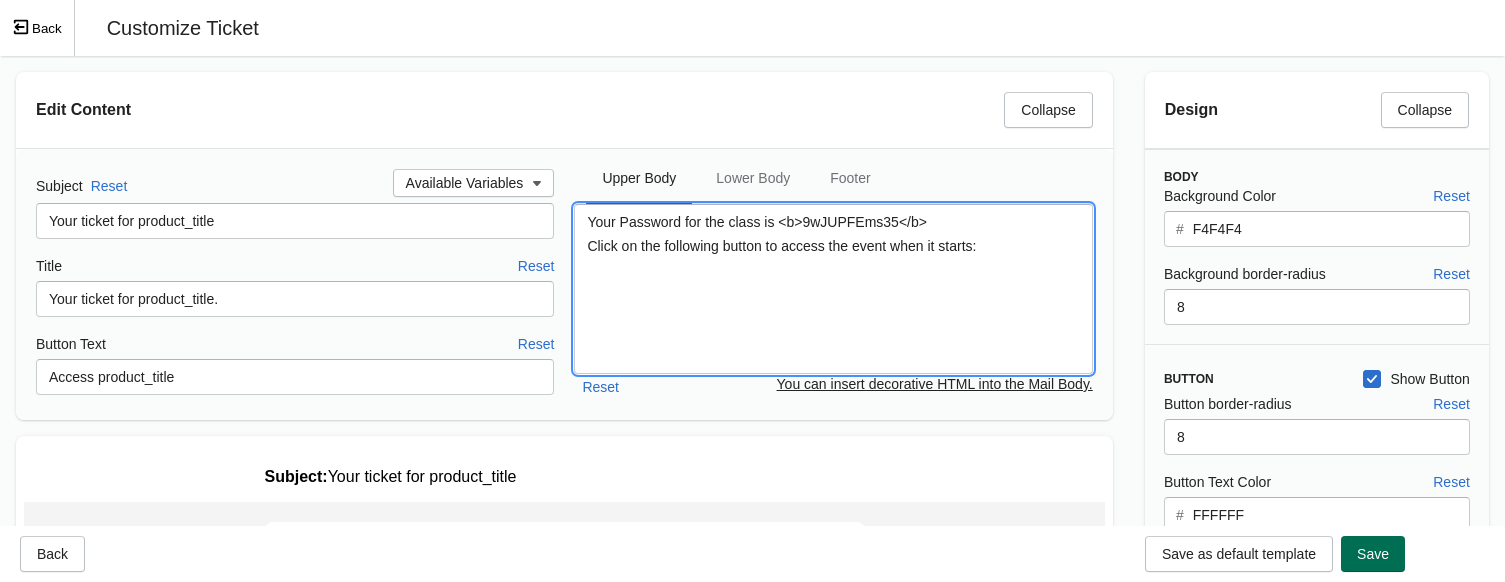 type on "Your Password for the class is <b>9wJUPFEms35</b>
Click on the following button to access the event when it starts:" 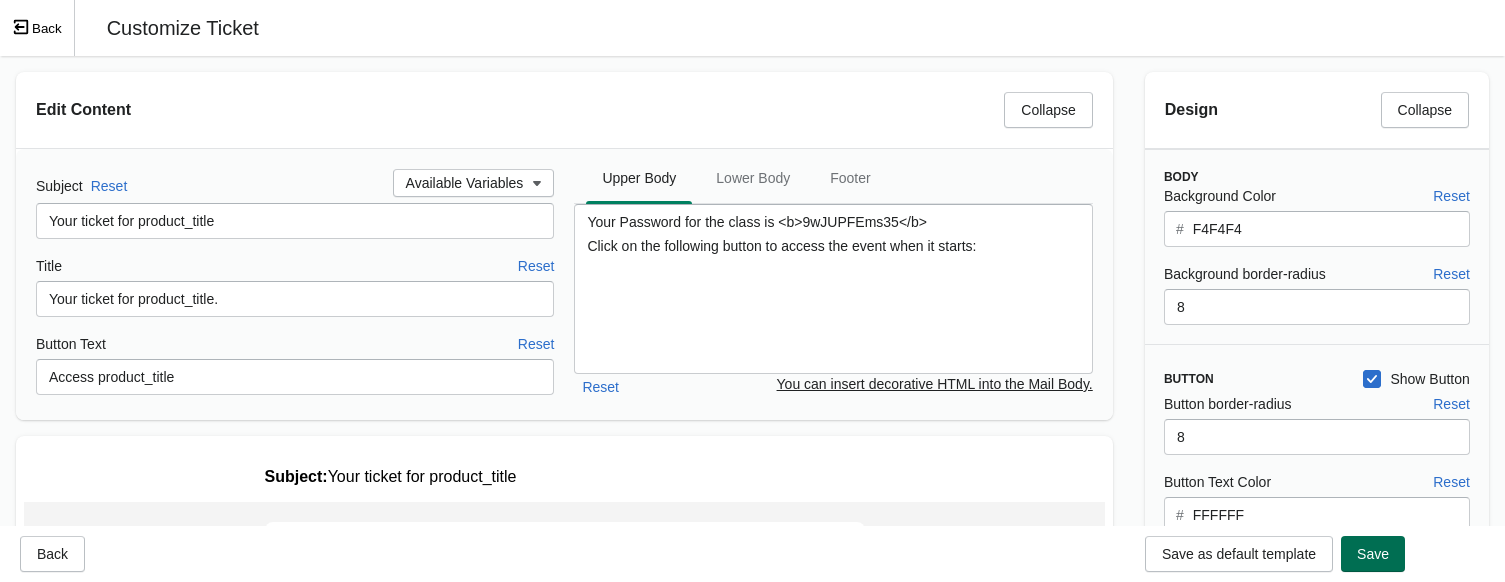 click on "Save" at bounding box center (1373, 554) 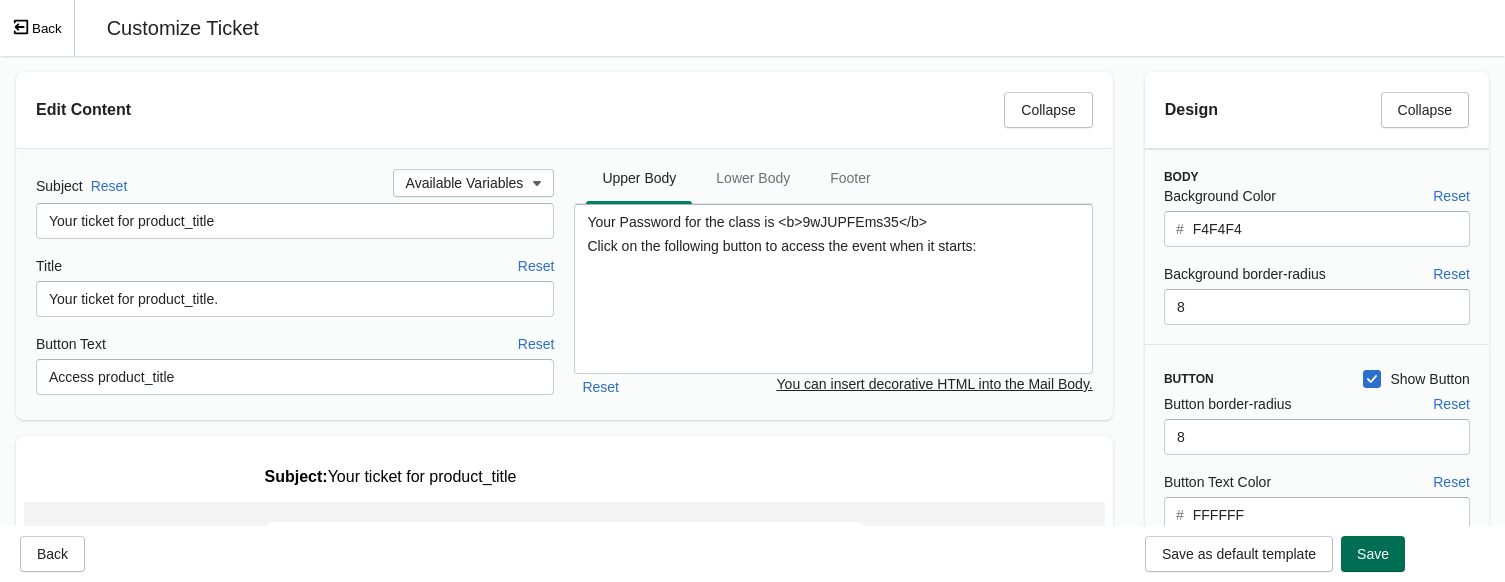 click on "Save" at bounding box center [1373, 554] 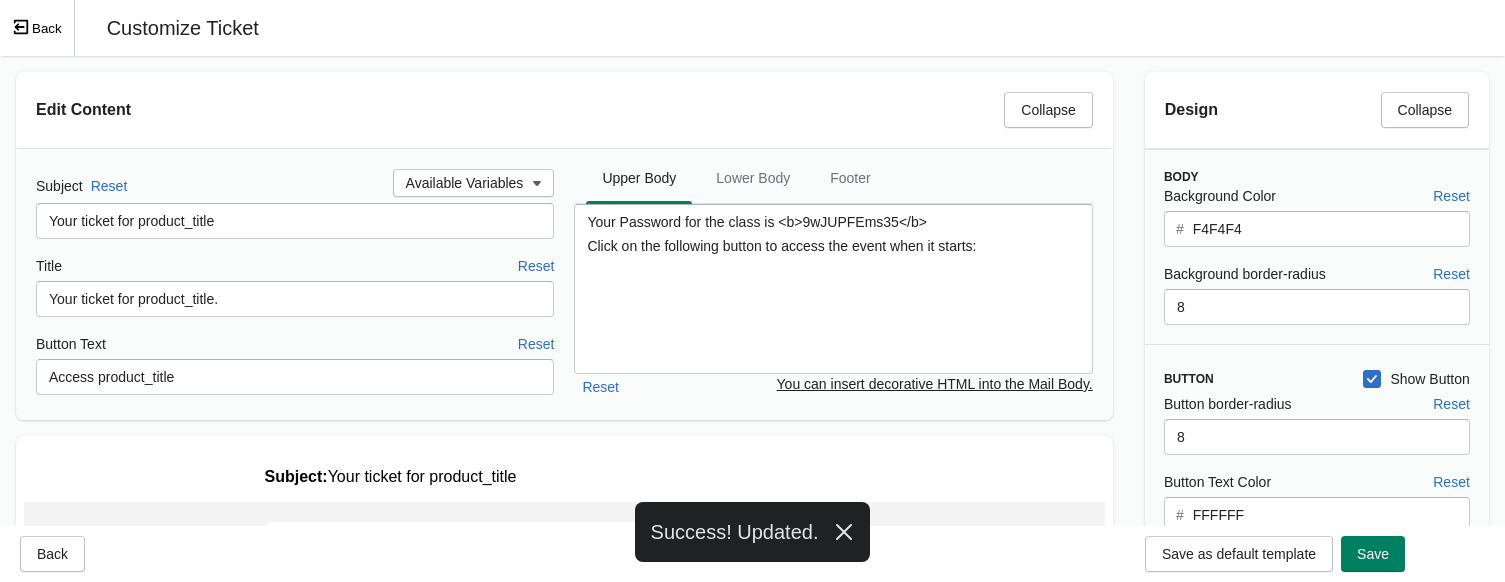 click on "Back" at bounding box center (37, 28) 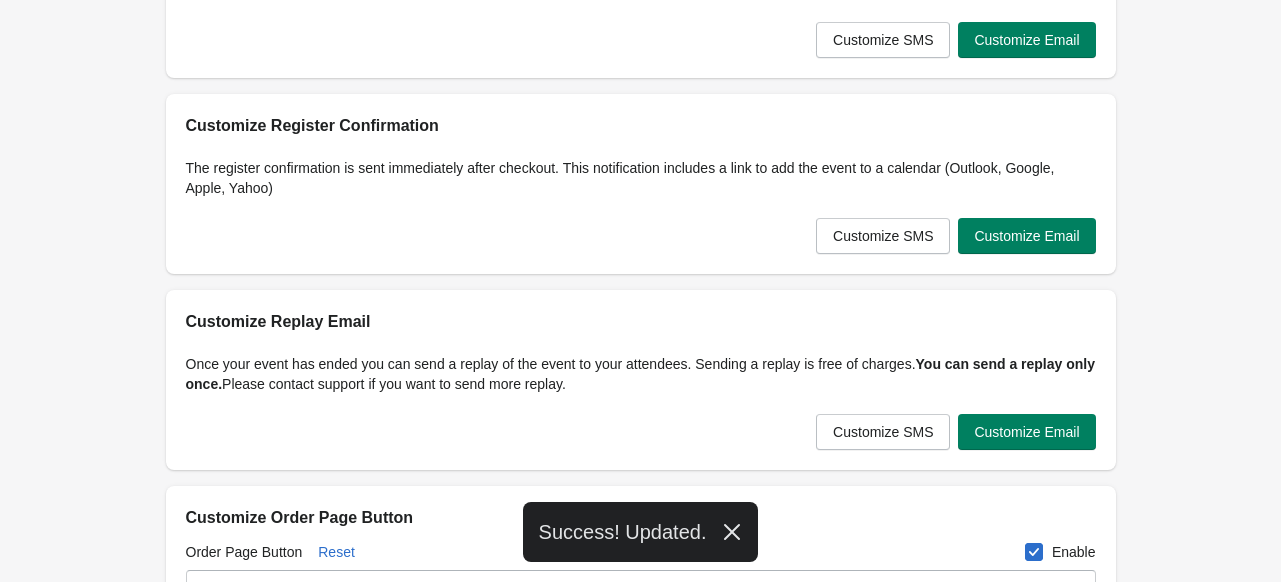 scroll, scrollTop: 240, scrollLeft: 0, axis: vertical 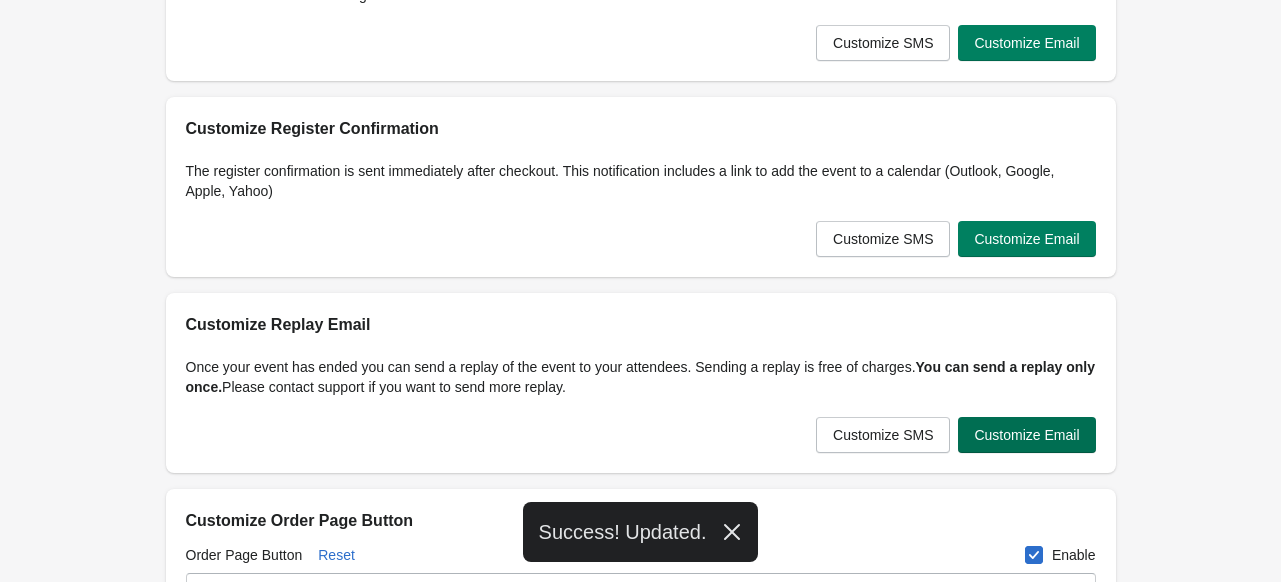 click on "Customize Email" at bounding box center [1026, 435] 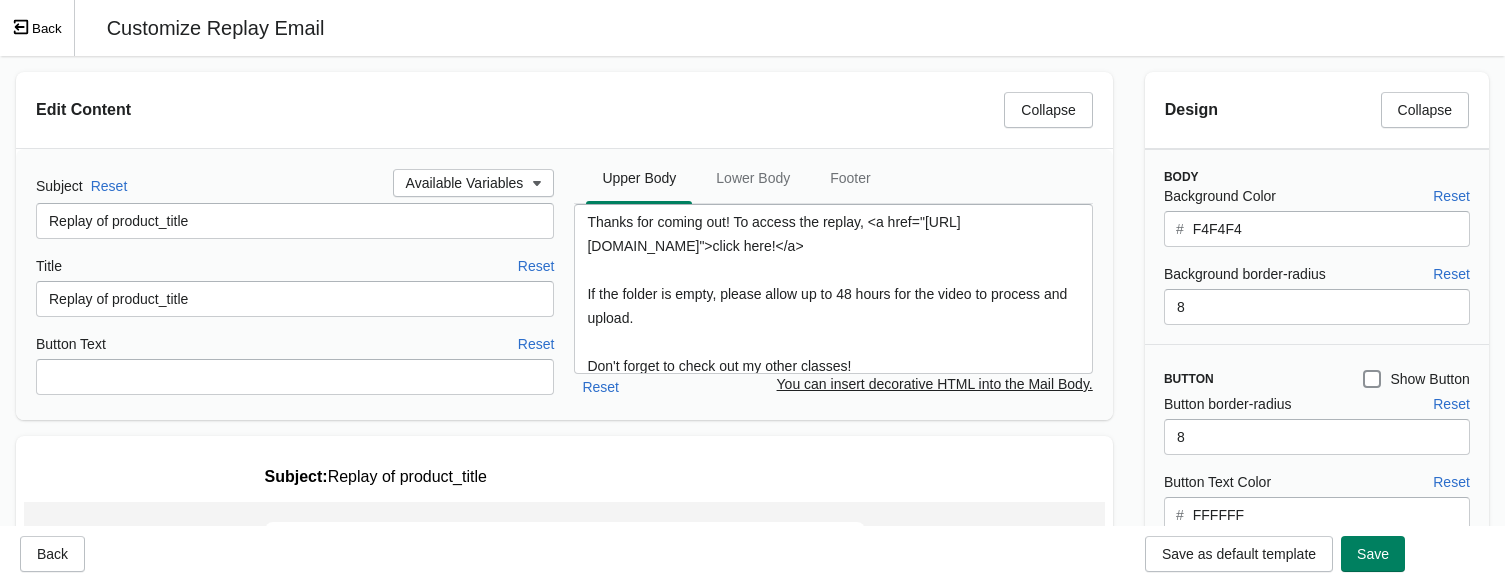 scroll, scrollTop: 0, scrollLeft: 0, axis: both 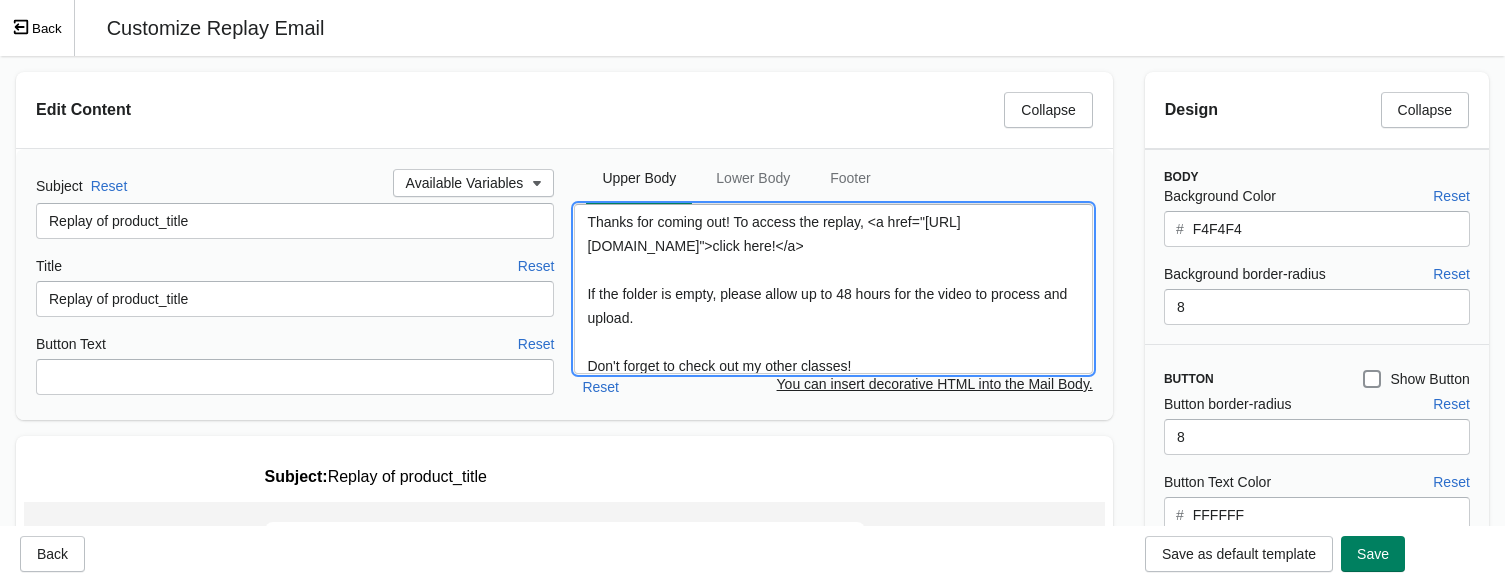 drag, startPoint x: 628, startPoint y: 251, endPoint x: 740, endPoint y: 281, distance: 115.948265 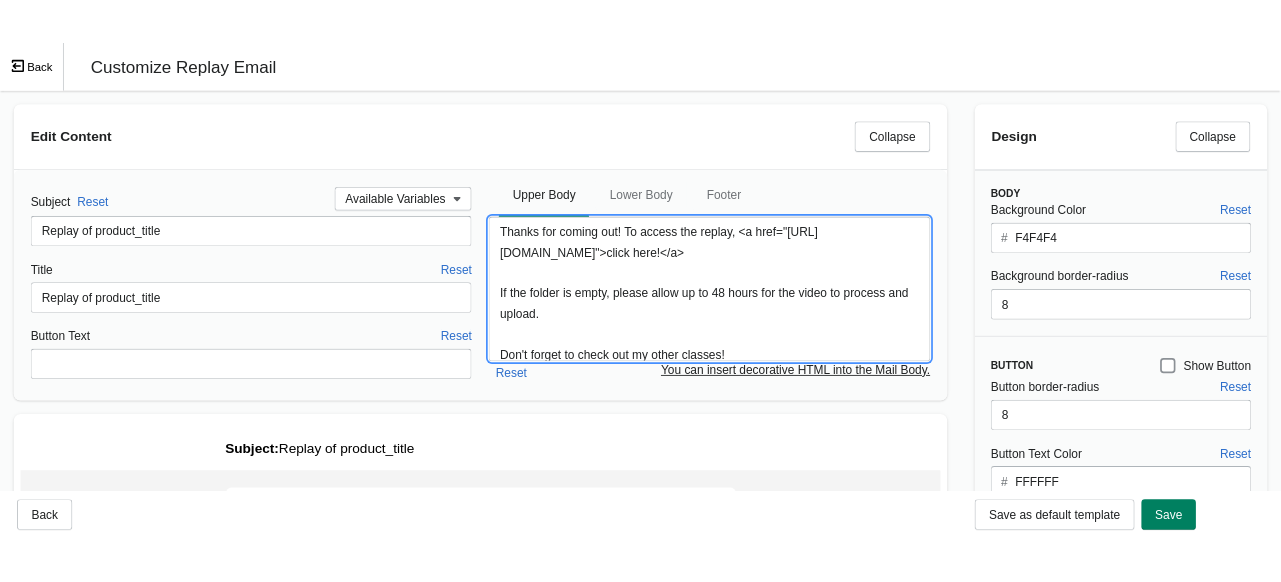 scroll, scrollTop: 0, scrollLeft: 0, axis: both 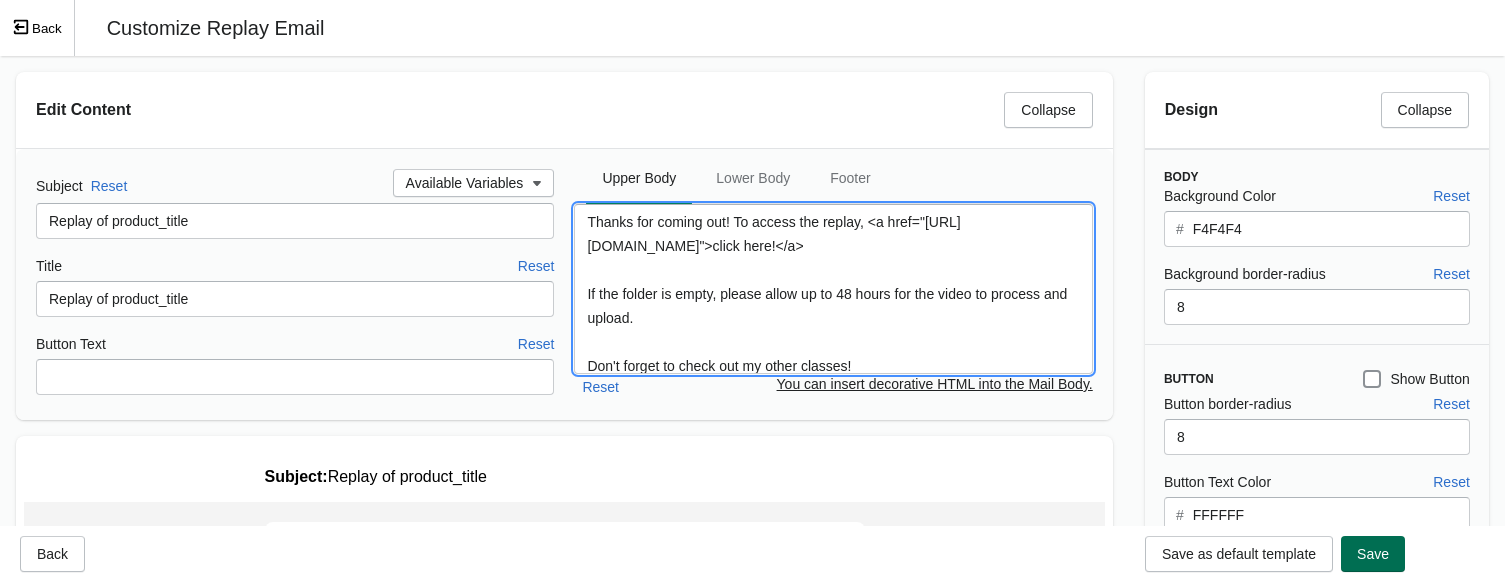 type on "Thanks for coming out! To access the replay, <a href="[URL][DOMAIN_NAME]">click here!</a>
If the folder is empty, please allow up to 48 hours for the video to process and upload.
Don't forget to check out my other classes!
<a href="[URL][DOMAIN_NAME]">List of all live On Demand classes</a>
<a href="[URL][DOMAIN_NAME]">List of On-Demand Courses</a>
Check out the merch in my shop!
<A href="[URL][DOMAIN_NAME]">S&M Shop</a>" 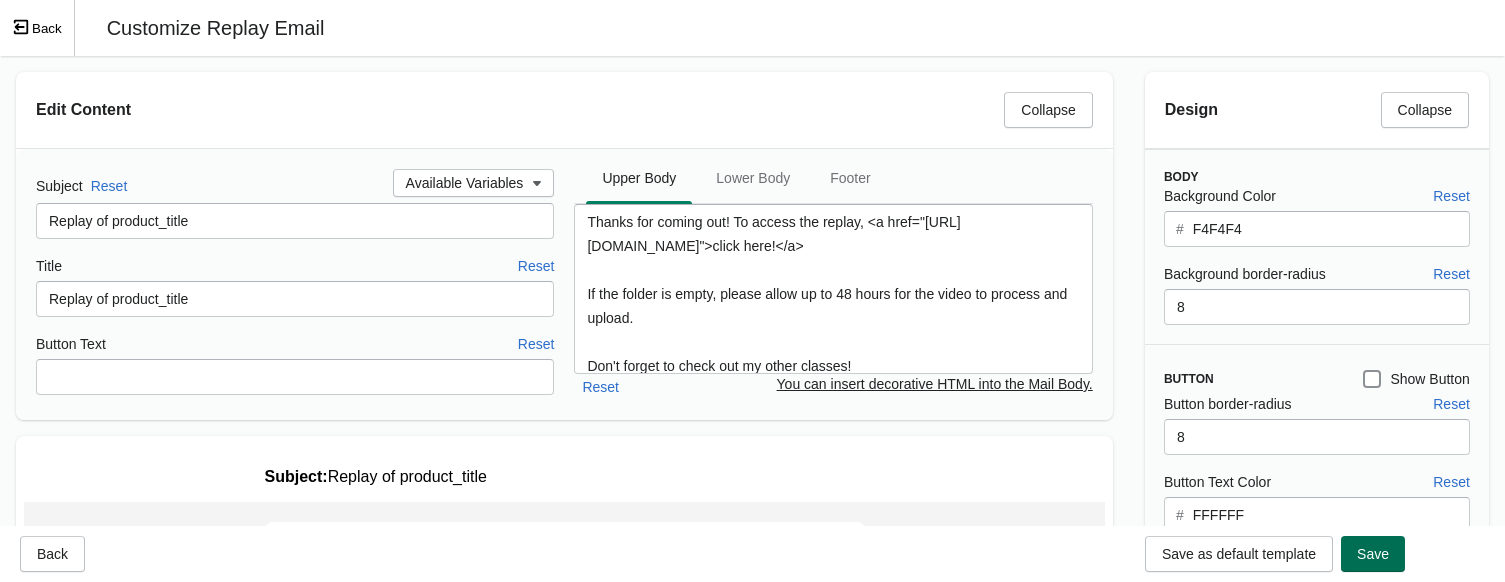 click on "Save" at bounding box center (1373, 554) 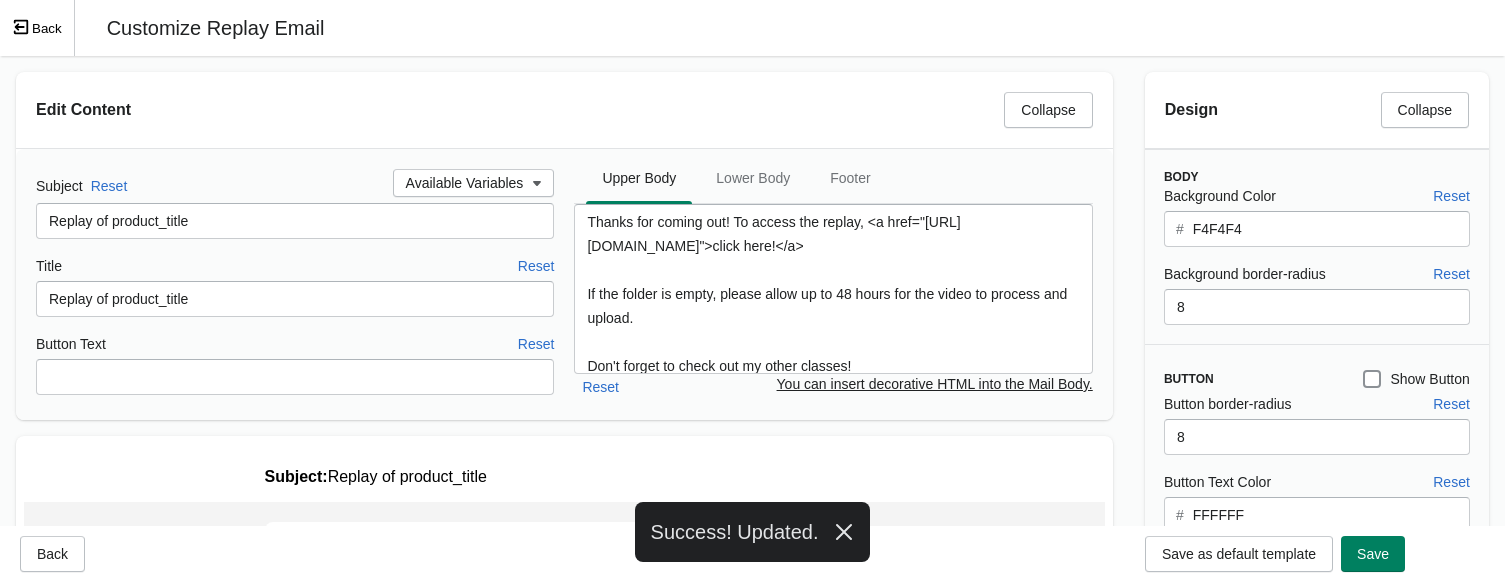 click on "Back" at bounding box center [37, 28] 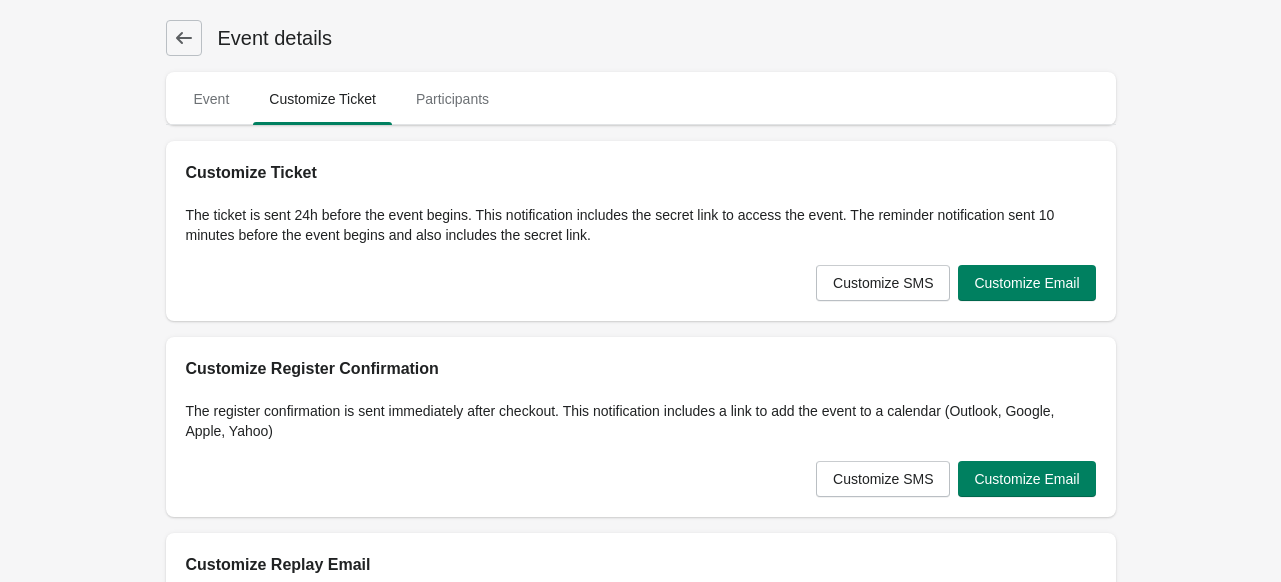 click 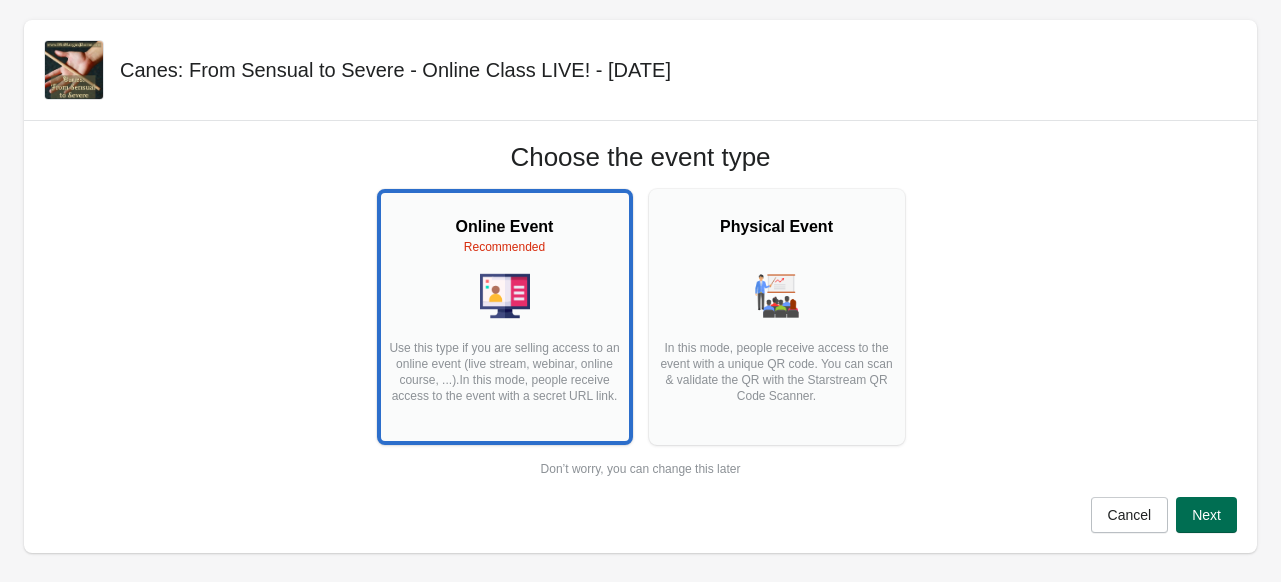 click on "Next" at bounding box center [1206, 515] 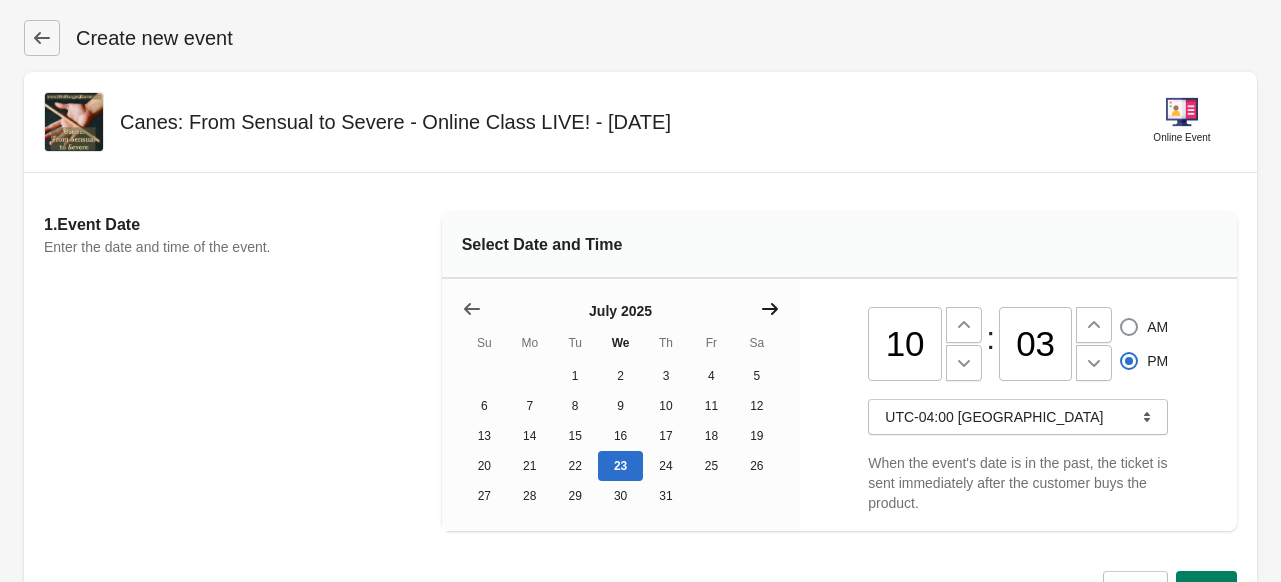click 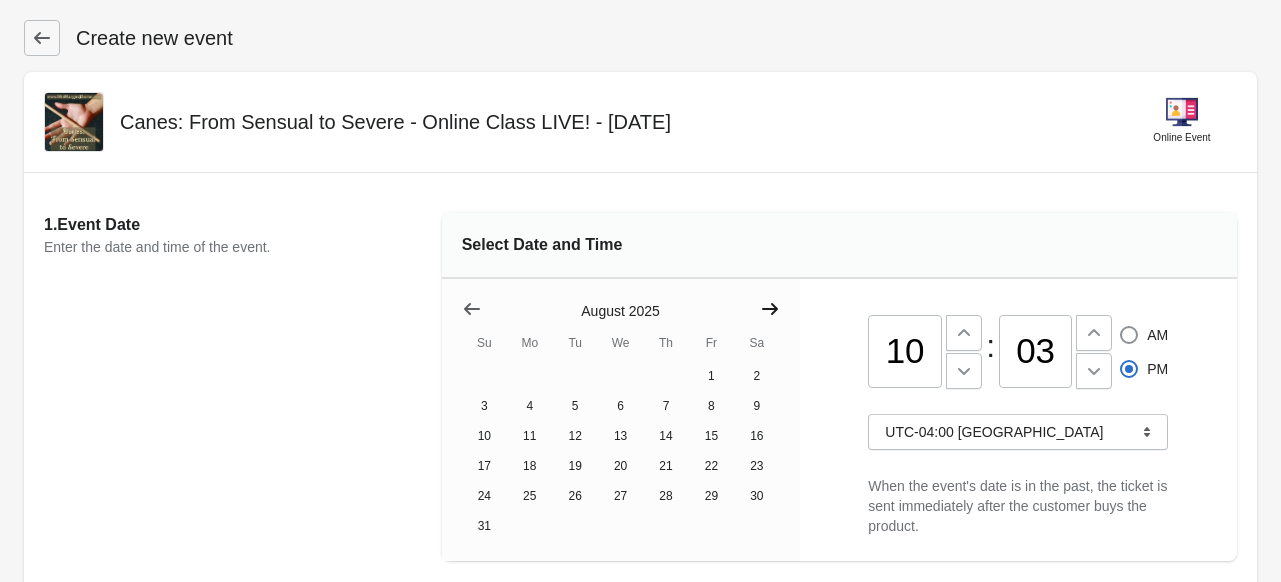 click 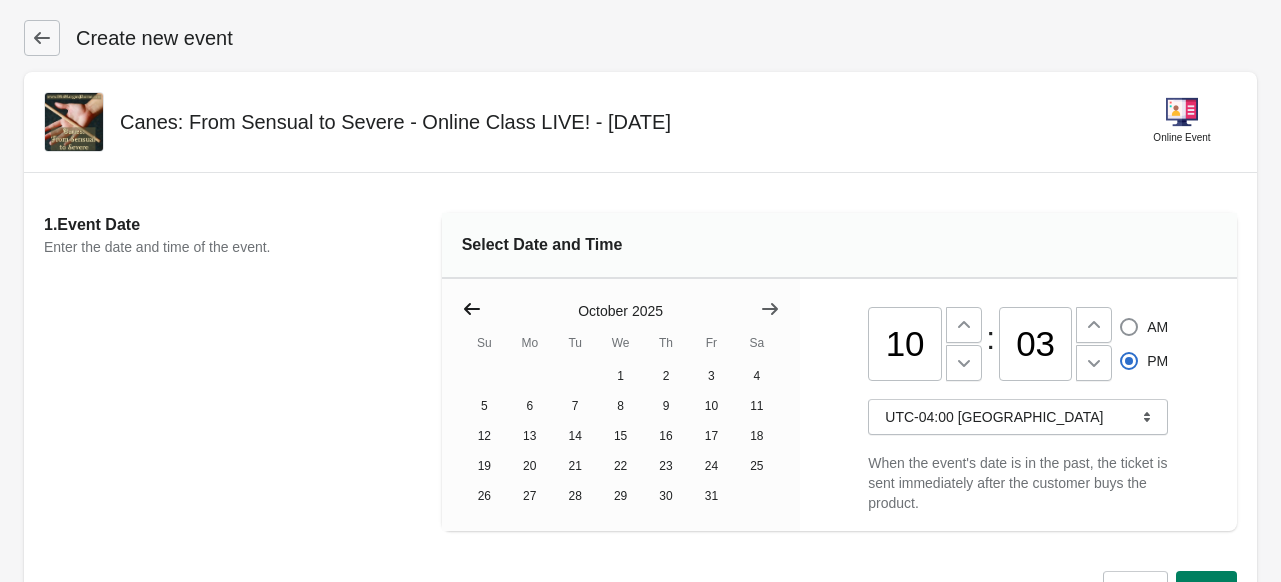 click at bounding box center [472, 309] 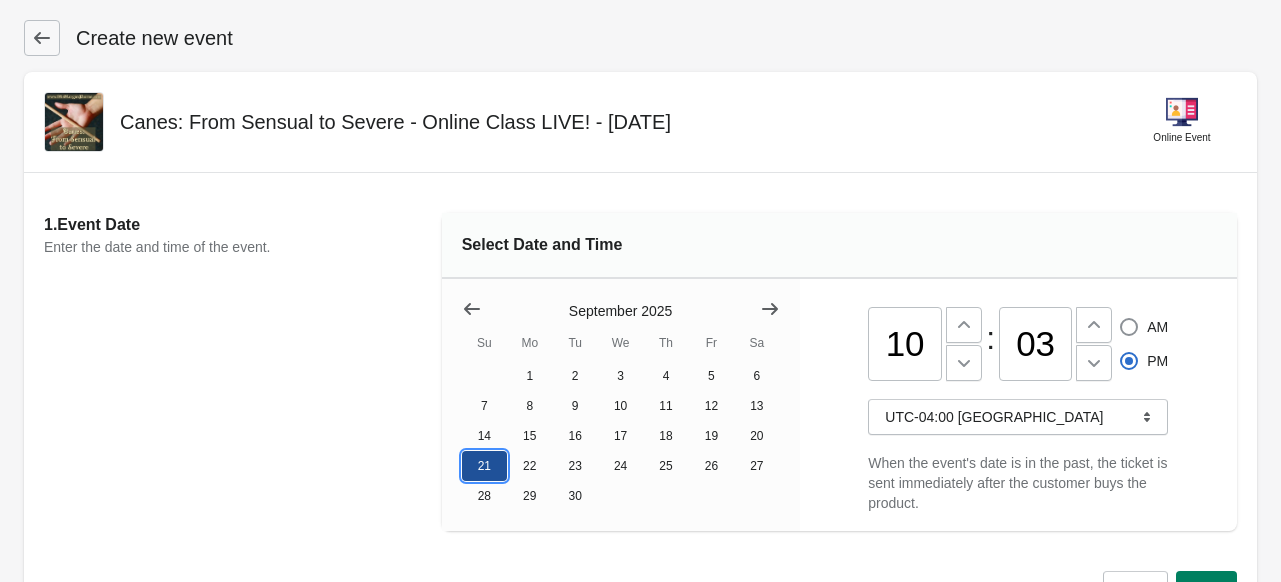 click on "21" at bounding box center [484, 466] 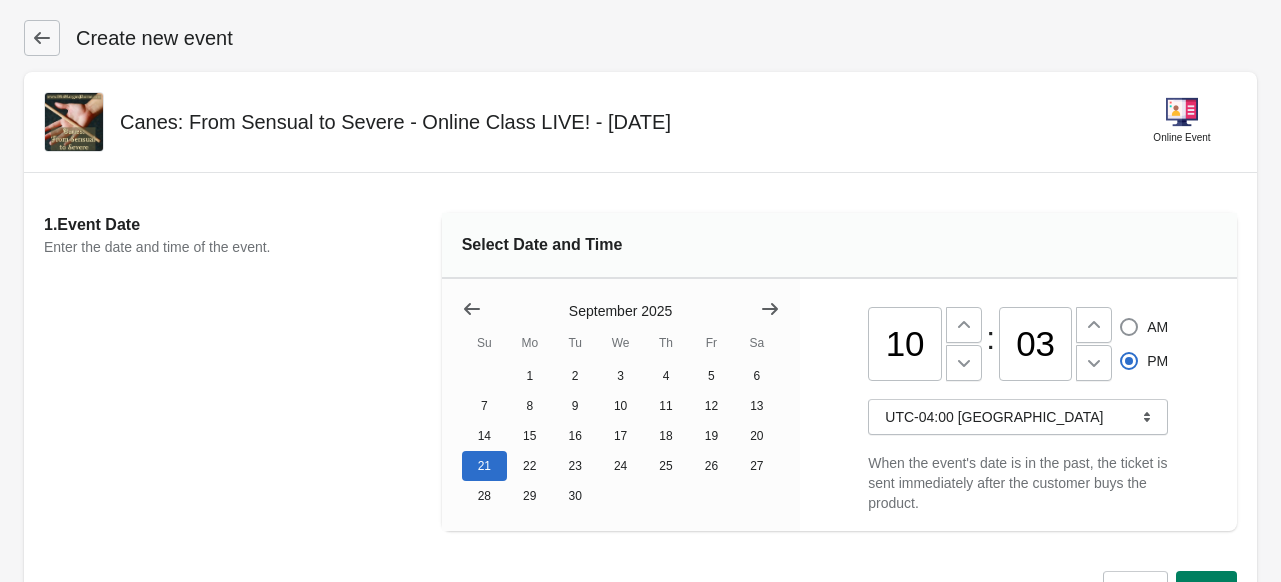 click on "10" at bounding box center (905, 344) 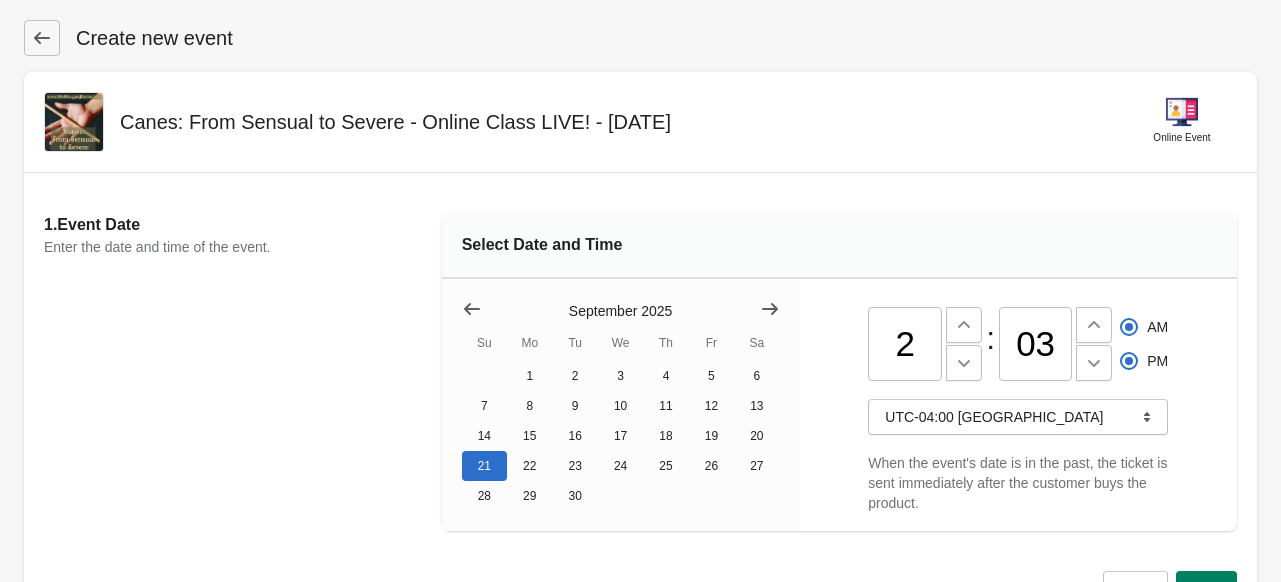 type on "02" 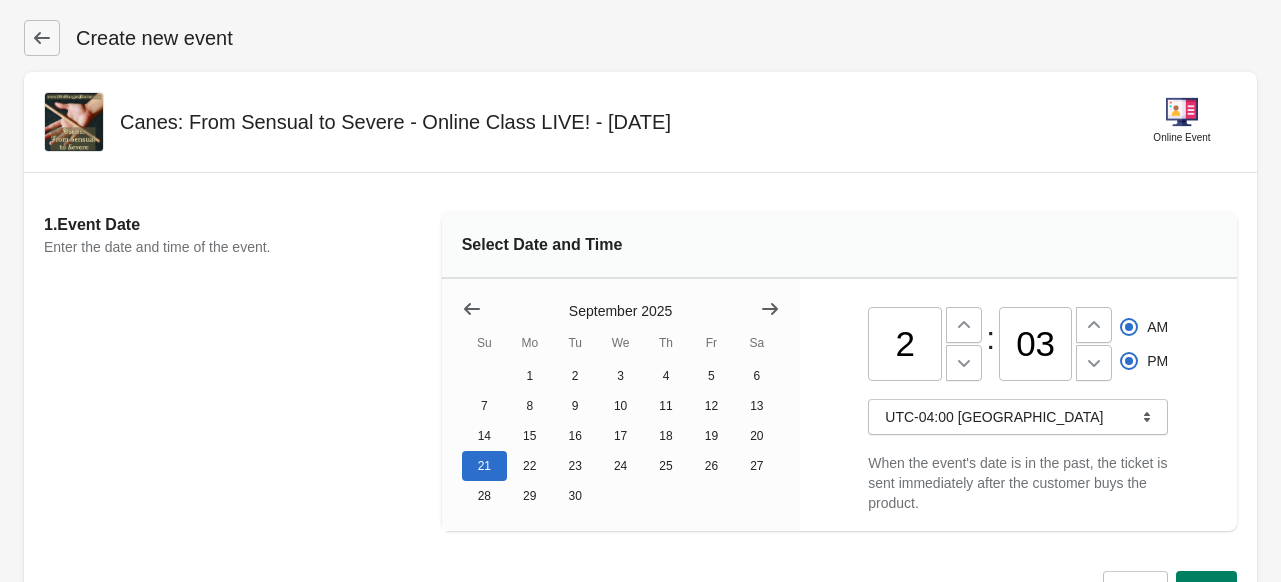 radio on "true" 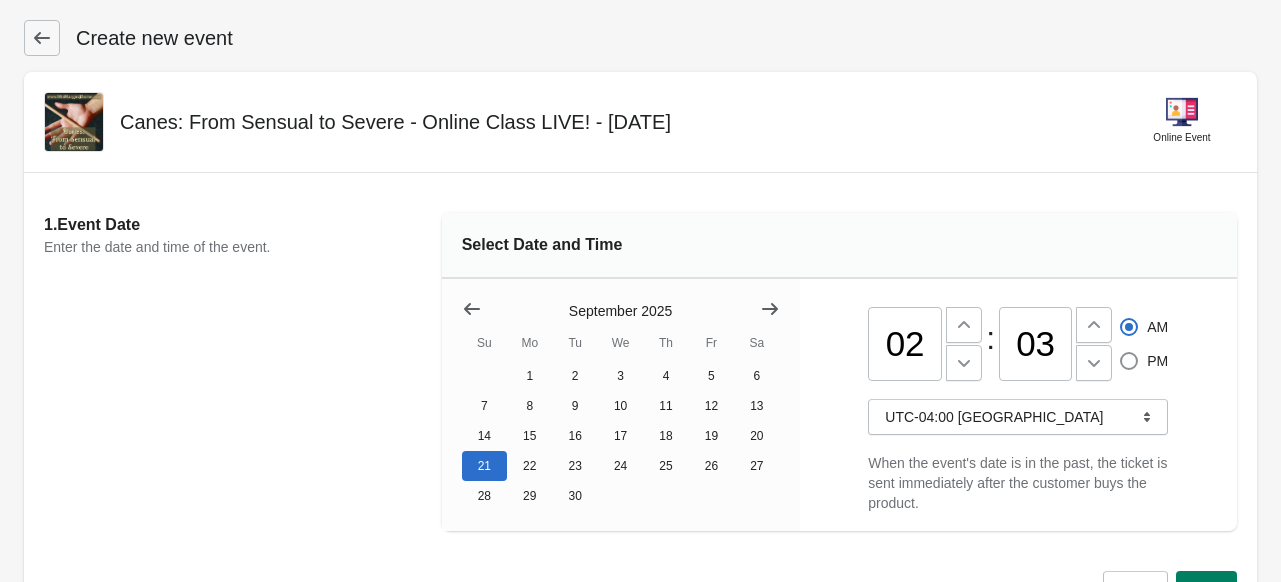 click on "03" at bounding box center [1036, 344] 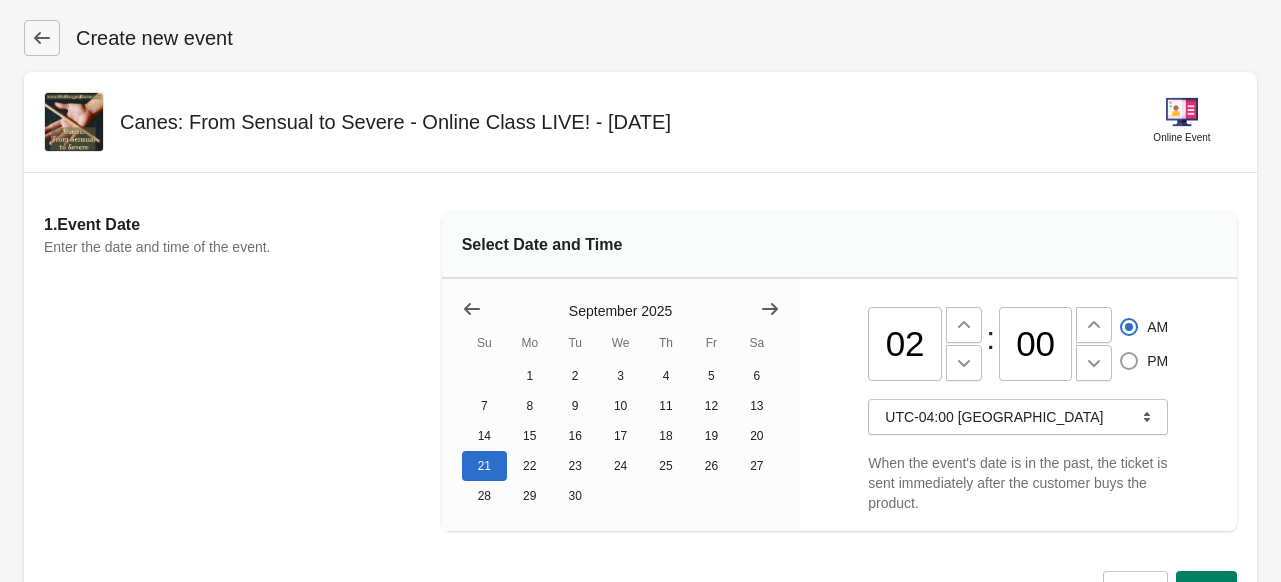 type on "00" 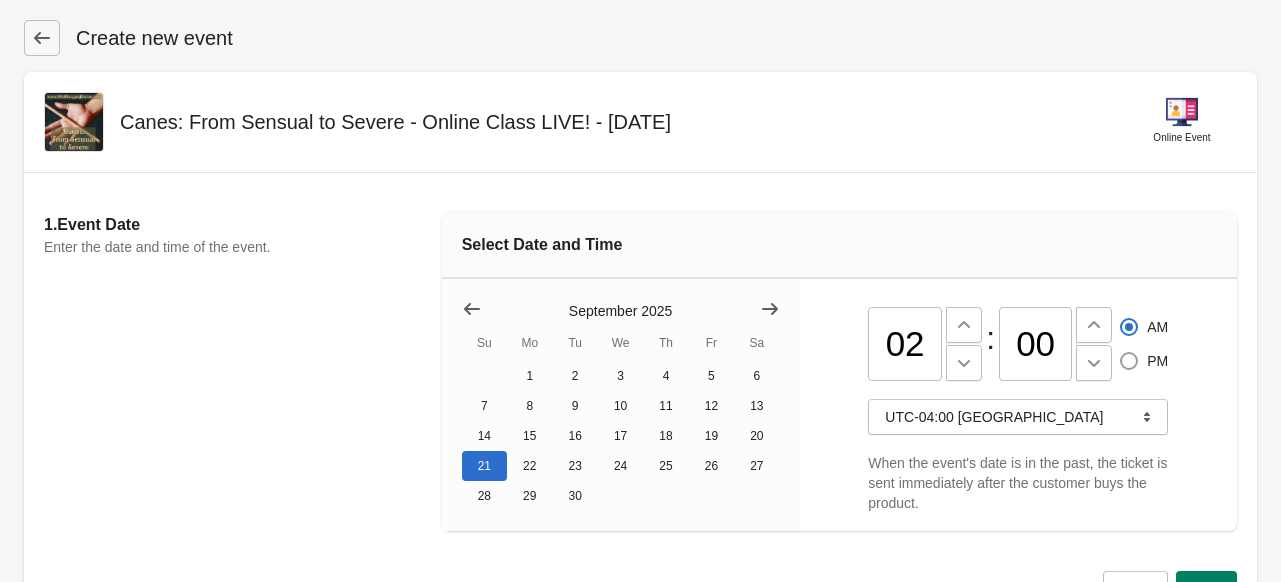 radio on "true" 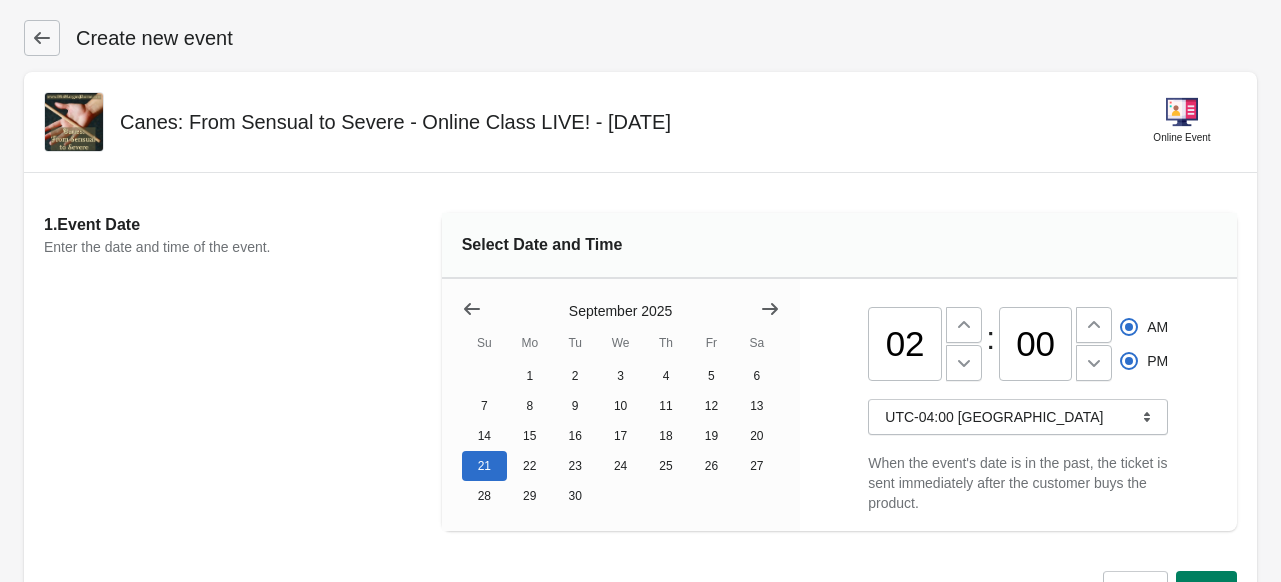 radio on "false" 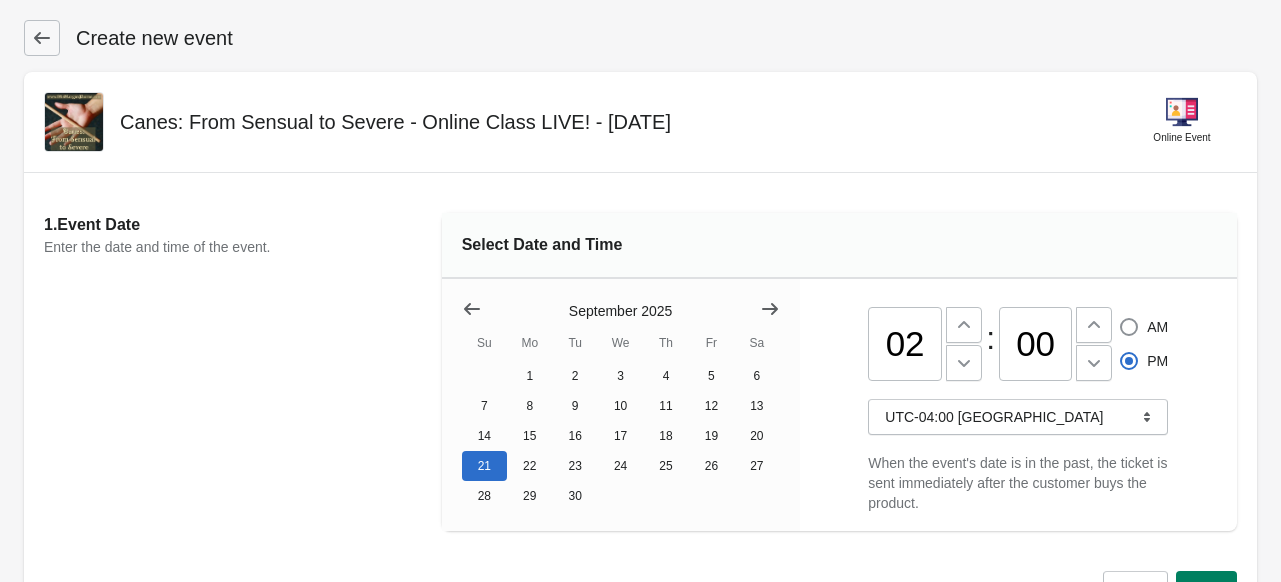 scroll, scrollTop: 170, scrollLeft: 0, axis: vertical 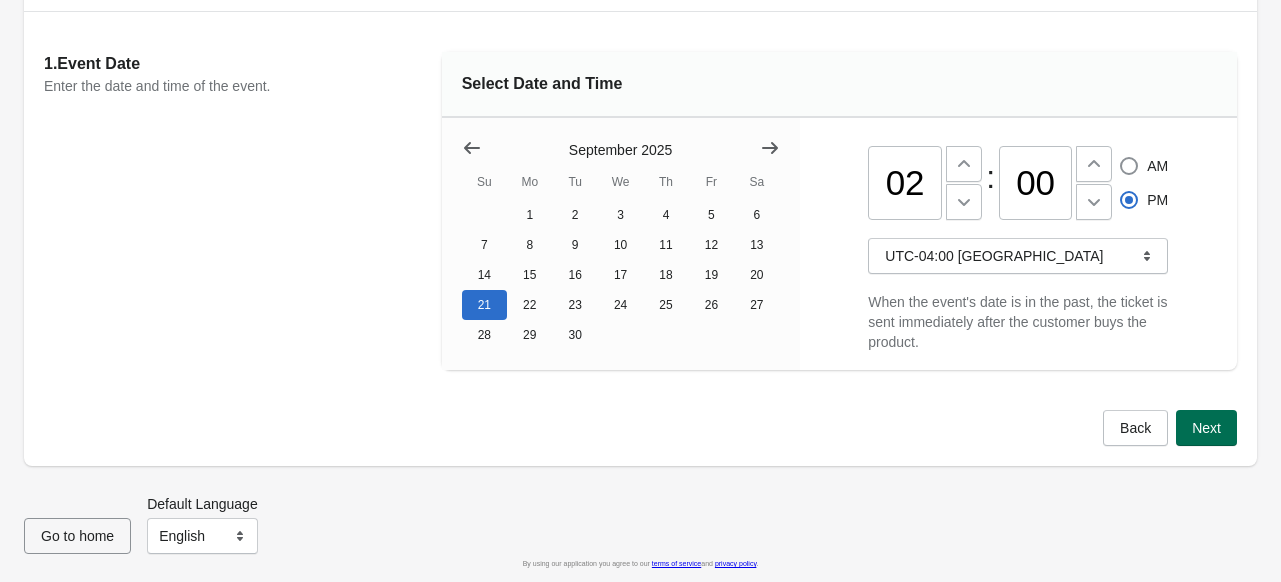 click on "Next" at bounding box center (1206, 428) 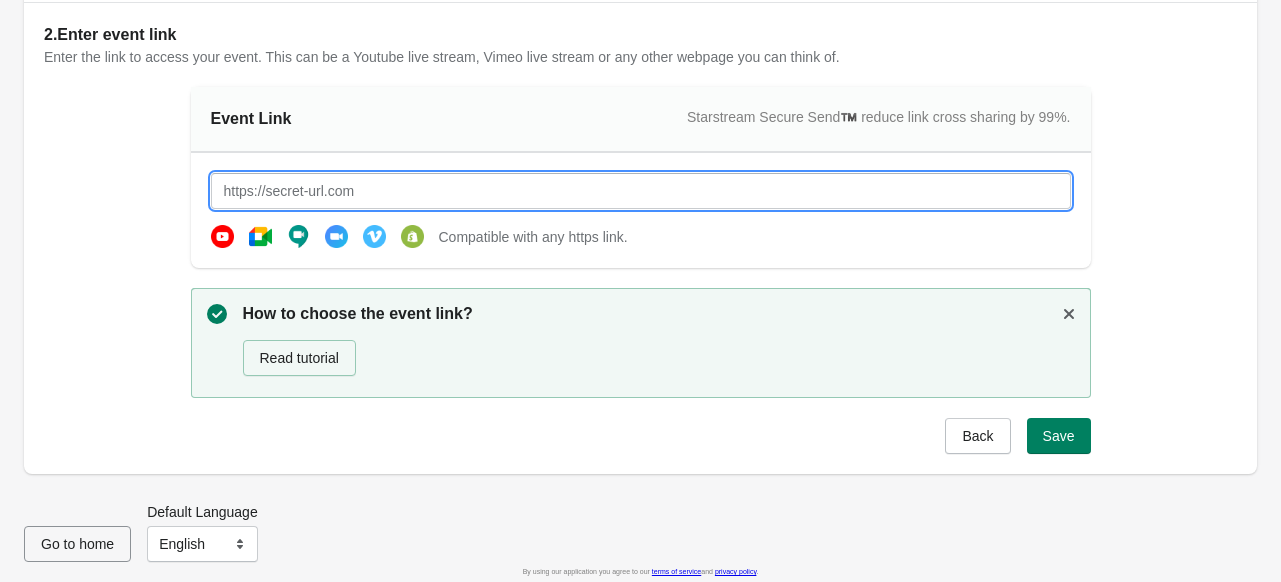 paste on "[URL][DOMAIN_NAME][DOMAIN_NAME]" 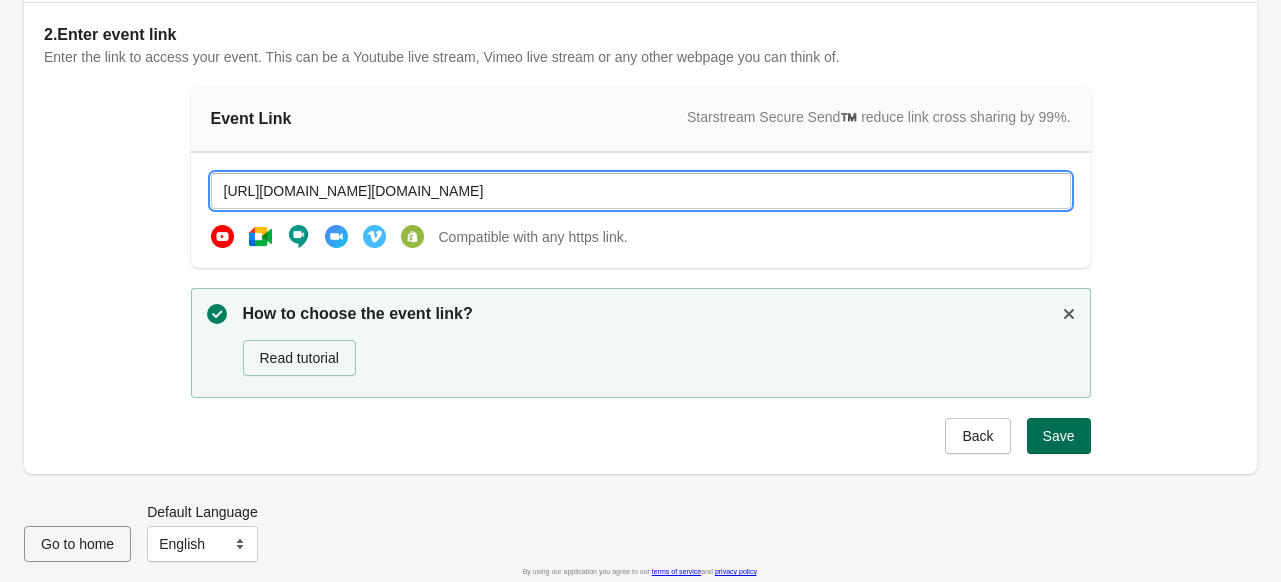 type on "[URL][DOMAIN_NAME][DOMAIN_NAME]" 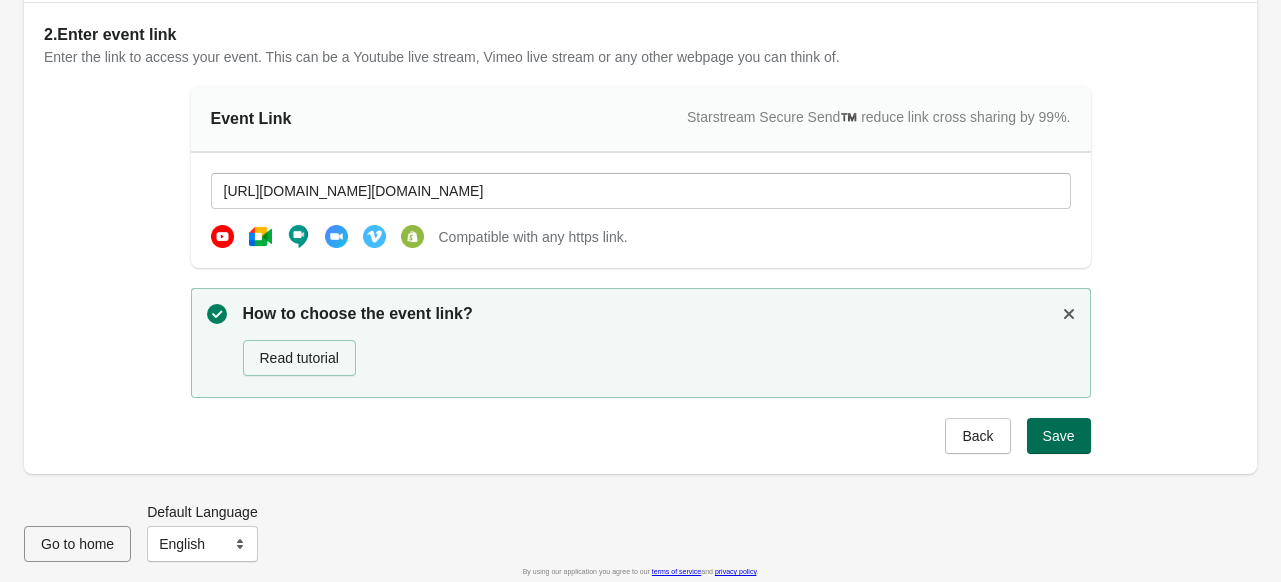 click on "Save" at bounding box center [1059, 436] 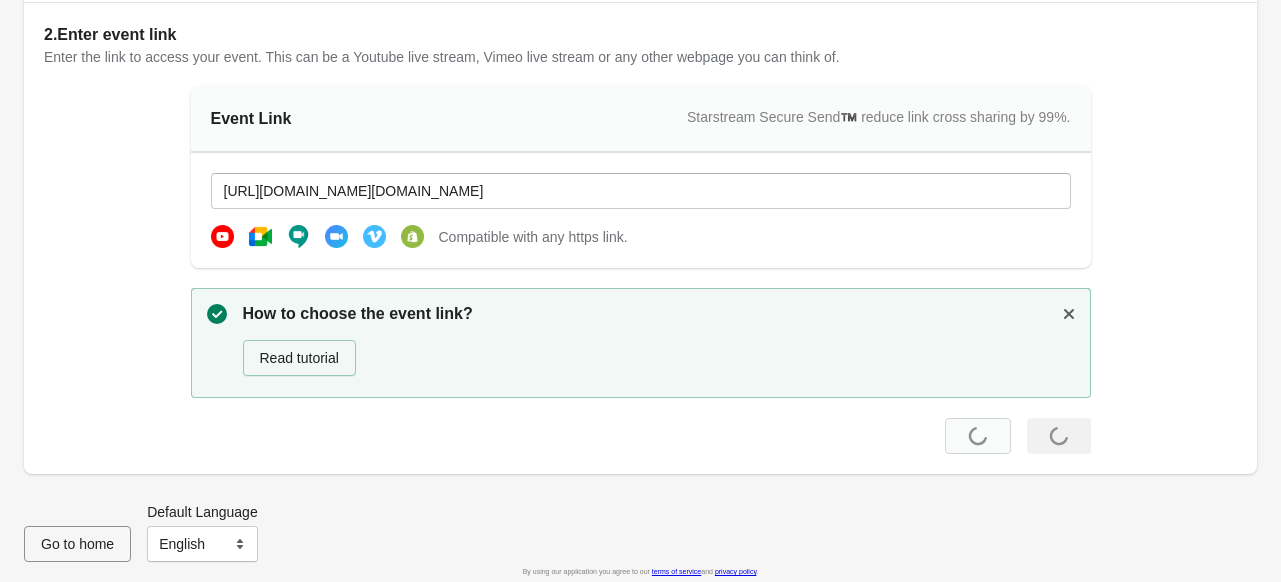 scroll, scrollTop: 0, scrollLeft: 0, axis: both 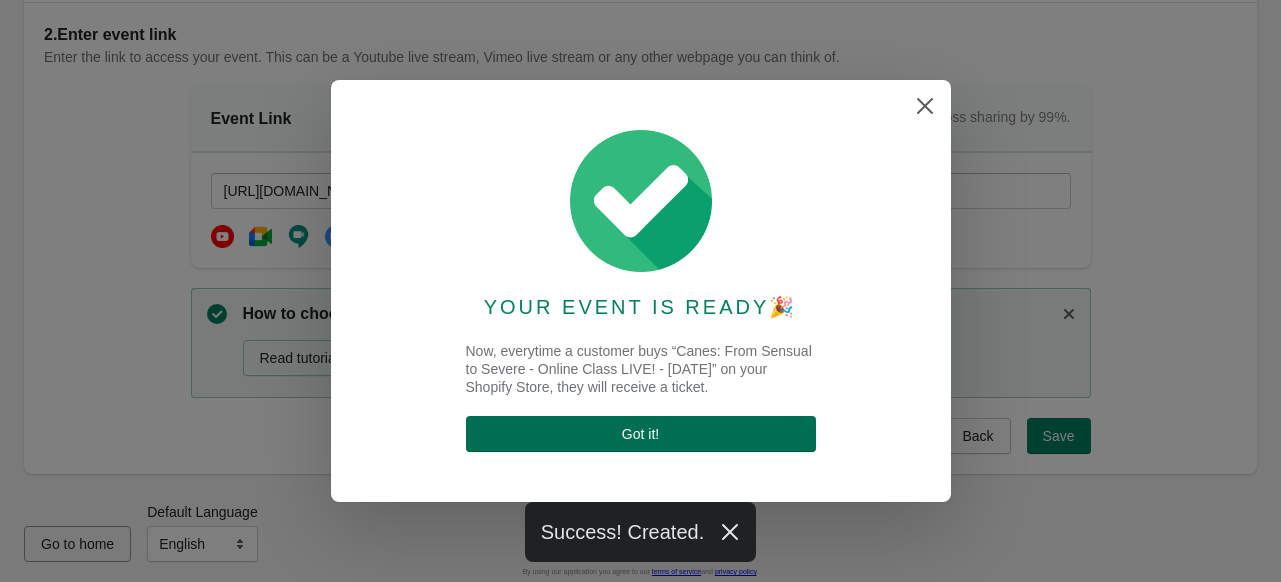 click on "Got it !" at bounding box center [641, 434] 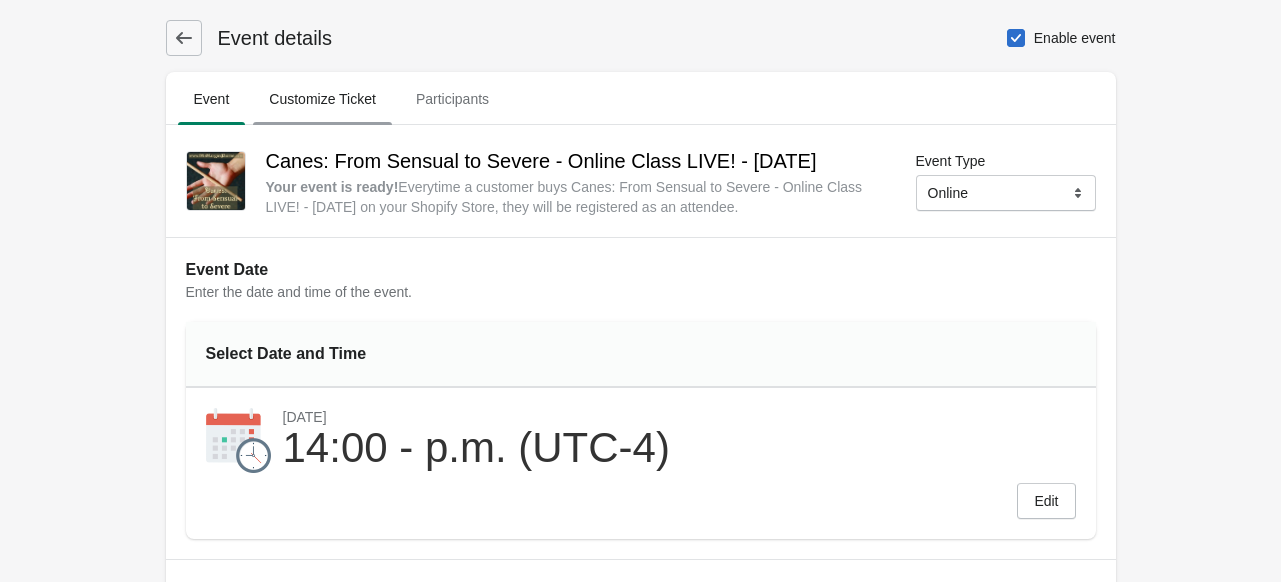 click on "Customize Ticket" at bounding box center (322, 99) 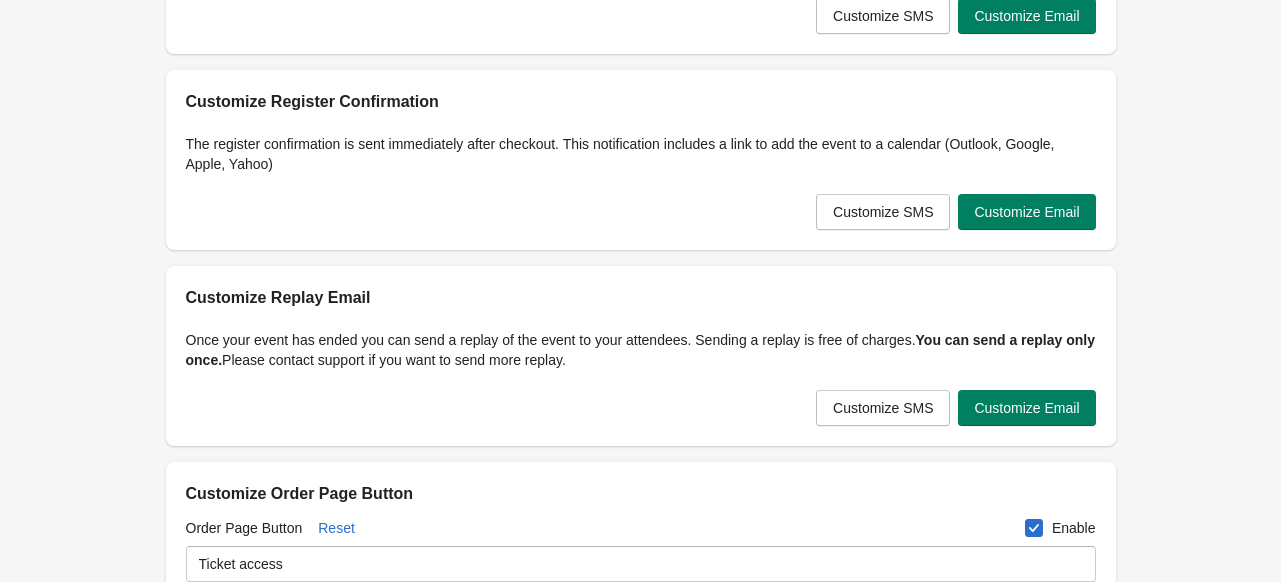scroll, scrollTop: 268, scrollLeft: 0, axis: vertical 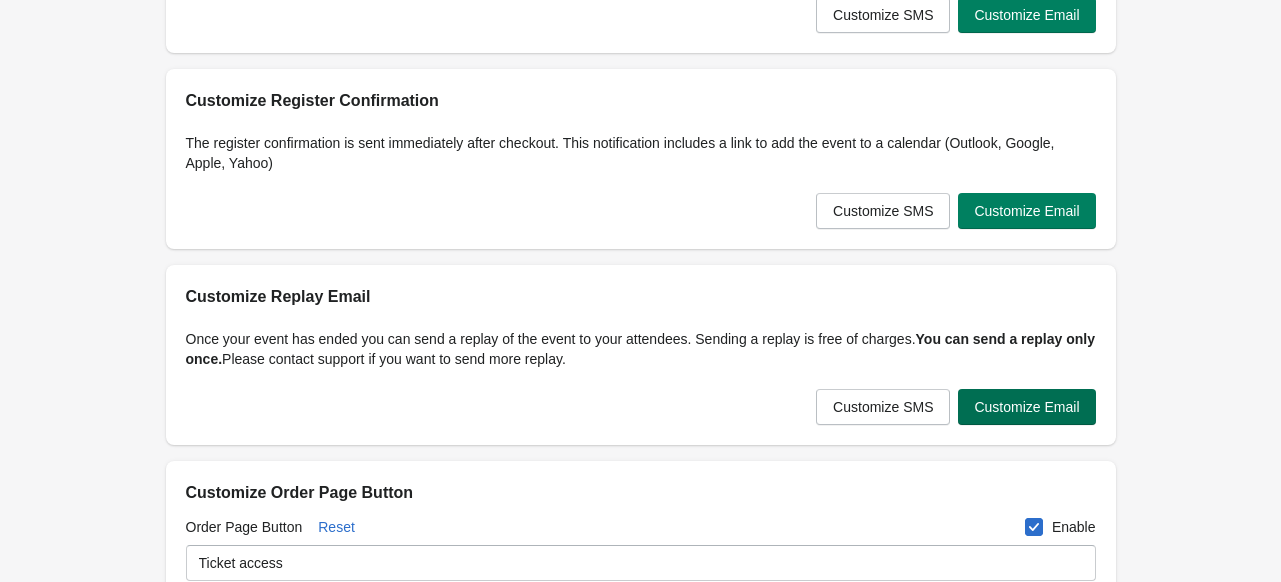 click on "Customize Email" at bounding box center (1026, 407) 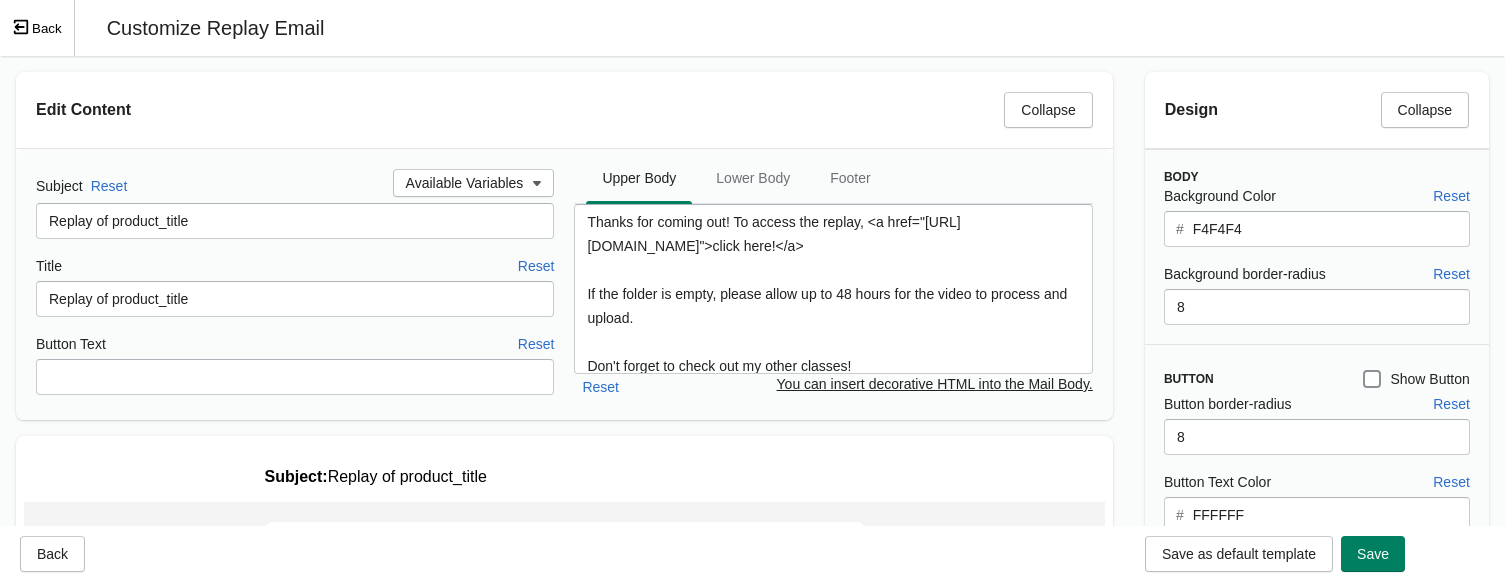 scroll, scrollTop: 0, scrollLeft: 0, axis: both 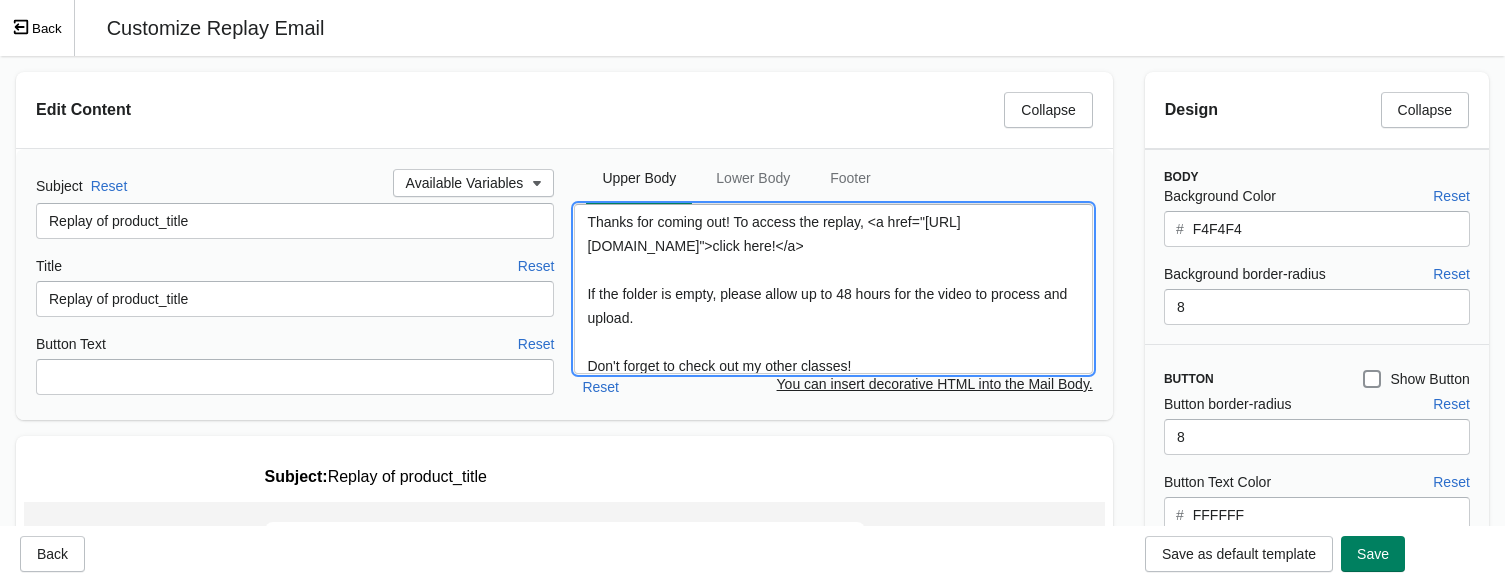 drag, startPoint x: 628, startPoint y: 245, endPoint x: 740, endPoint y: 262, distance: 113.28283 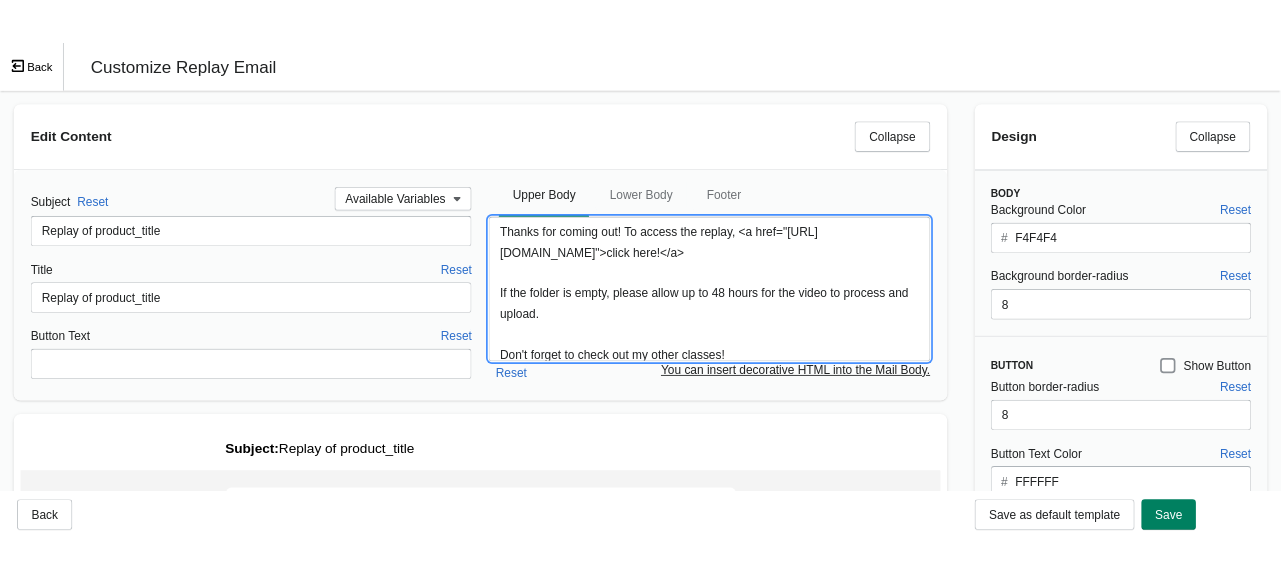 scroll, scrollTop: 0, scrollLeft: 0, axis: both 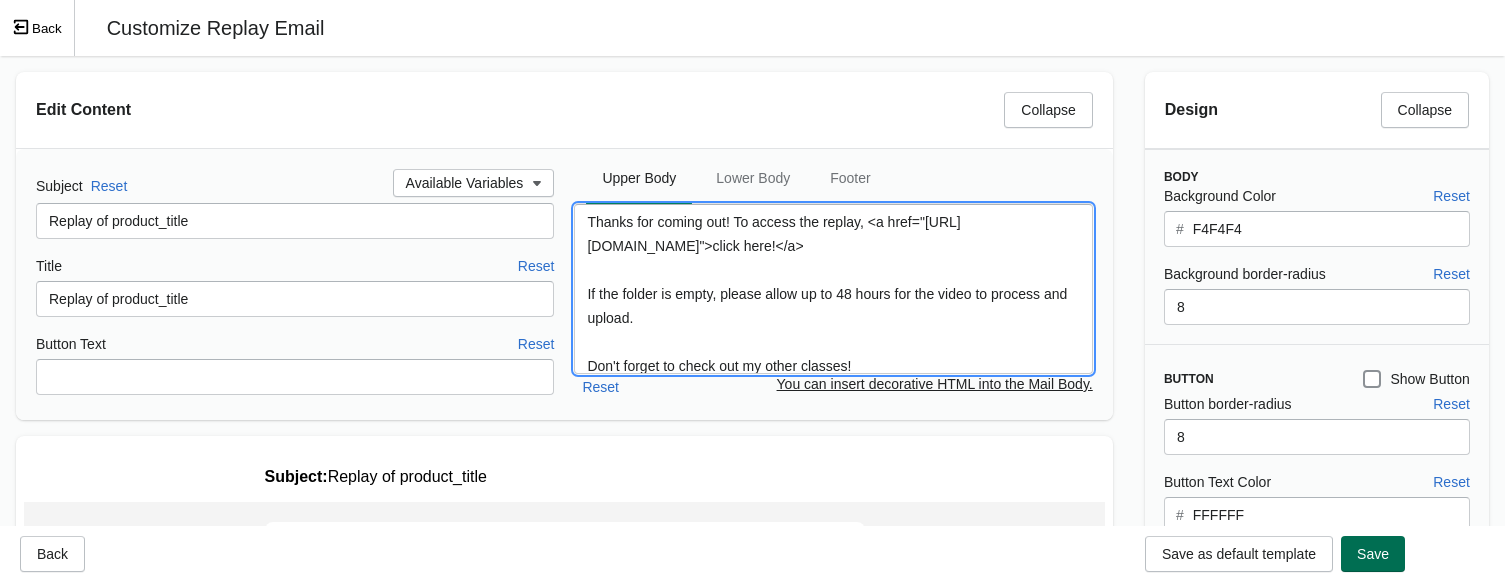 type on "Thanks for coming out! To access the replay, <a href="[URL][DOMAIN_NAME]">click here!</a>
If the folder is empty, please allow up to 48 hours for the video to process and upload.
Don't forget to check out my other classes!
<a href="[URL][DOMAIN_NAME]">List of all live On Demand classes</a>
<a href="[URL][DOMAIN_NAME]">List of On-Demand Courses</a>
Check out the merch in my shop!
<A href="[URL][DOMAIN_NAME]">S&M Shop</a>" 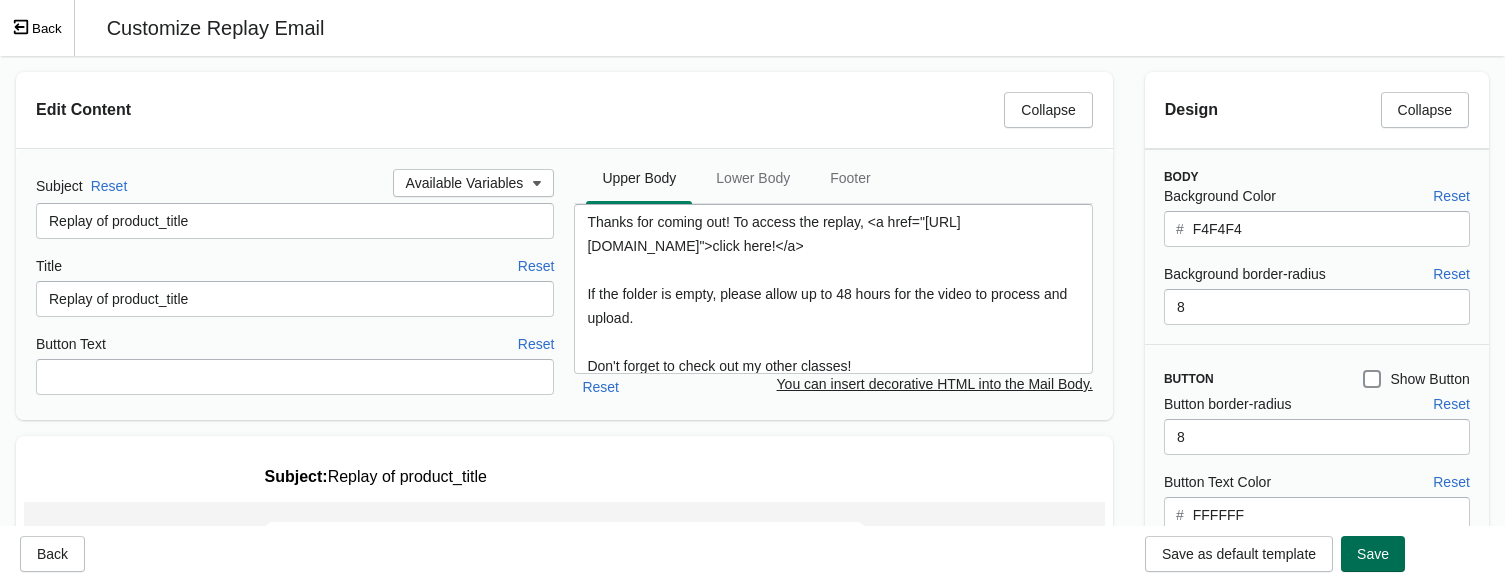 click on "Save" at bounding box center [1373, 554] 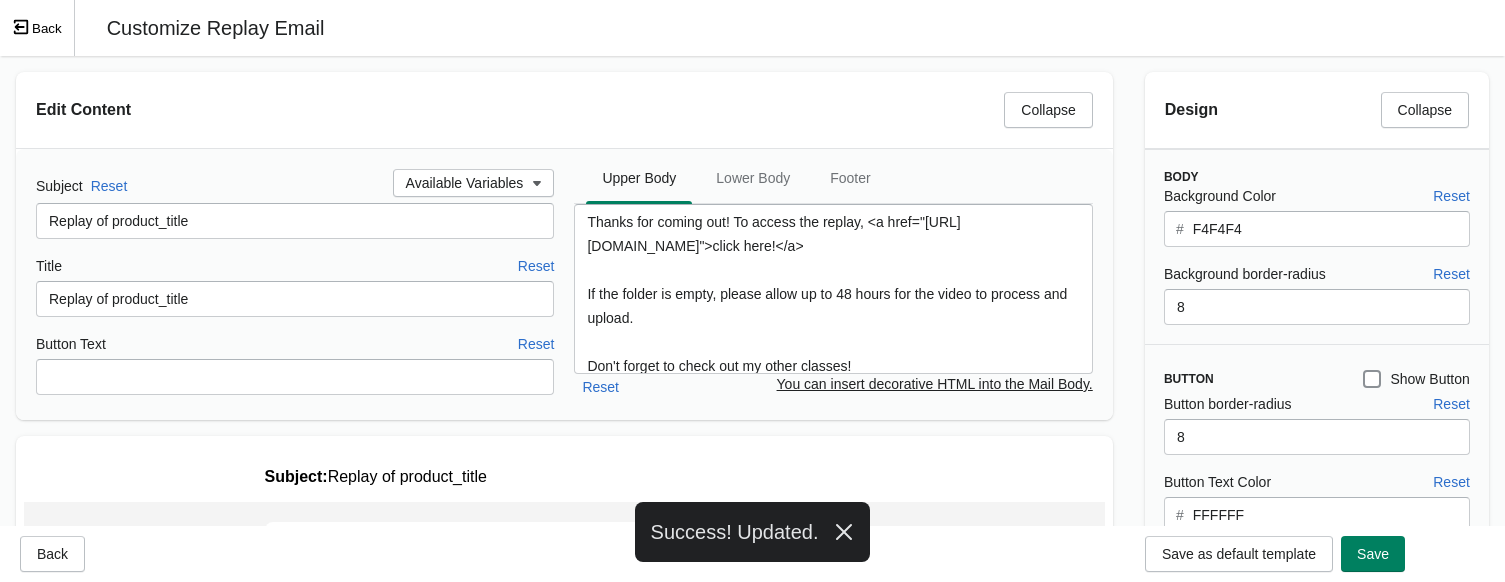 click on "Back" at bounding box center (37, 28) 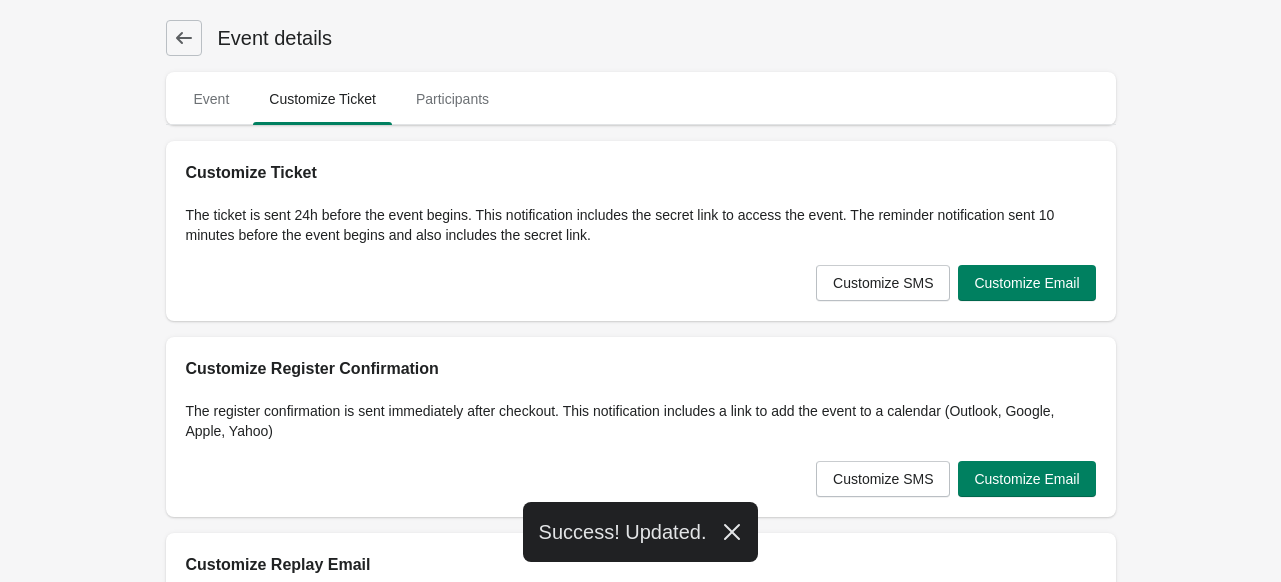 click 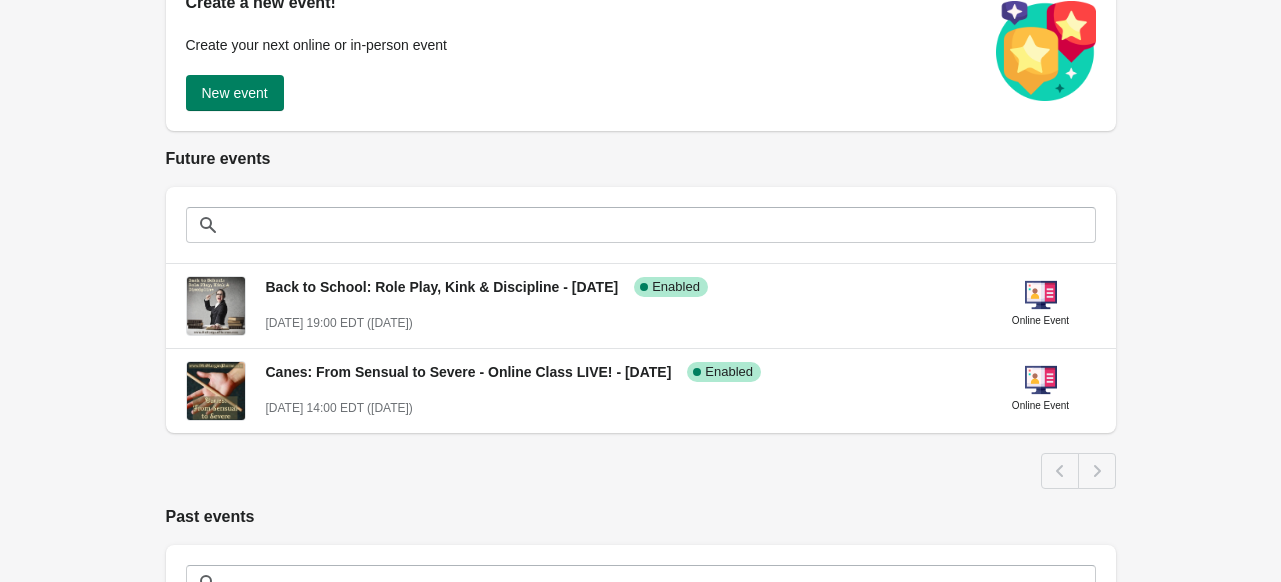 scroll, scrollTop: 271, scrollLeft: 0, axis: vertical 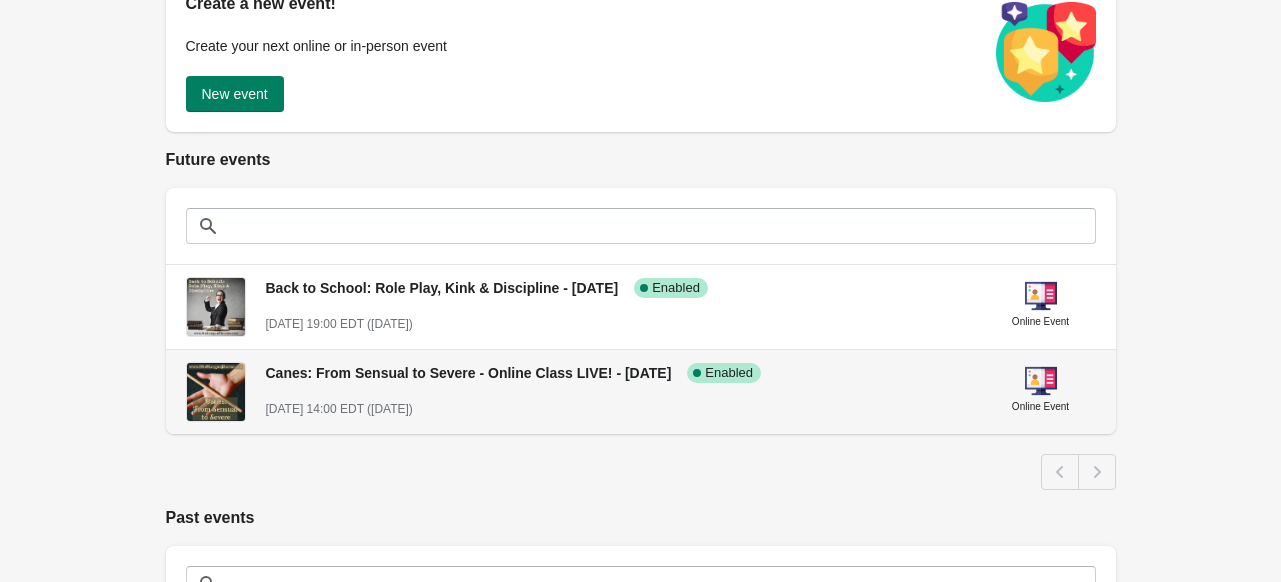 click on "Canes: From Sensual to Severe - Online Class LIVE! - [DATE]" at bounding box center [469, 373] 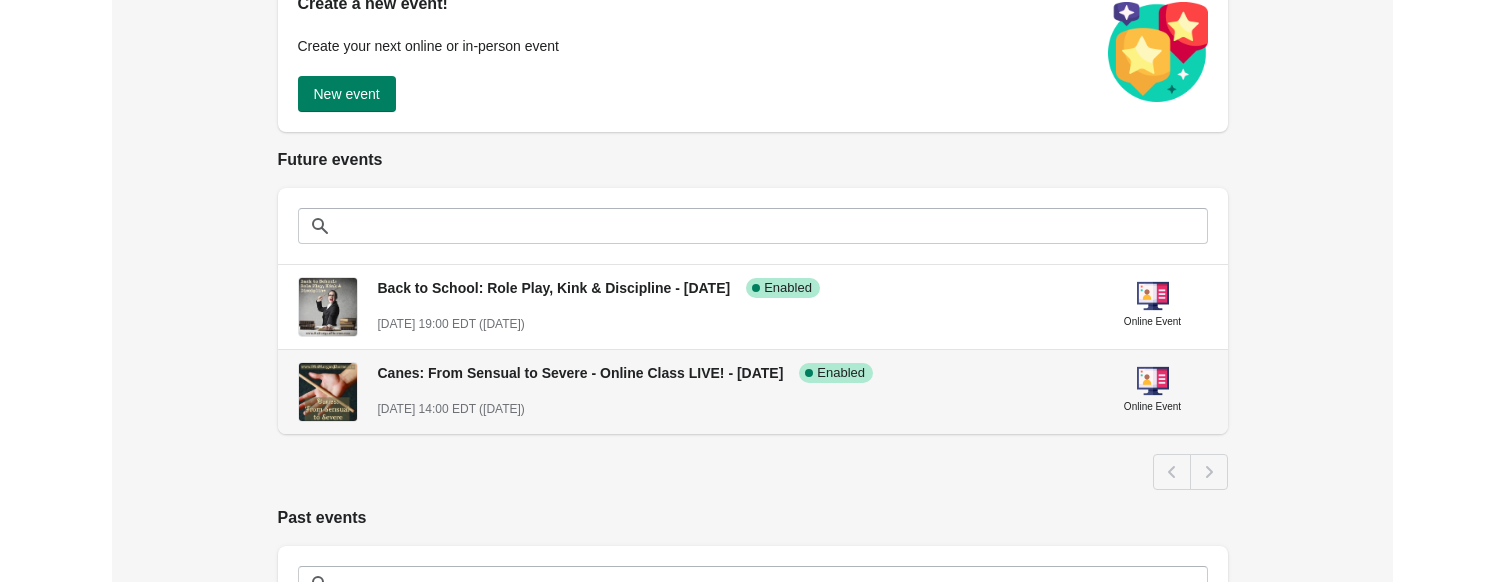 scroll, scrollTop: 0, scrollLeft: 0, axis: both 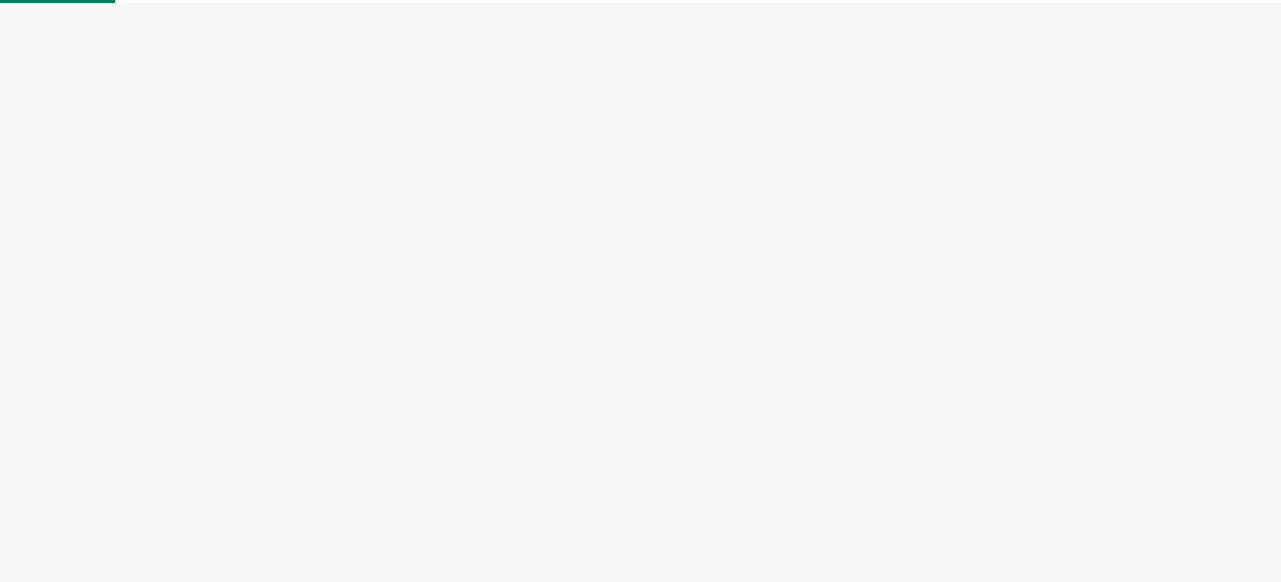 select on "US" 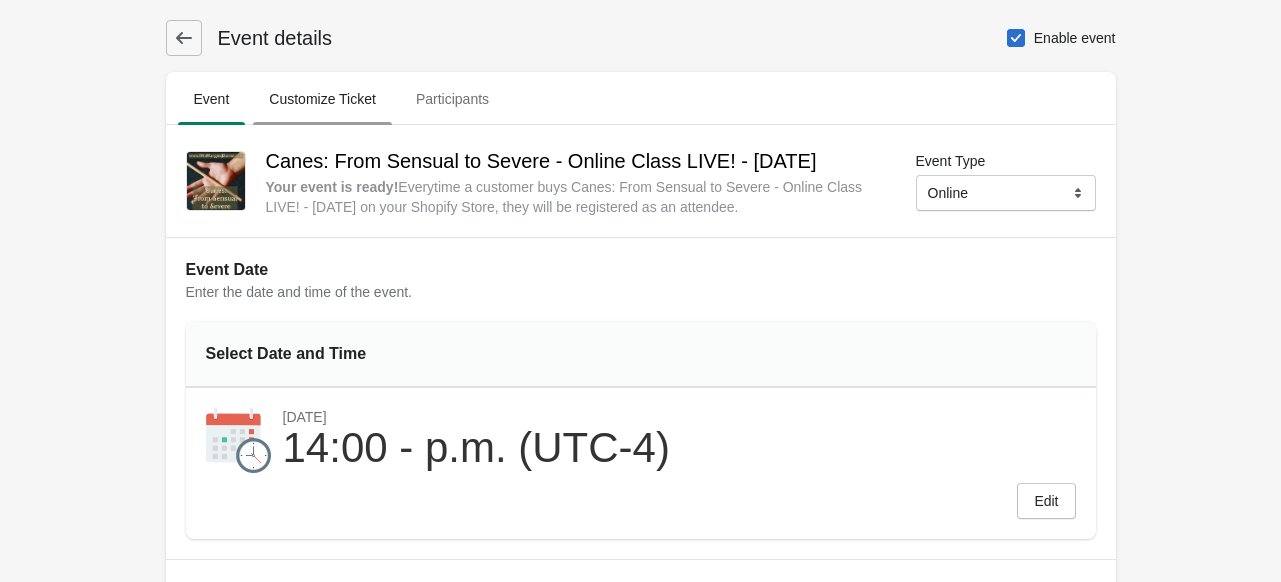 click on "Customize Ticket" at bounding box center (322, 99) 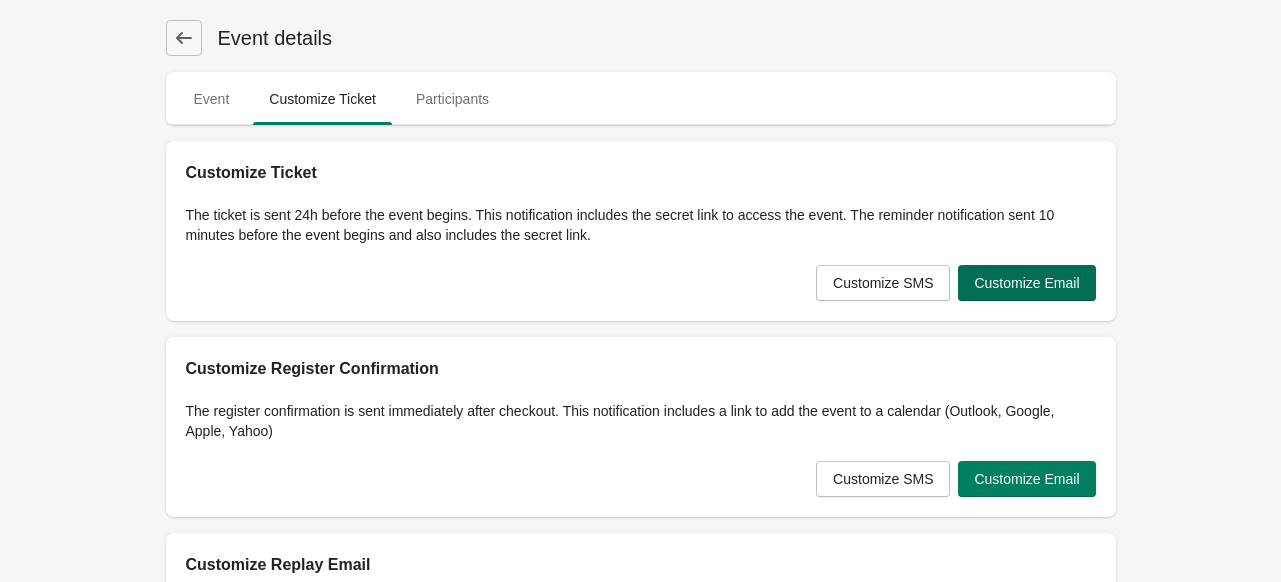 click on "Customize Email" at bounding box center (1026, 283) 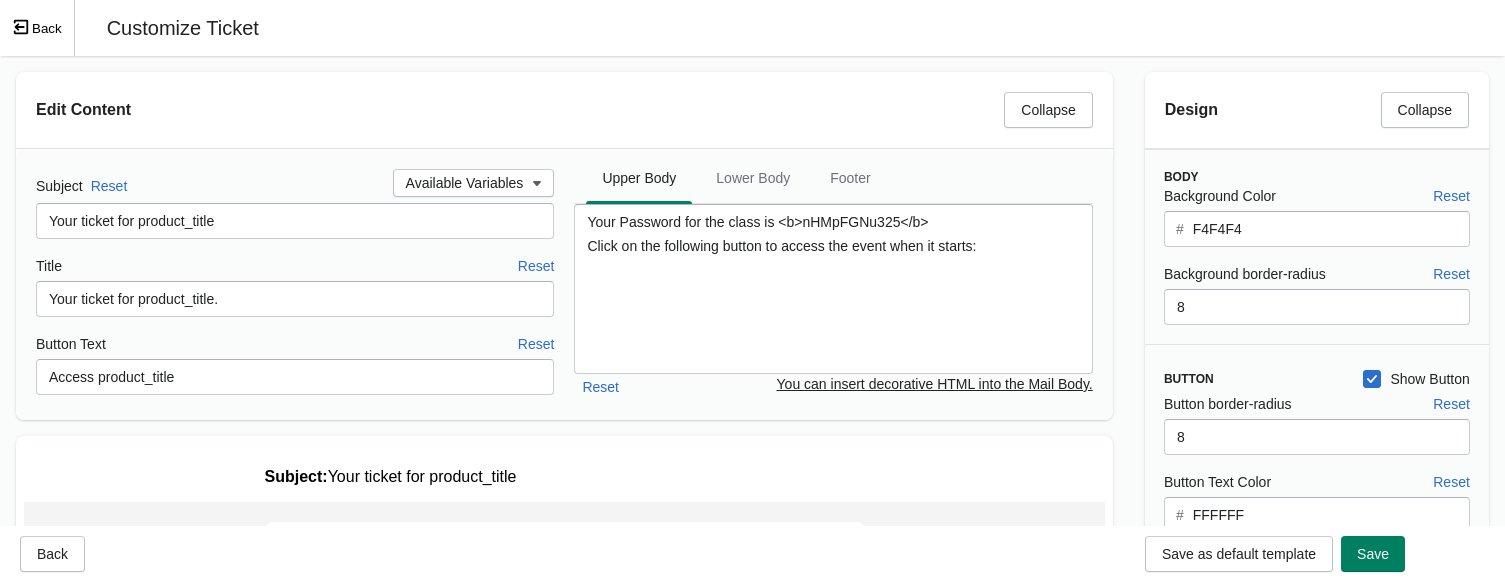 scroll, scrollTop: 0, scrollLeft: 0, axis: both 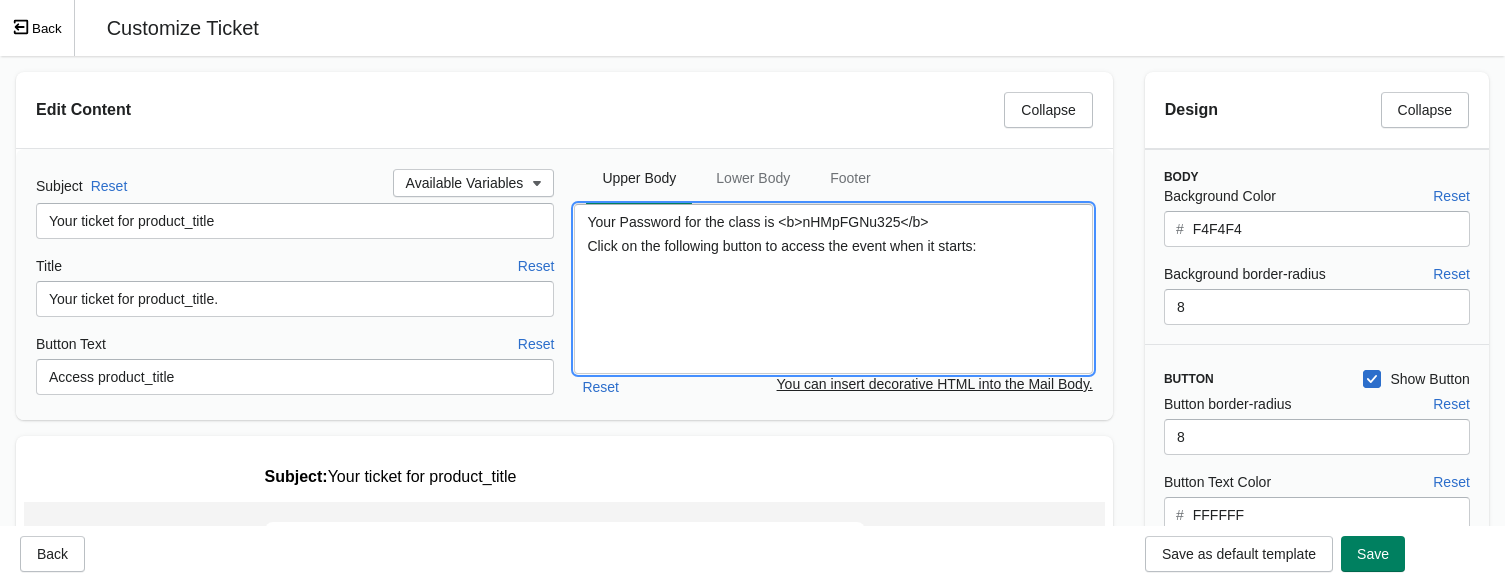 drag, startPoint x: 799, startPoint y: 223, endPoint x: 896, endPoint y: 217, distance: 97.18539 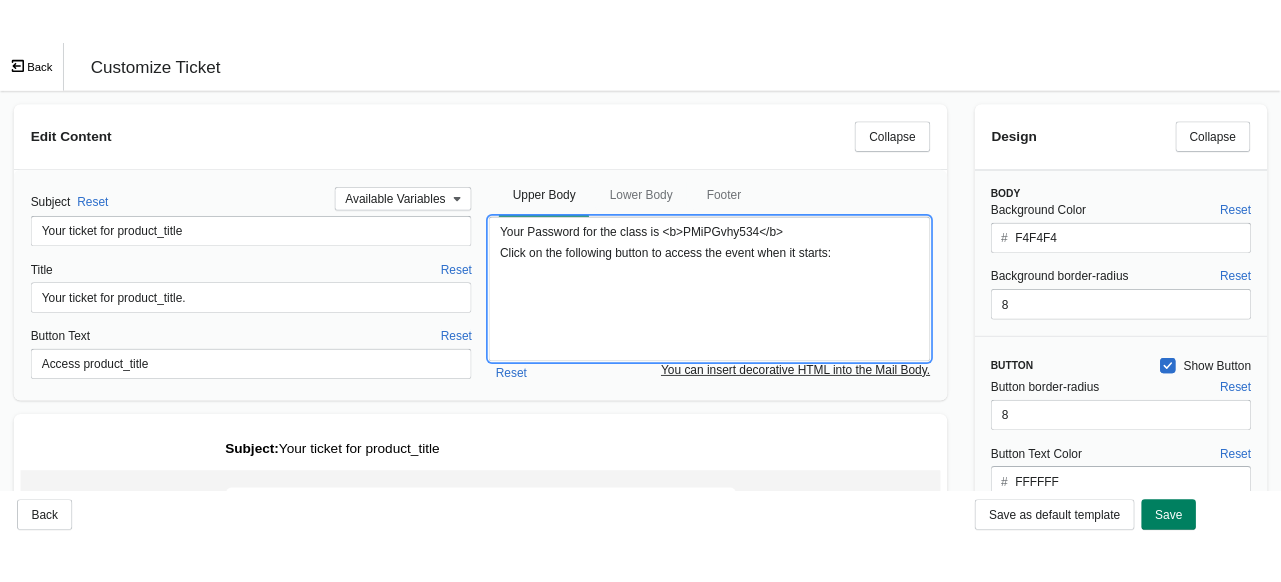 scroll, scrollTop: 0, scrollLeft: 0, axis: both 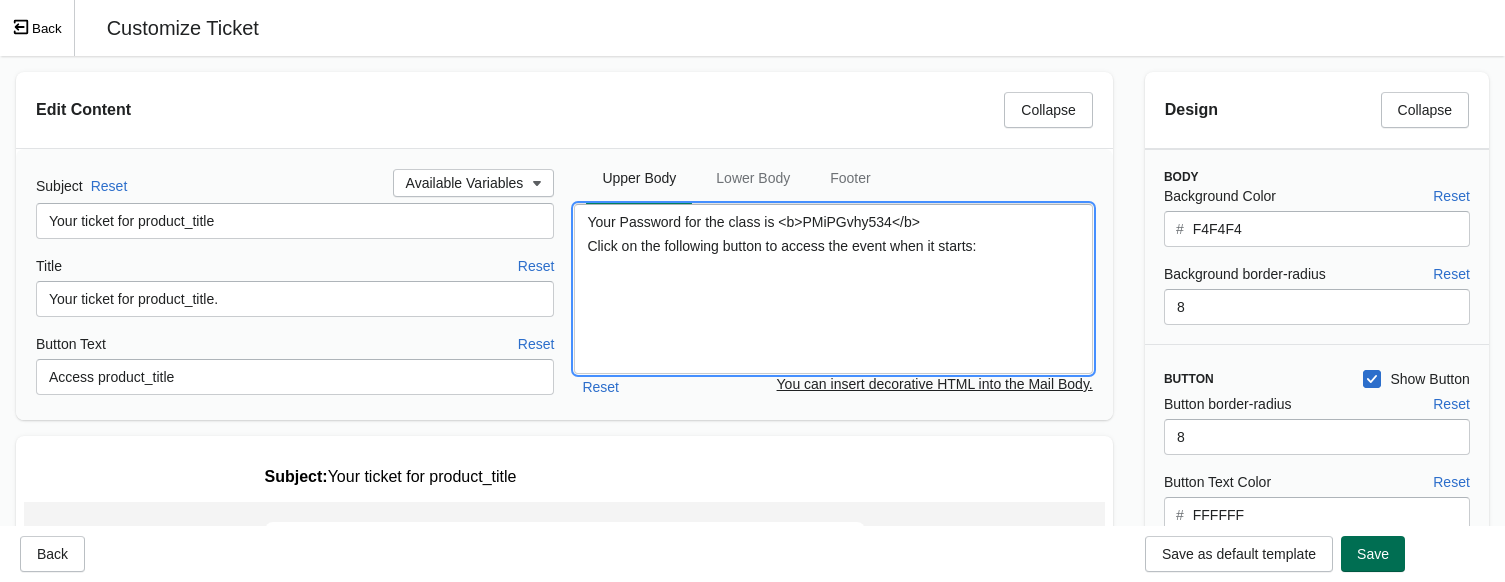 type on "Your Password for the class is <b>PMiPGvhy534</b>
Click on the following button to access the event when it starts:" 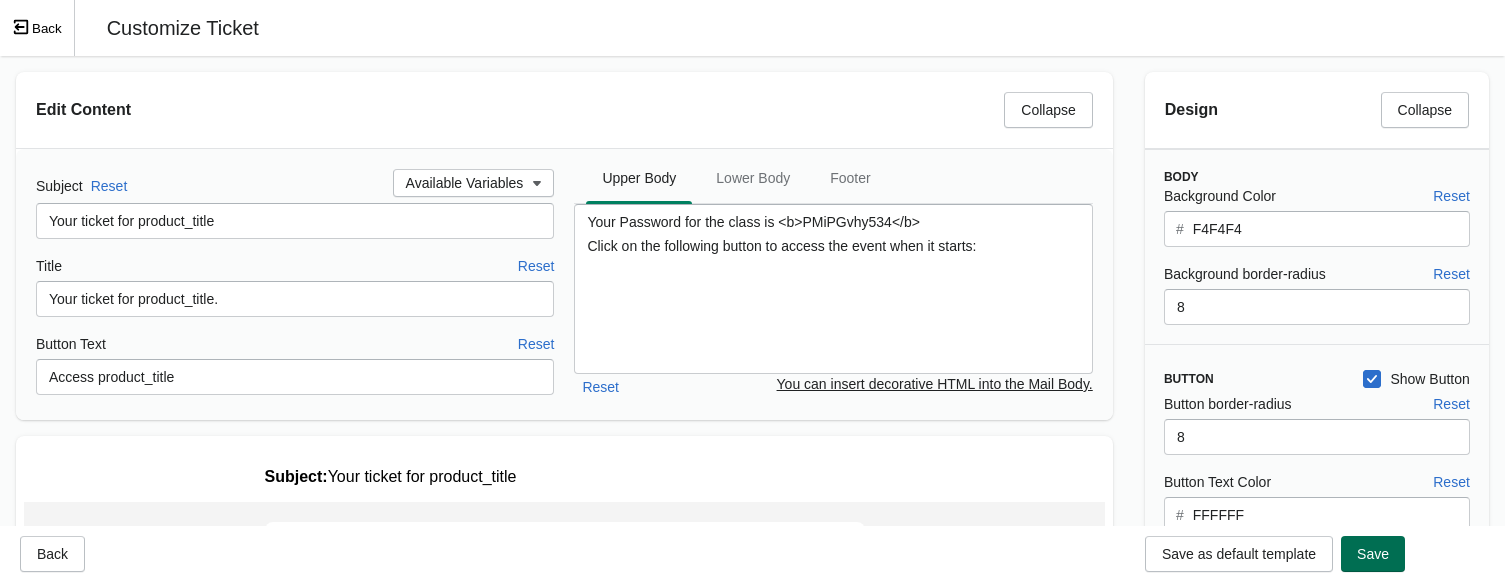click on "Save" at bounding box center [1373, 554] 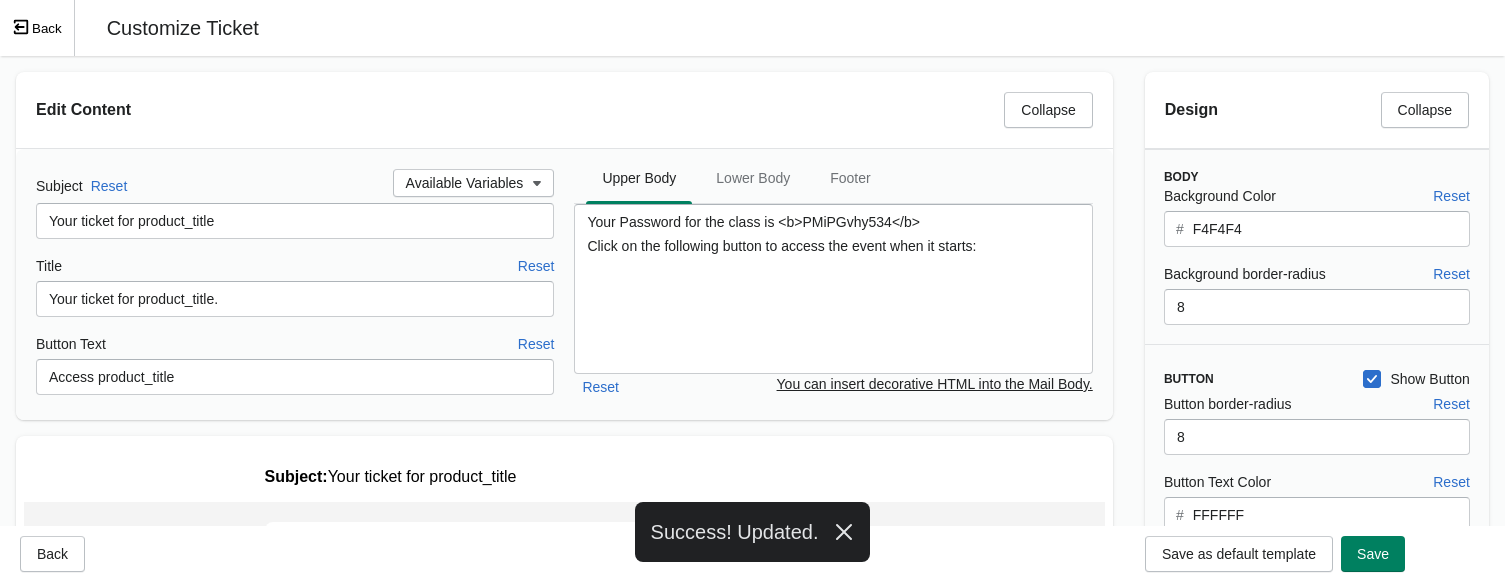 click 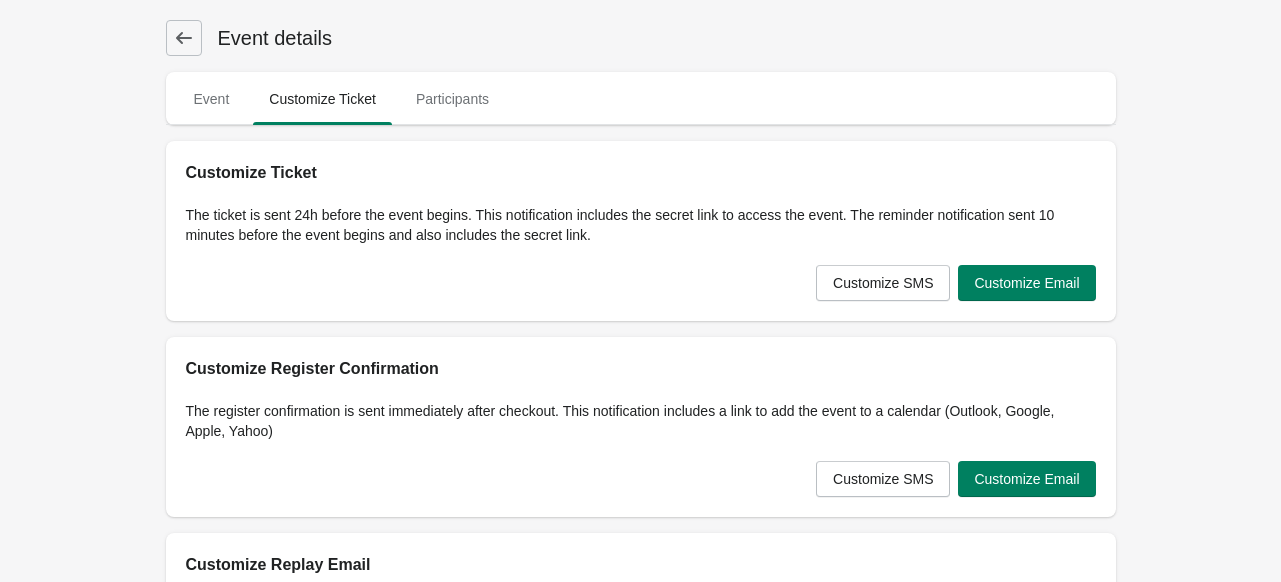 click 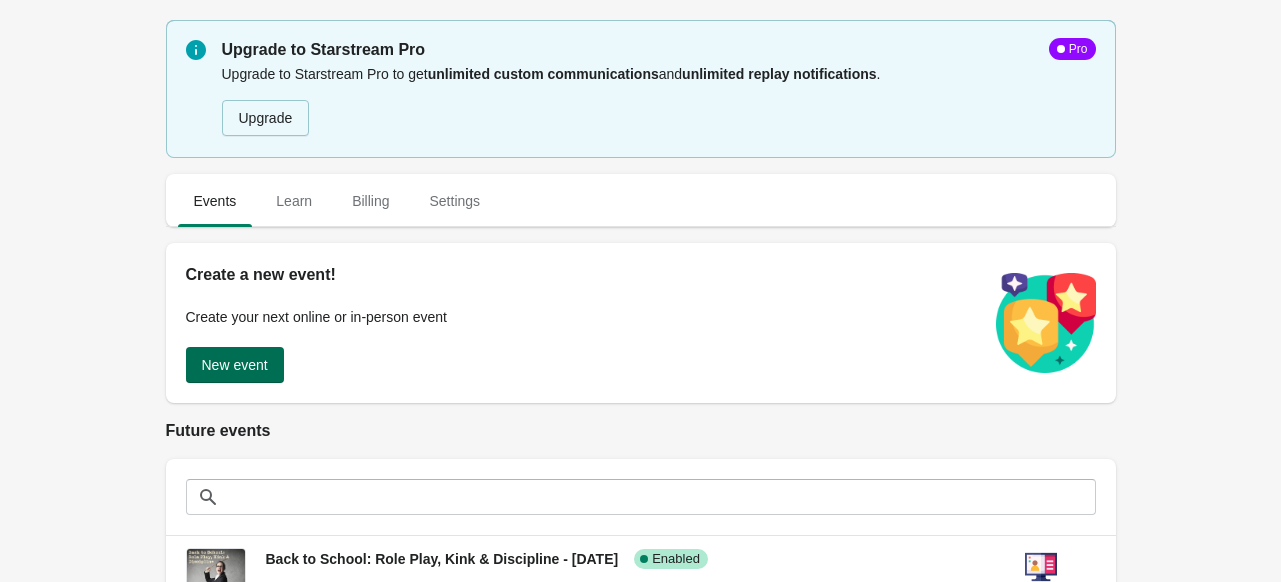 click on "New event" at bounding box center (235, 365) 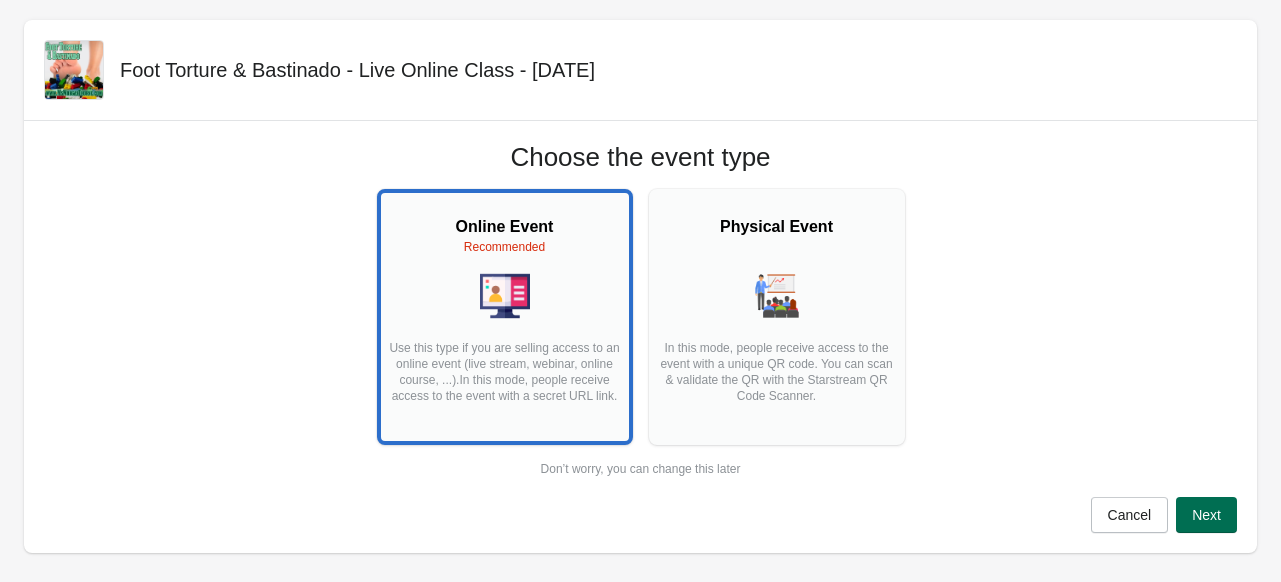 click on "Next" at bounding box center [1206, 515] 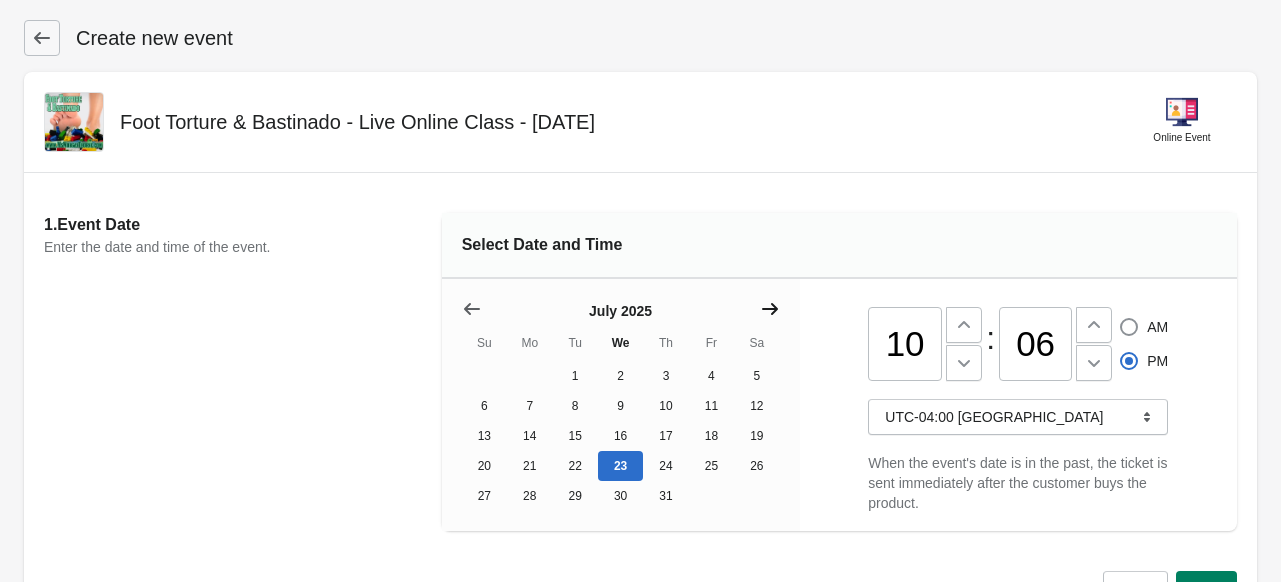 click 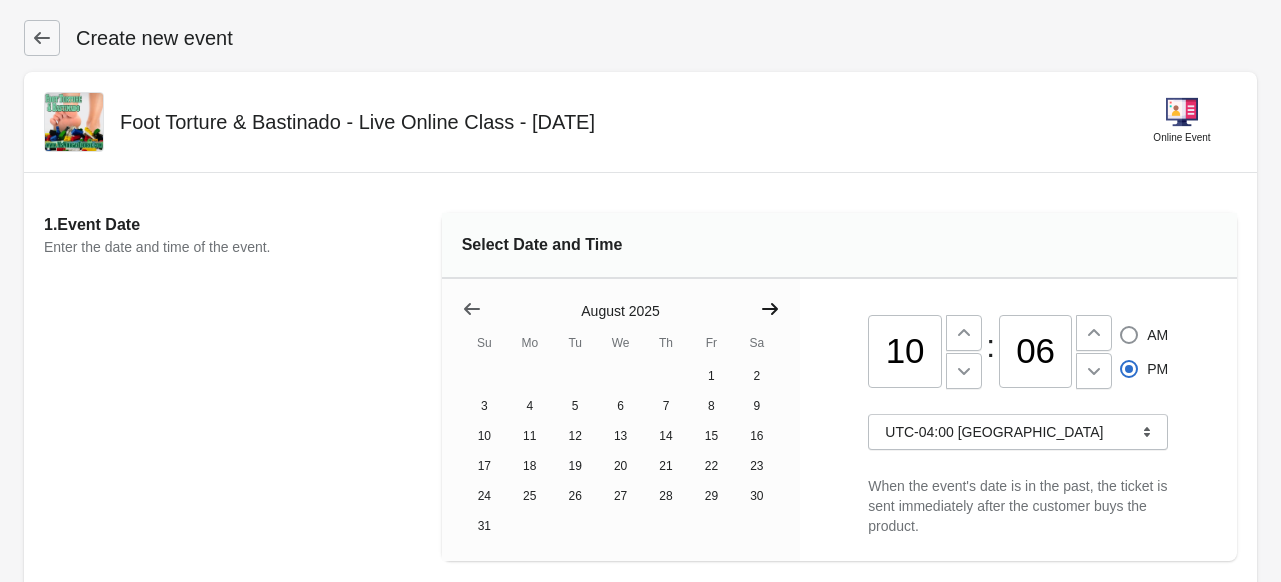 click 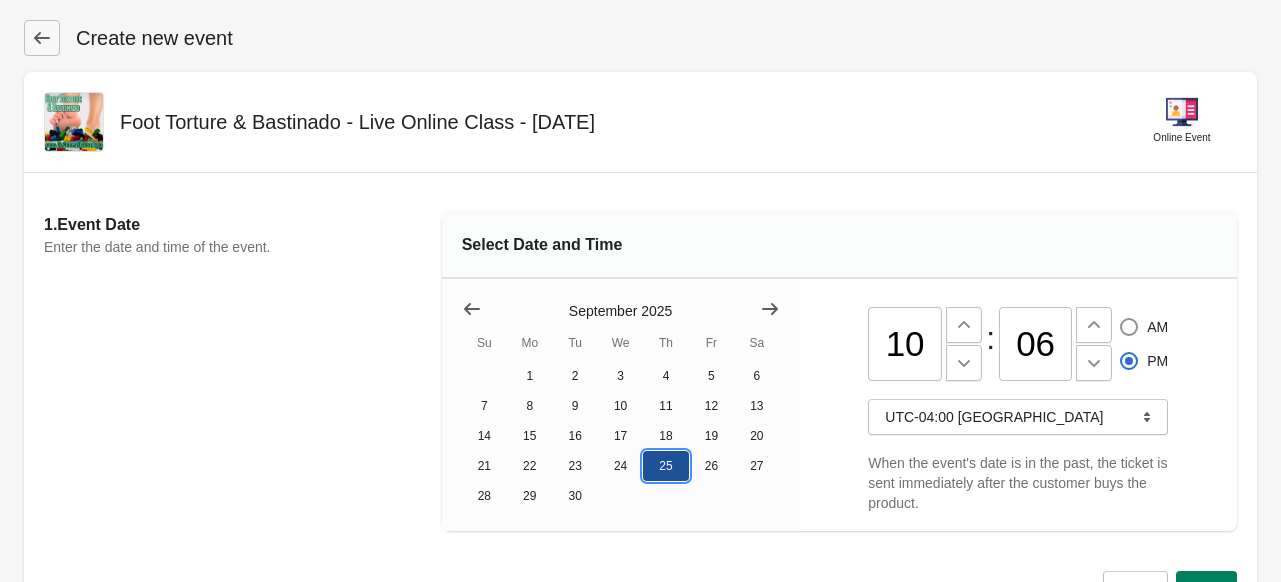 click on "25" at bounding box center [665, 466] 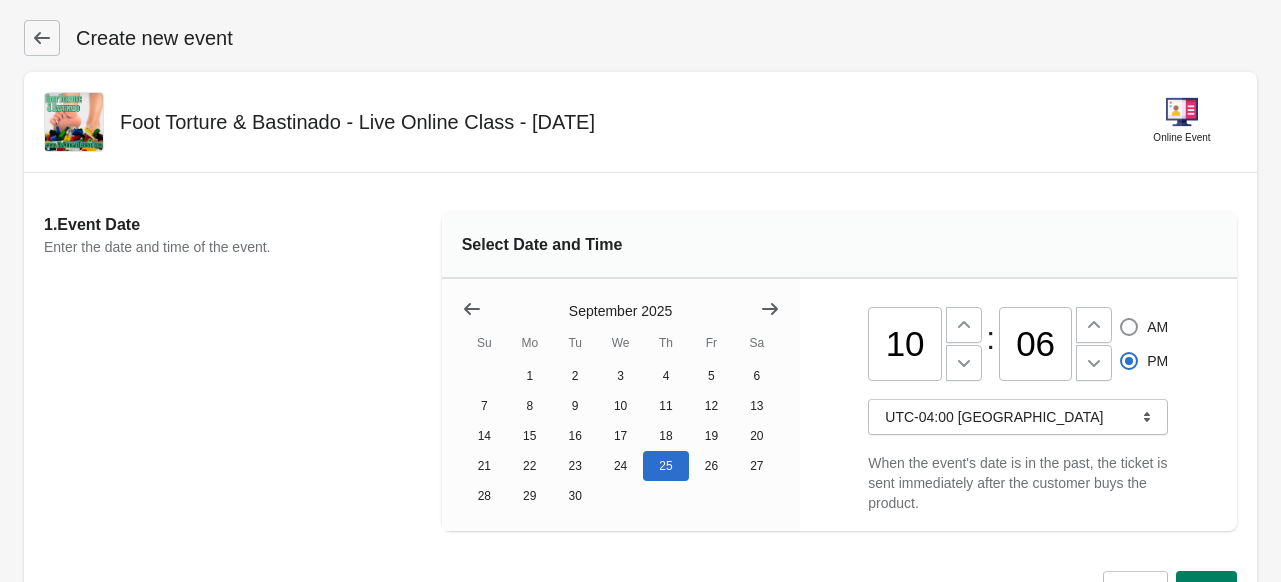 click on "10" at bounding box center (905, 344) 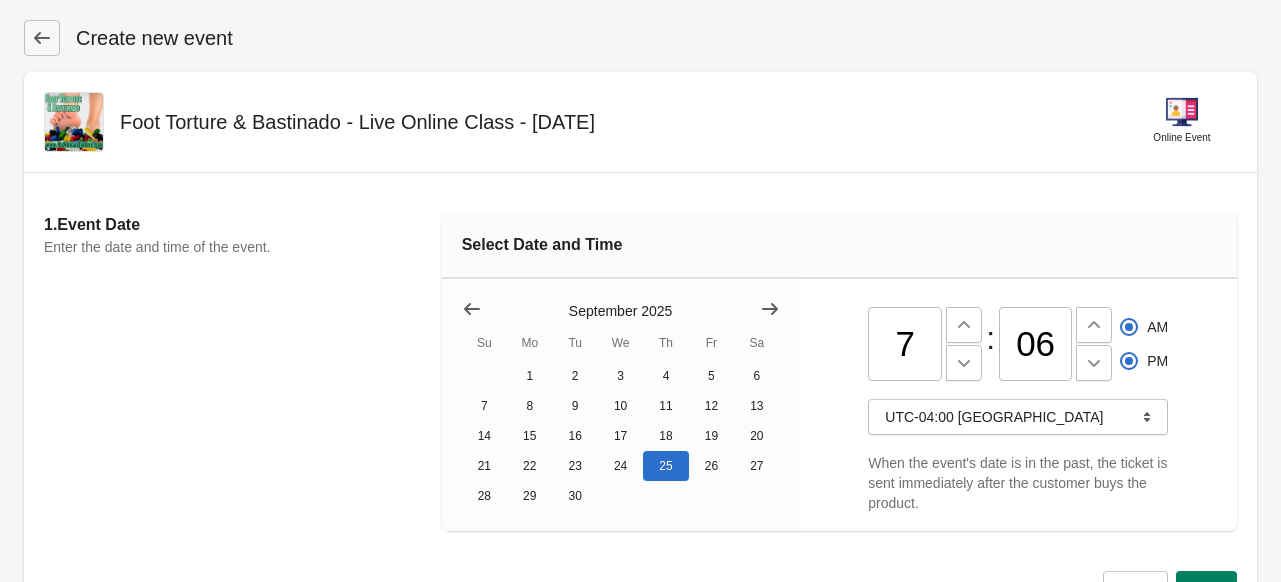 type on "07" 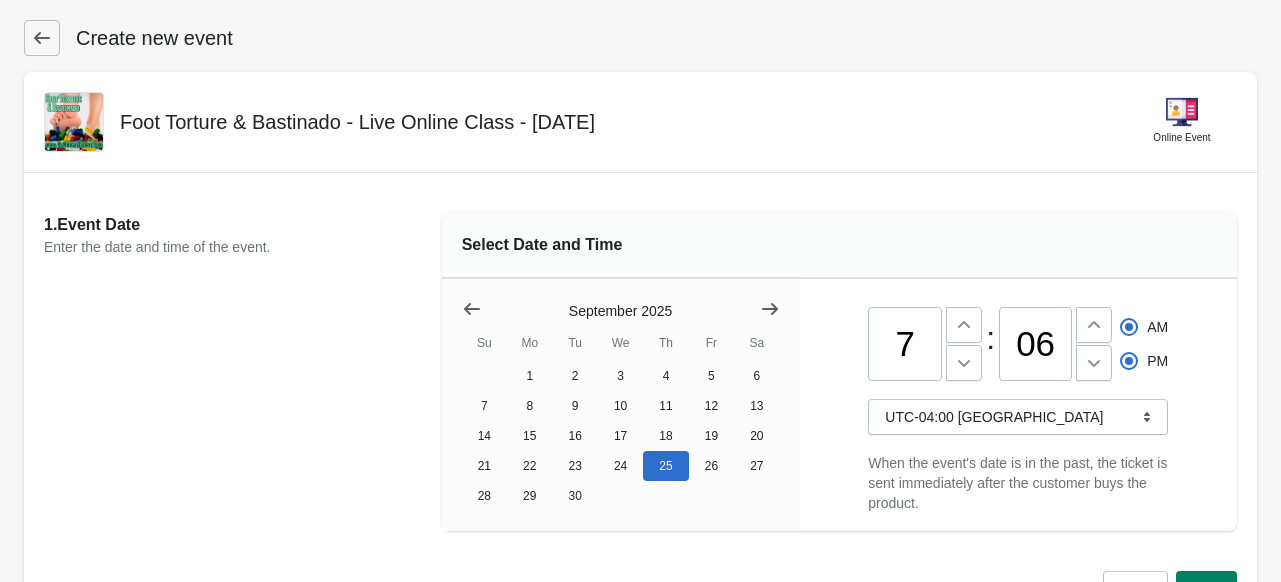 radio on "true" 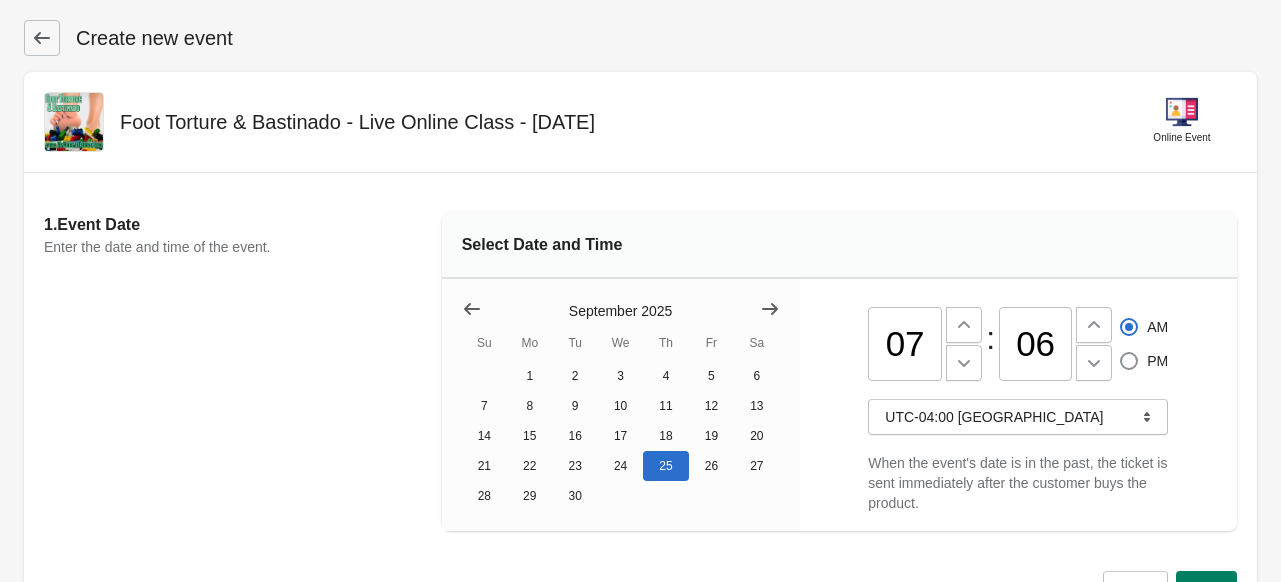 click on "06" at bounding box center (1036, 344) 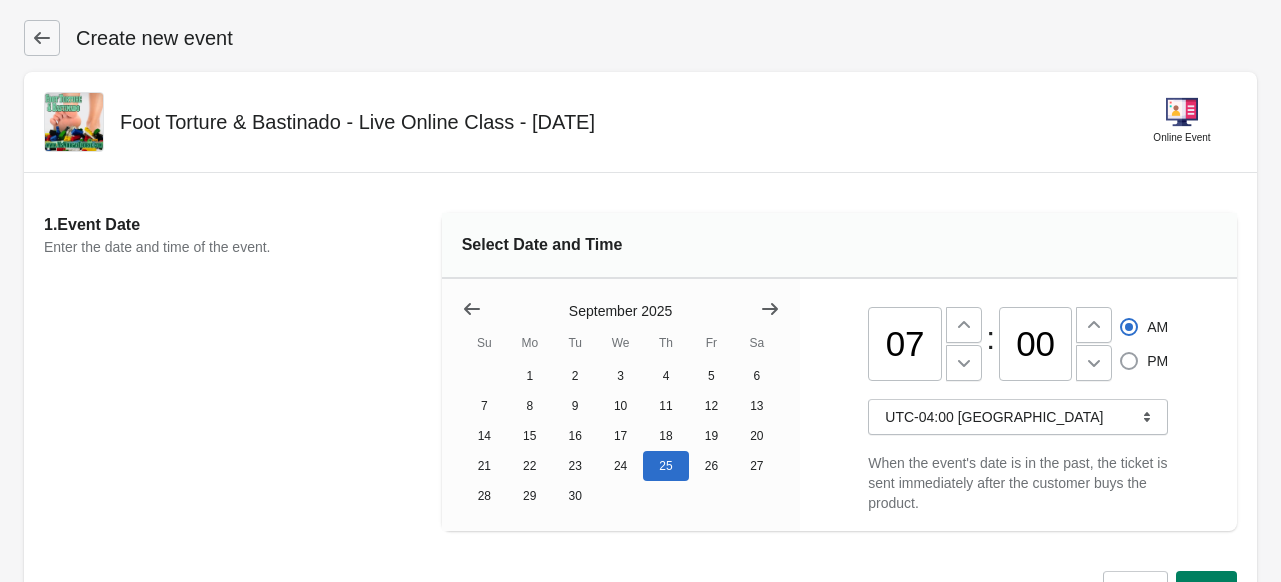 type on "00" 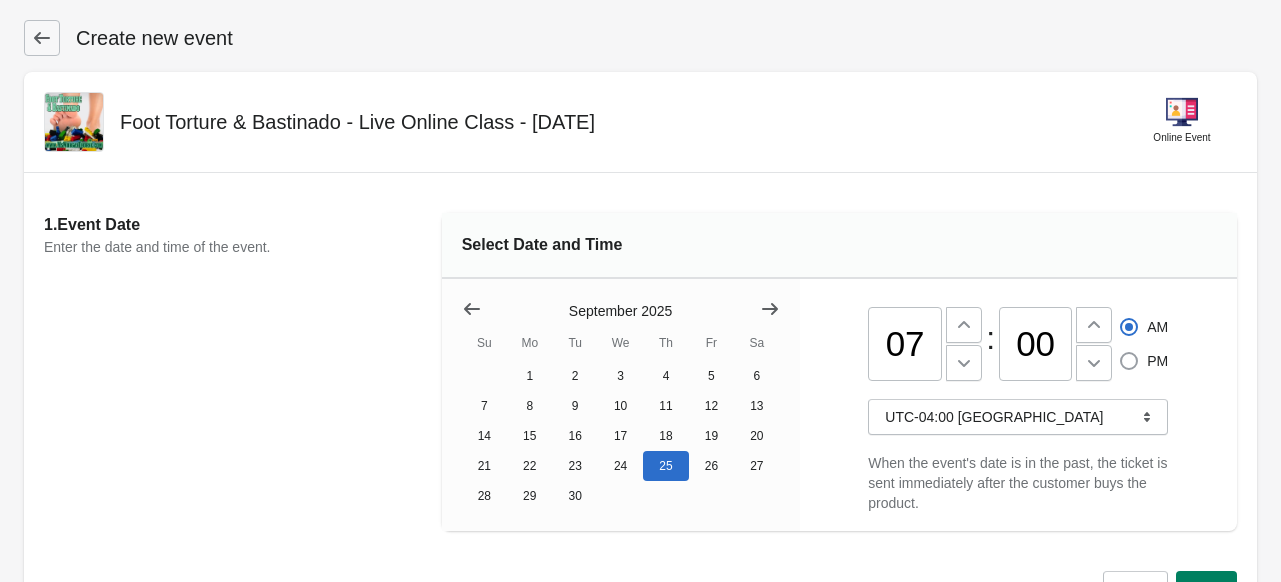 radio on "true" 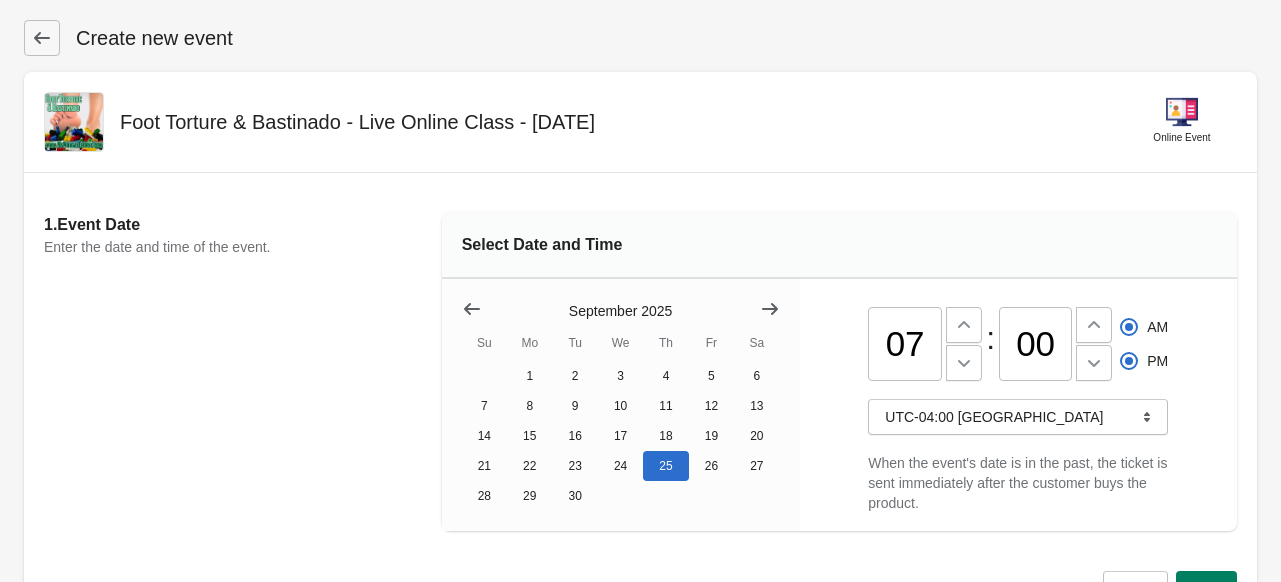 radio on "false" 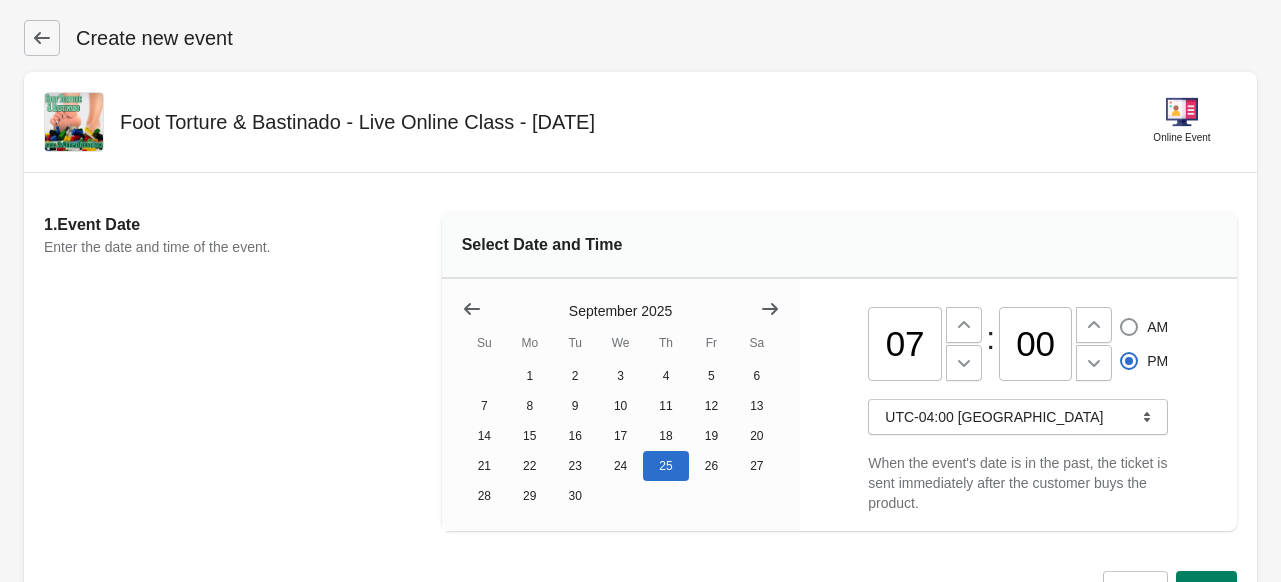 scroll, scrollTop: 123, scrollLeft: 0, axis: vertical 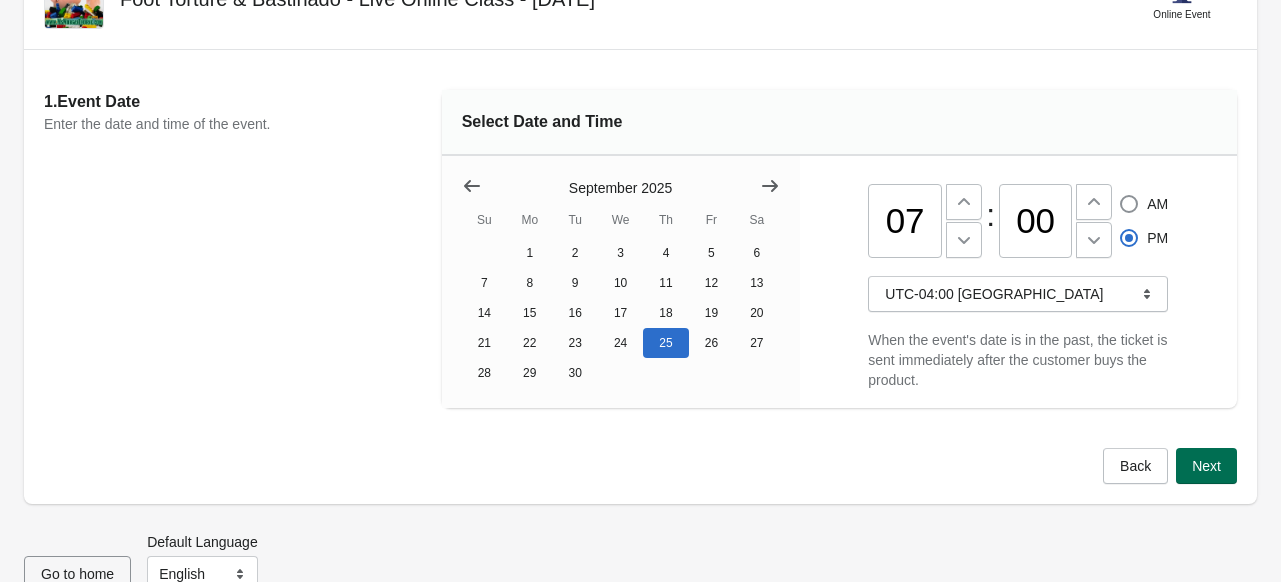 click on "Next" at bounding box center [1206, 466] 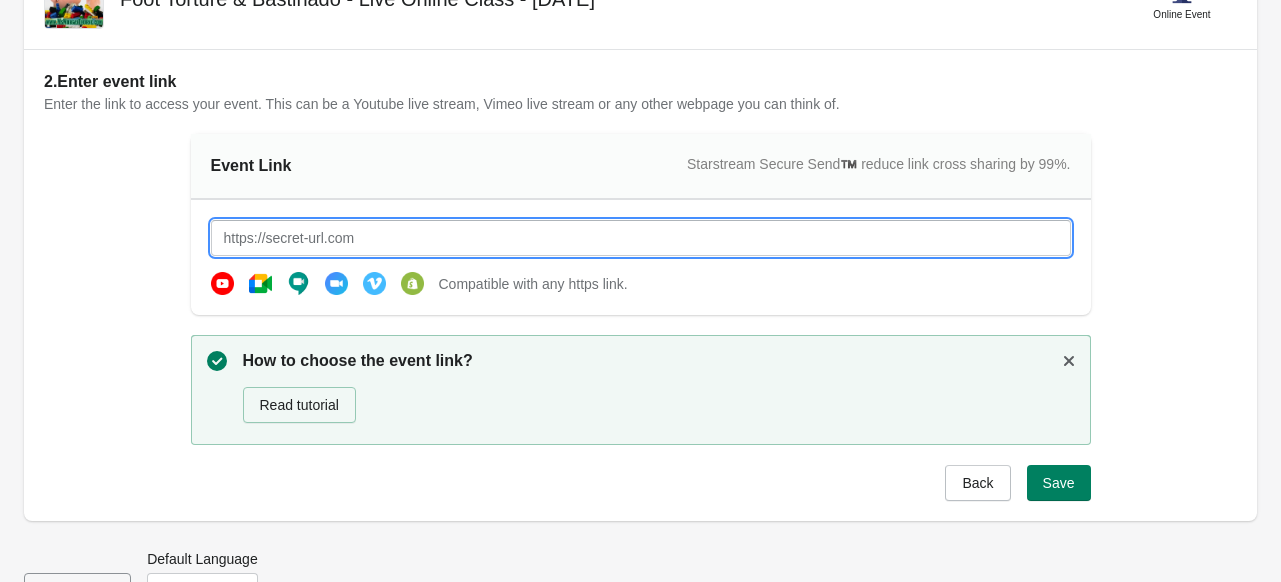 paste on "[URL][DOMAIN_NAME][DOMAIN_NAME]" 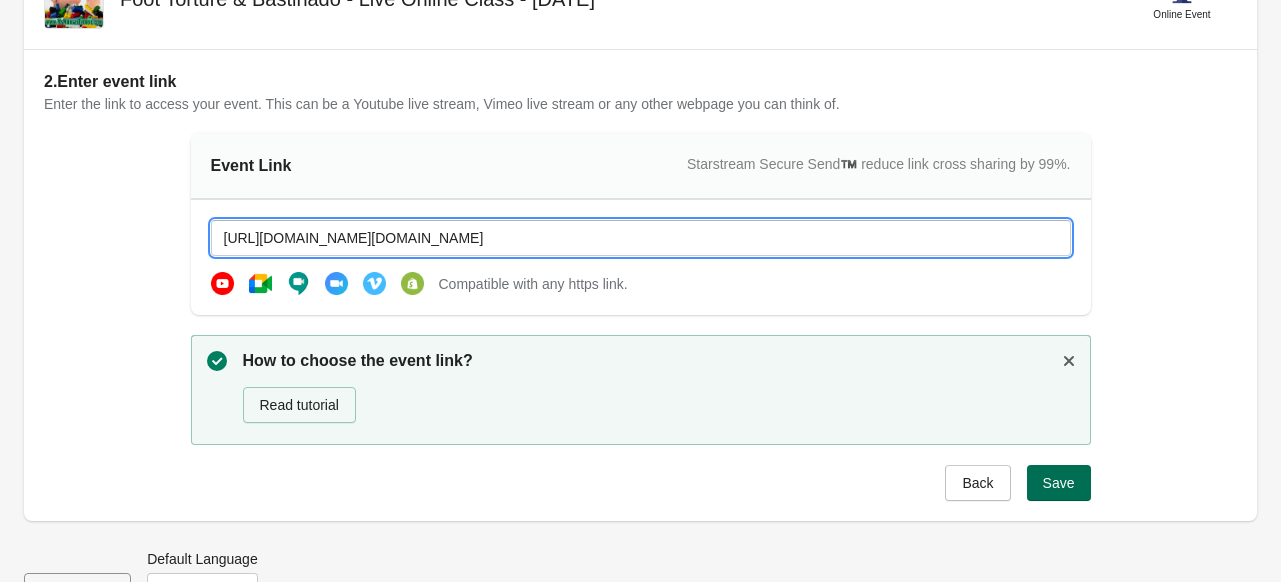 type on "[URL][DOMAIN_NAME][DOMAIN_NAME]" 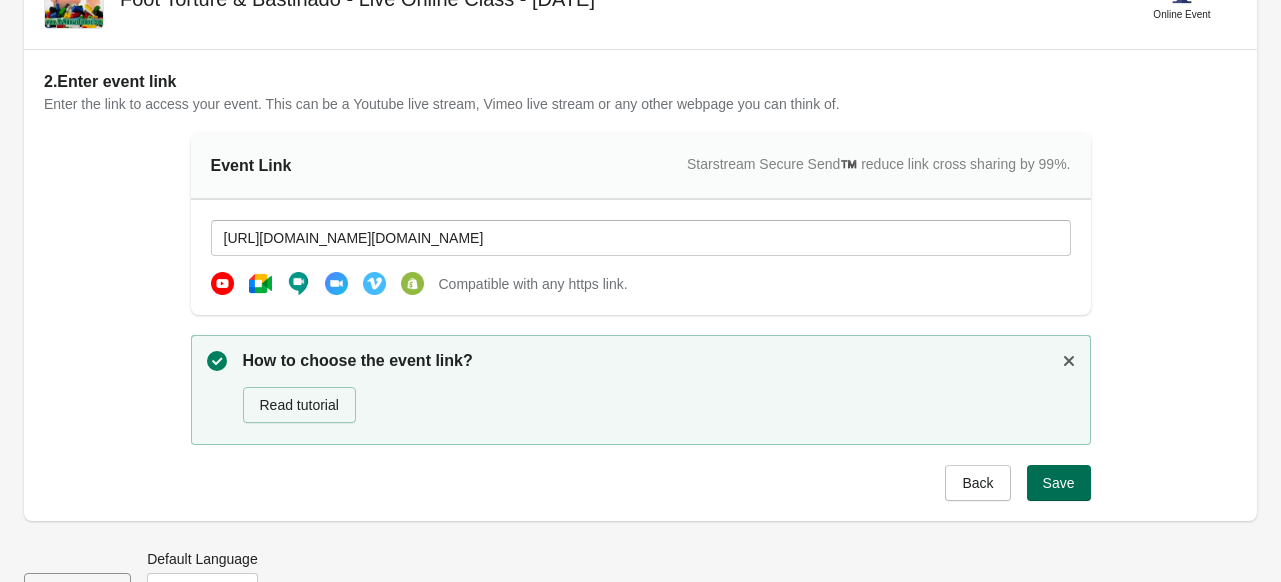 click on "Save" at bounding box center (1059, 483) 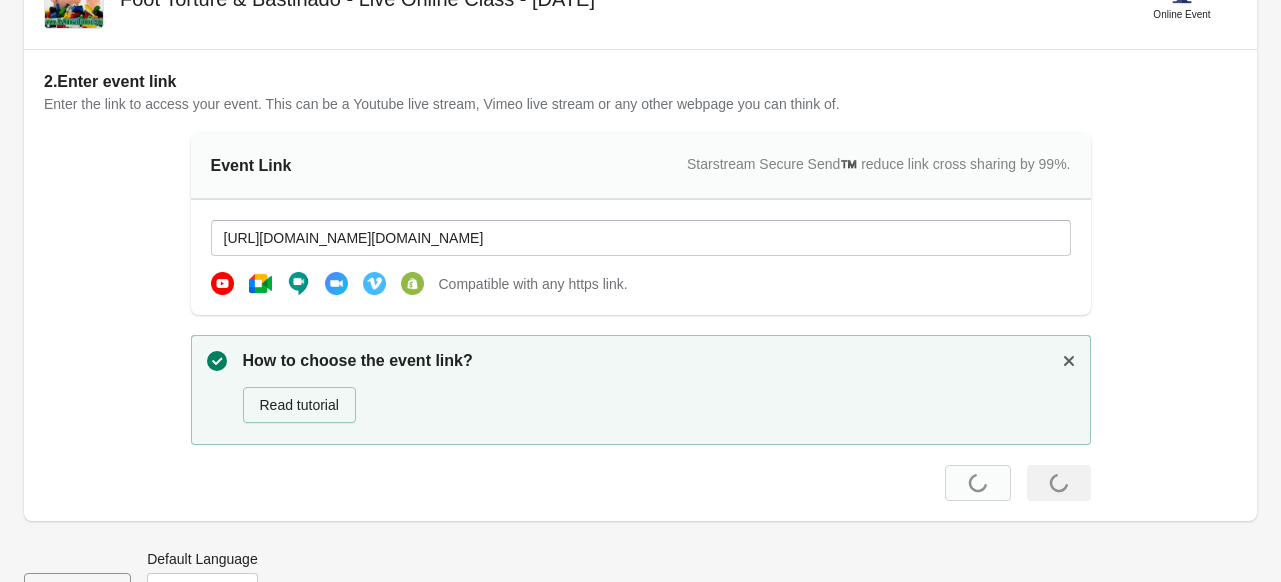 scroll, scrollTop: 0, scrollLeft: 0, axis: both 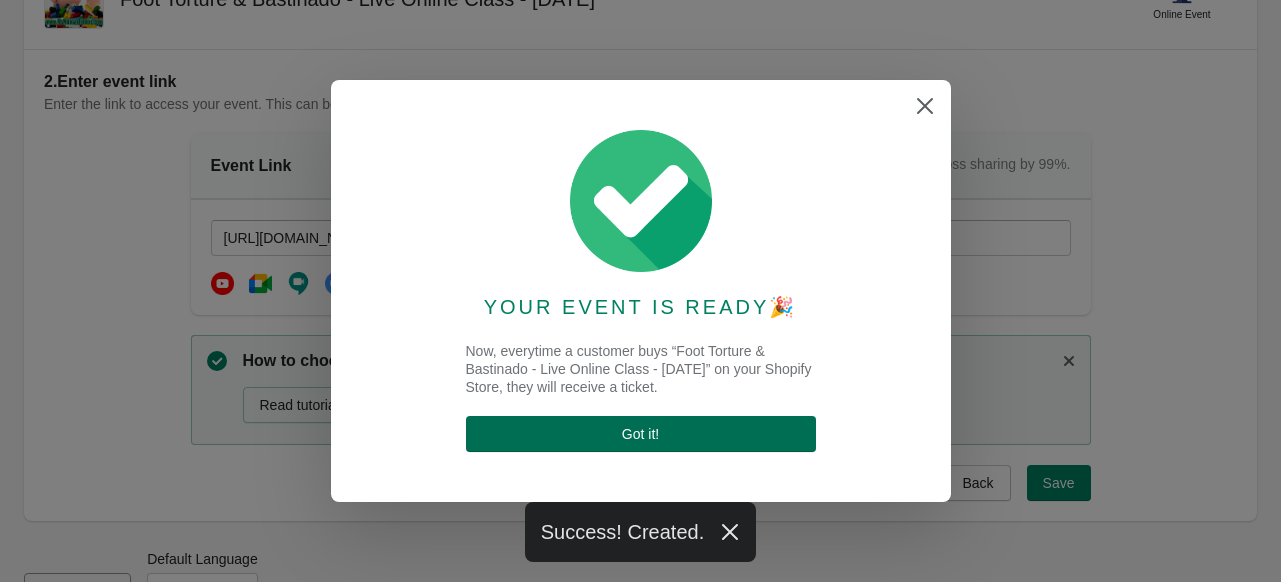 click on "Got it !" at bounding box center (641, 434) 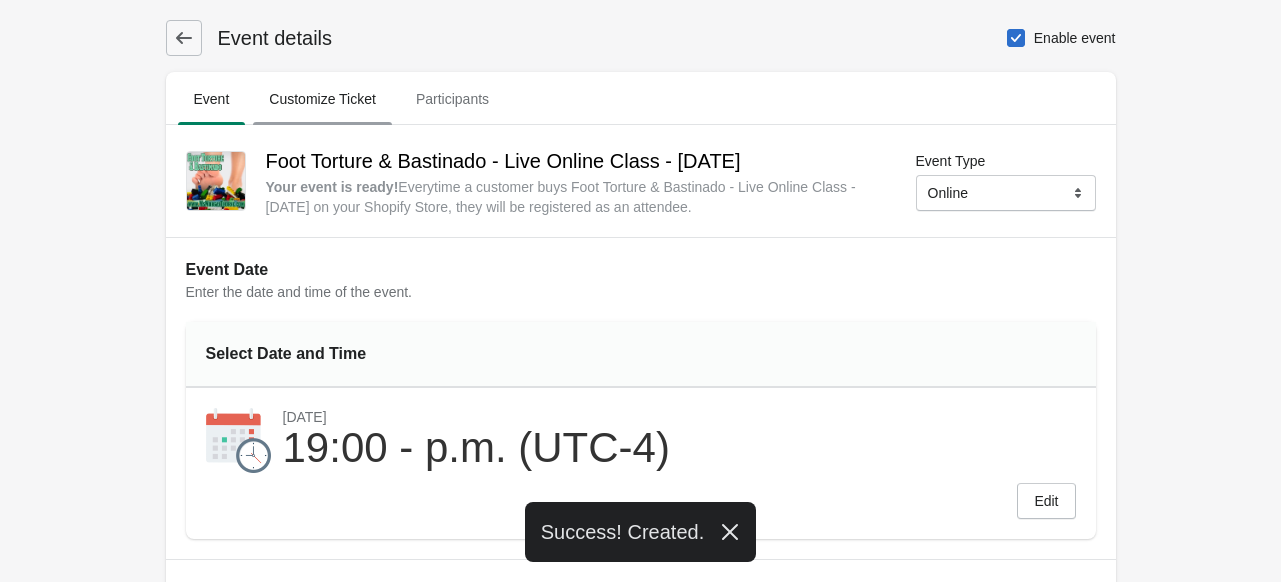 click on "Customize Ticket" at bounding box center [322, 99] 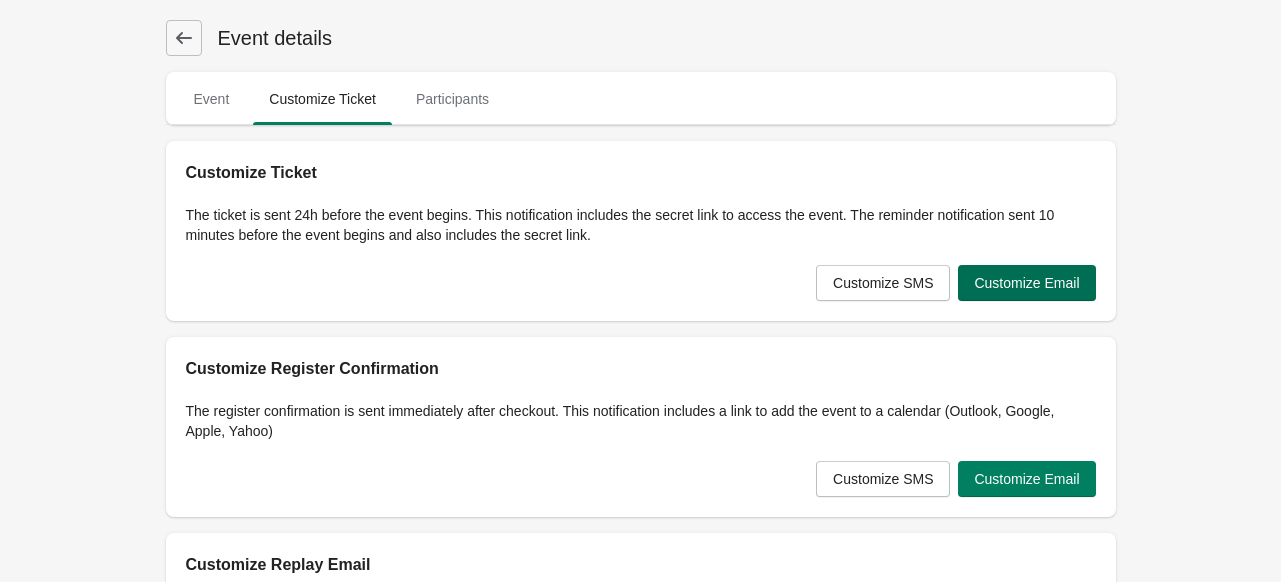 click on "Customize Email" at bounding box center [1026, 283] 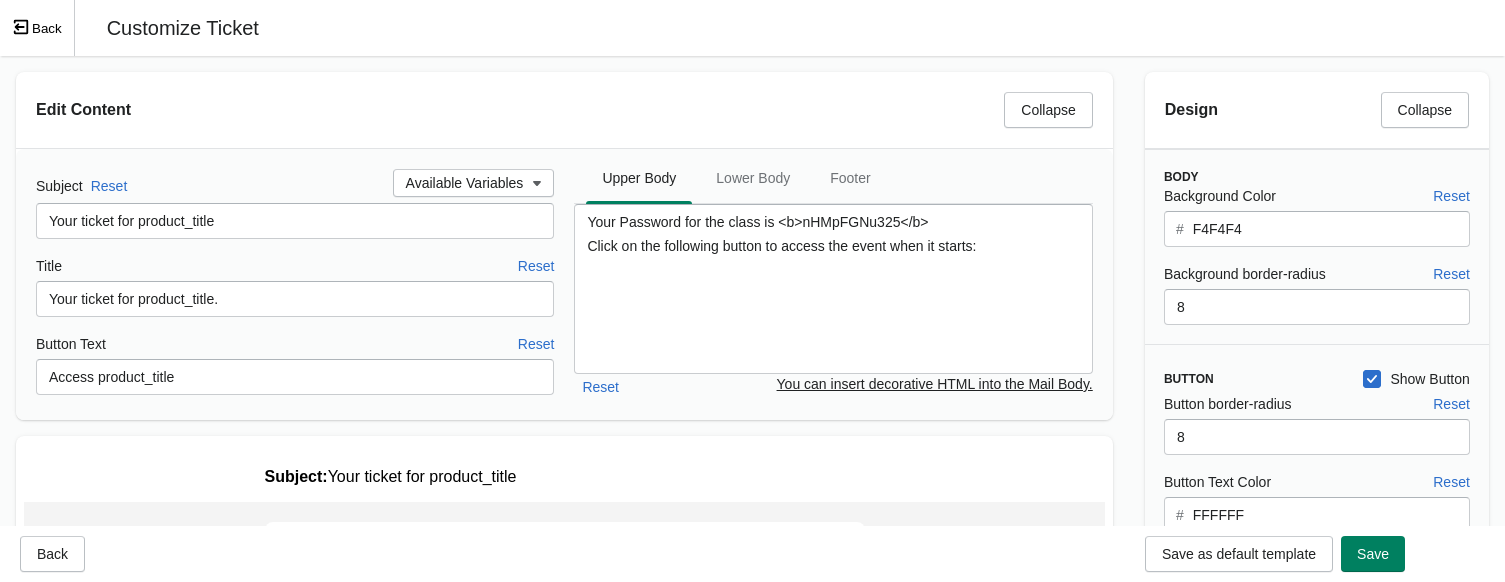 scroll, scrollTop: 0, scrollLeft: 0, axis: both 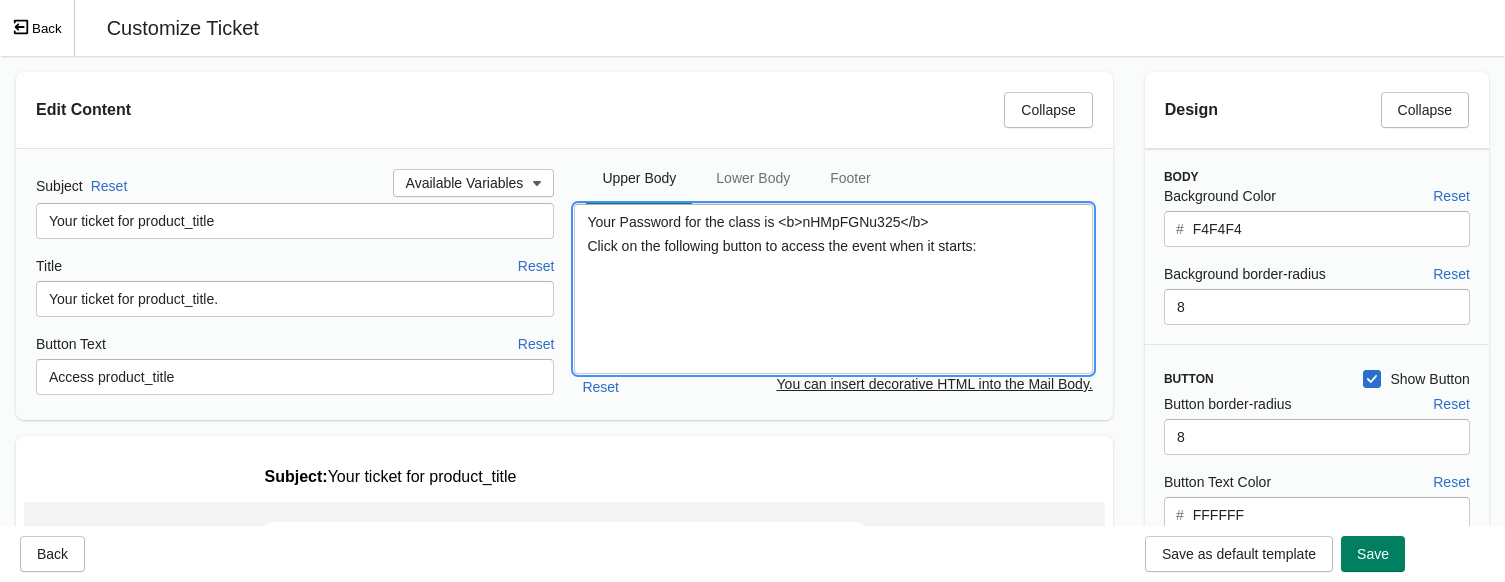 click on "Your Password for the class is <b>nHMpFGNu325</b>
Click on the following button to access the event when it starts:" at bounding box center (833, 289) 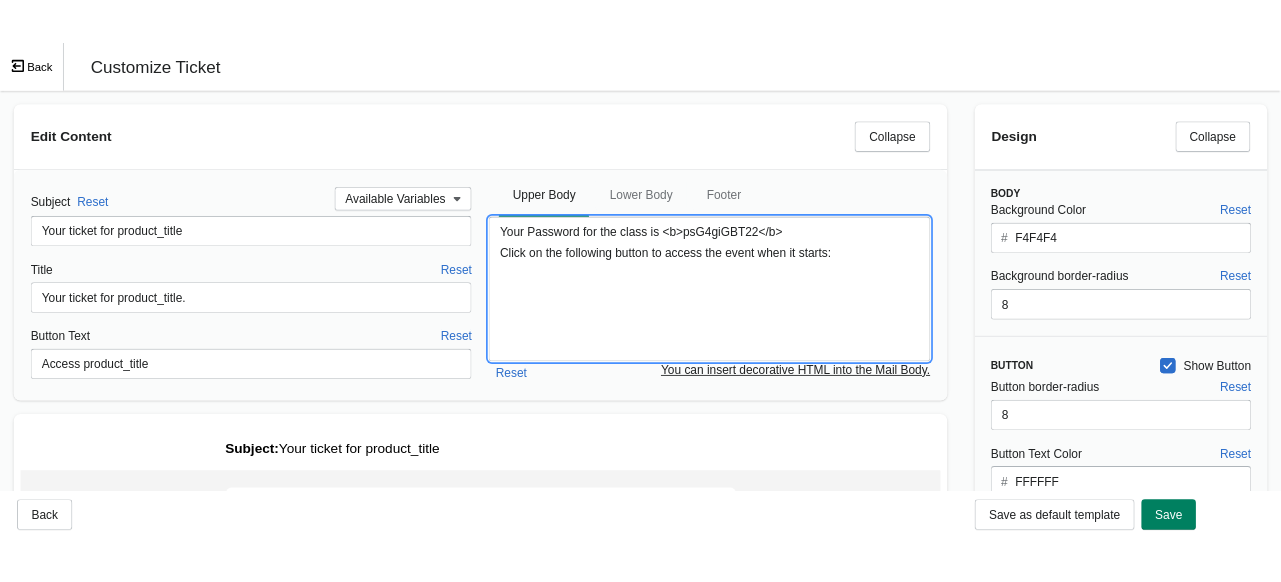 scroll, scrollTop: 0, scrollLeft: 0, axis: both 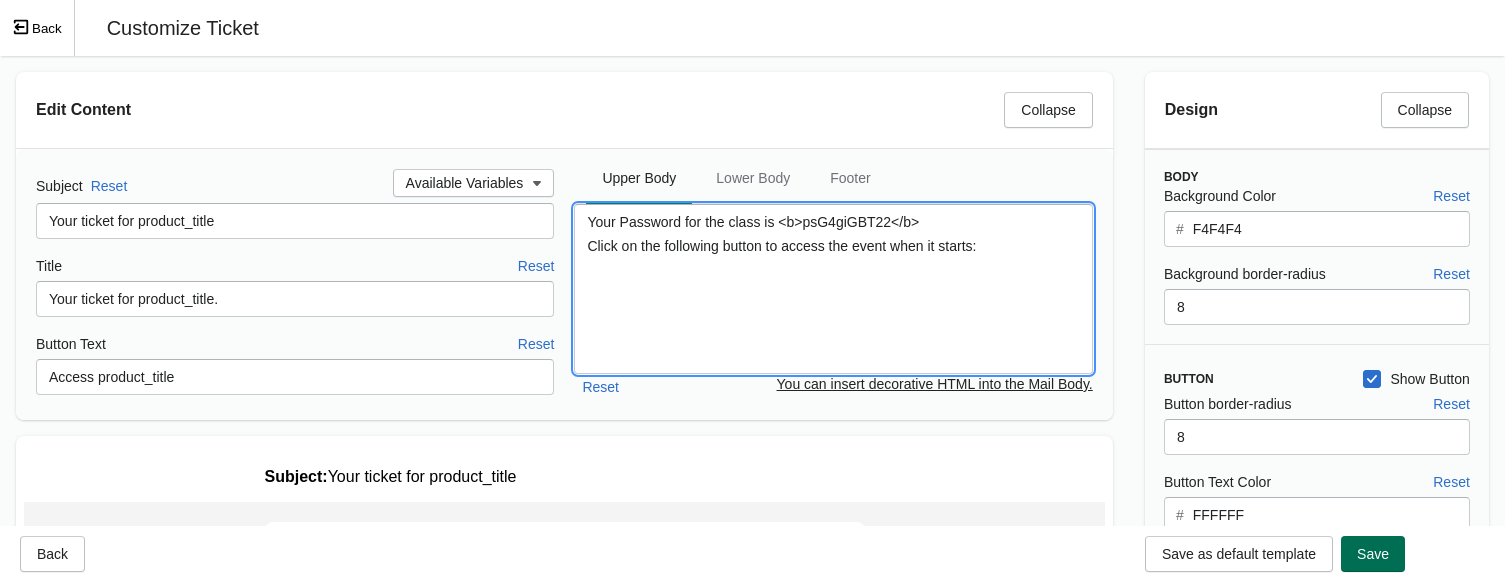 type on "Your Password for the class is <b>psG4giGBT22</b>
Click on the following button to access the event when it starts:" 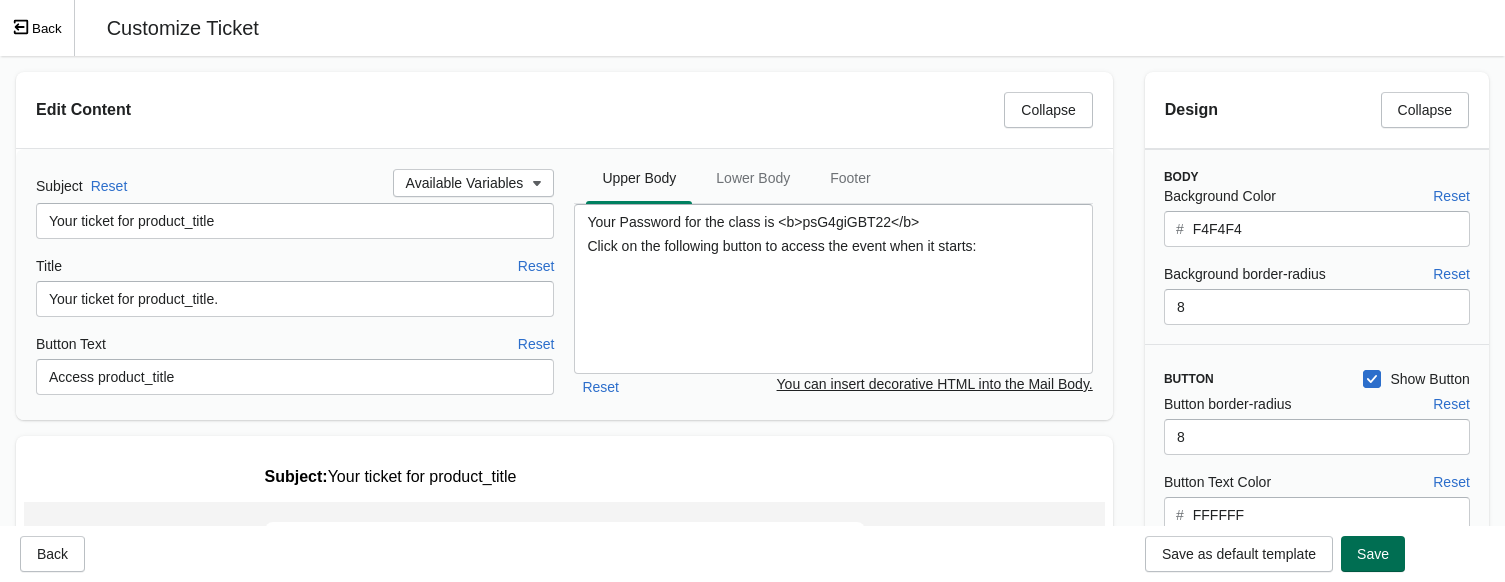click on "Save" at bounding box center [1373, 554] 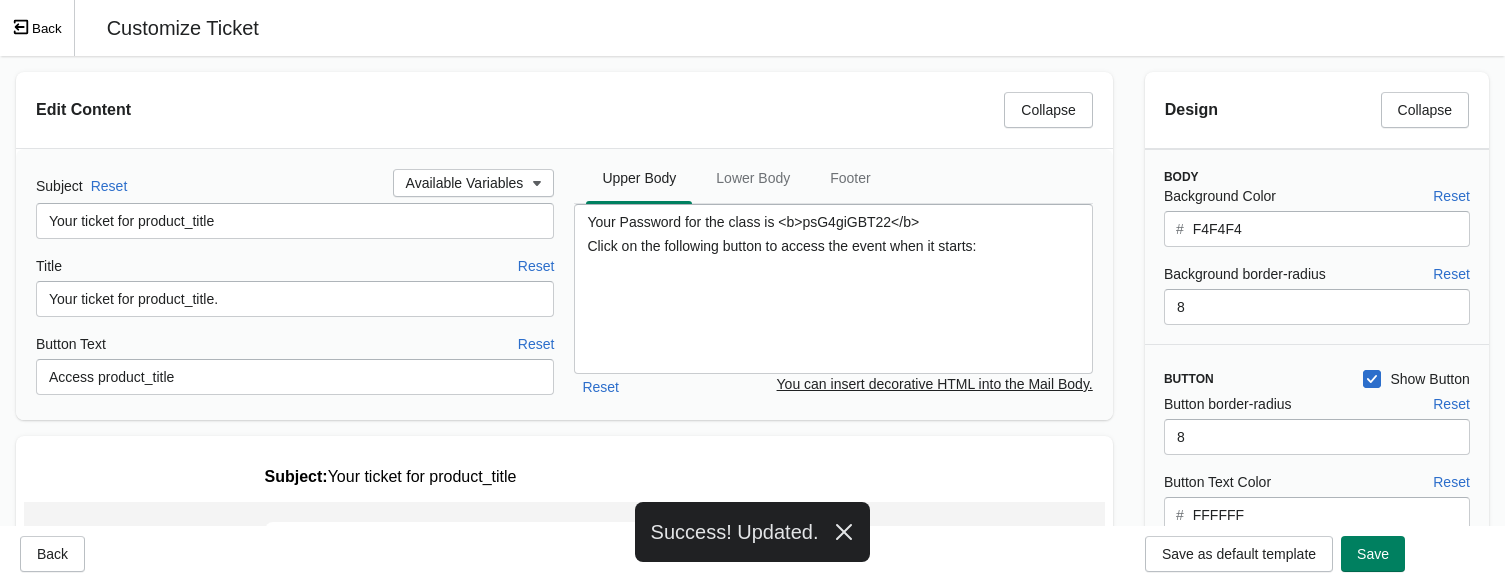 click 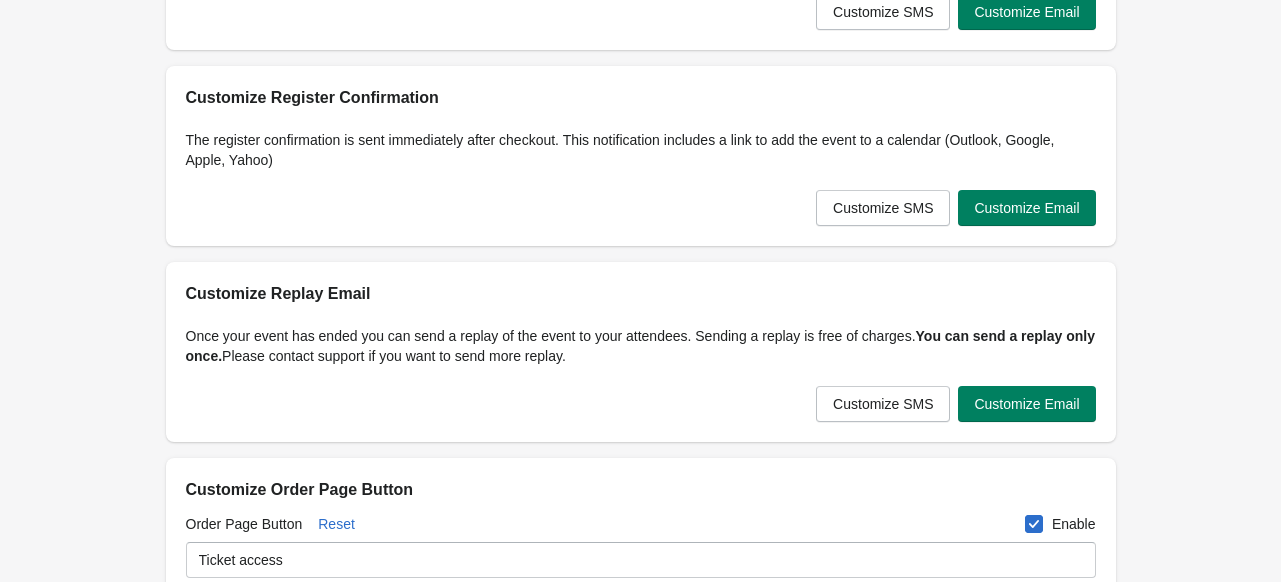 scroll, scrollTop: 272, scrollLeft: 0, axis: vertical 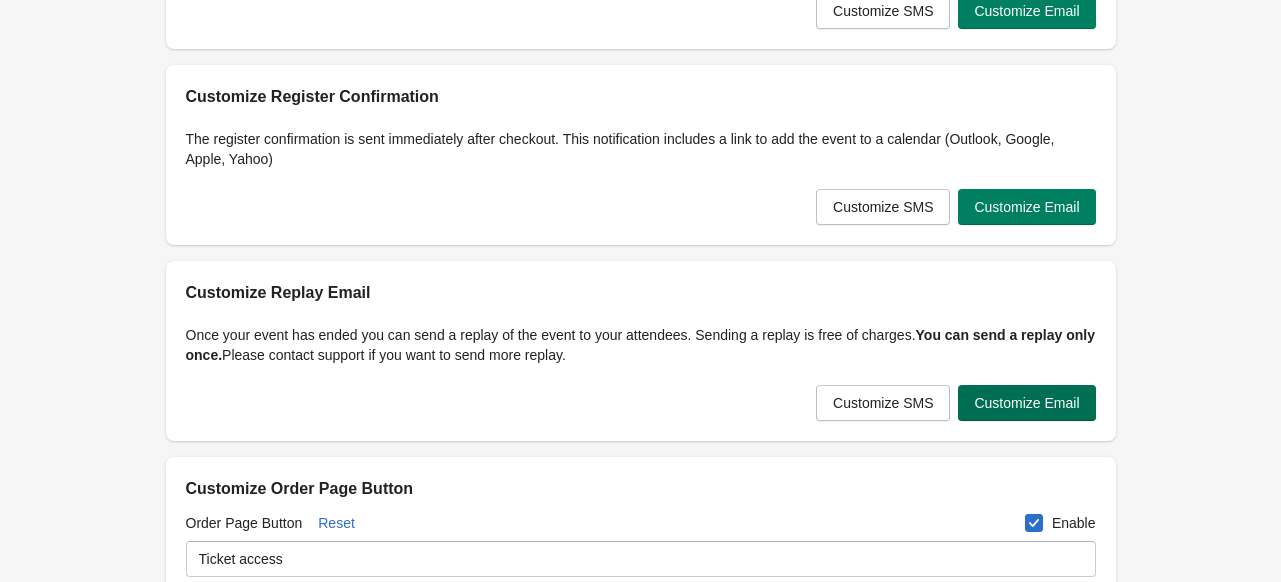 click on "Customize Email" at bounding box center (1026, 403) 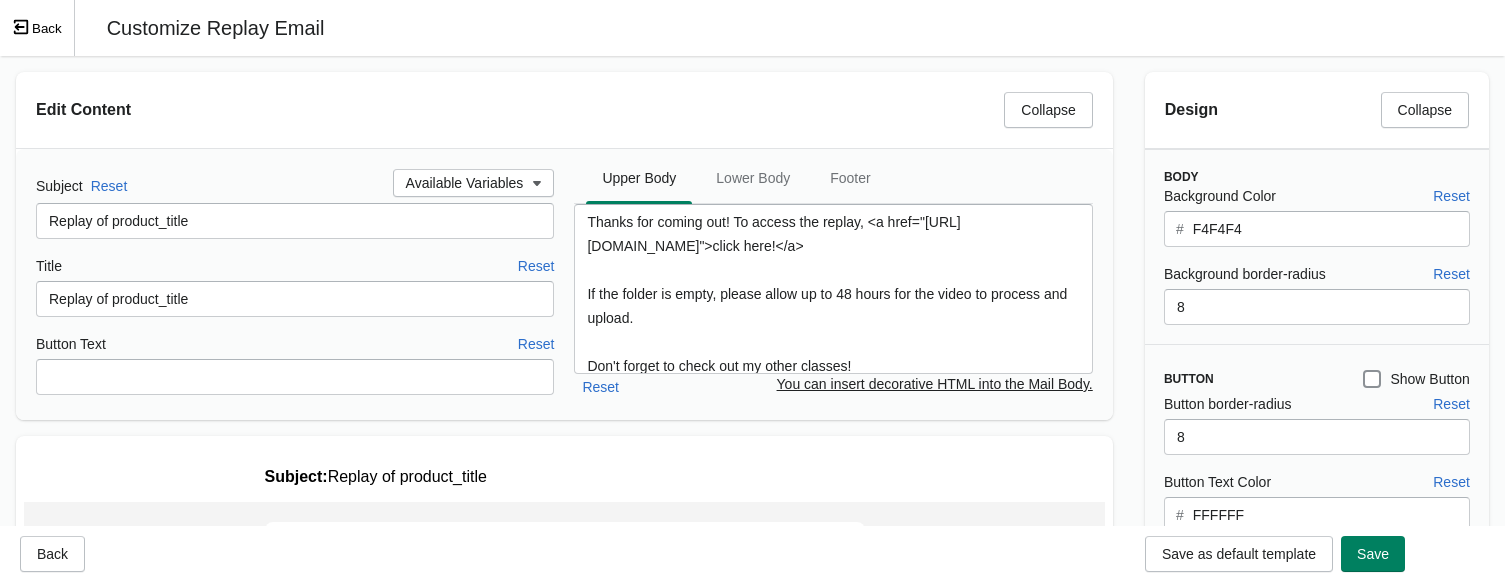 scroll, scrollTop: 0, scrollLeft: 0, axis: both 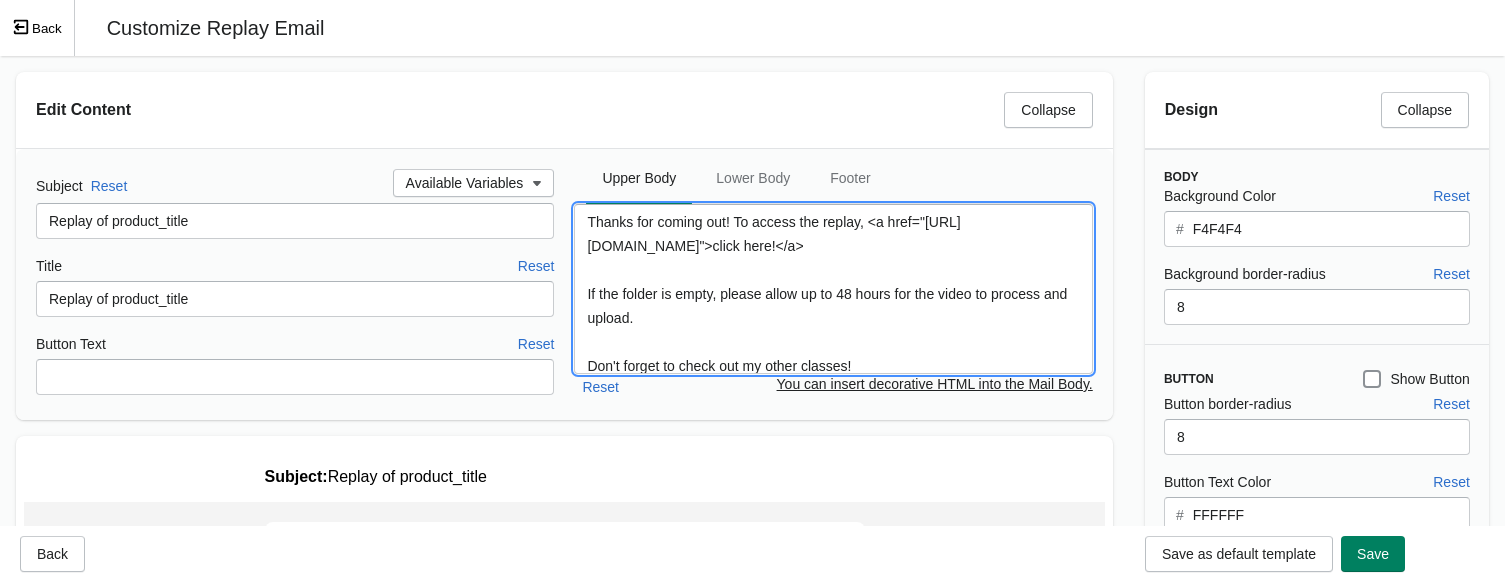 drag, startPoint x: 626, startPoint y: 243, endPoint x: 740, endPoint y: 270, distance: 117.15375 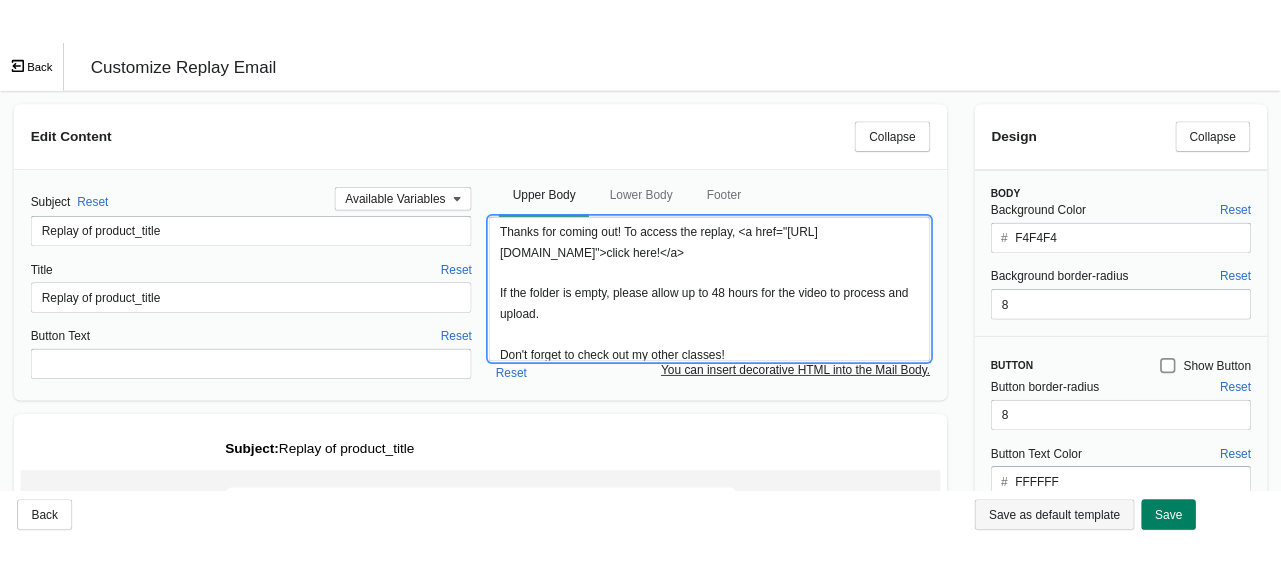 scroll, scrollTop: 0, scrollLeft: 0, axis: both 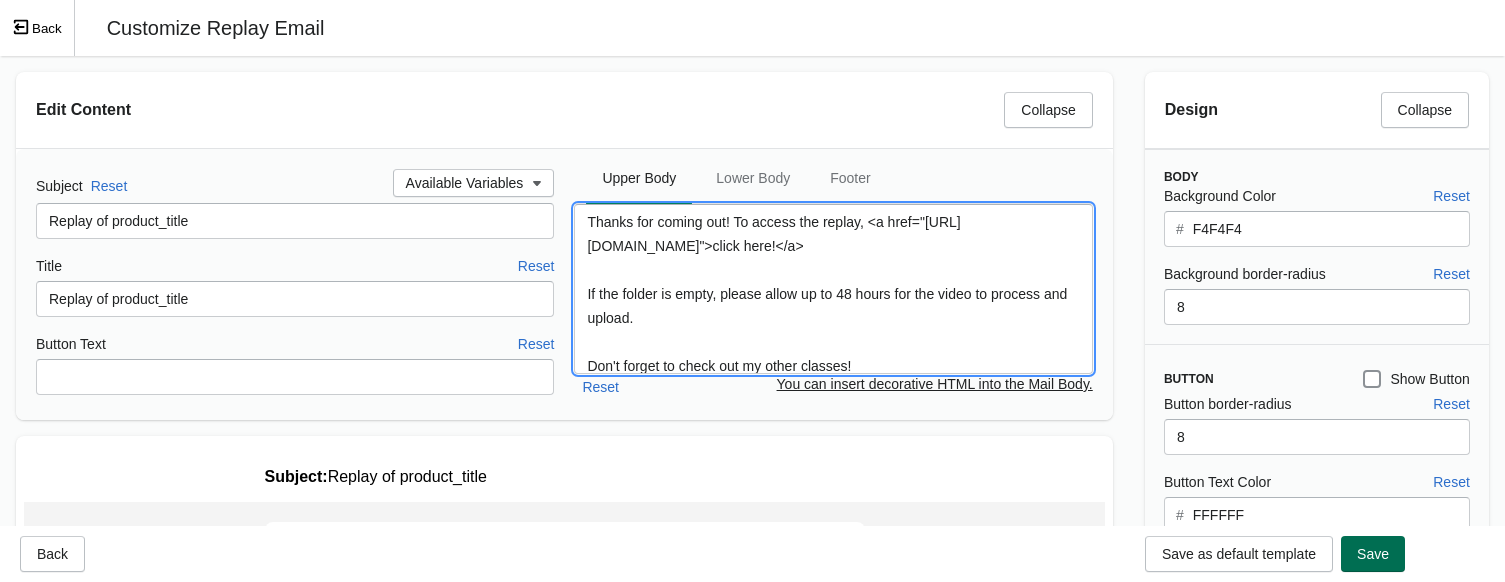 type on "Thanks for coming out! To access the replay, <a href="[URL][DOMAIN_NAME]">click here!</a>
If the folder is empty, please allow up to 48 hours for the video to process and upload.
Don't forget to check out my other classes!
<a href="[URL][DOMAIN_NAME]">List of all live On Demand classes</a>
<a href="[URL][DOMAIN_NAME]">List of On-Demand Courses</a>
Check out the merch in my shop!
<A href="[URL][DOMAIN_NAME]">S&M Shop</a>" 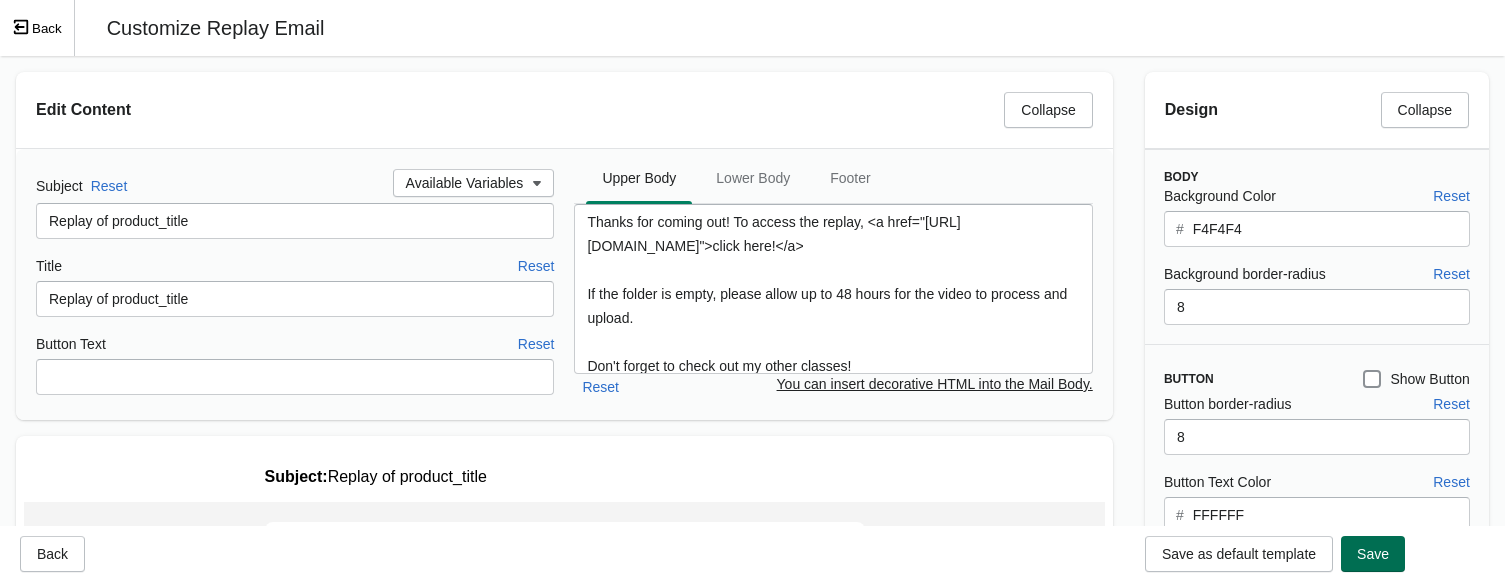 click on "Save" at bounding box center (1373, 554) 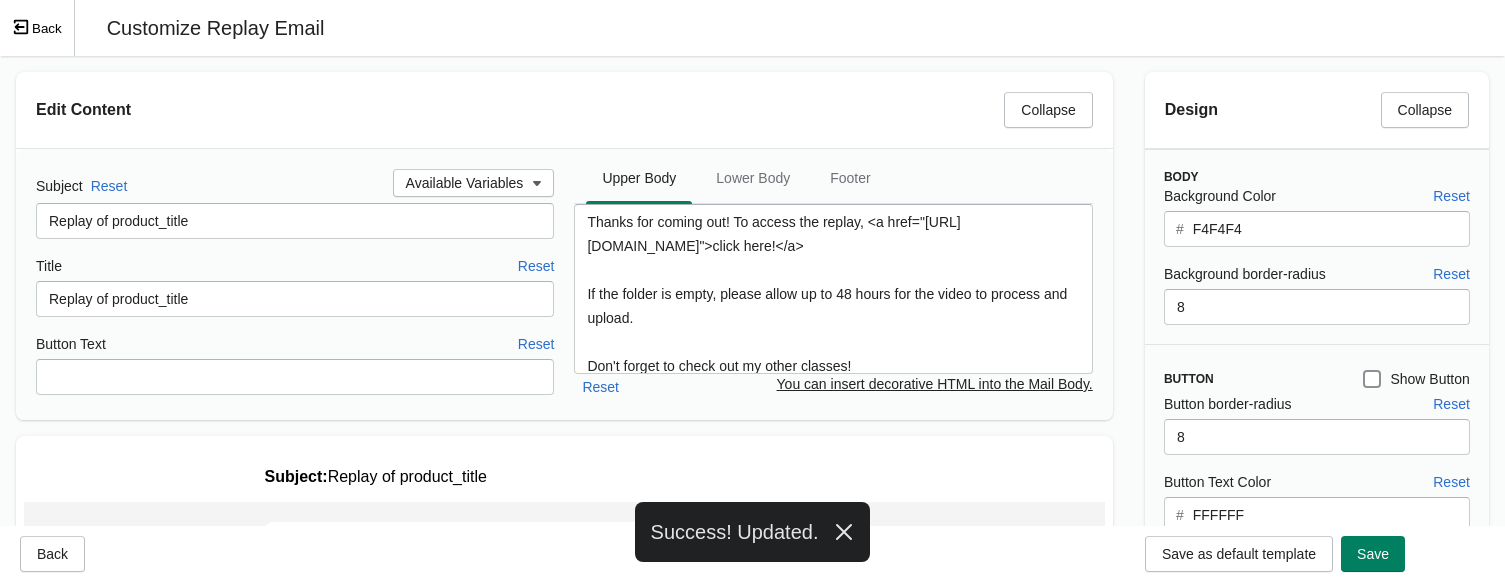 click on "Back" at bounding box center (37, 28) 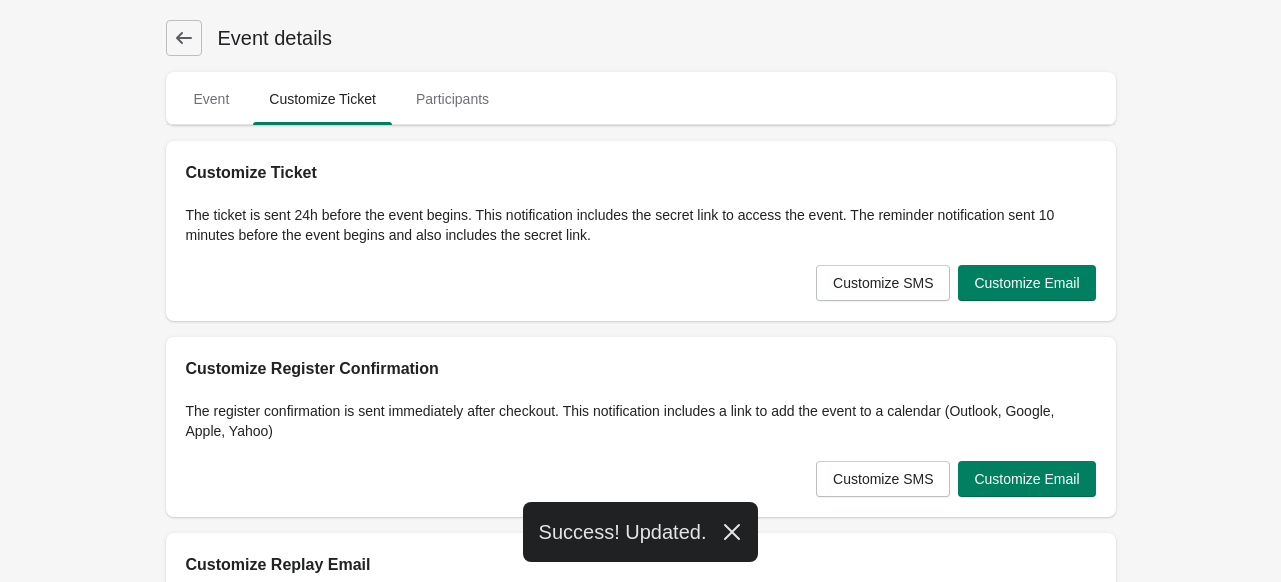 click 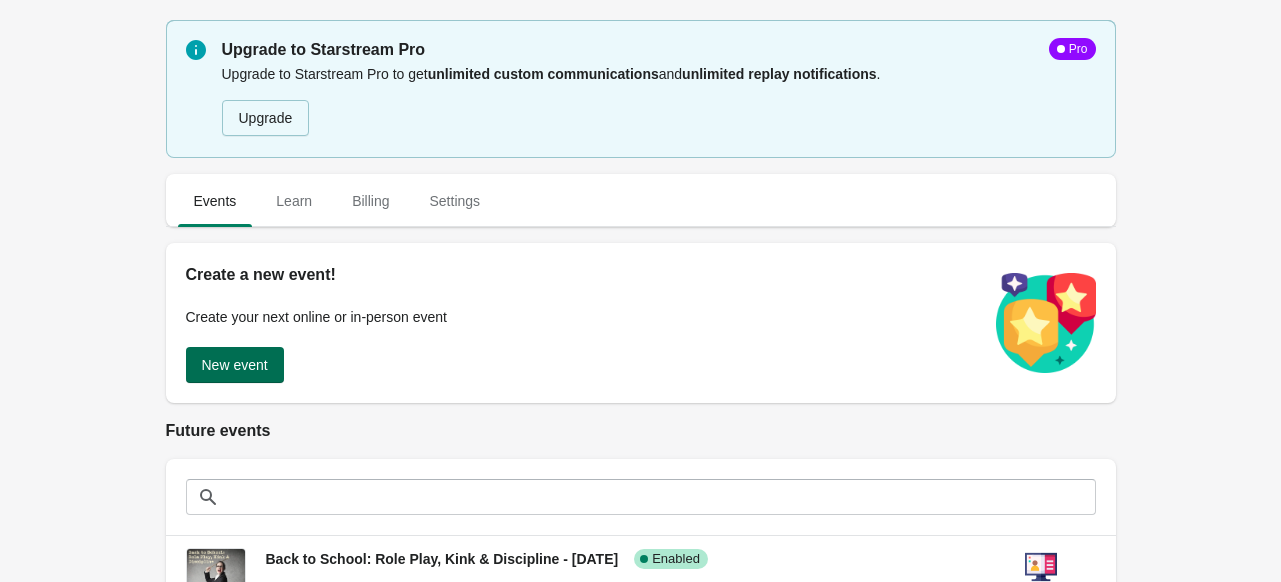 click on "New event" at bounding box center [235, 365] 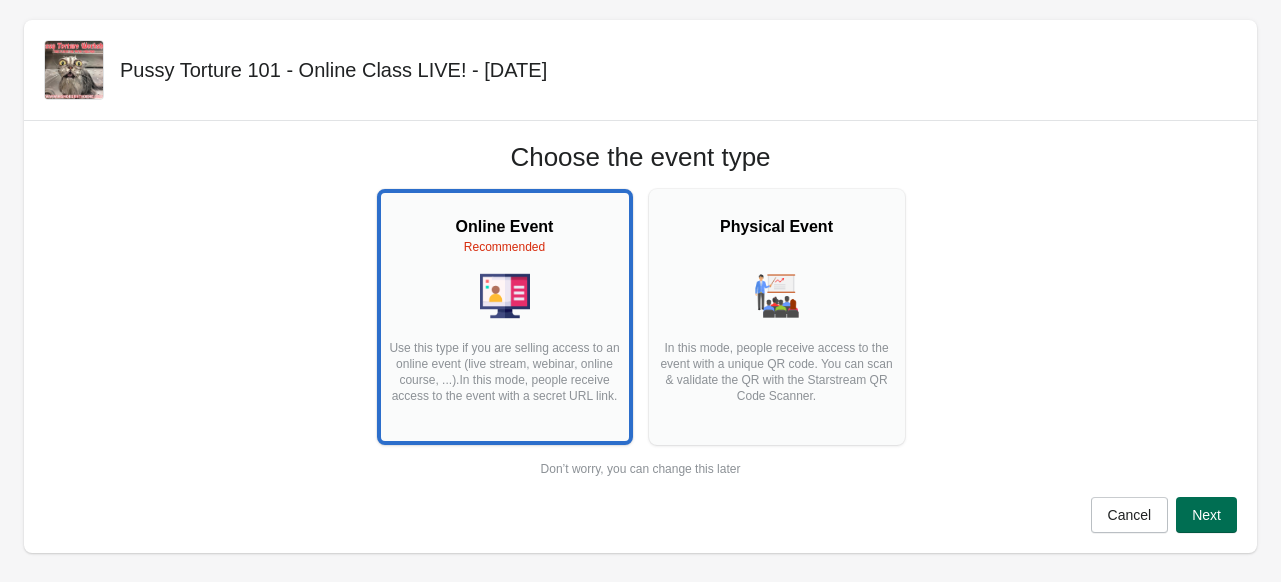 click on "Next" at bounding box center (1206, 515) 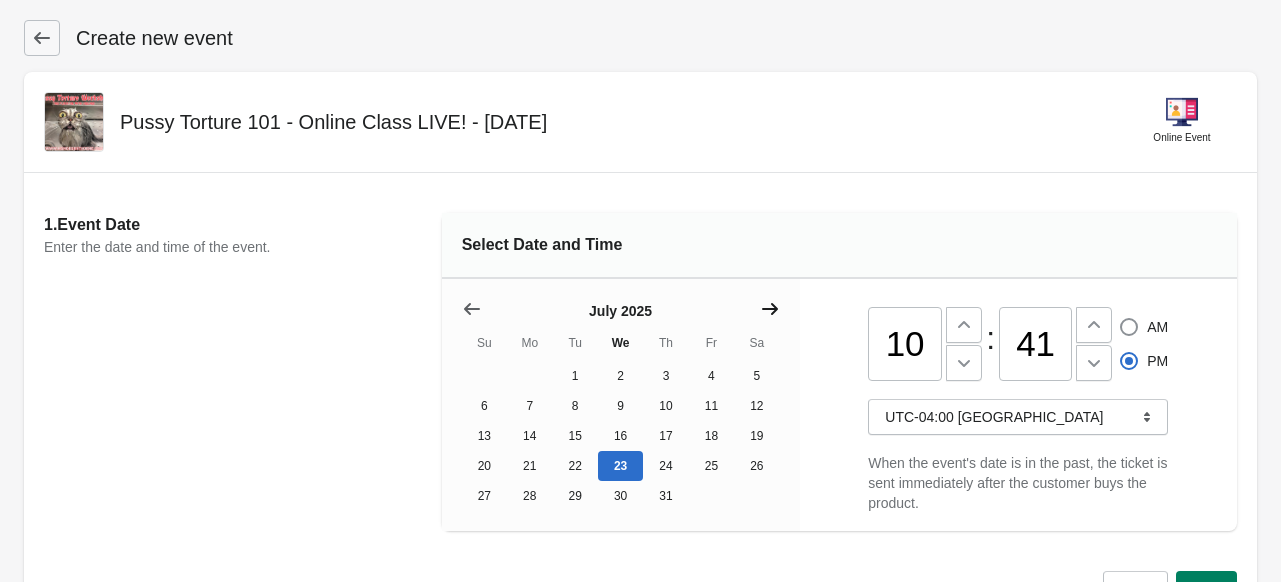 click 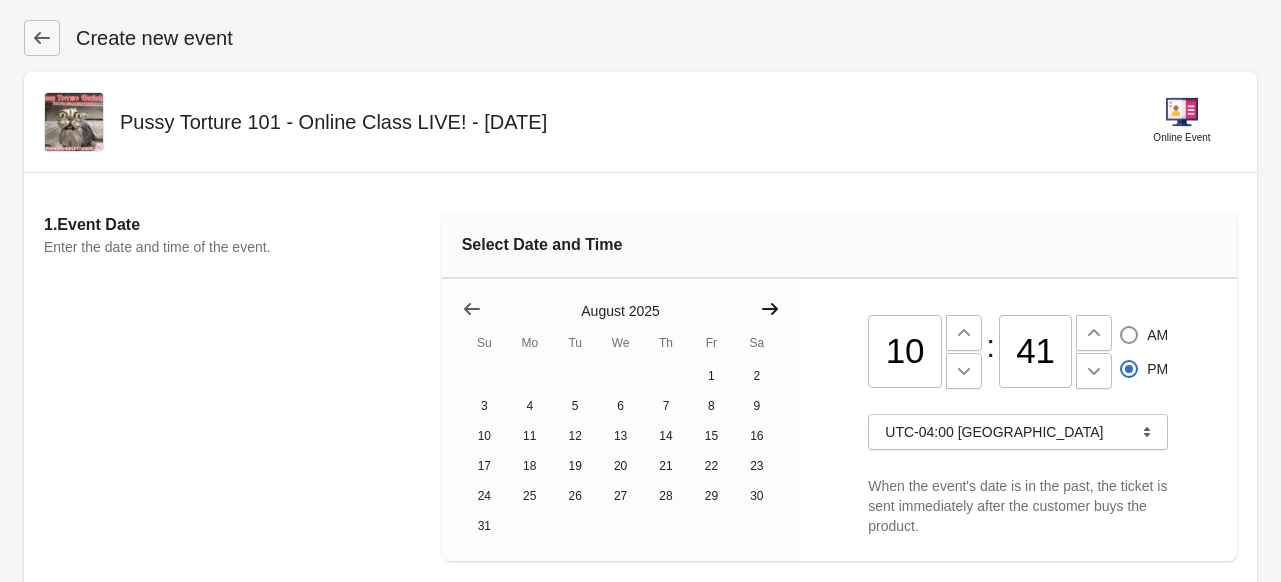 click 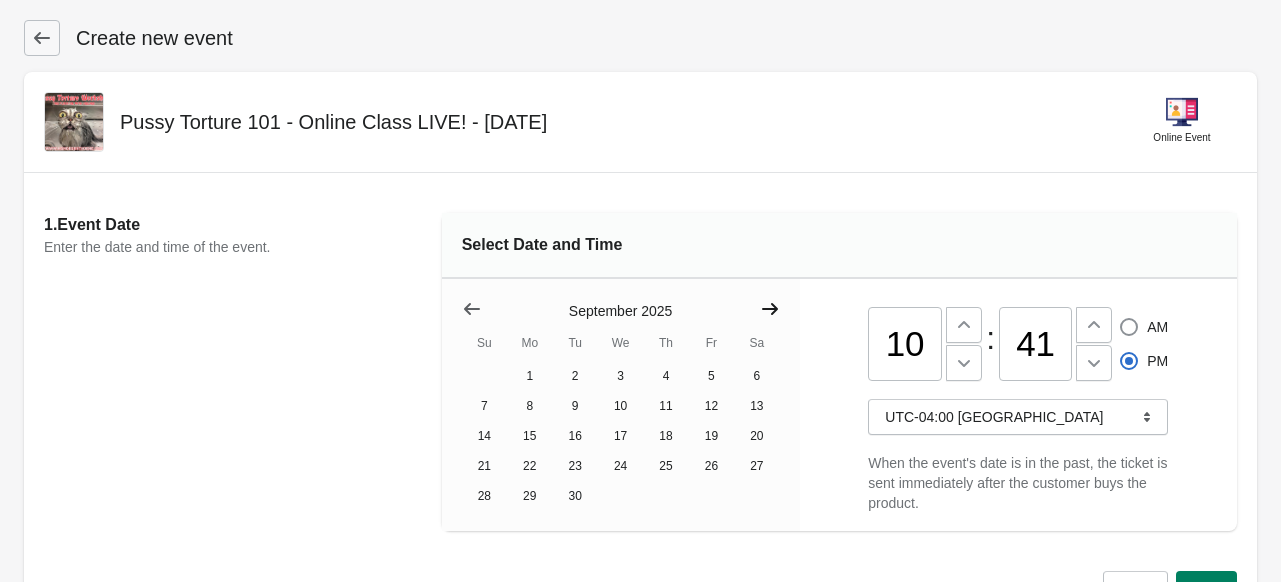 click 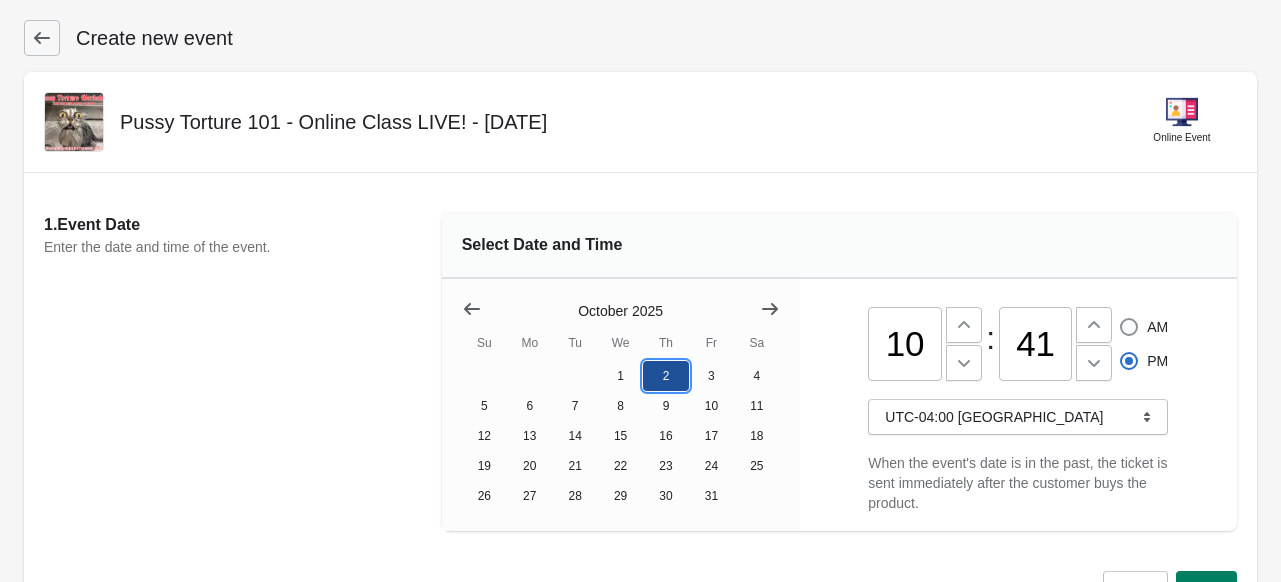 click on "2" at bounding box center [665, 376] 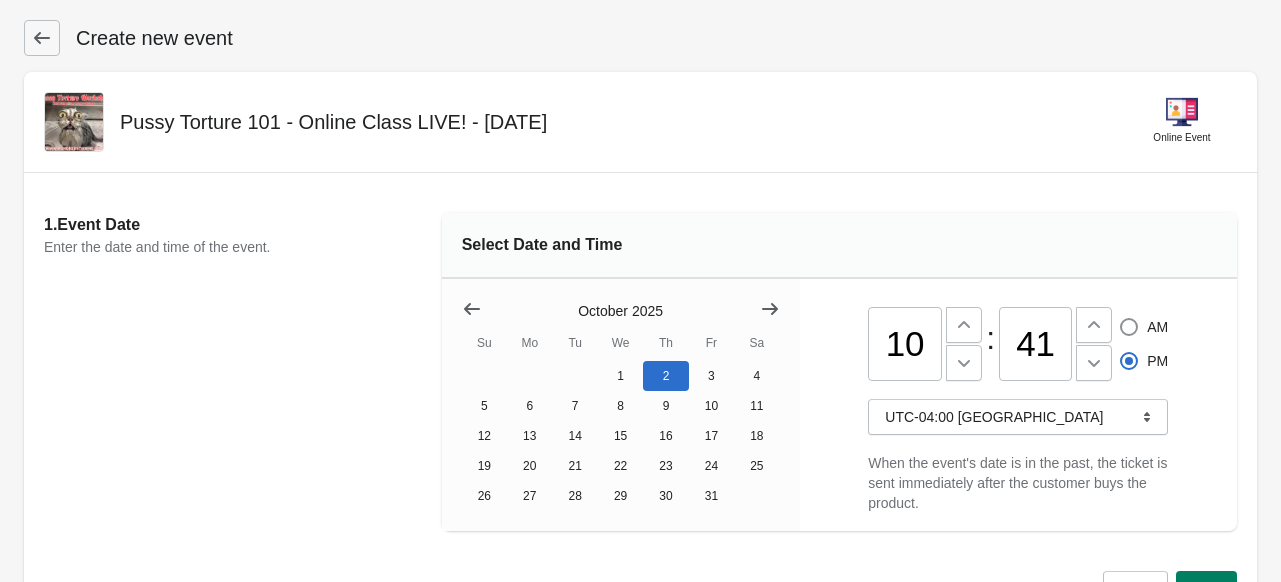 click on "10" at bounding box center [905, 344] 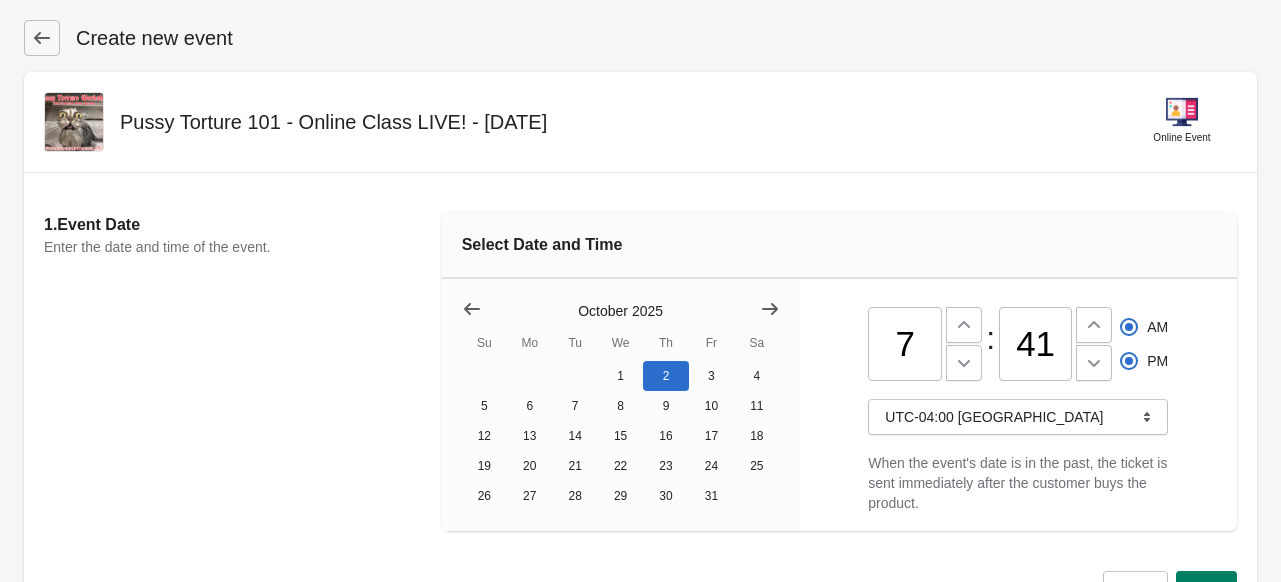 type on "07" 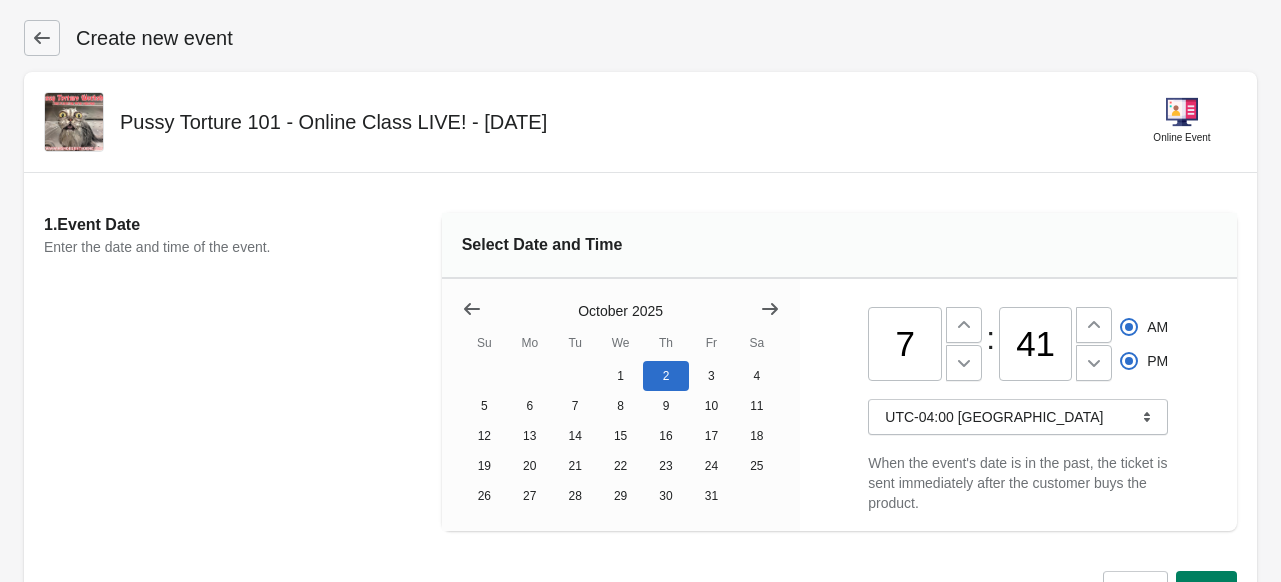 radio on "true" 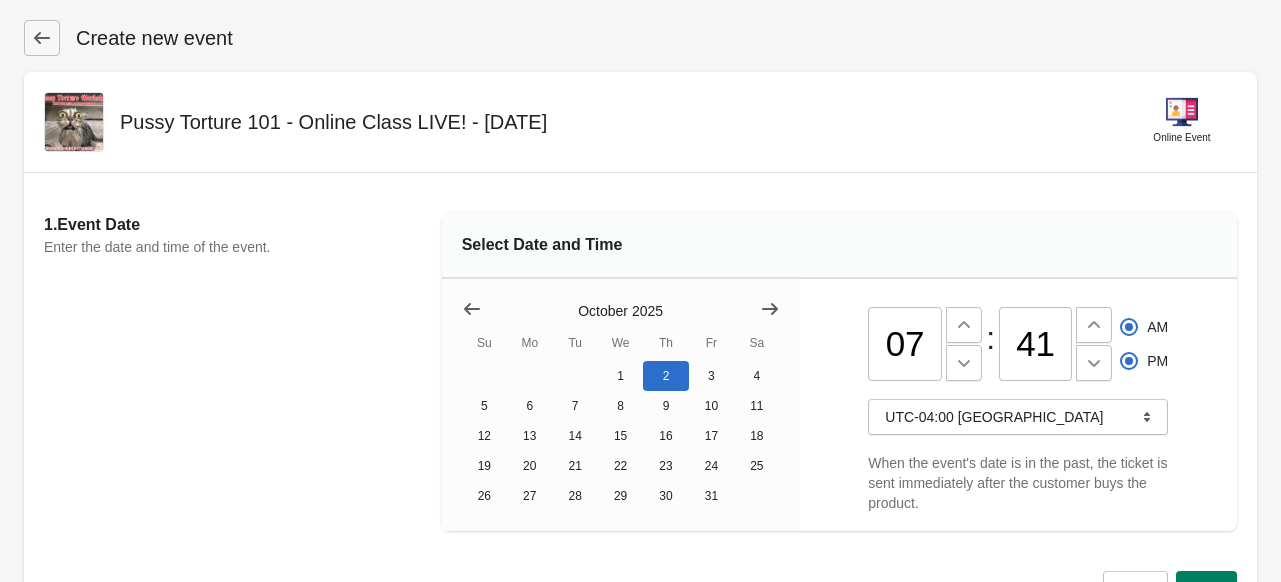 radio on "false" 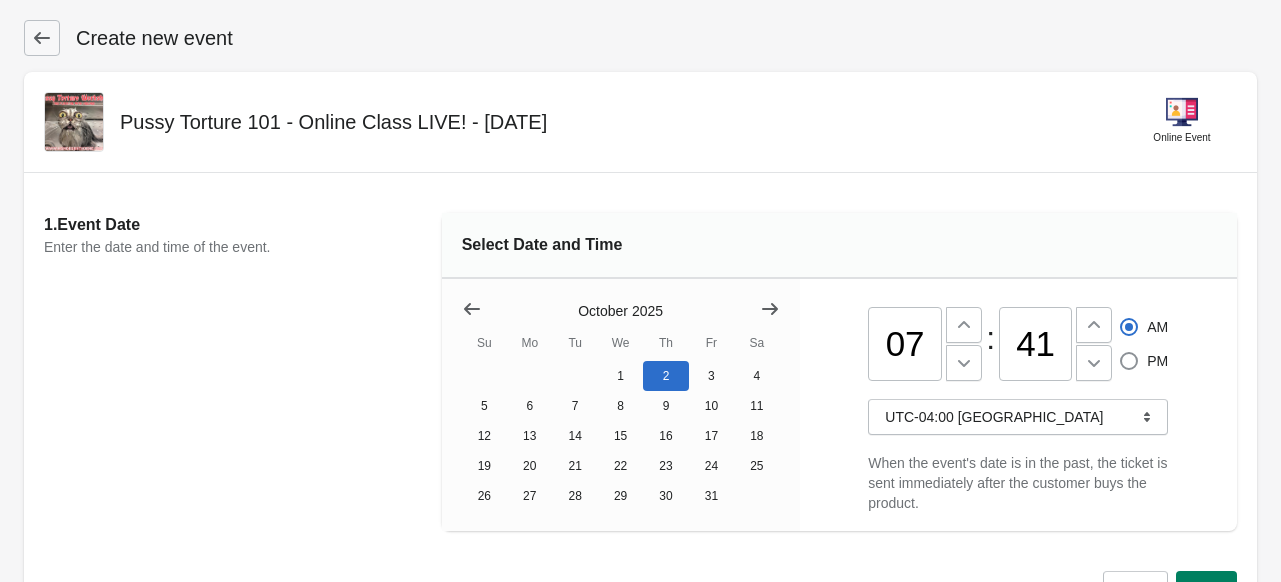 click on "41" at bounding box center [1036, 344] 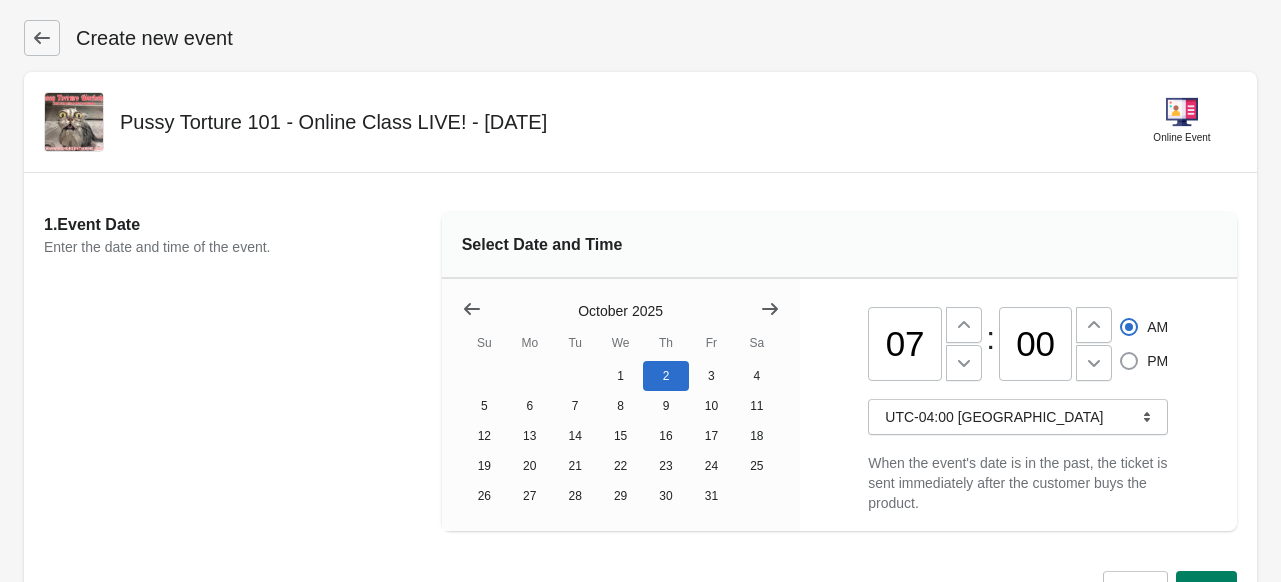 type on "00" 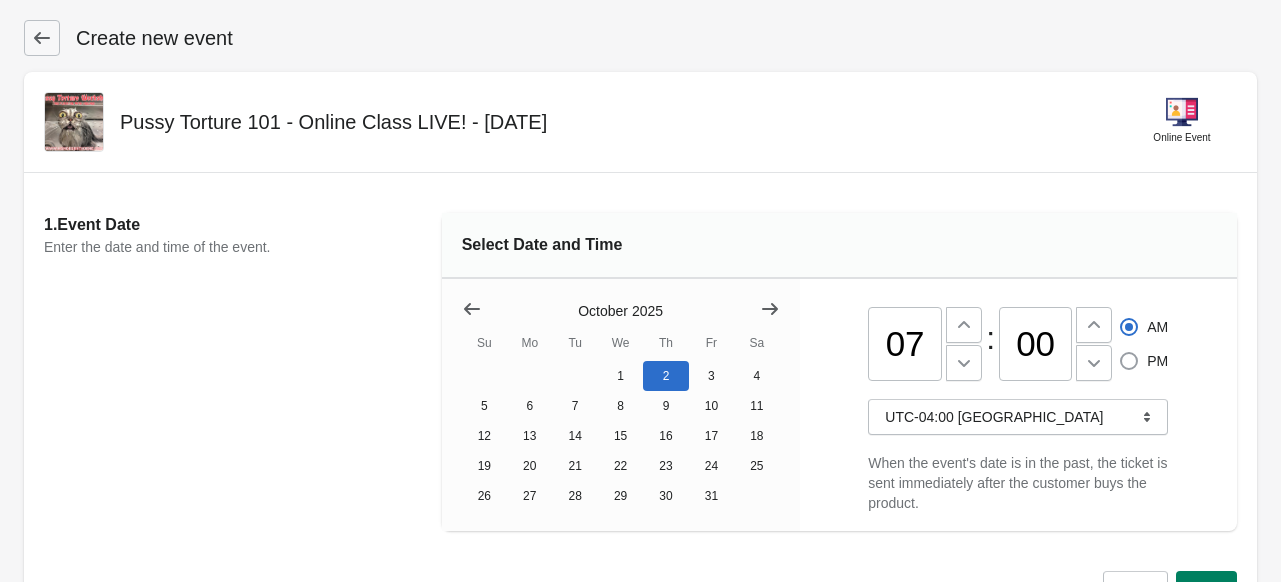 radio on "true" 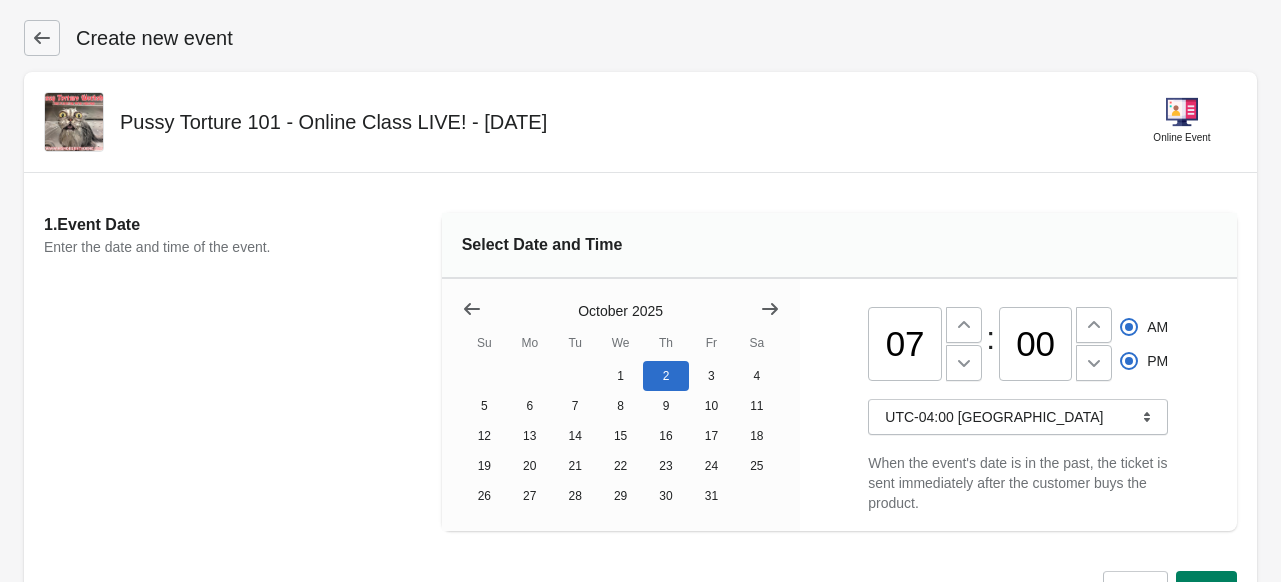 radio on "false" 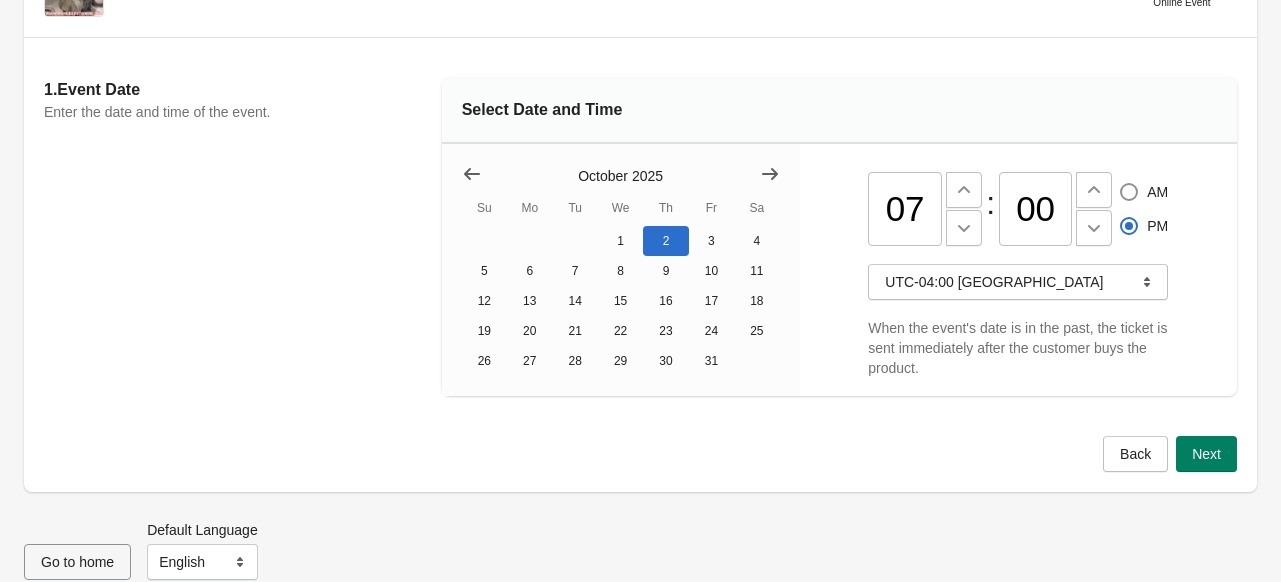 scroll, scrollTop: 136, scrollLeft: 0, axis: vertical 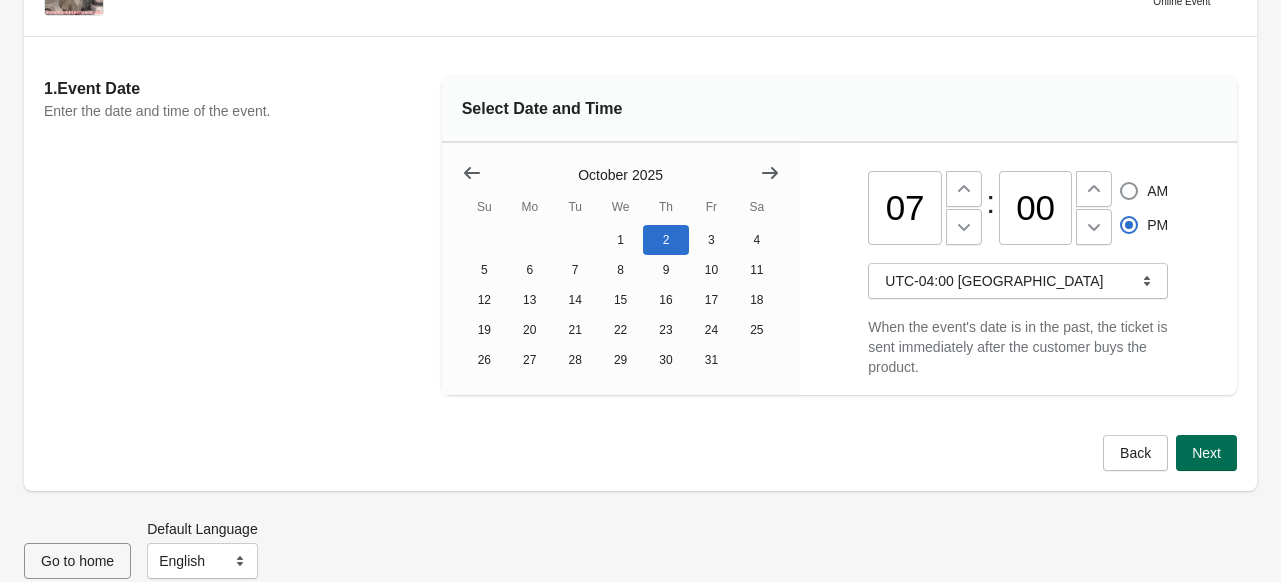 click on "Next" at bounding box center [1206, 453] 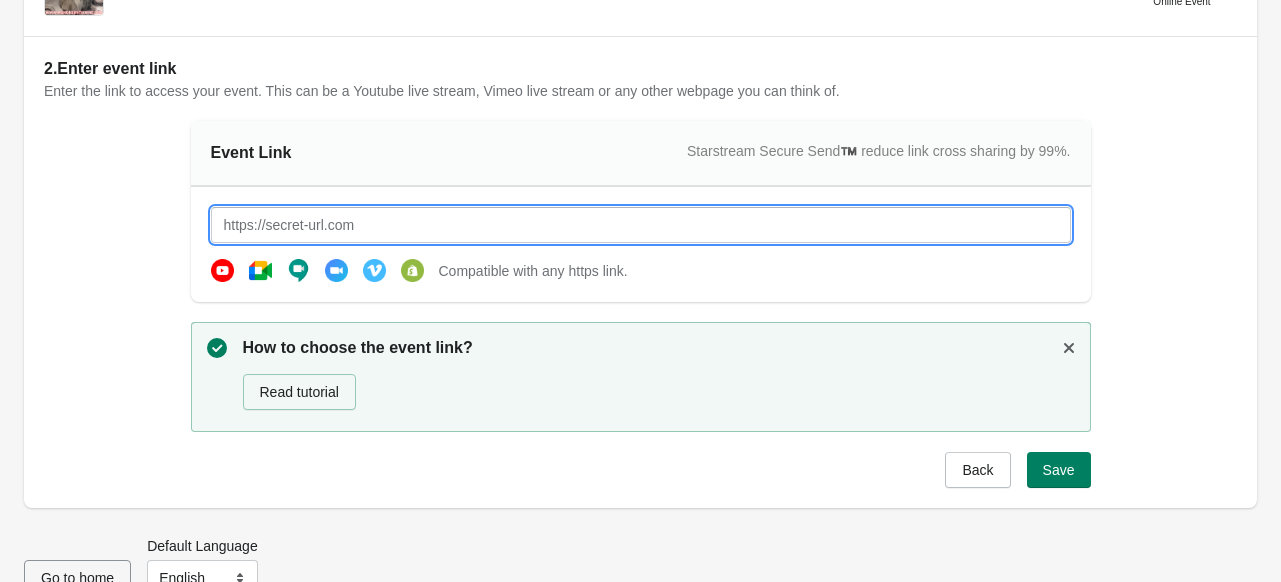 paste on "[URL][DOMAIN_NAME][DOMAIN_NAME]" 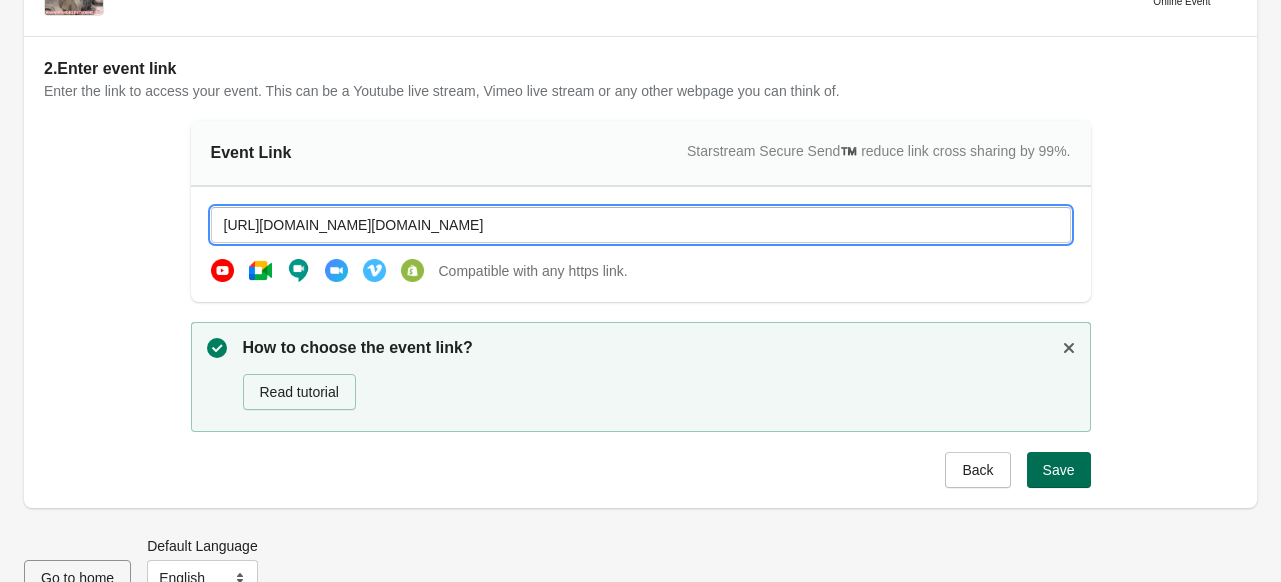 type on "[URL][DOMAIN_NAME][DOMAIN_NAME]" 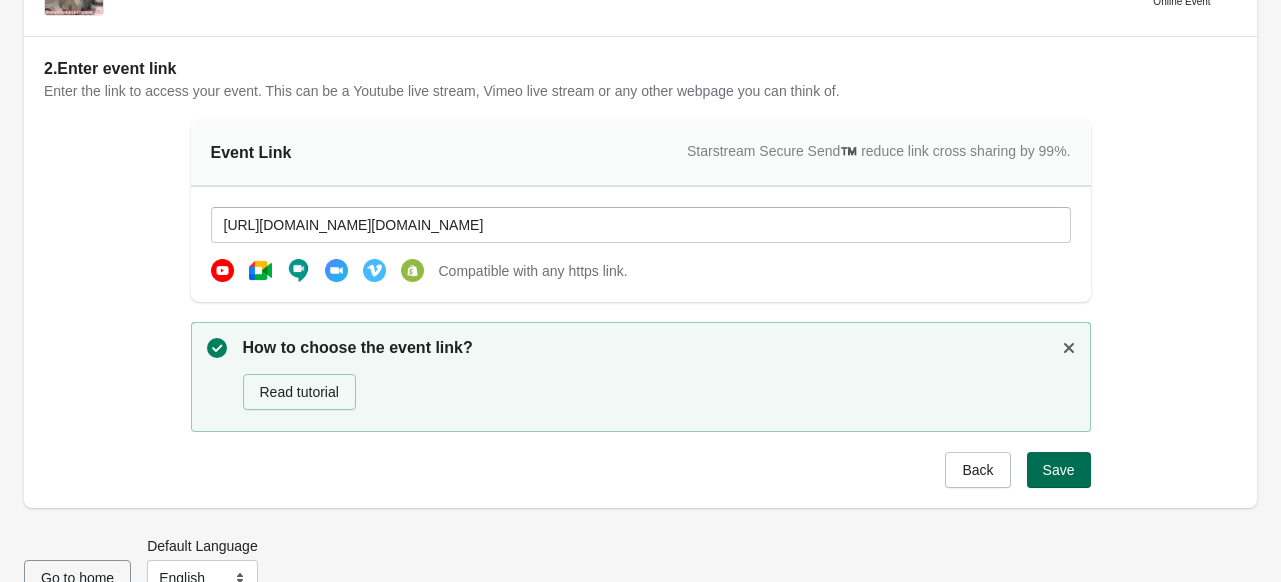 click on "Save" at bounding box center (1059, 470) 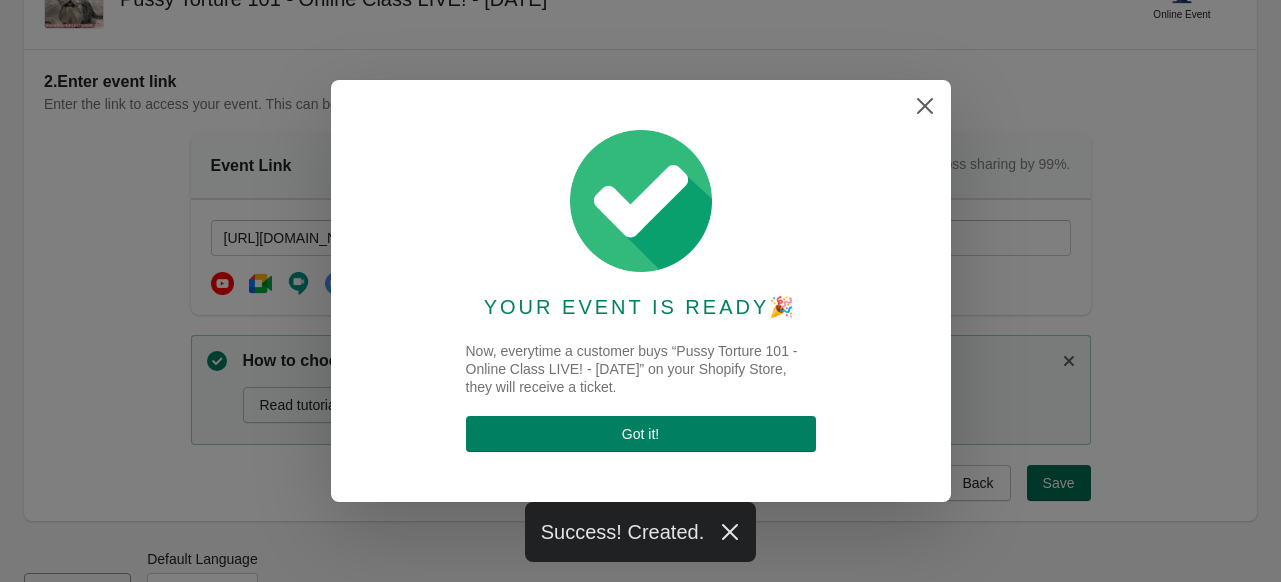 scroll, scrollTop: 0, scrollLeft: 0, axis: both 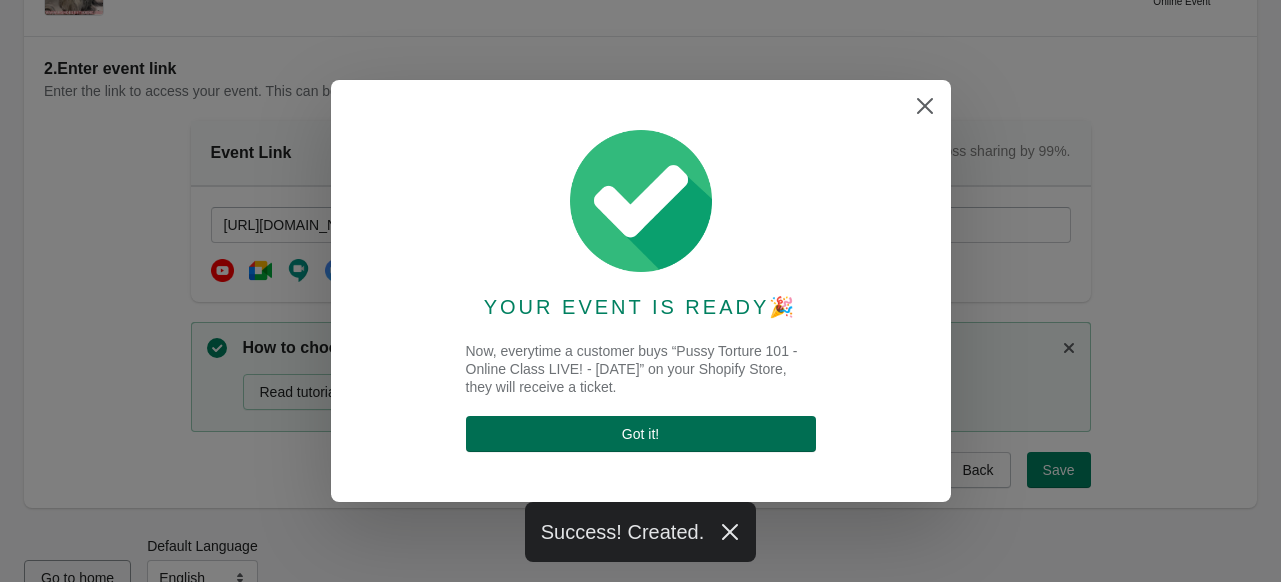 click on "Got it !" at bounding box center [641, 434] 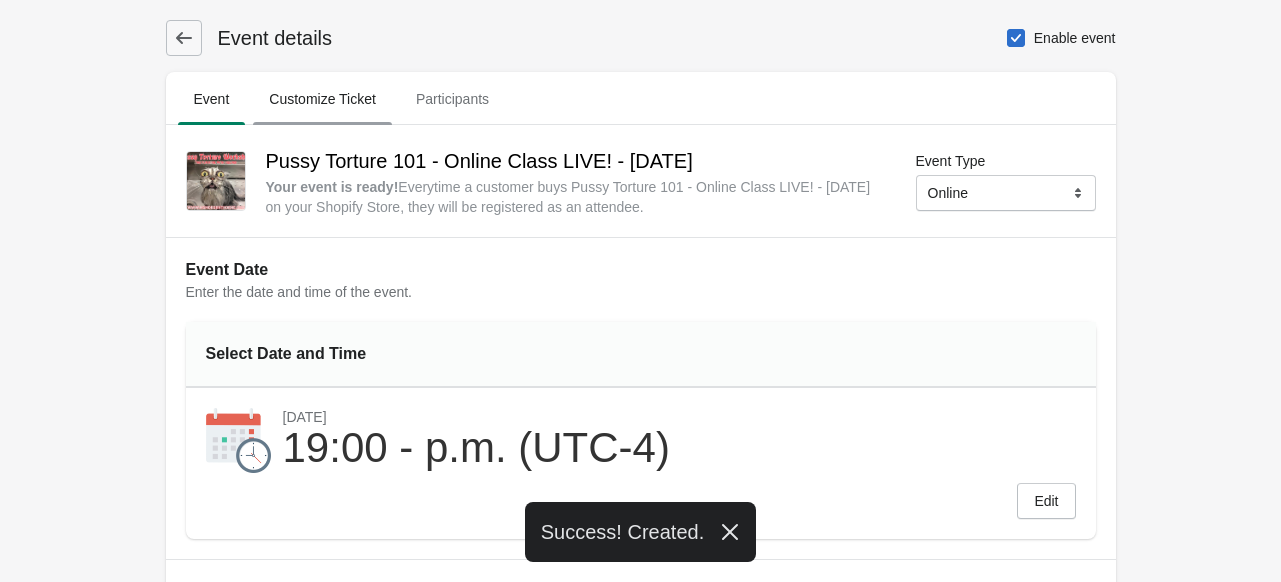 click on "Customize Ticket" at bounding box center [322, 99] 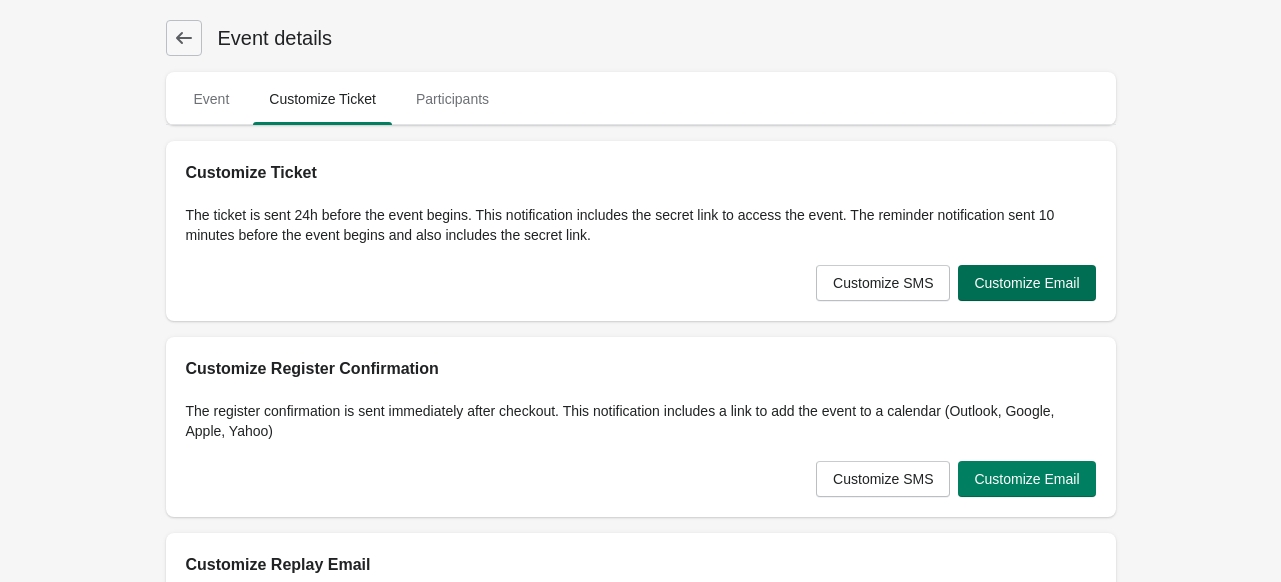 click on "Customize Email" at bounding box center [1026, 283] 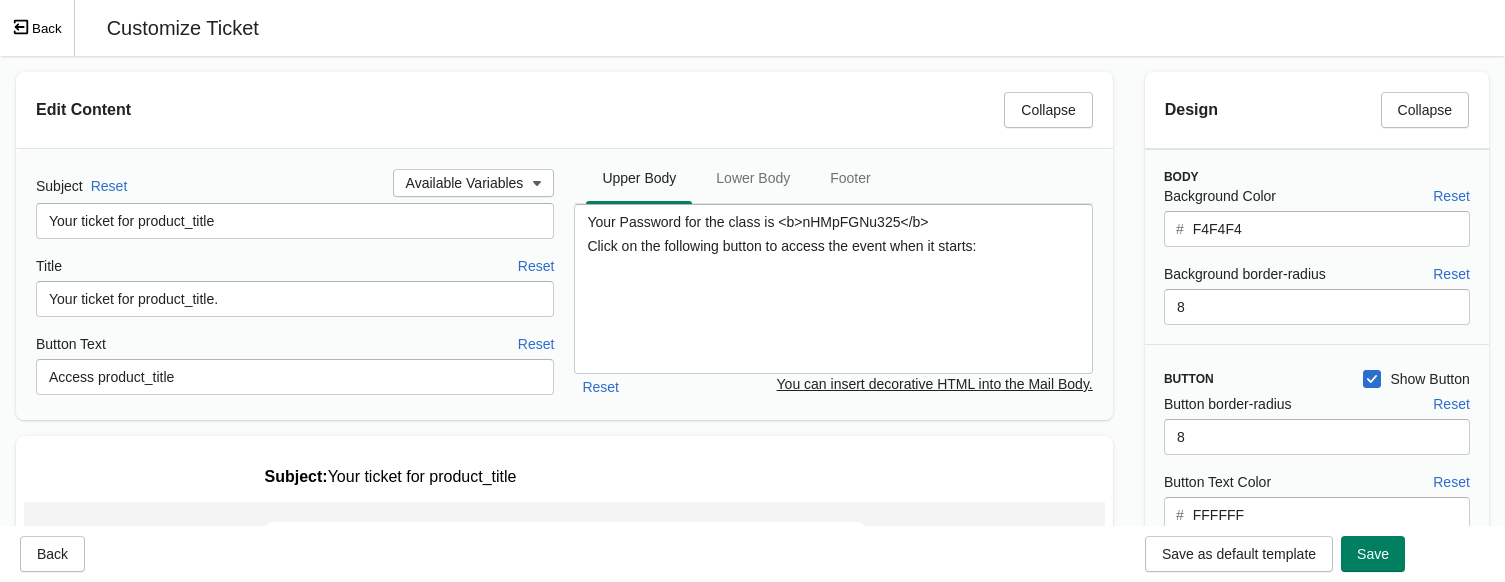 scroll, scrollTop: 0, scrollLeft: 0, axis: both 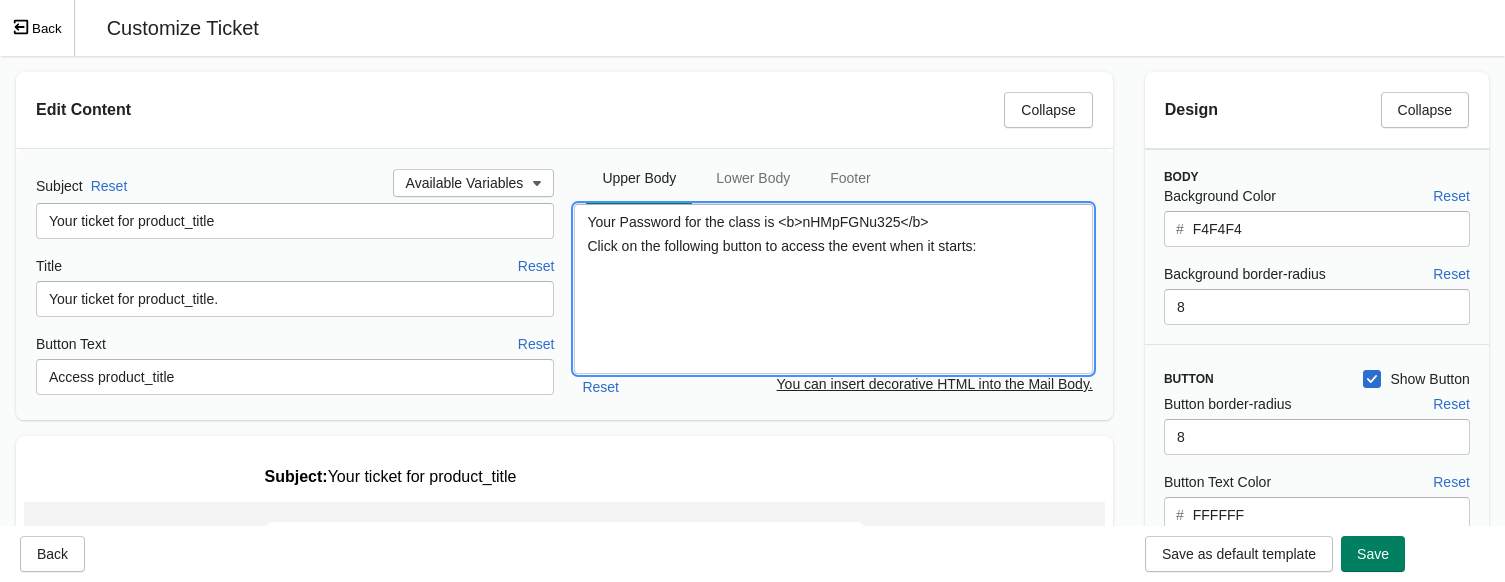 click on "Your Password for the class is <b>nHMpFGNu325</b>
Click on the following button to access the event when it starts:" at bounding box center (833, 289) 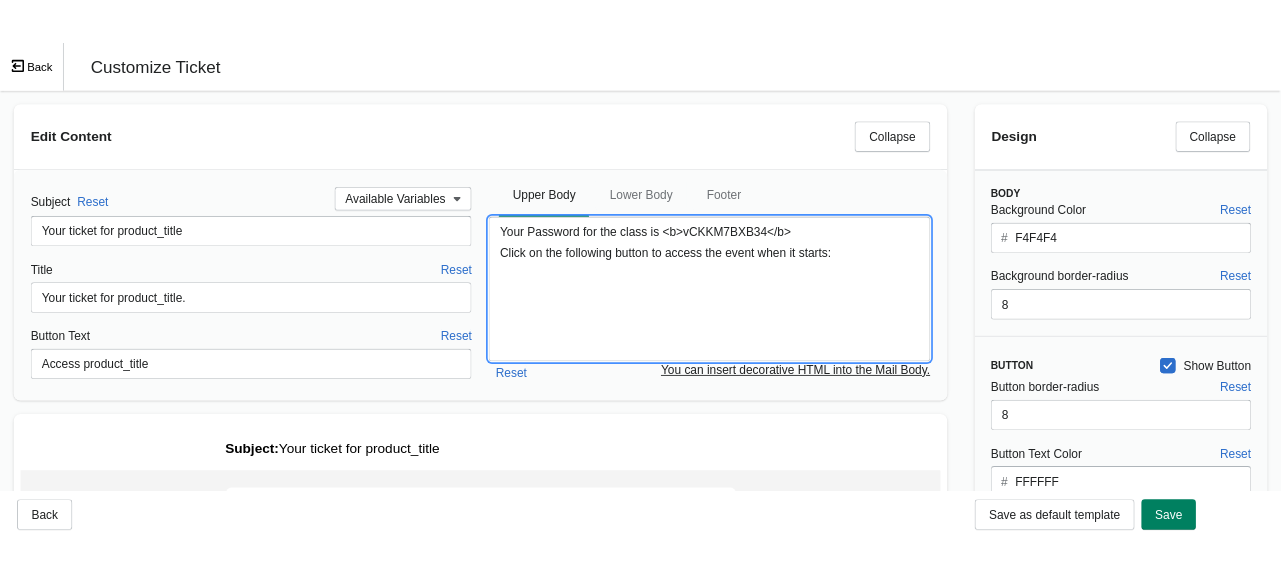 scroll, scrollTop: 0, scrollLeft: 0, axis: both 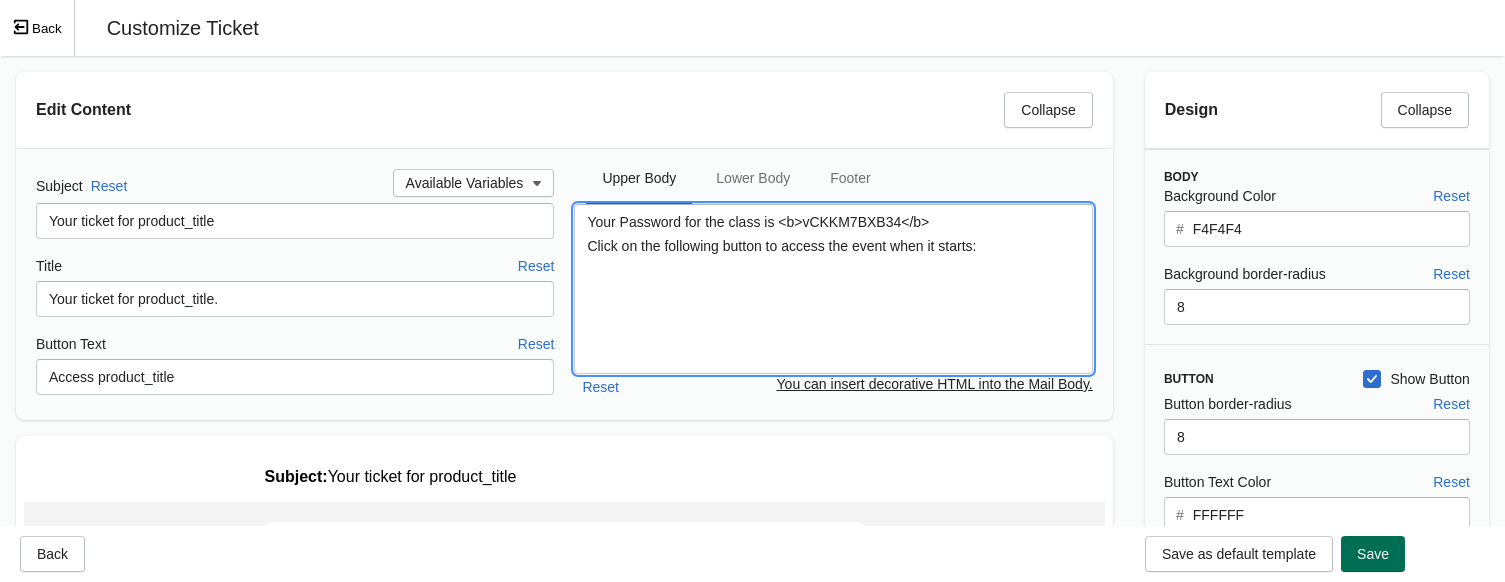 type on "Your Password for the class is <b>vCKKM7BXB34</b>
Click on the following button to access the event when it starts:" 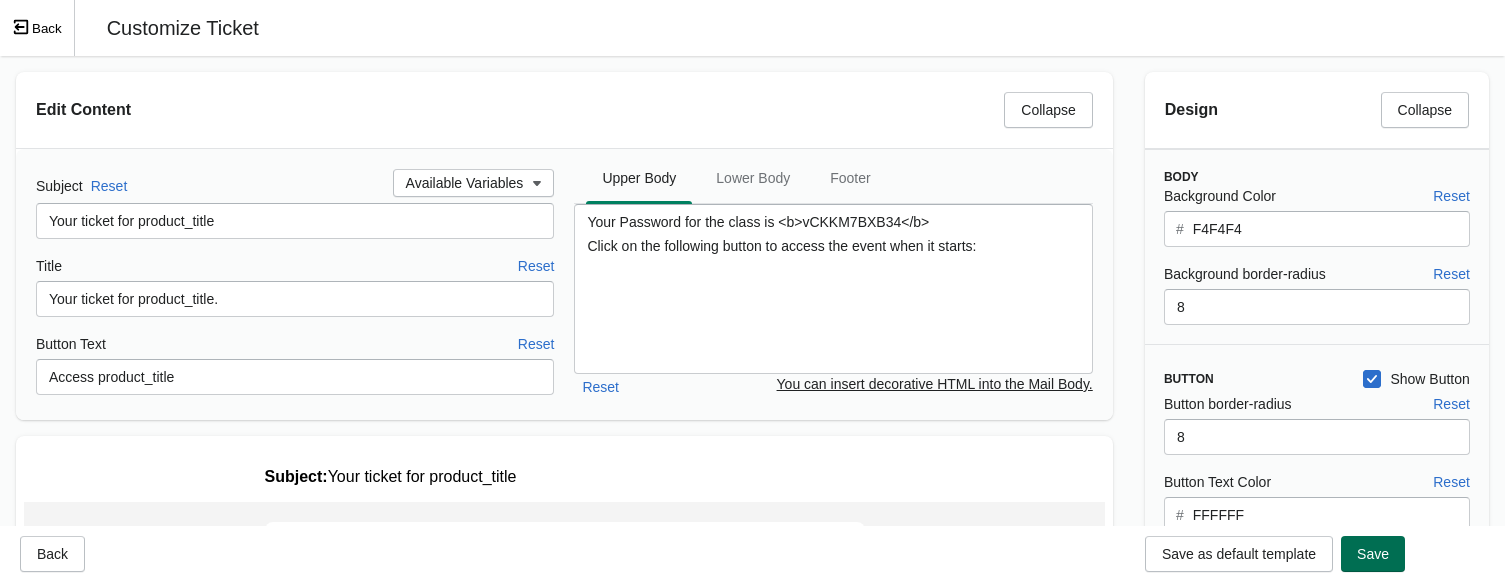 click on "Save" at bounding box center (1373, 554) 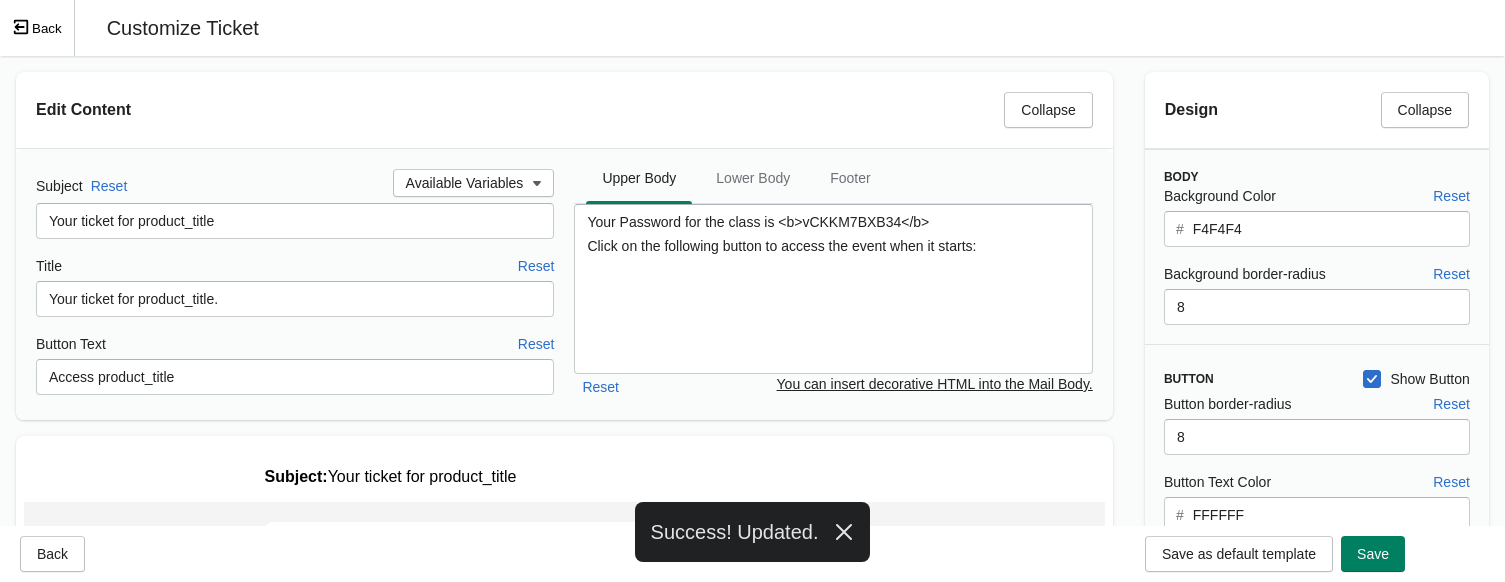 click on "Back" at bounding box center (37, 28) 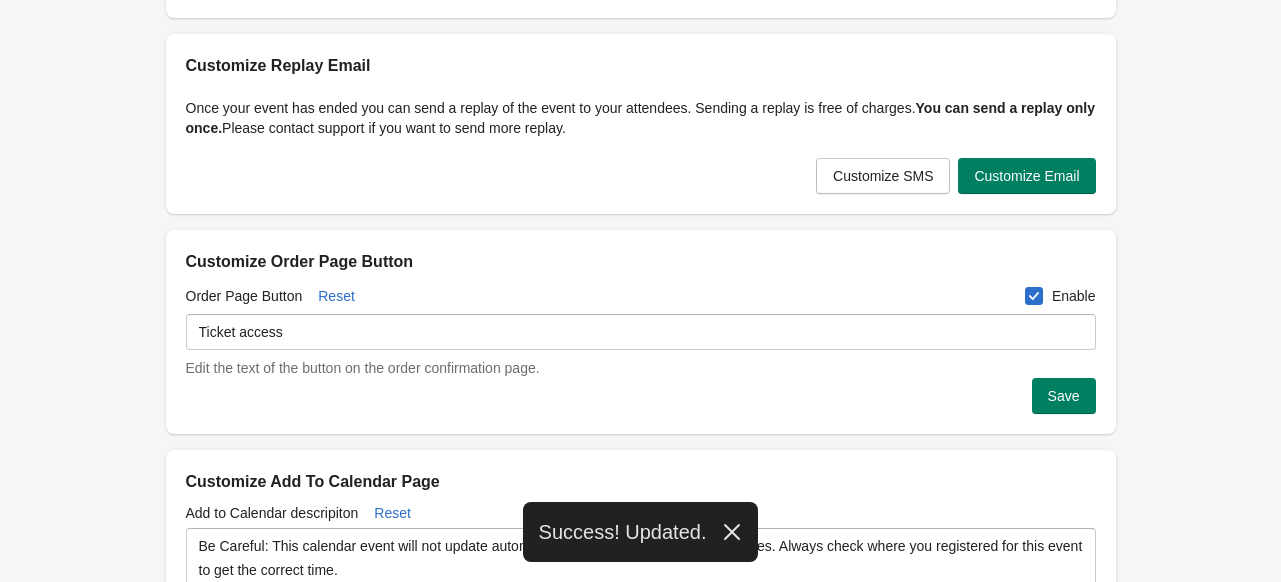 scroll, scrollTop: 498, scrollLeft: 0, axis: vertical 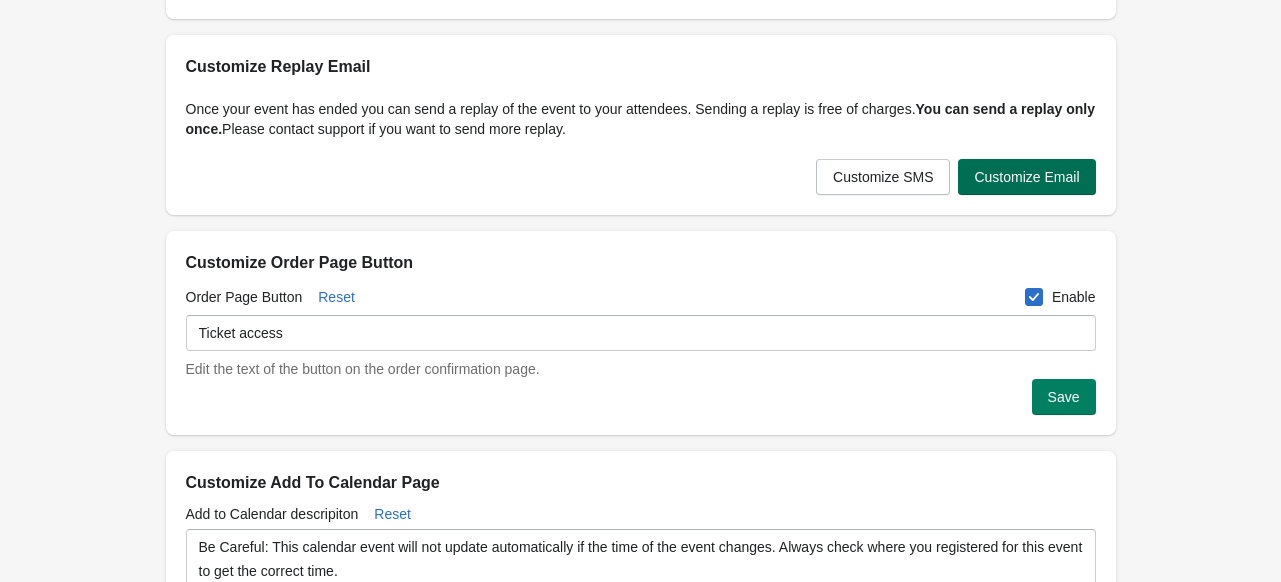 click on "Customize Email" at bounding box center [1026, 177] 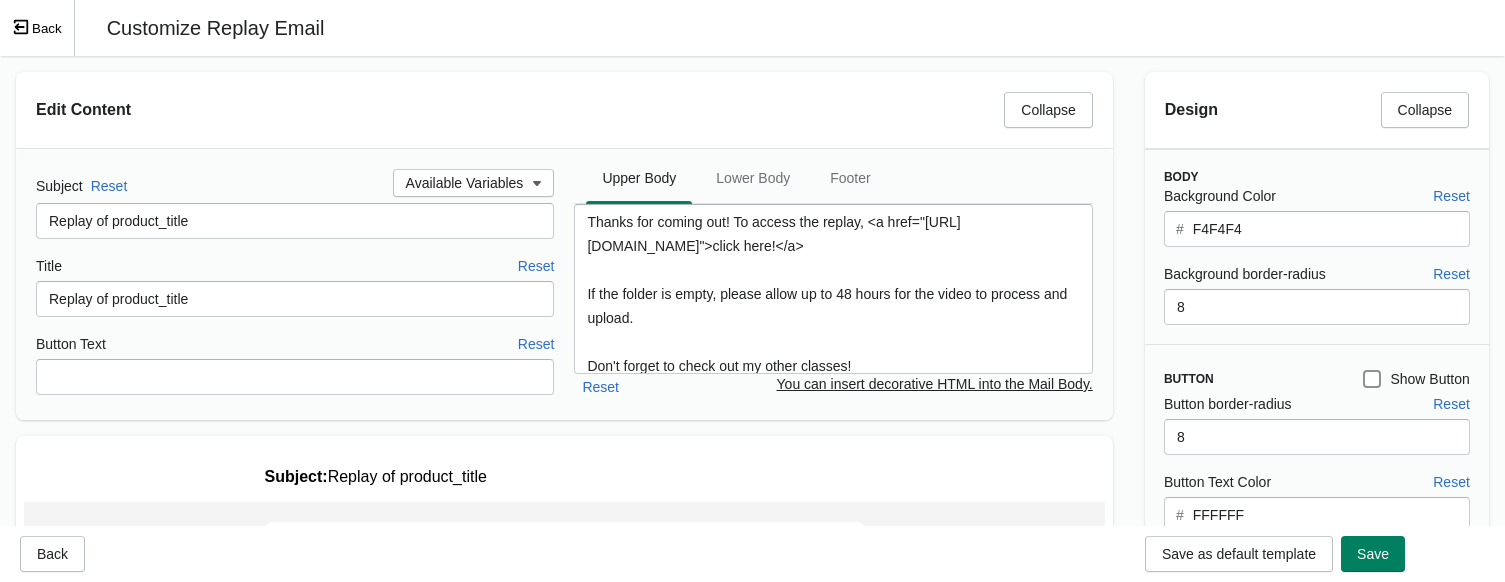 scroll, scrollTop: 0, scrollLeft: 0, axis: both 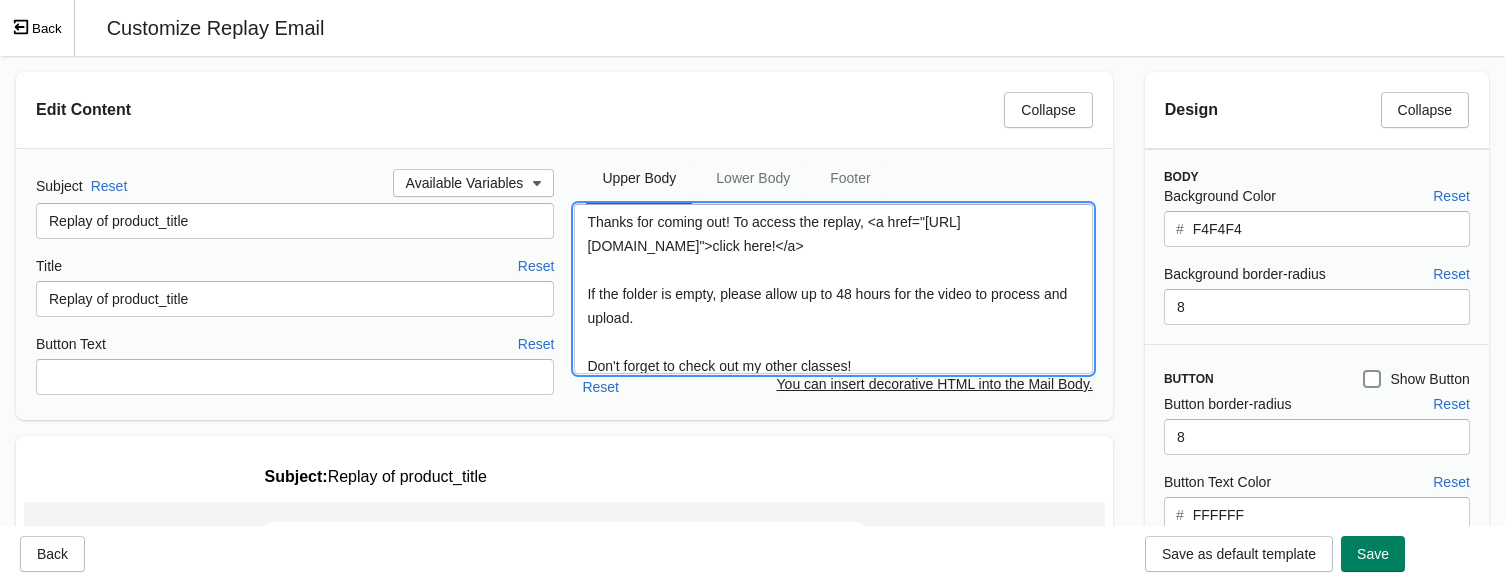 drag, startPoint x: 628, startPoint y: 245, endPoint x: 740, endPoint y: 268, distance: 114.33722 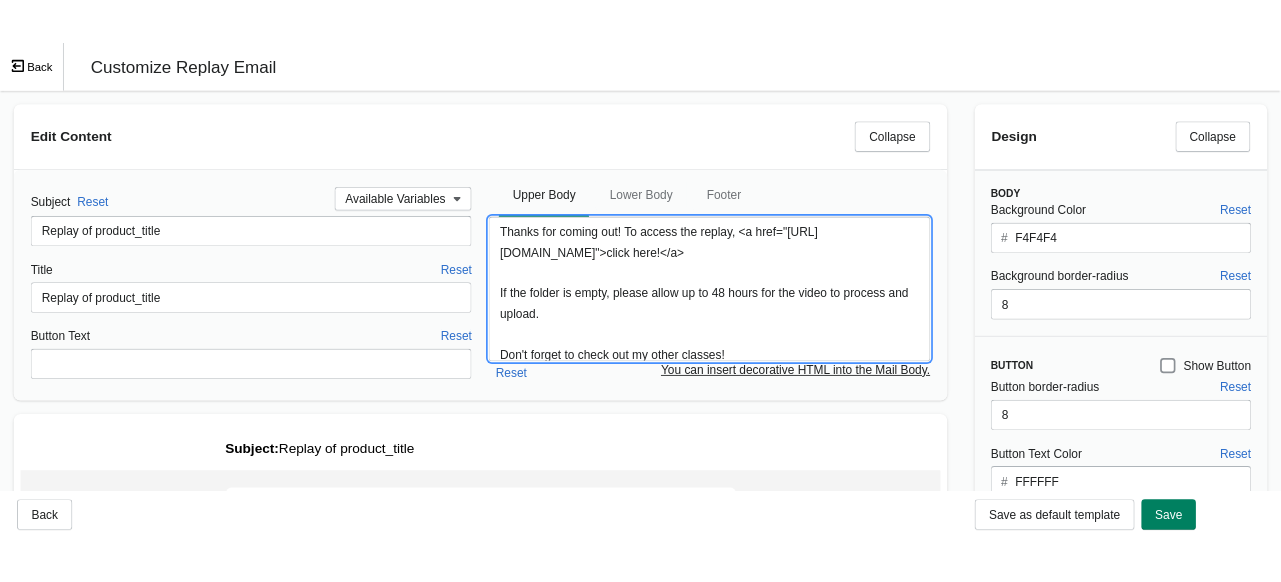 scroll, scrollTop: 0, scrollLeft: 0, axis: both 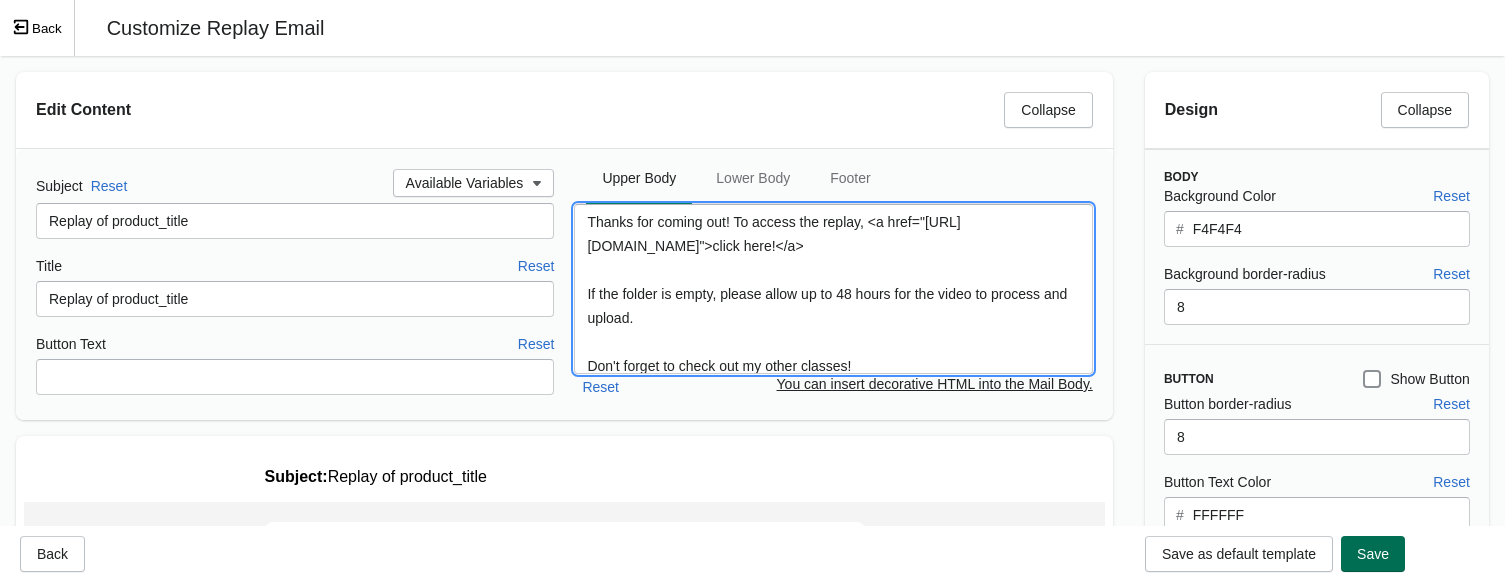 type on "Thanks for coming out! To access the replay, <a href="[URL][DOMAIN_NAME]">click here!</a>
If the folder is empty, please allow up to 48 hours for the video to process and upload.
Don't forget to check out my other classes!
<a href="[URL][DOMAIN_NAME]">List of all live On Demand classes</a>
<a href="[URL][DOMAIN_NAME]">List of On-Demand Courses</a>
Check out the merch in my shop!
<A href="[URL][DOMAIN_NAME]">S&M Shop</a>" 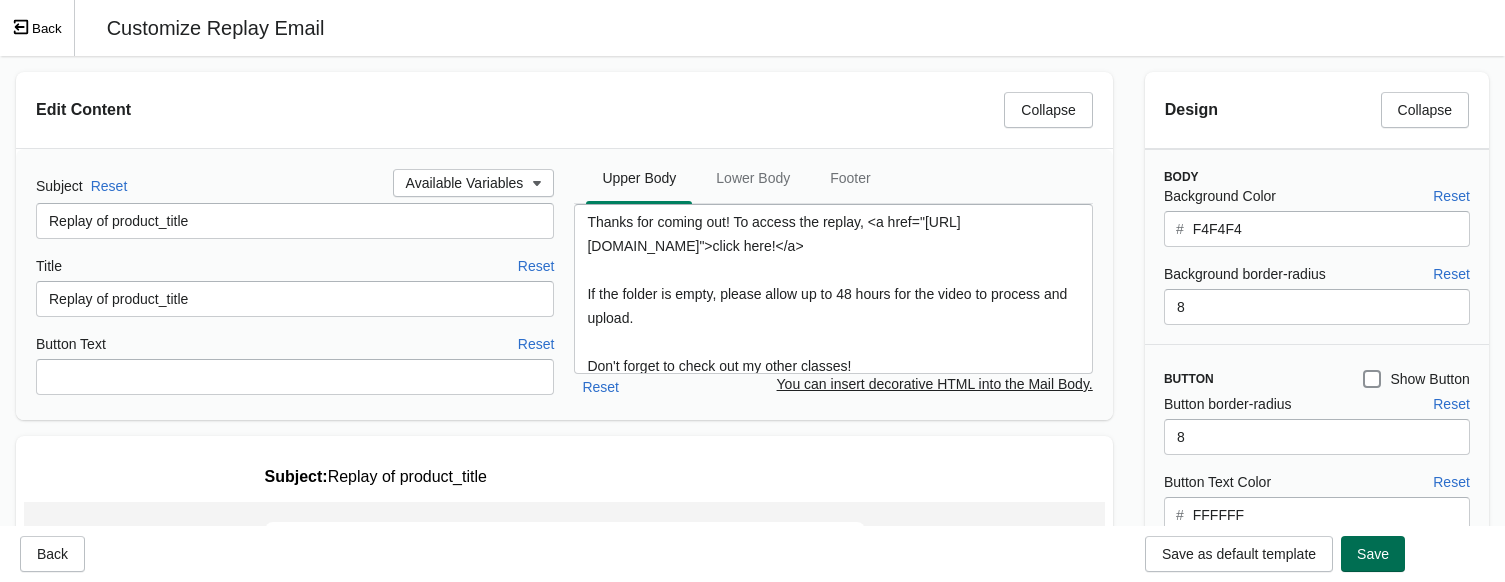 click on "Save" at bounding box center [1373, 554] 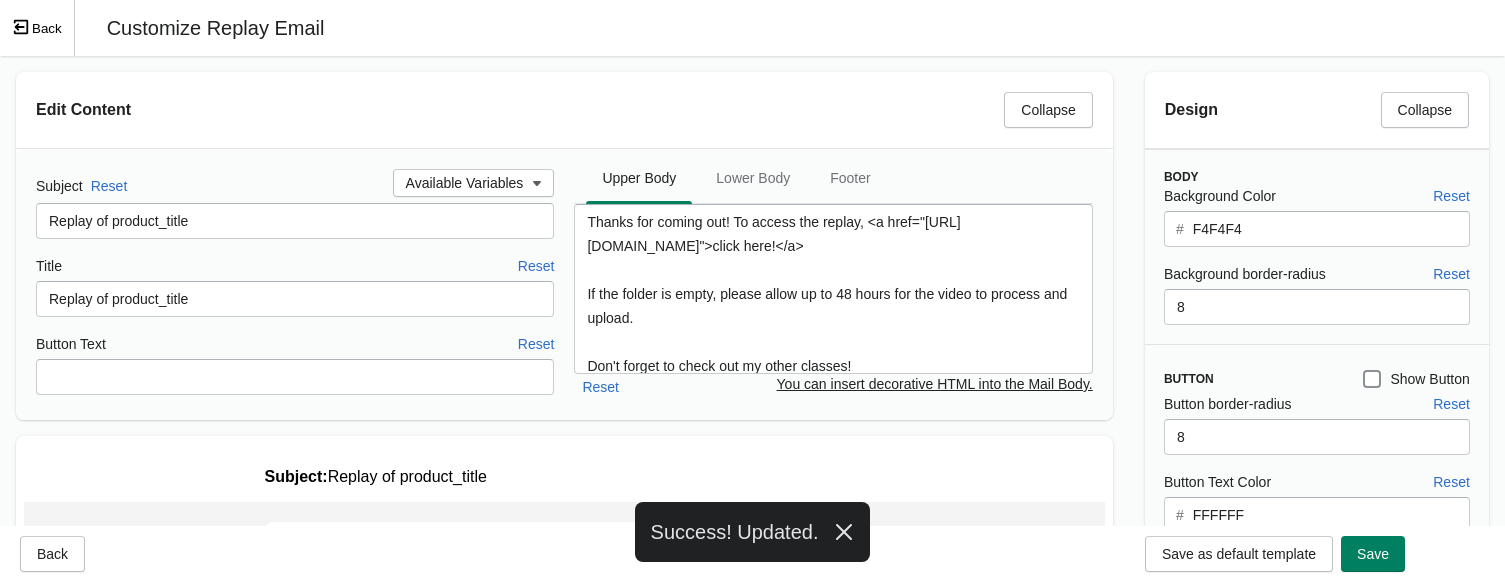 click on "Back" at bounding box center [37, 28] 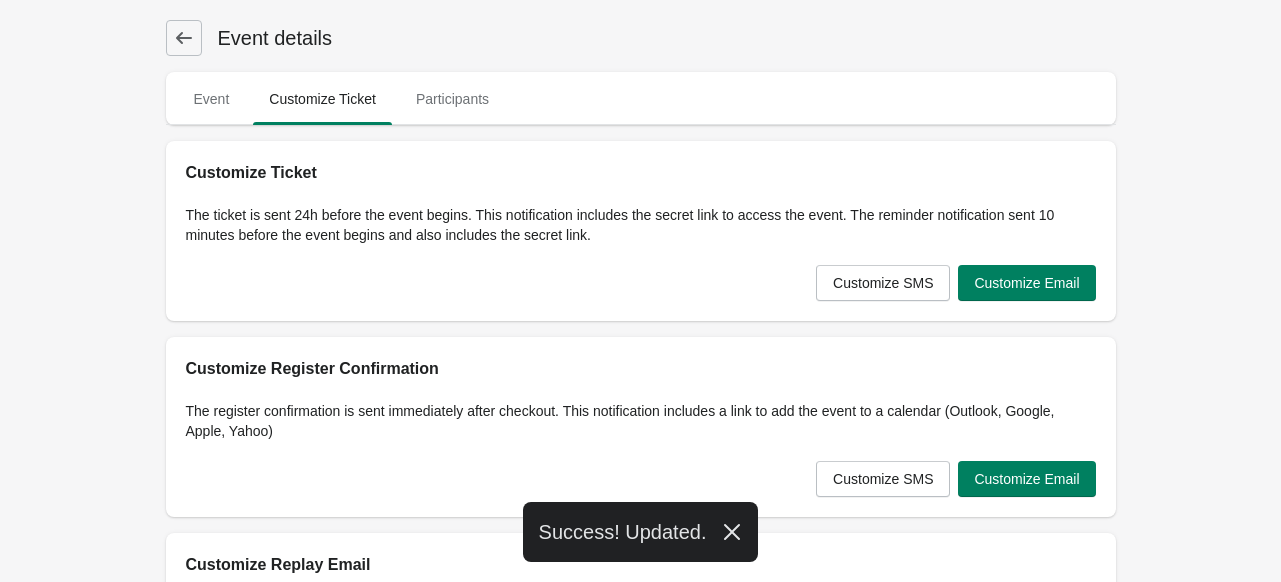click 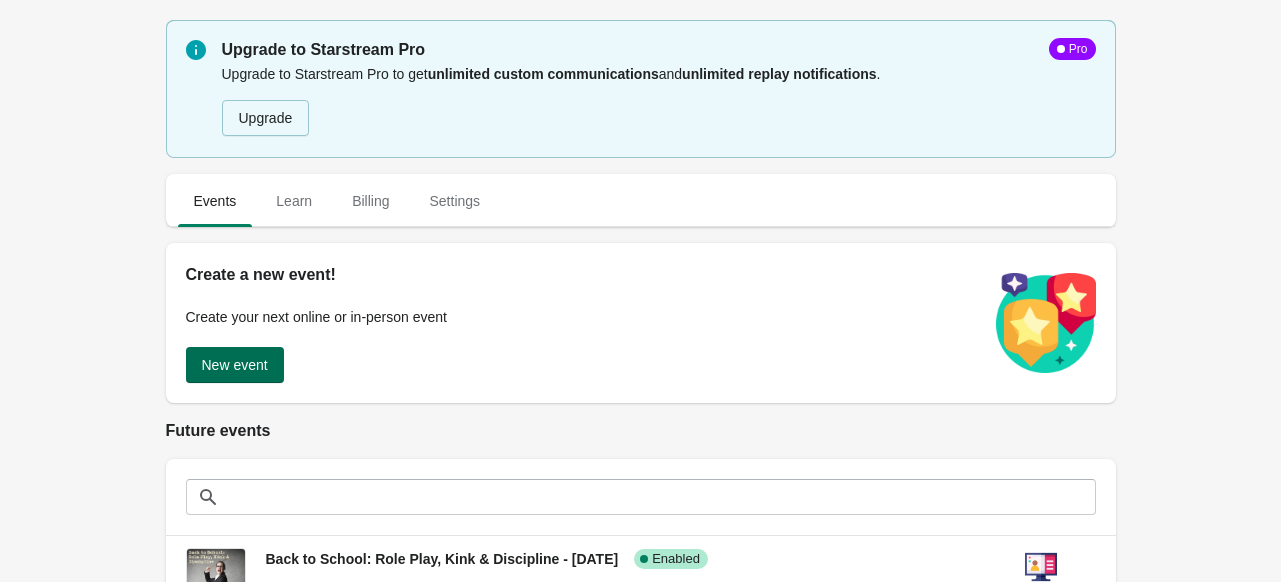 click on "New event" at bounding box center (235, 365) 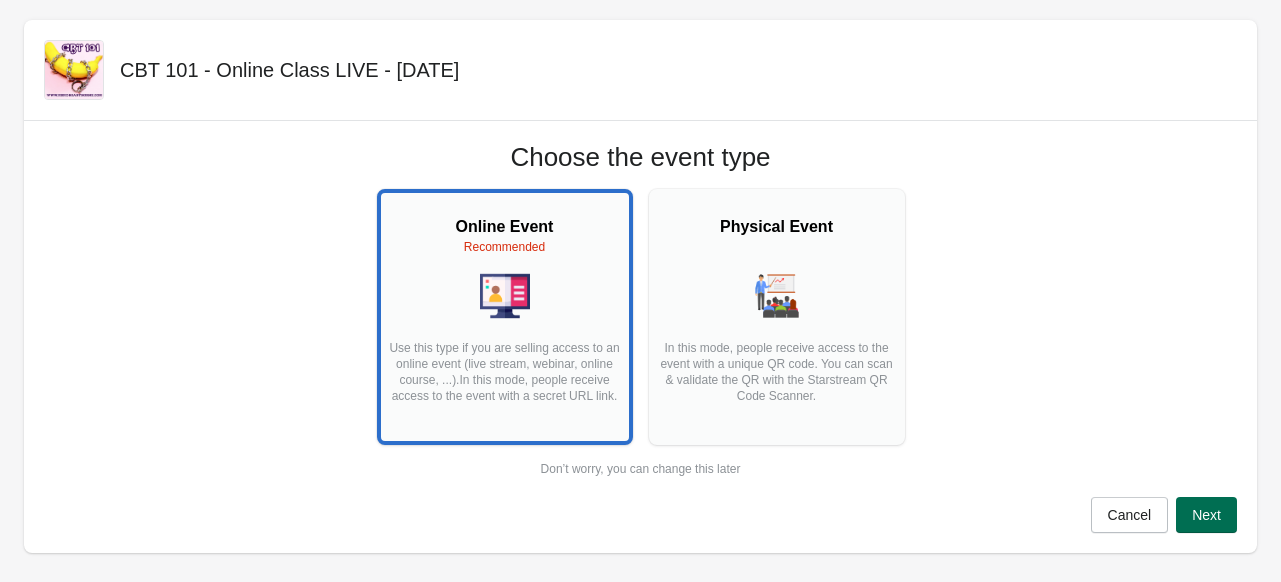 scroll, scrollTop: 0, scrollLeft: 0, axis: both 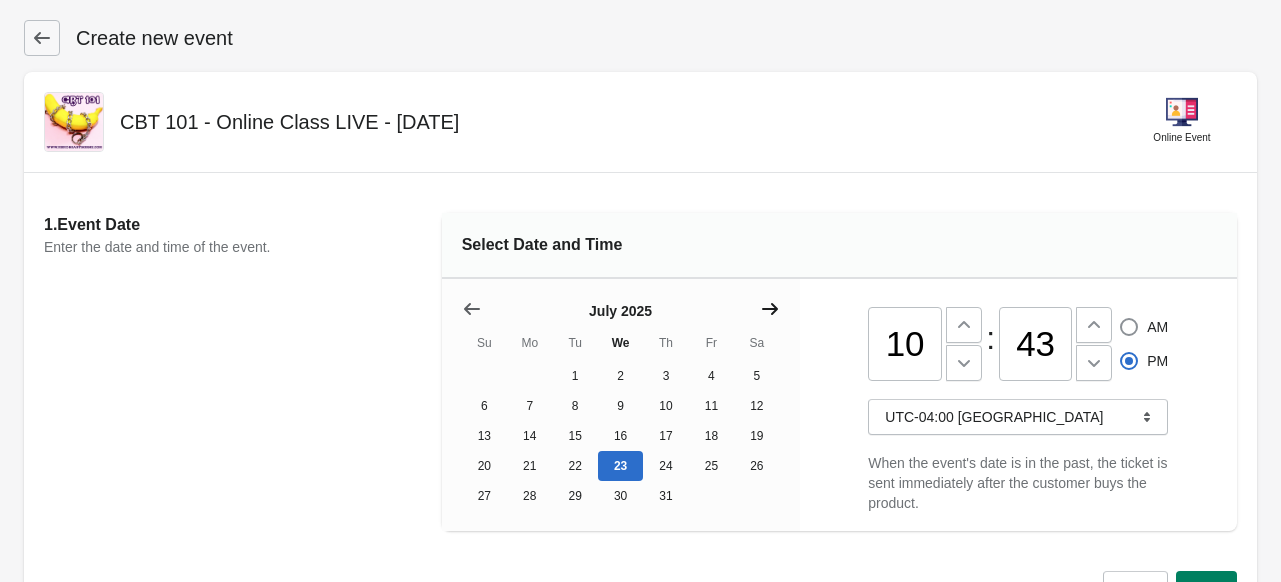 click at bounding box center (770, 309) 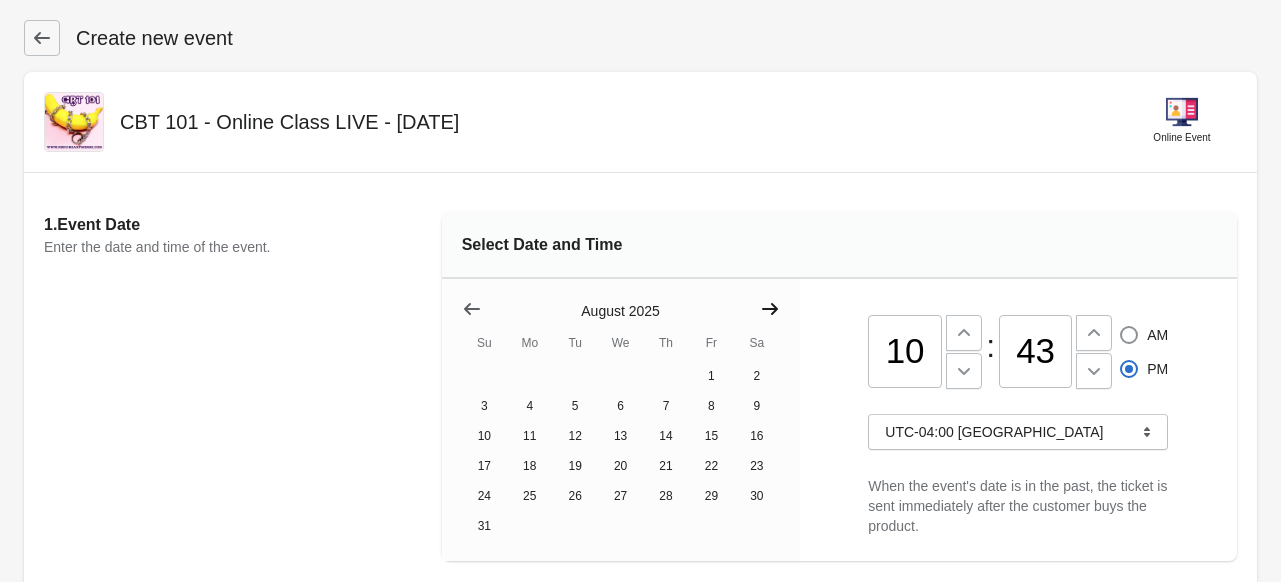 click at bounding box center (770, 309) 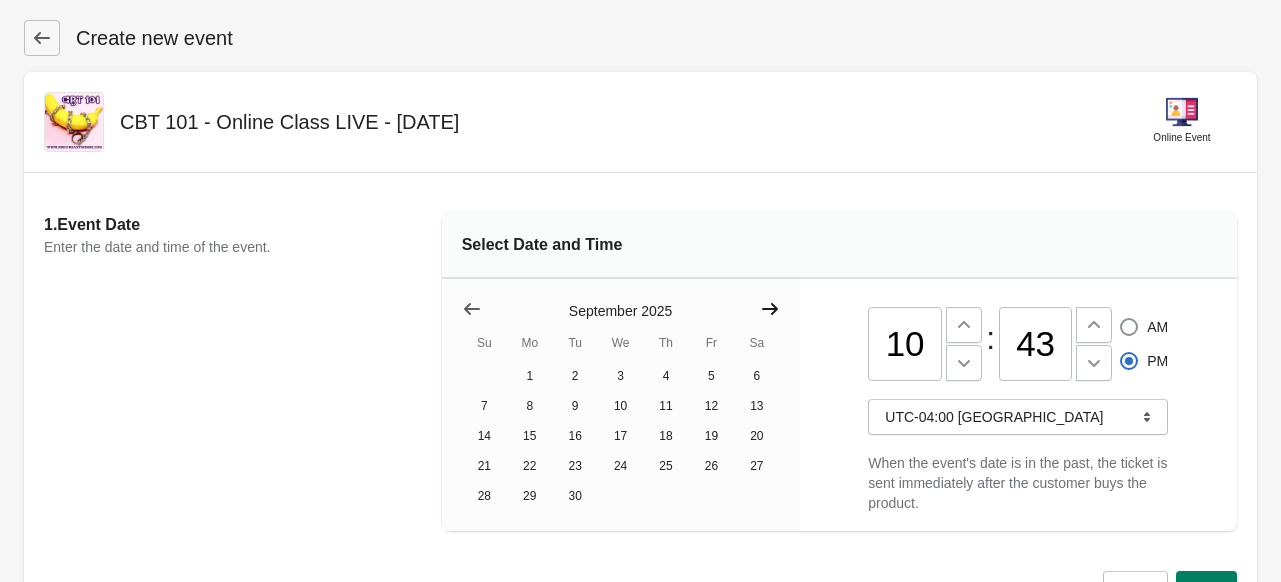 click at bounding box center (770, 309) 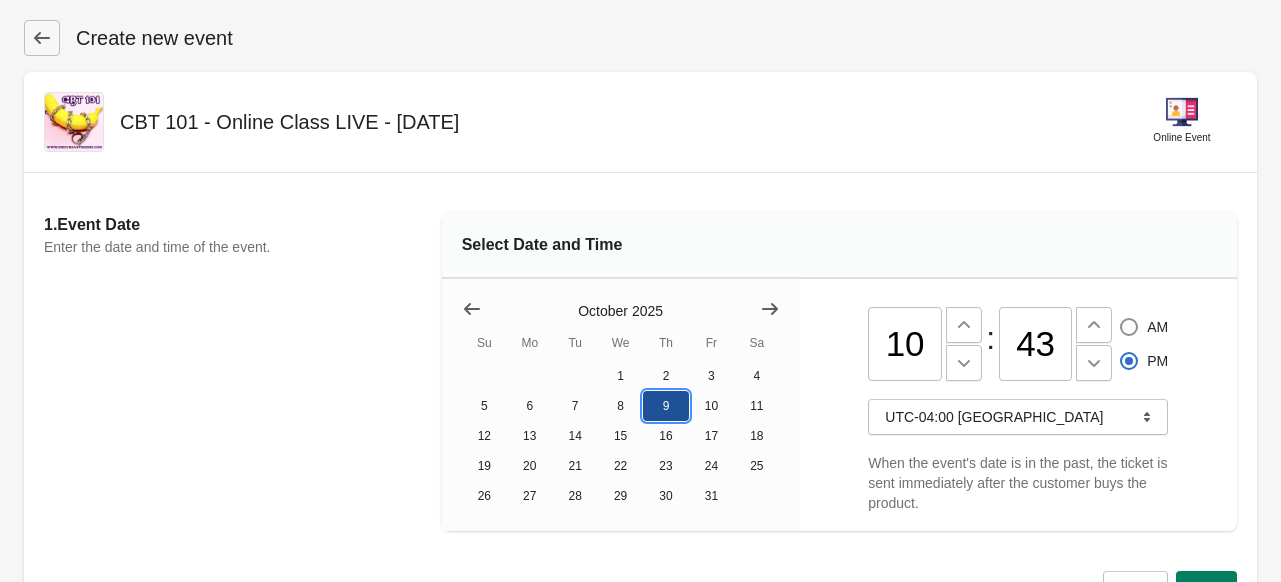 click on "9" at bounding box center [665, 406] 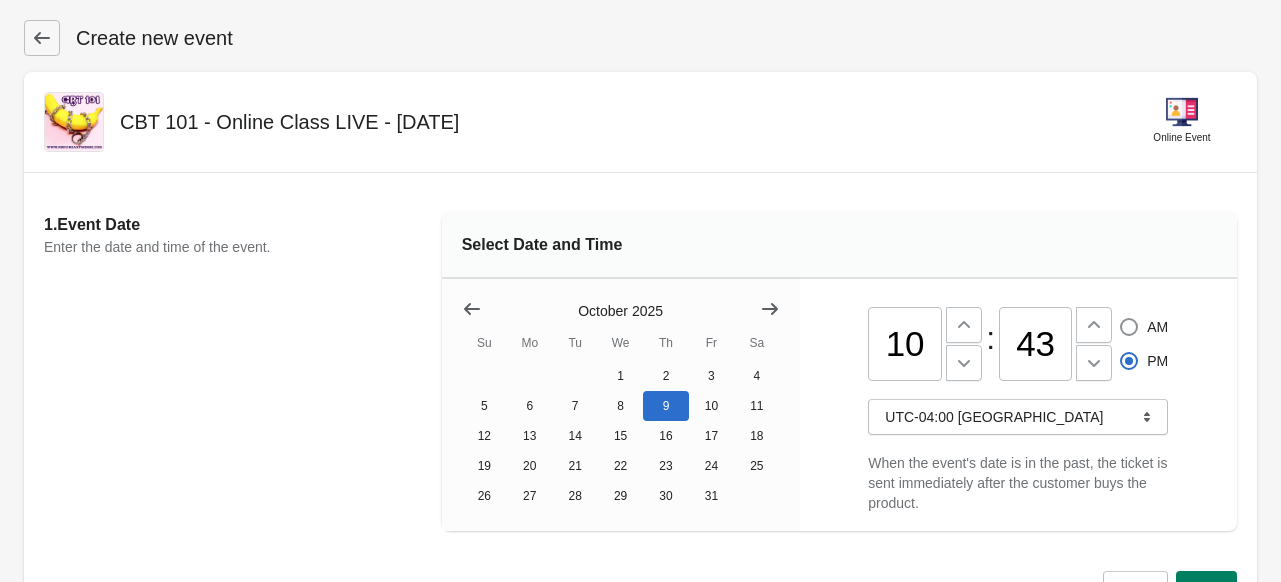 click on "10" at bounding box center [905, 344] 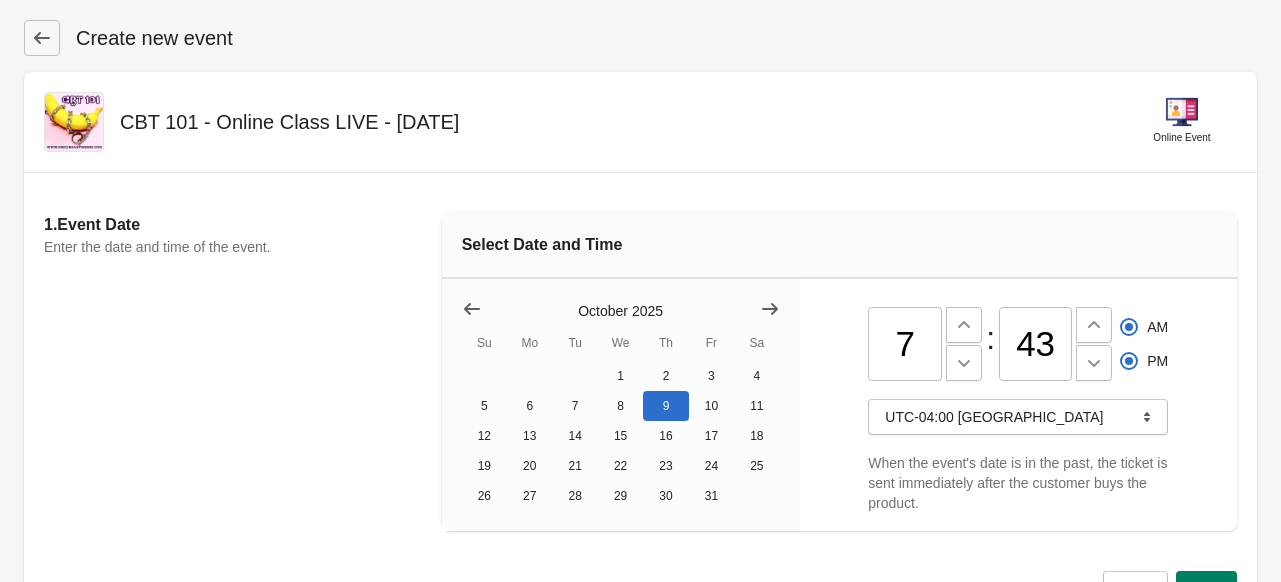 type on "07" 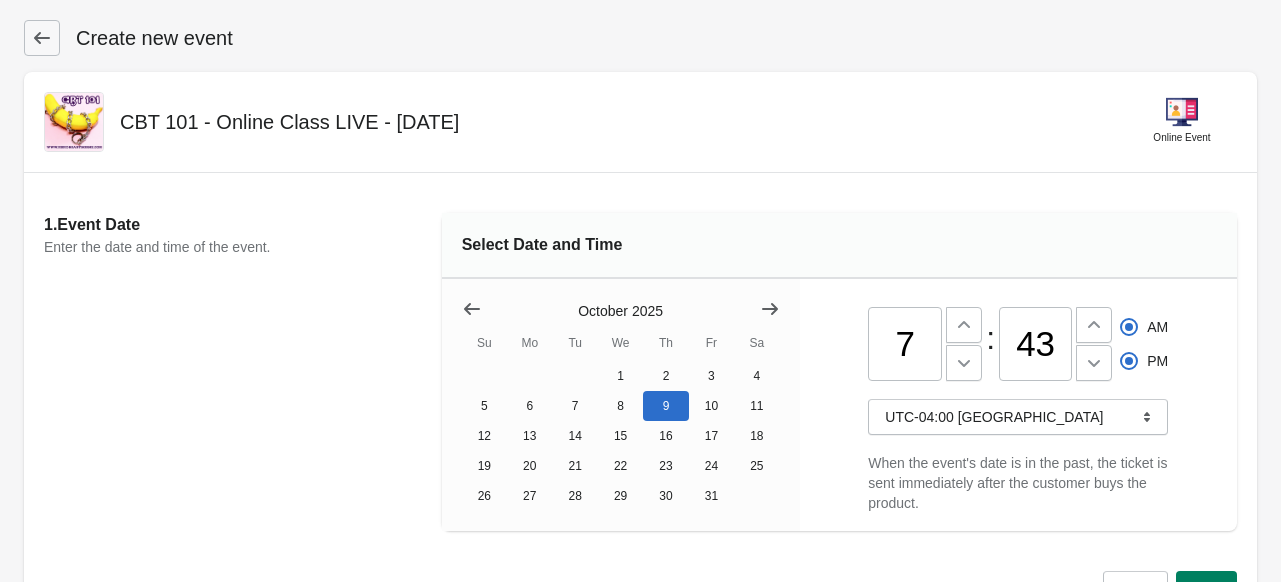 radio on "true" 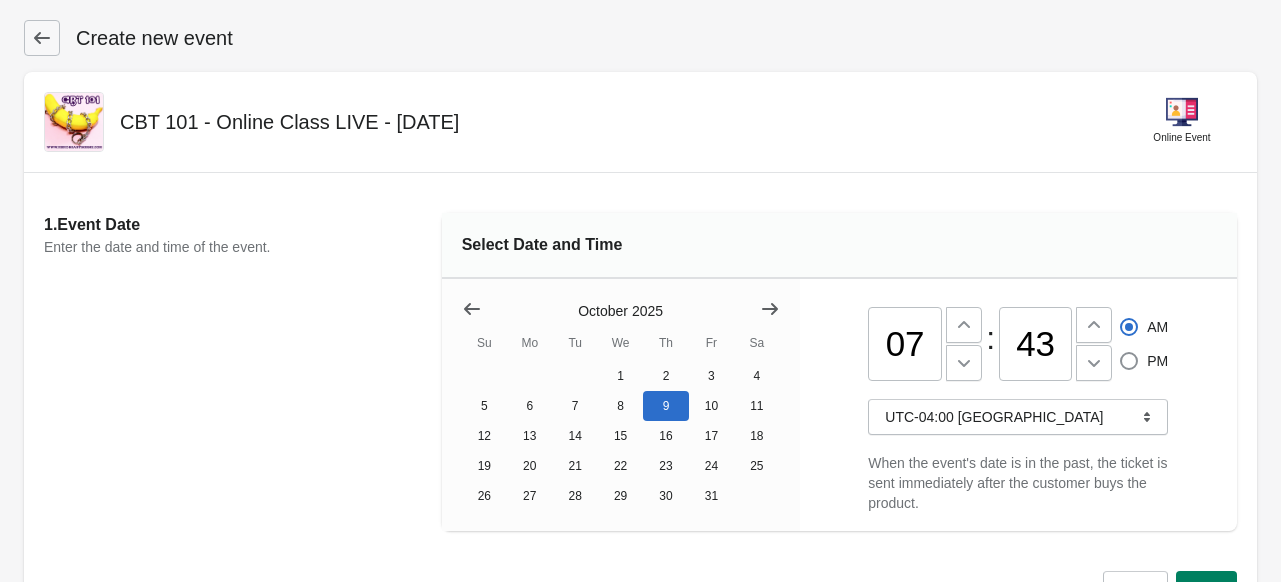 click on "43" at bounding box center [1036, 344] 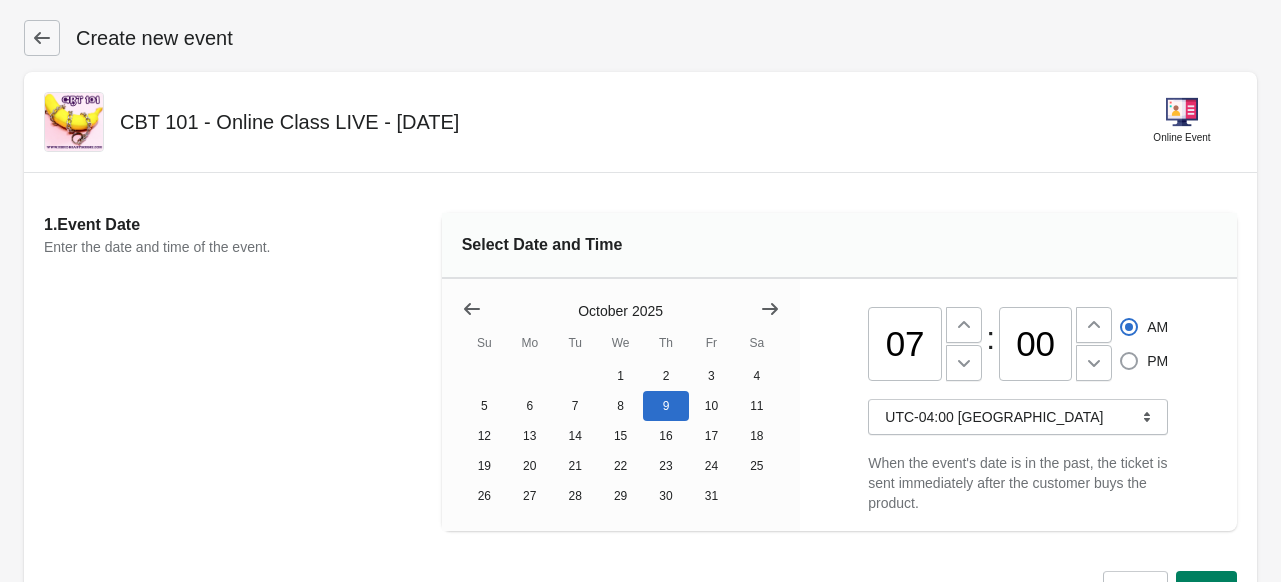 type on "00" 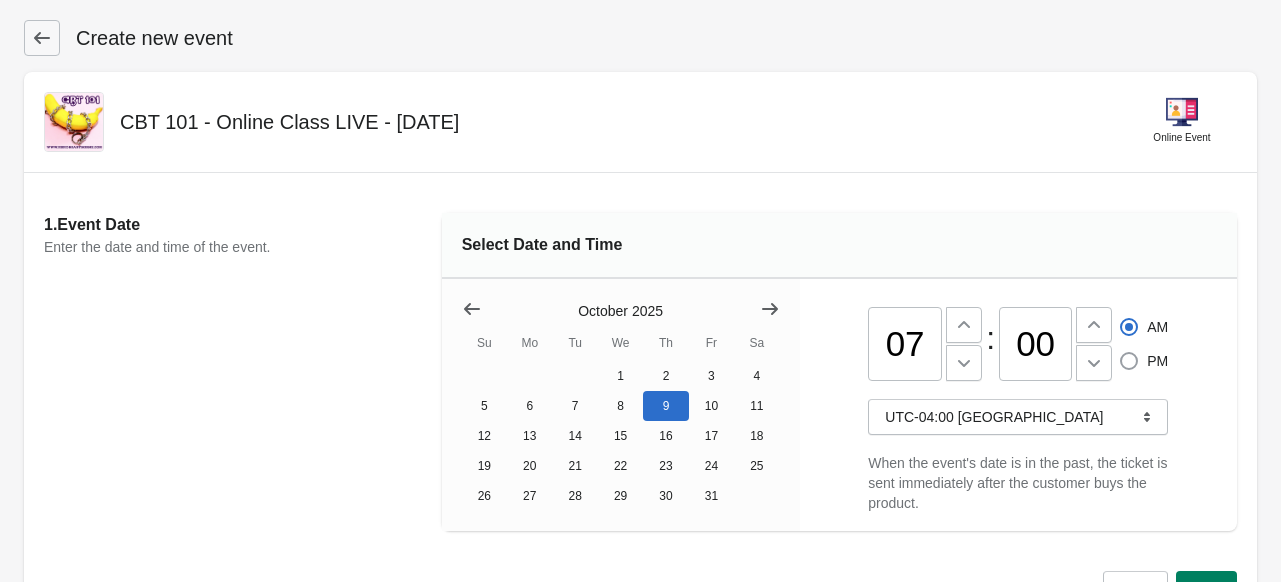 click at bounding box center (1129, 361) 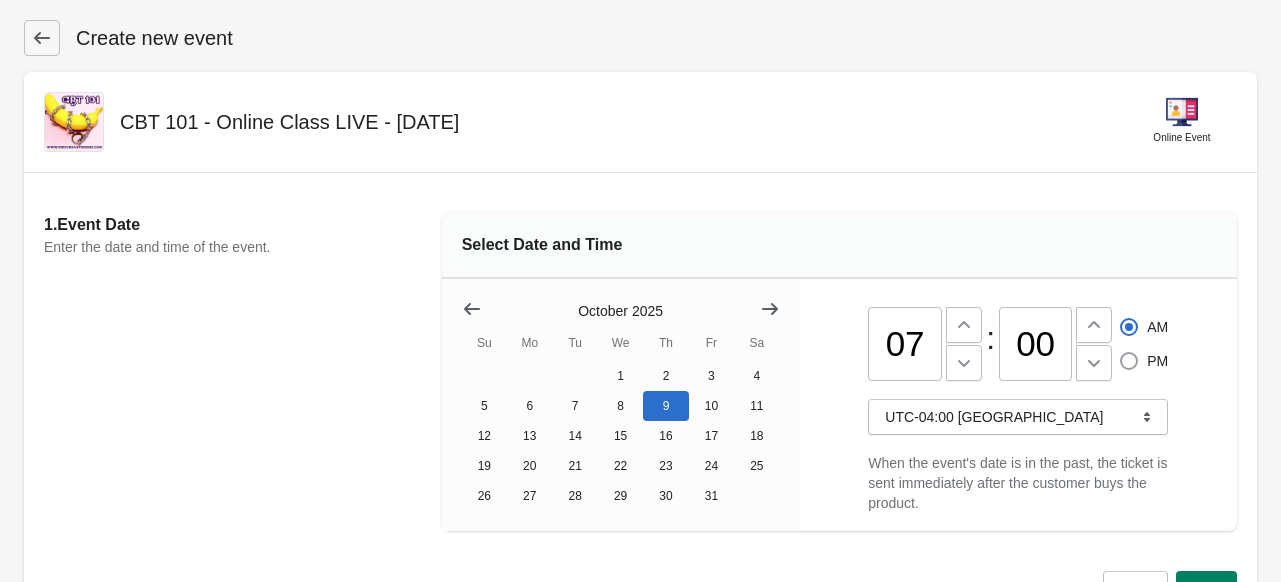 radio on "true" 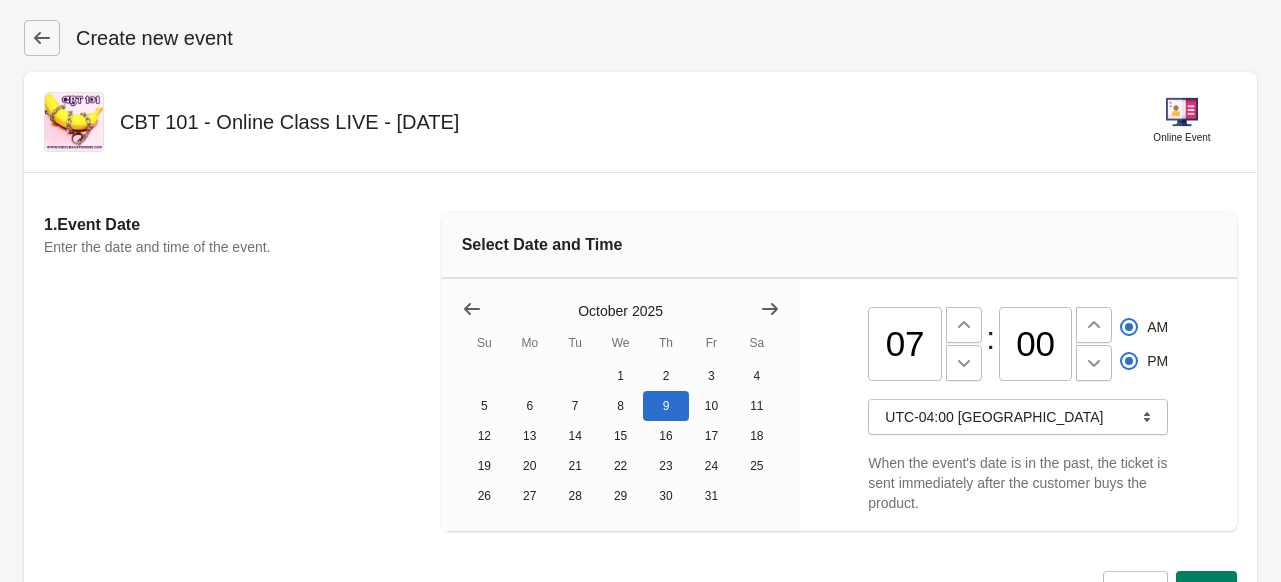 radio on "false" 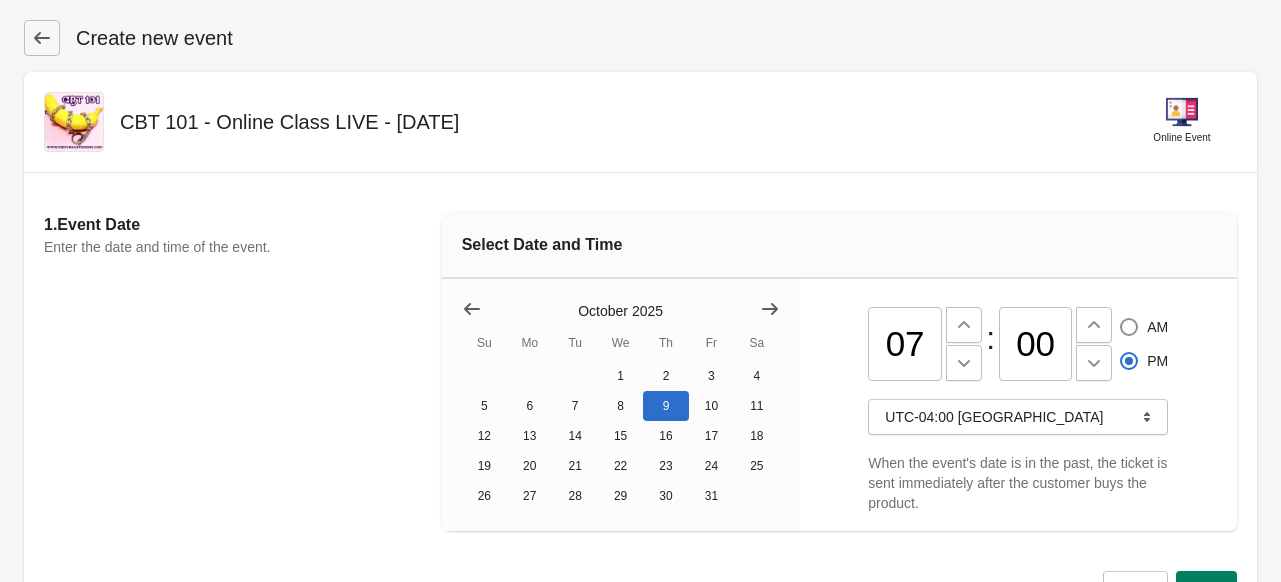 scroll, scrollTop: 170, scrollLeft: 0, axis: vertical 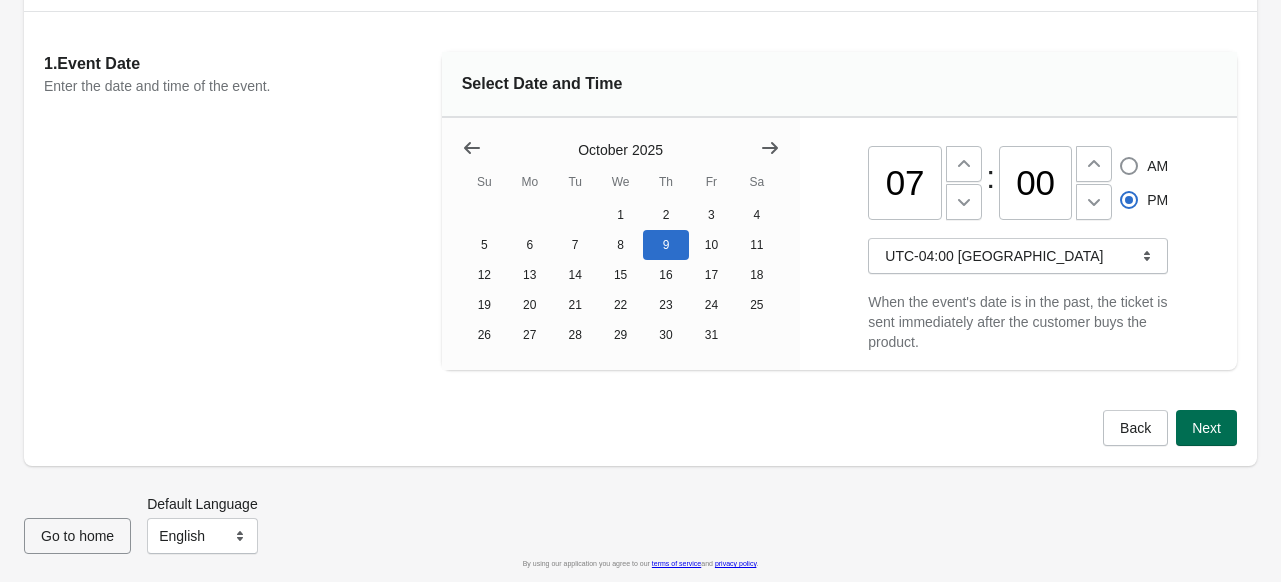 click on "Next" at bounding box center (1206, 428) 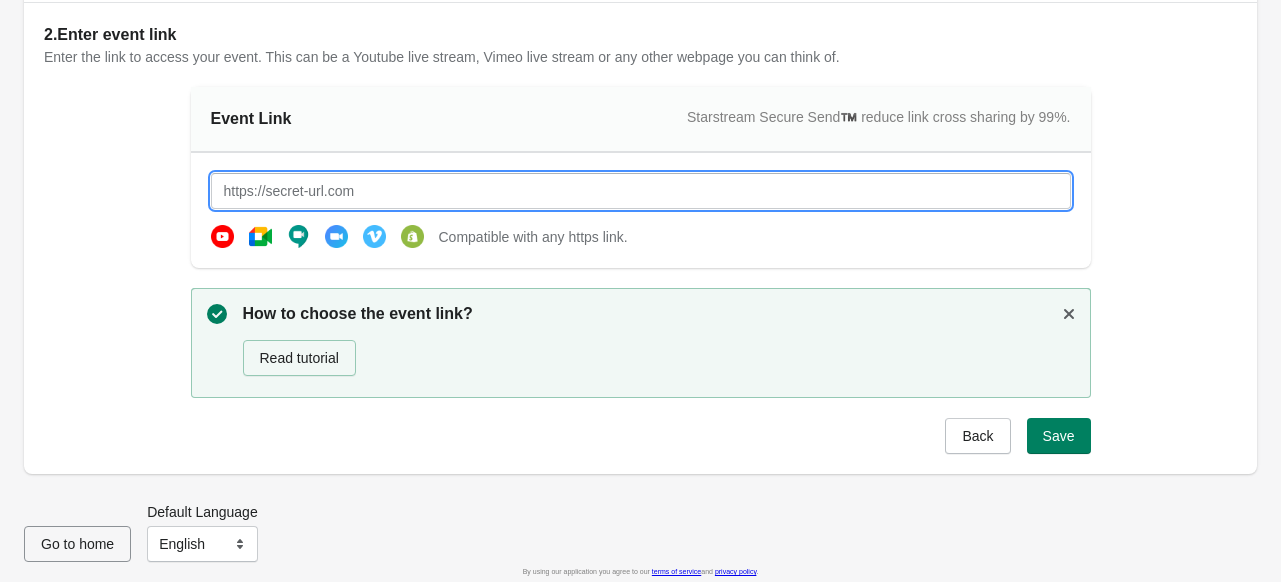 paste on "[URL][DOMAIN_NAME][DOMAIN_NAME]" 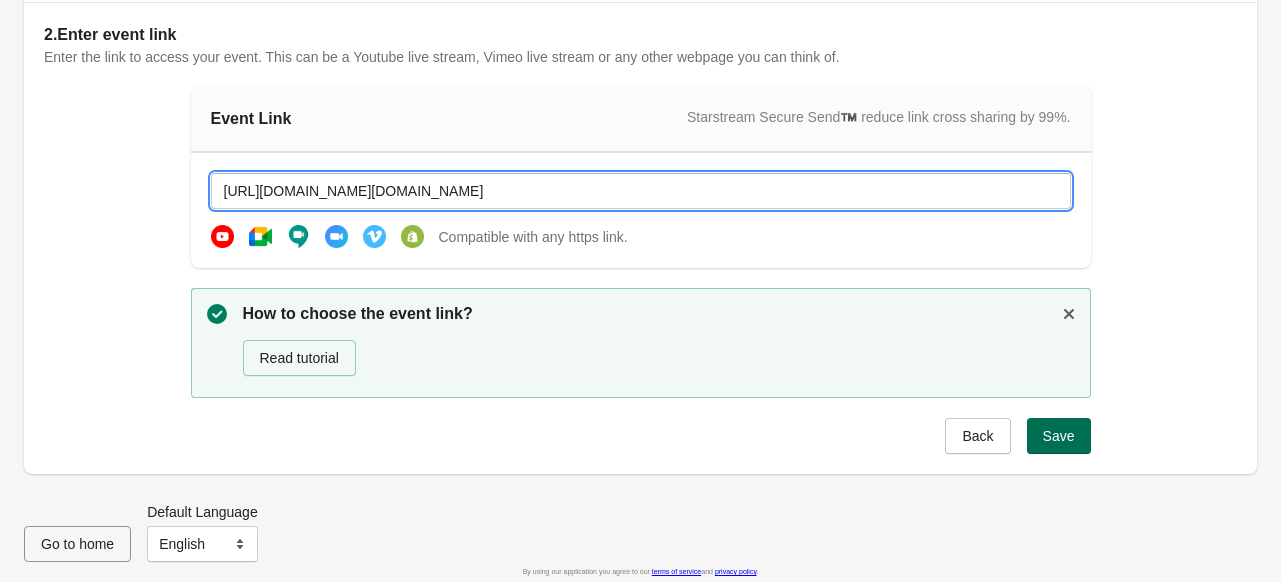 type on "[URL][DOMAIN_NAME][DOMAIN_NAME]" 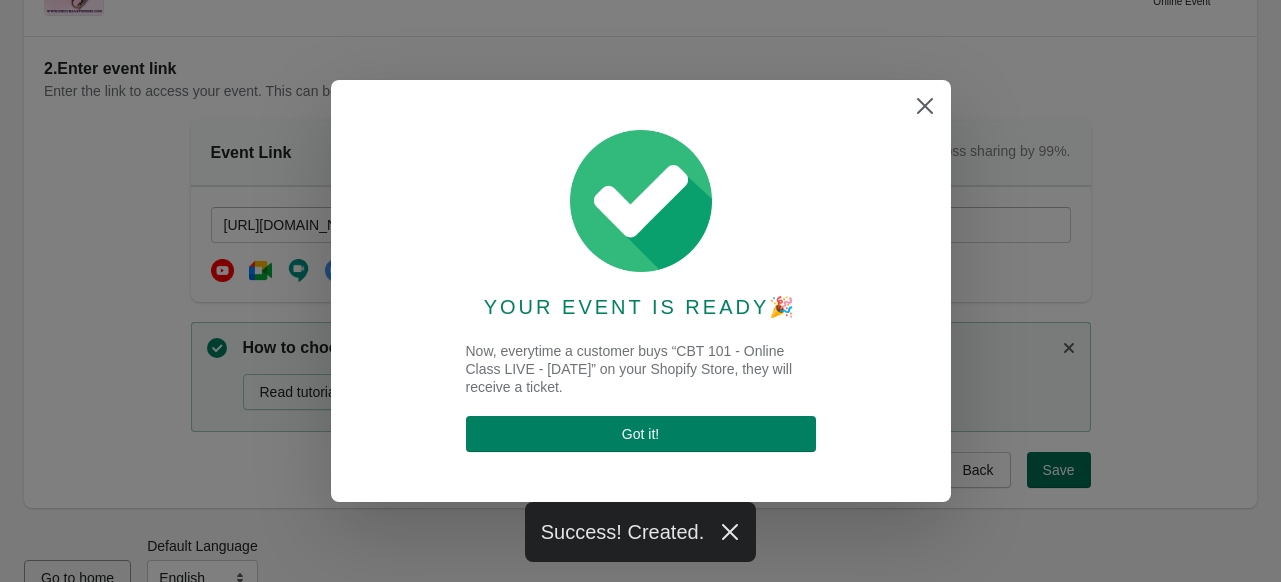 scroll, scrollTop: 170, scrollLeft: 0, axis: vertical 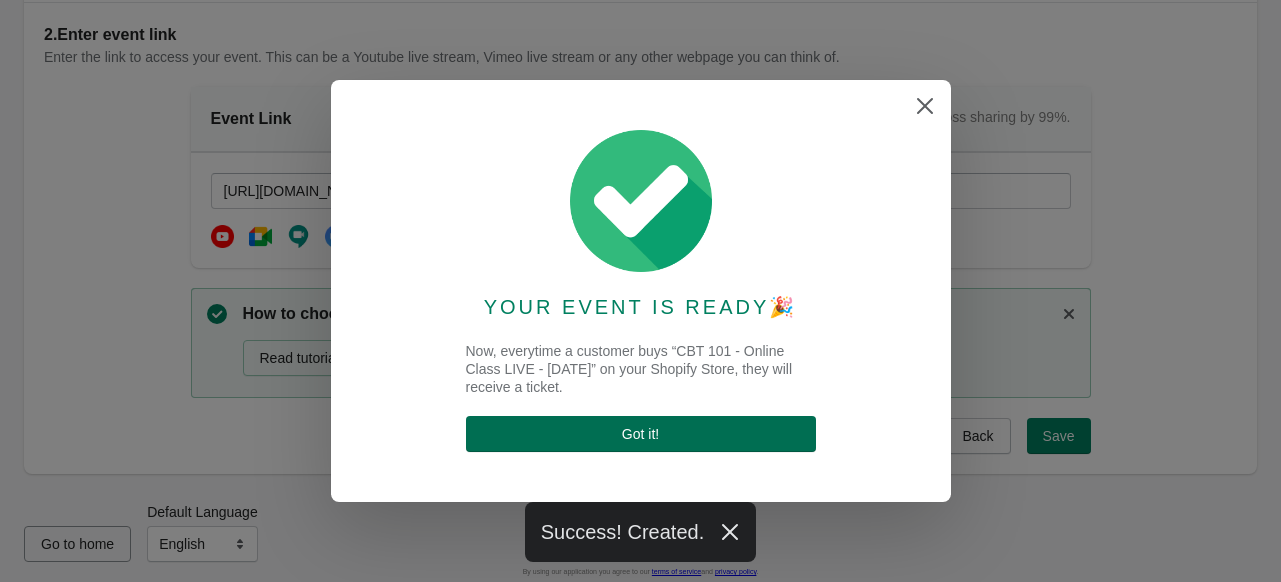click on "Got it !" at bounding box center (641, 434) 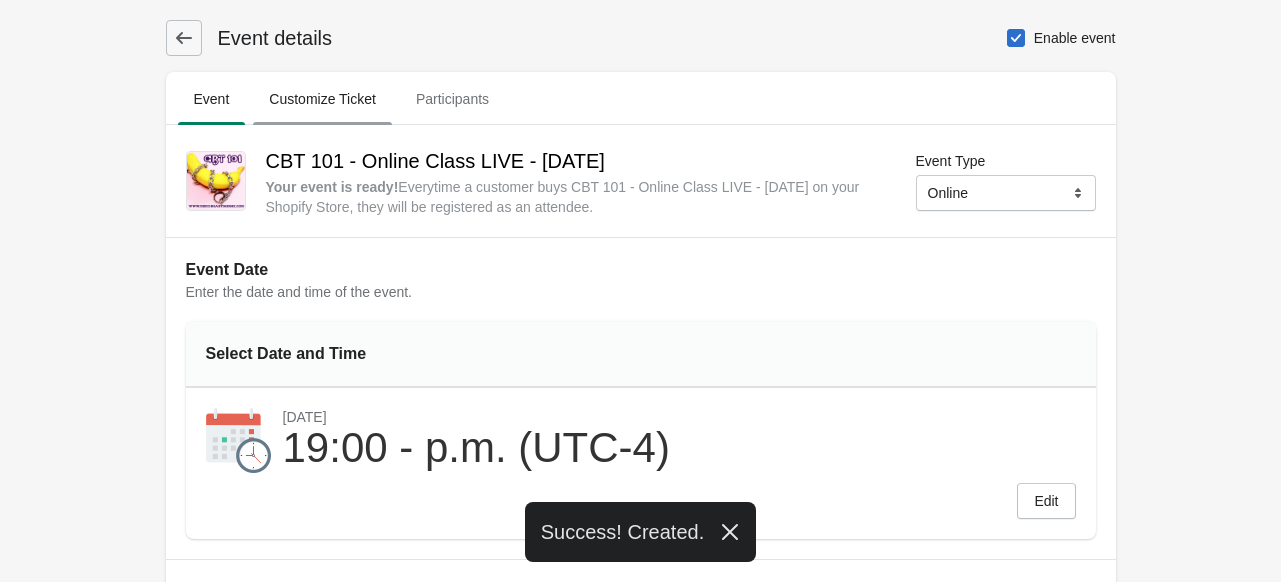 click on "Customize Ticket" at bounding box center [322, 99] 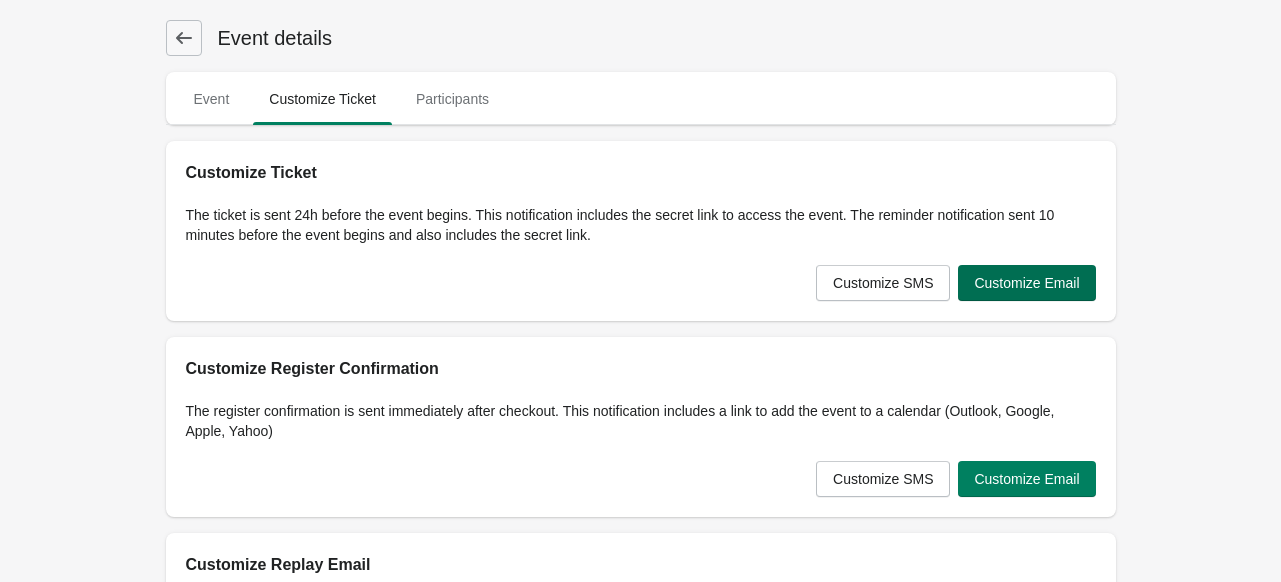 click on "Customize Email" at bounding box center (1026, 283) 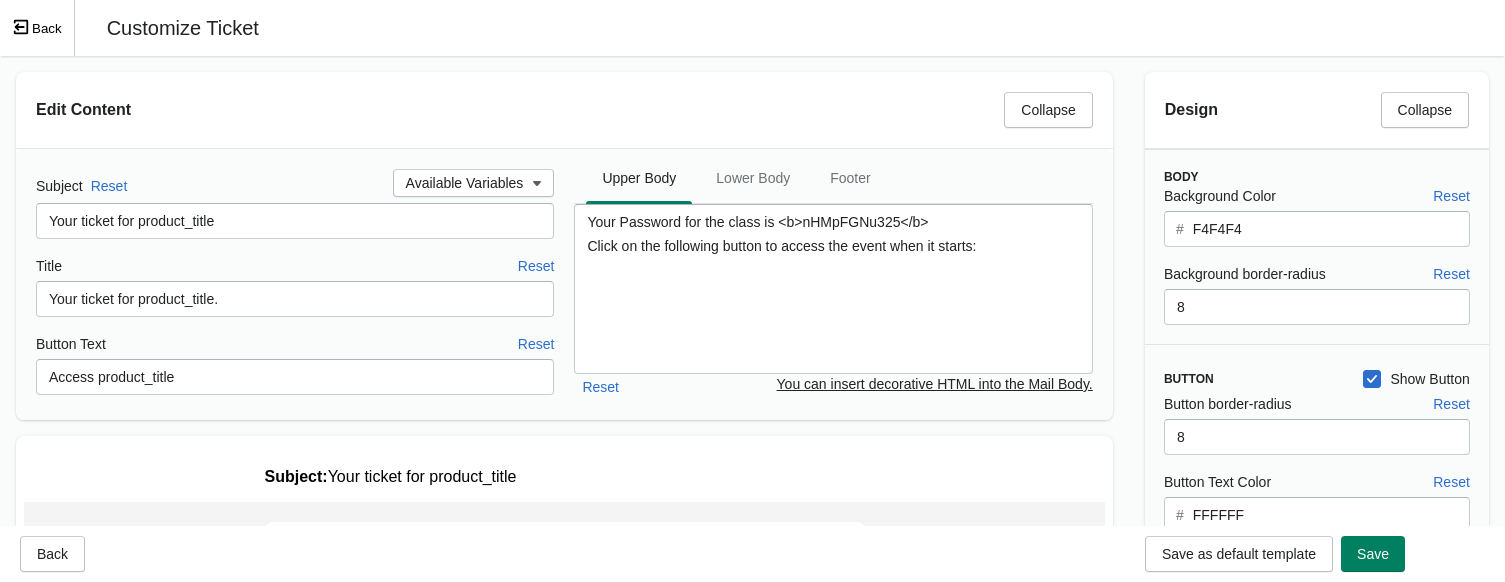 scroll, scrollTop: 0, scrollLeft: 0, axis: both 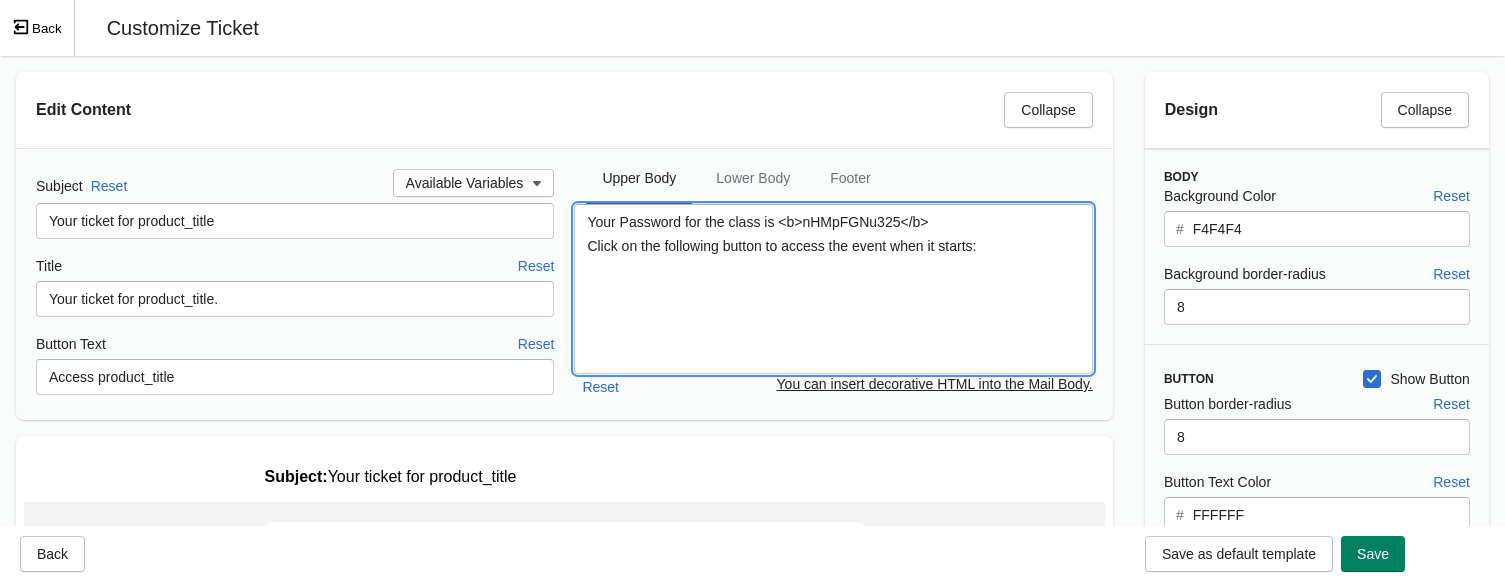 click on "Your Password for the class is <b>nHMpFGNu325</b>
Click on the following button to access the event when it starts:" at bounding box center (833, 289) 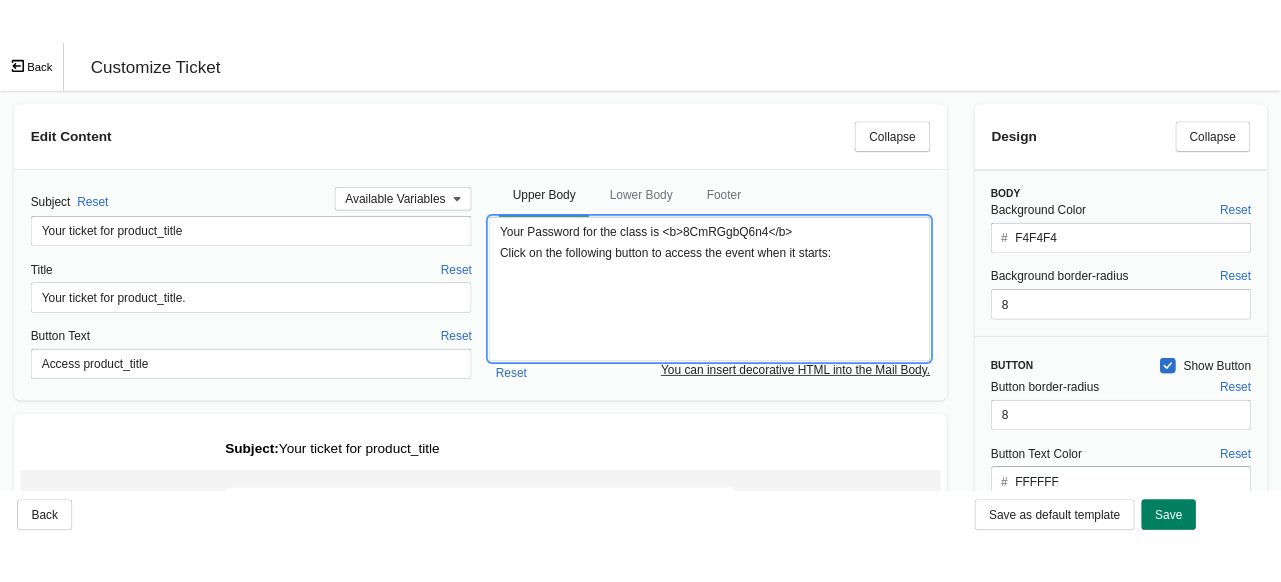 scroll, scrollTop: 0, scrollLeft: 0, axis: both 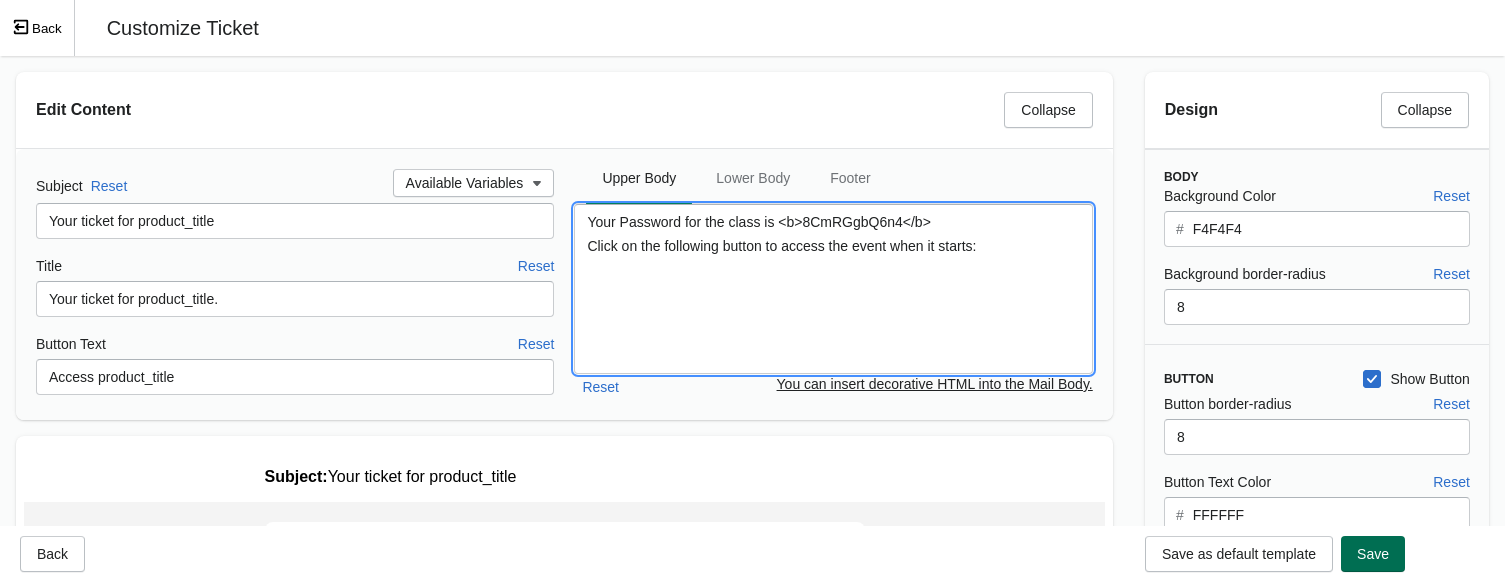 type on "Your Password for the class is <b>8CmRGgbQ6n4</b>
Click on the following button to access the event when it starts:" 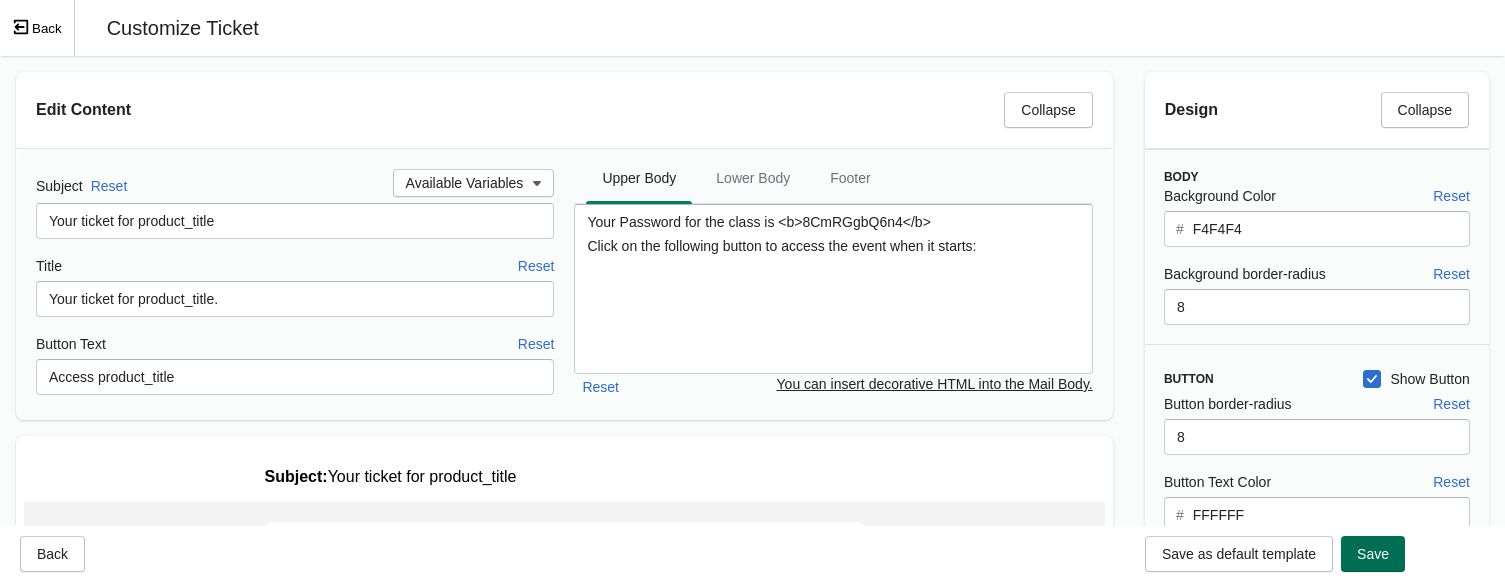 click on "Save" at bounding box center [1373, 554] 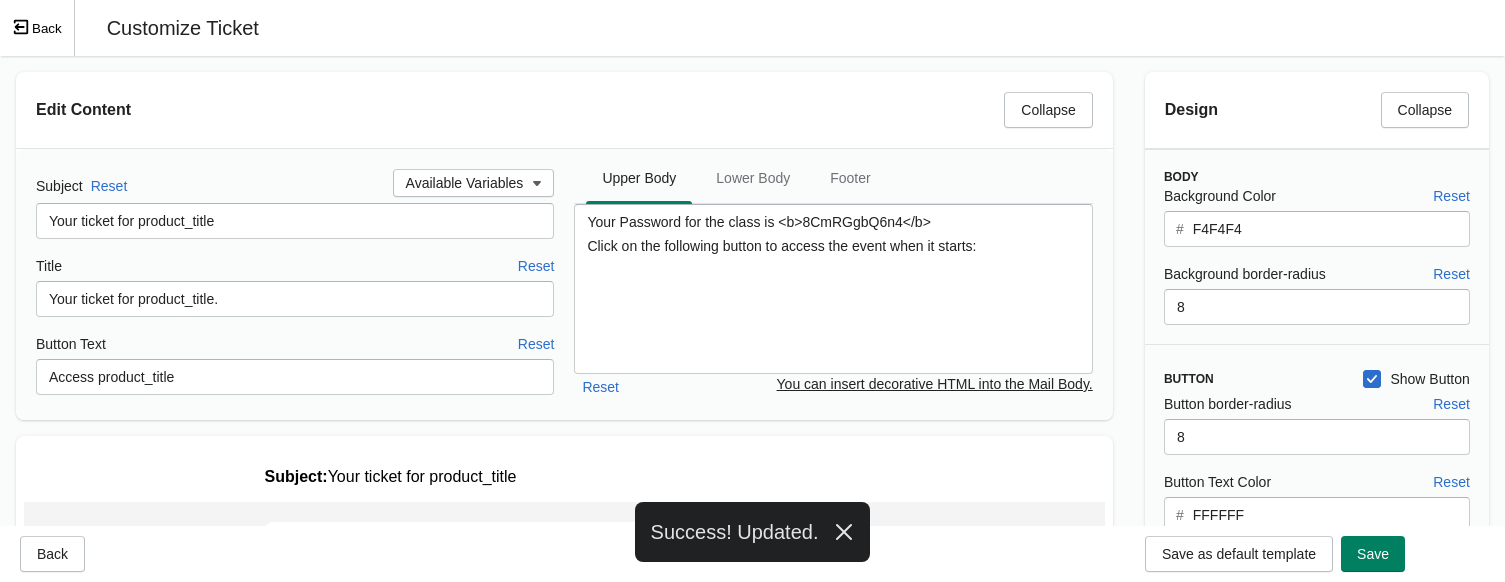 click on "Back" at bounding box center [37, 28] 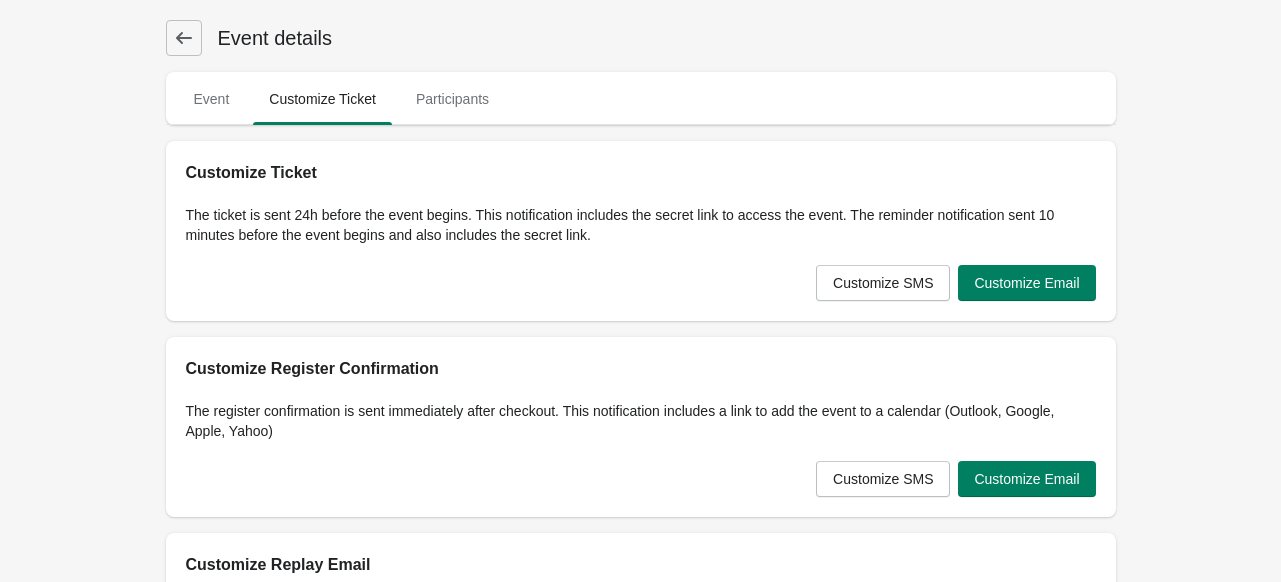 click at bounding box center [184, 38] 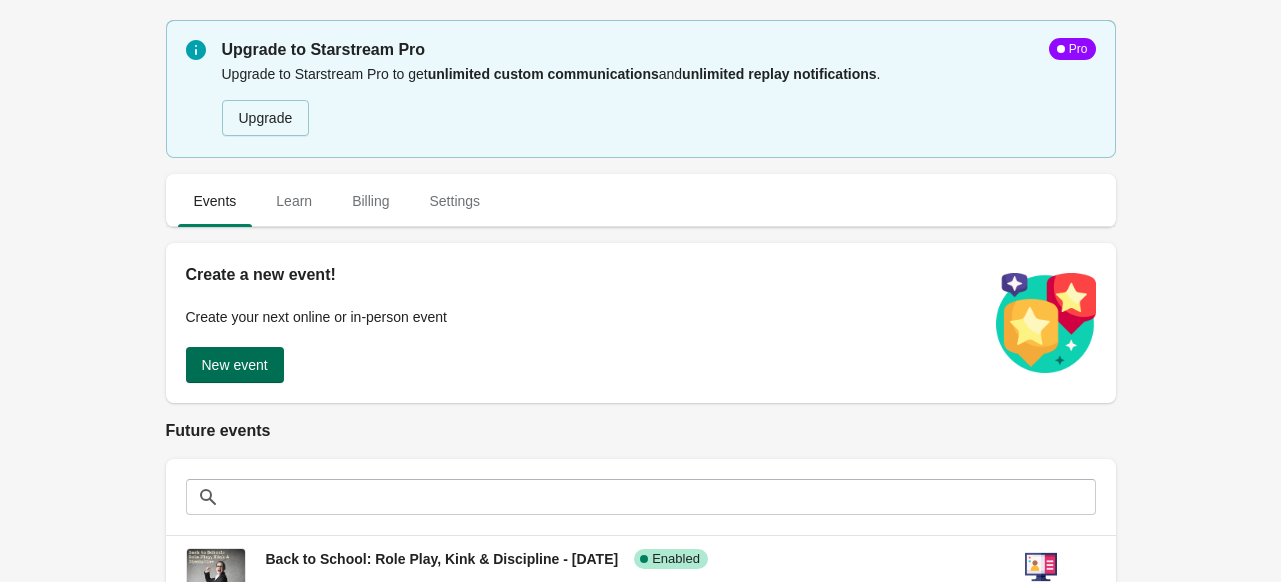 click on "New event" at bounding box center (235, 365) 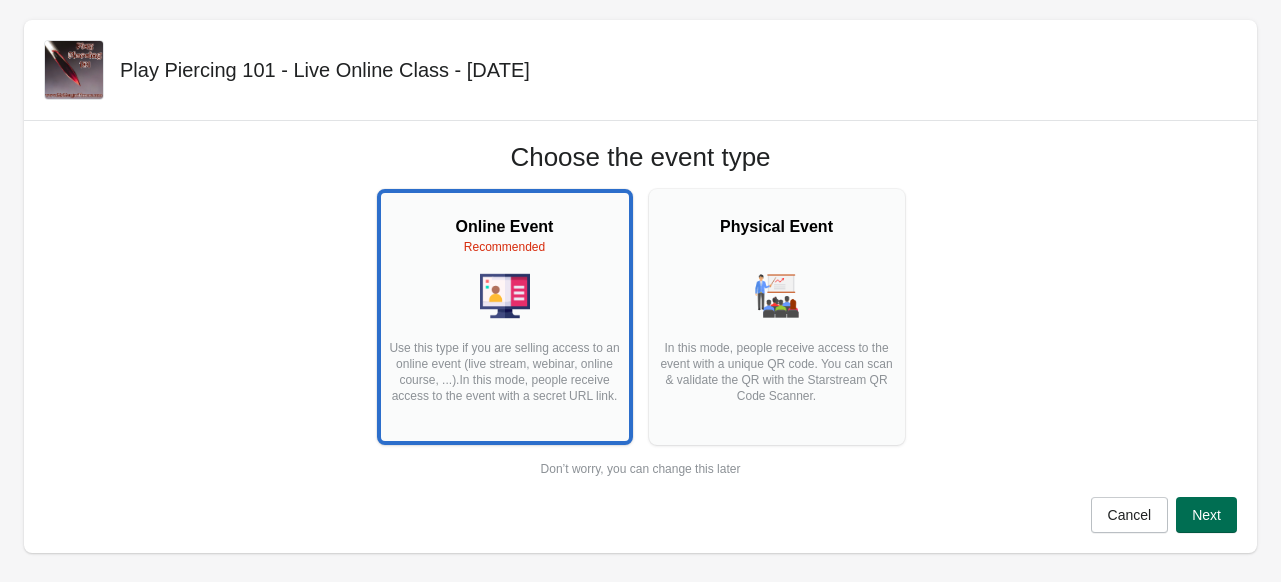click on "Next" at bounding box center (1206, 515) 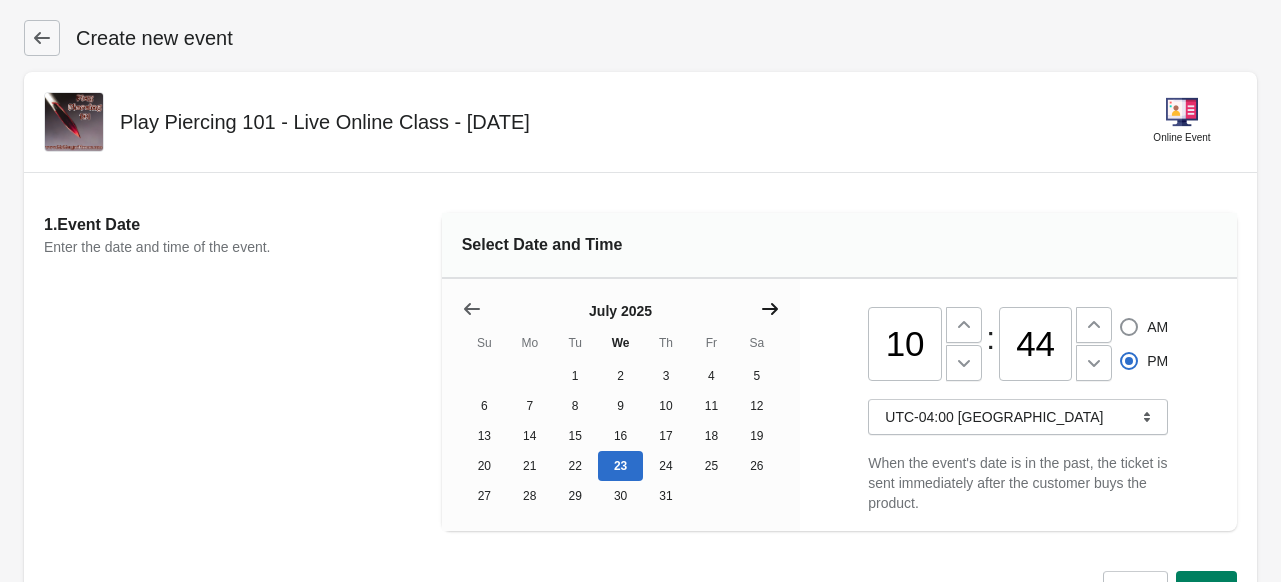 click 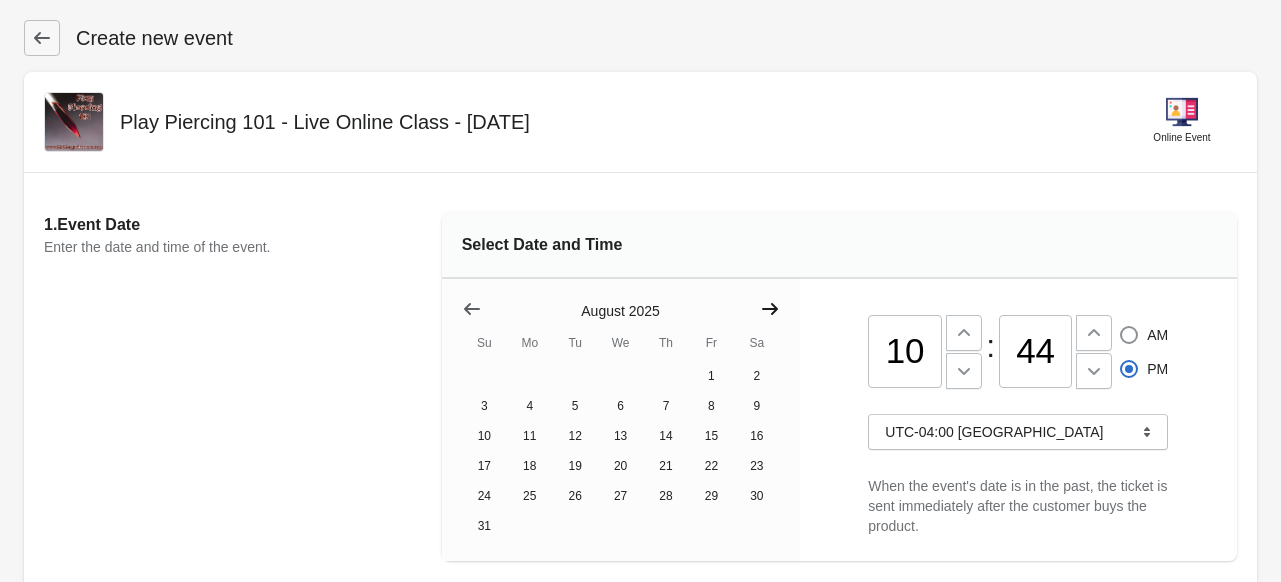click 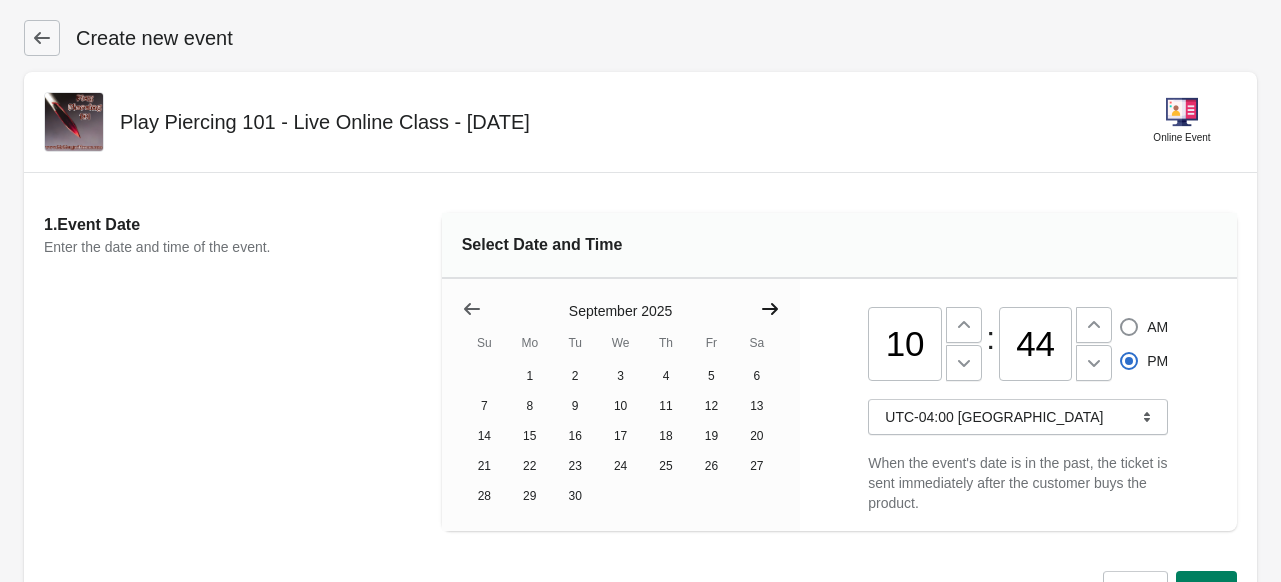 click 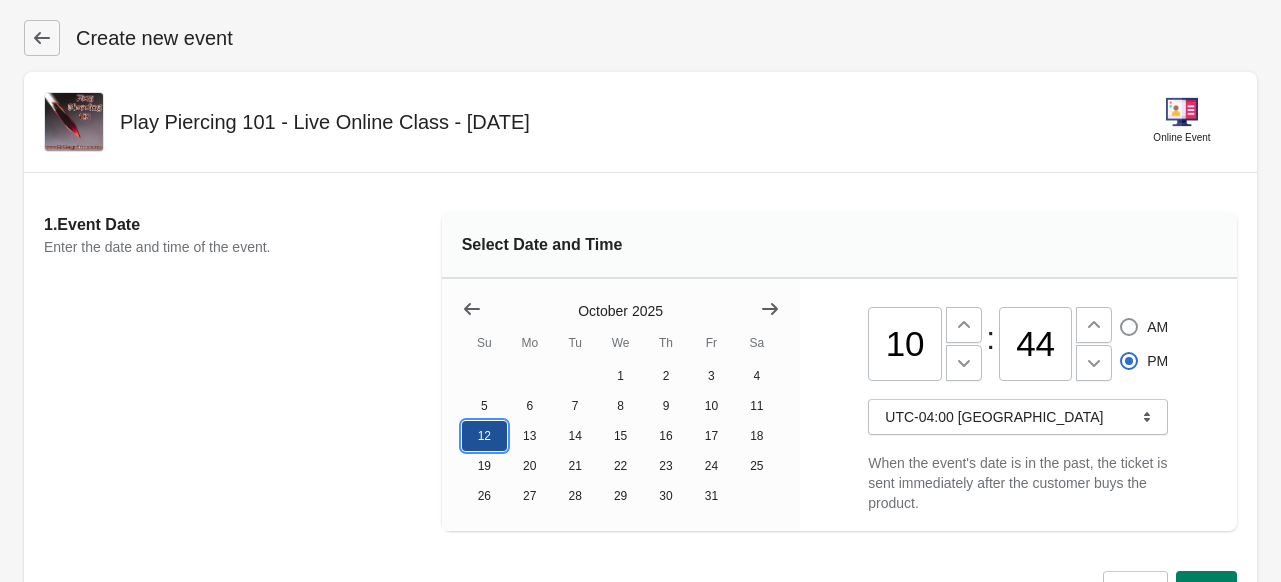 click on "12" at bounding box center (484, 436) 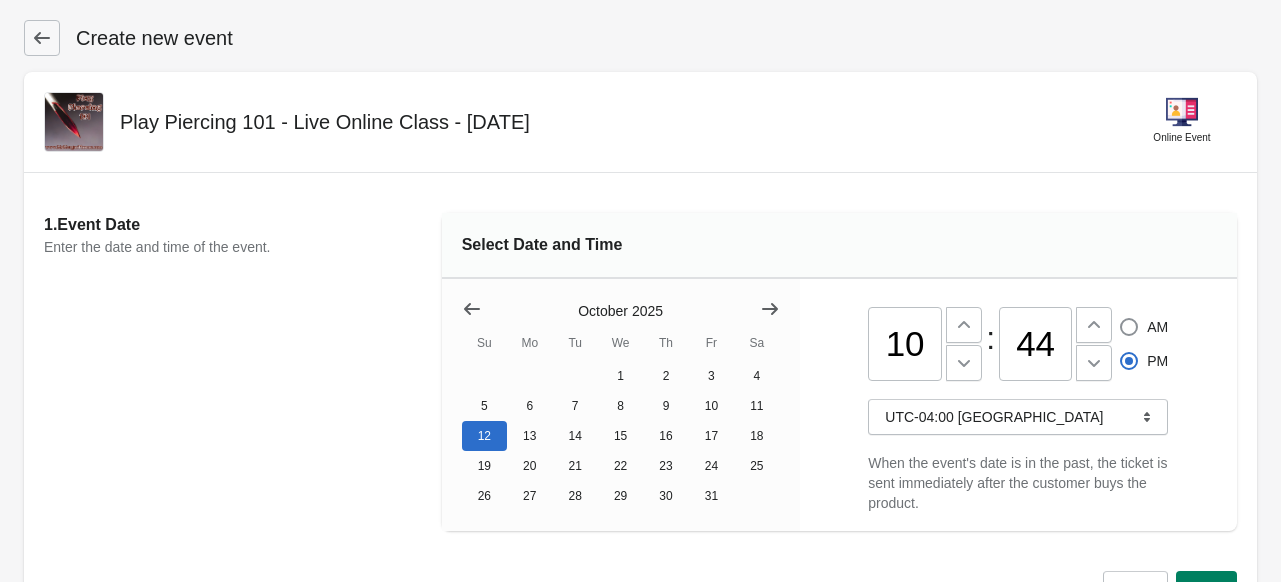 click on "10" at bounding box center (905, 344) 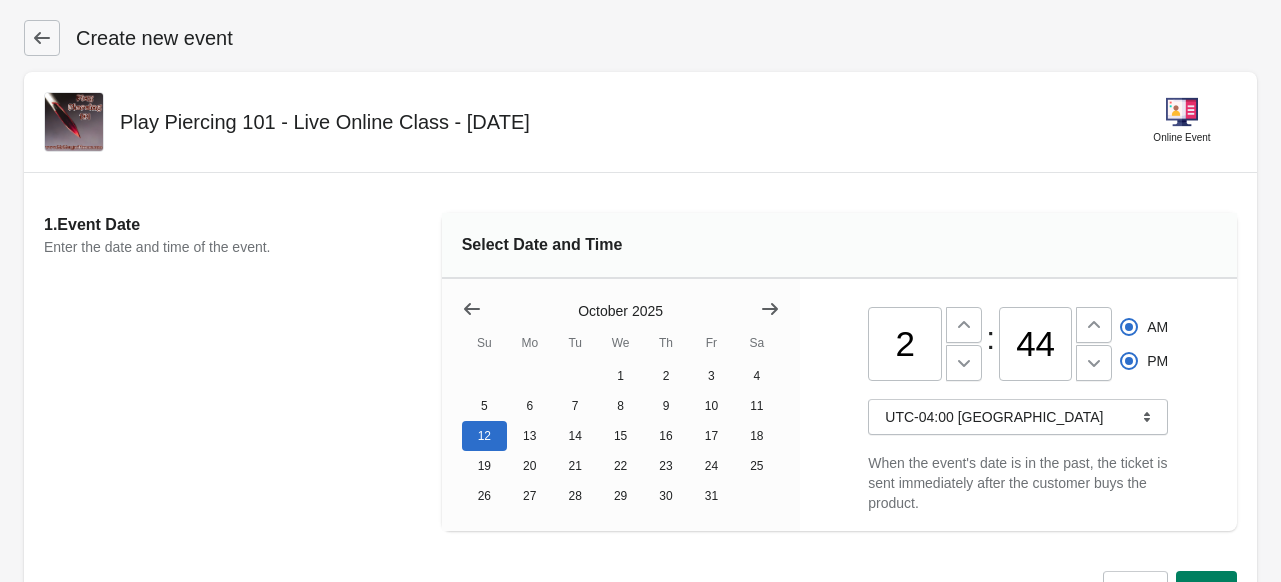 type on "02" 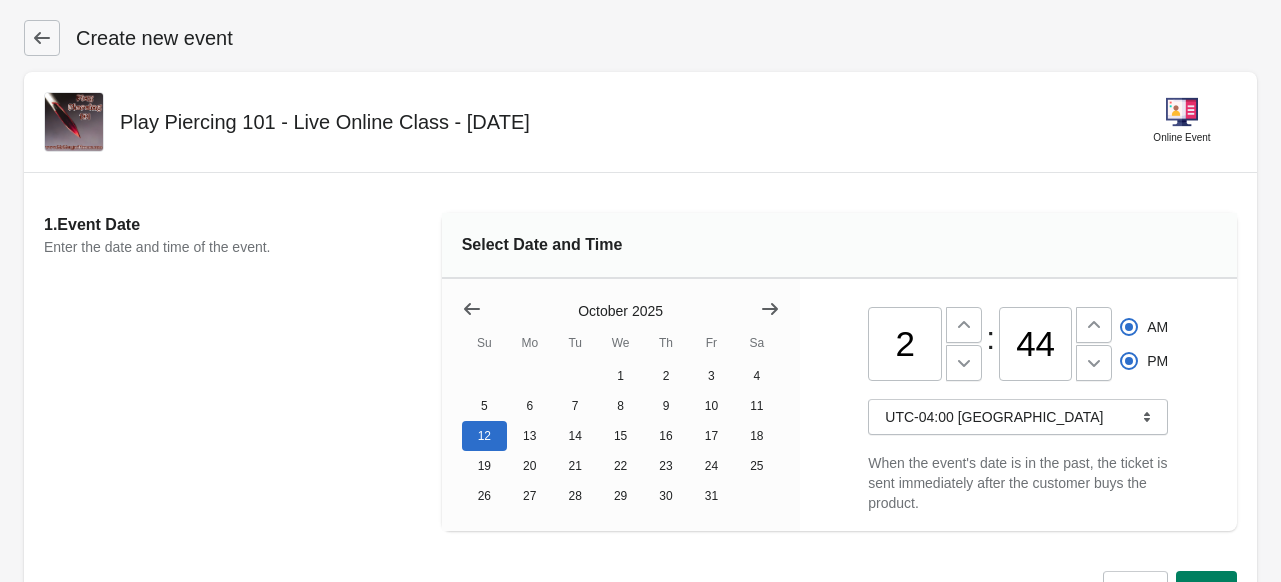 radio on "true" 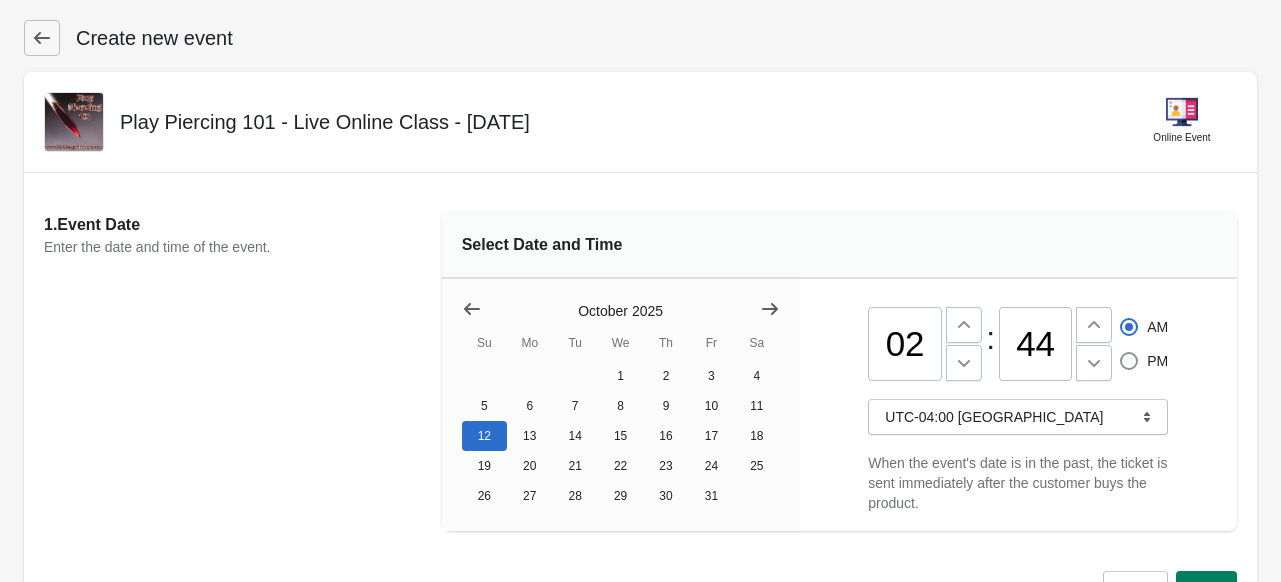 click on "44" at bounding box center [1036, 344] 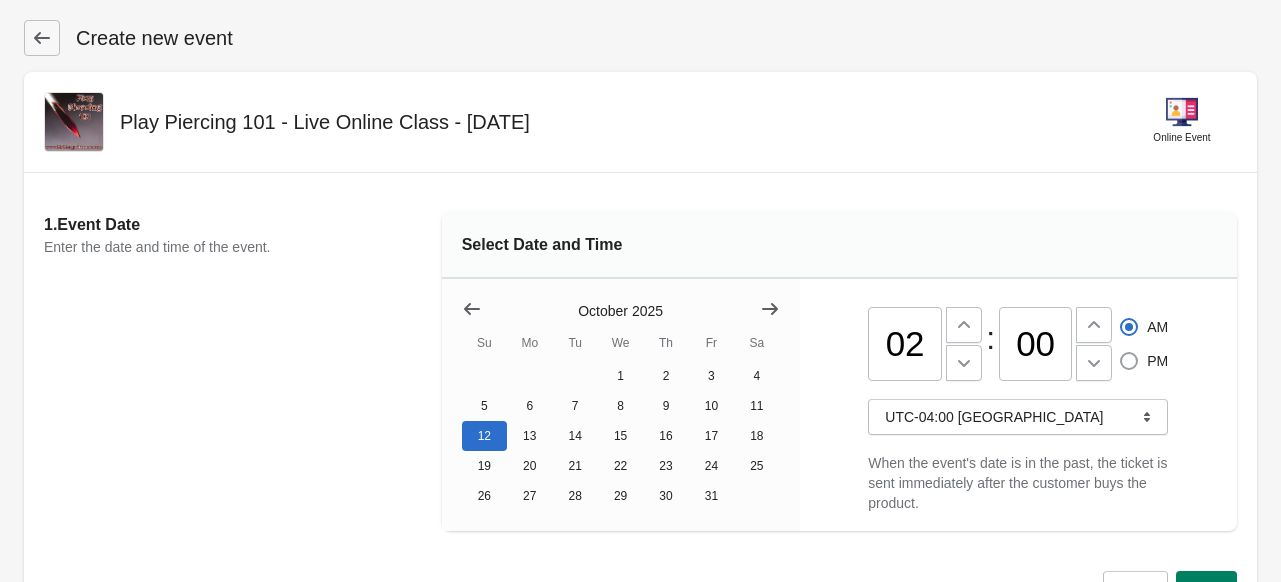 type on "00" 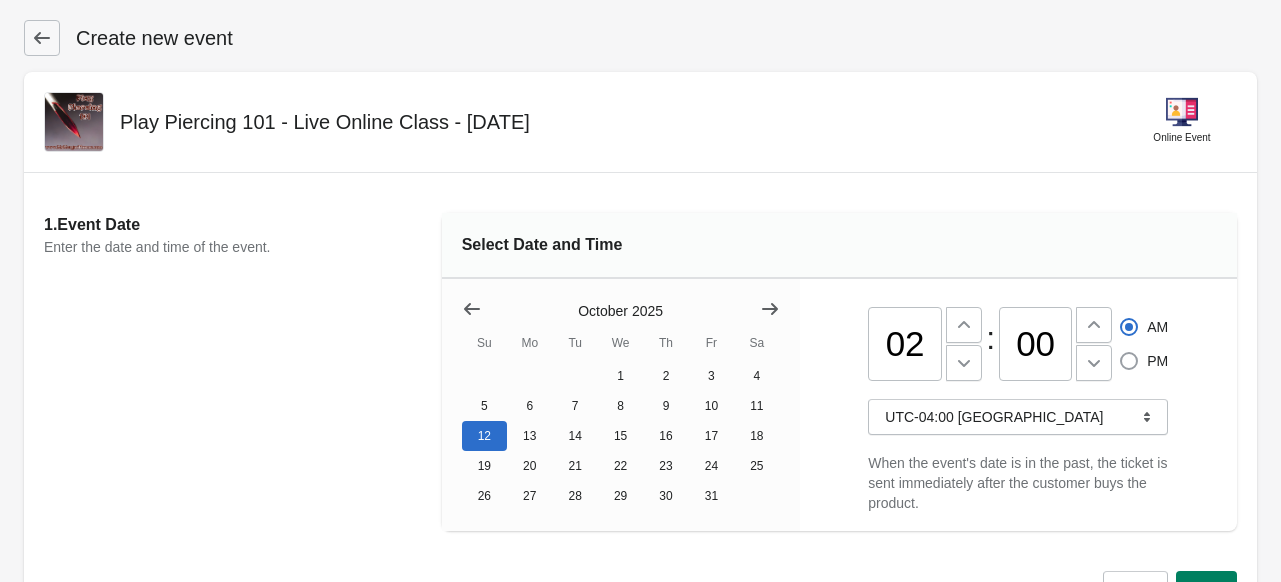 click at bounding box center [1129, 361] 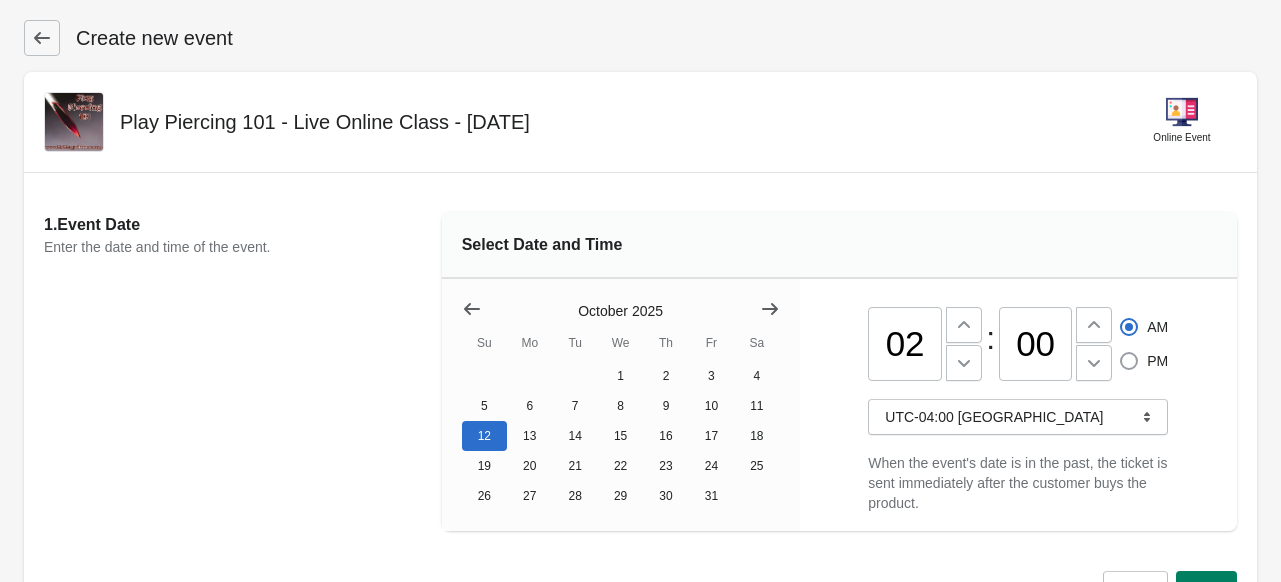 radio on "true" 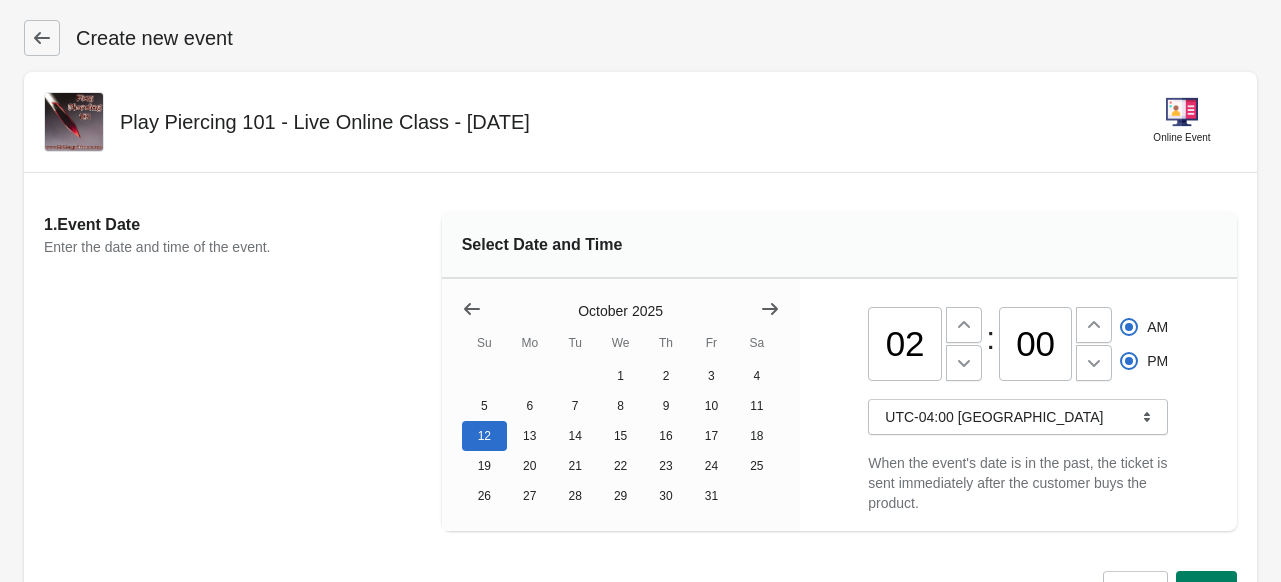 radio on "false" 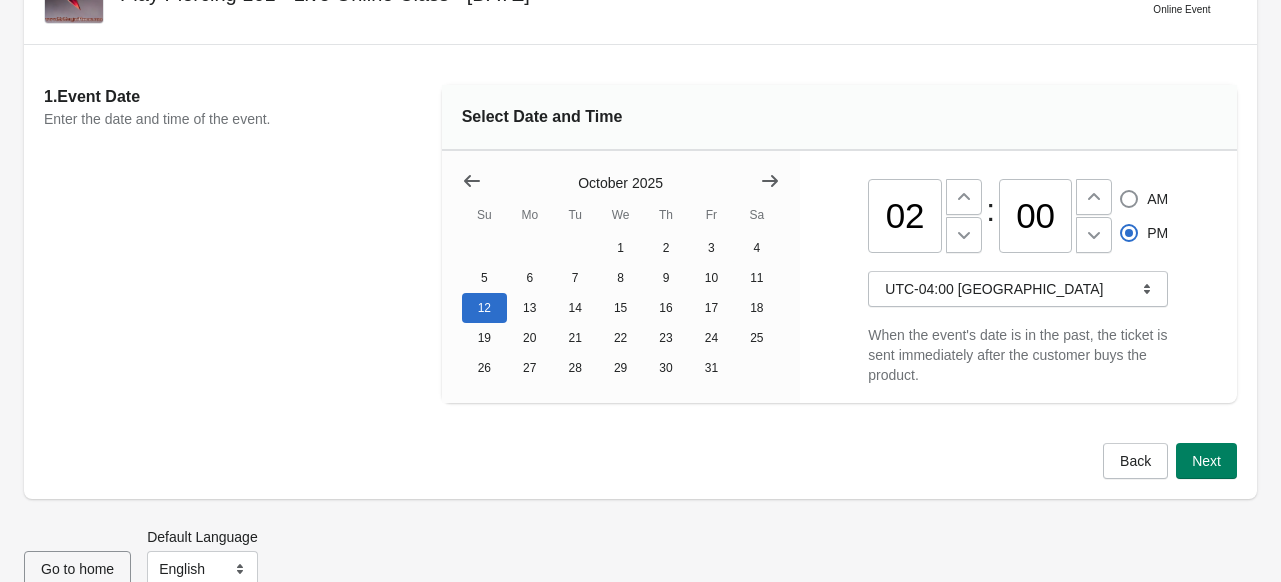 scroll, scrollTop: 170, scrollLeft: 0, axis: vertical 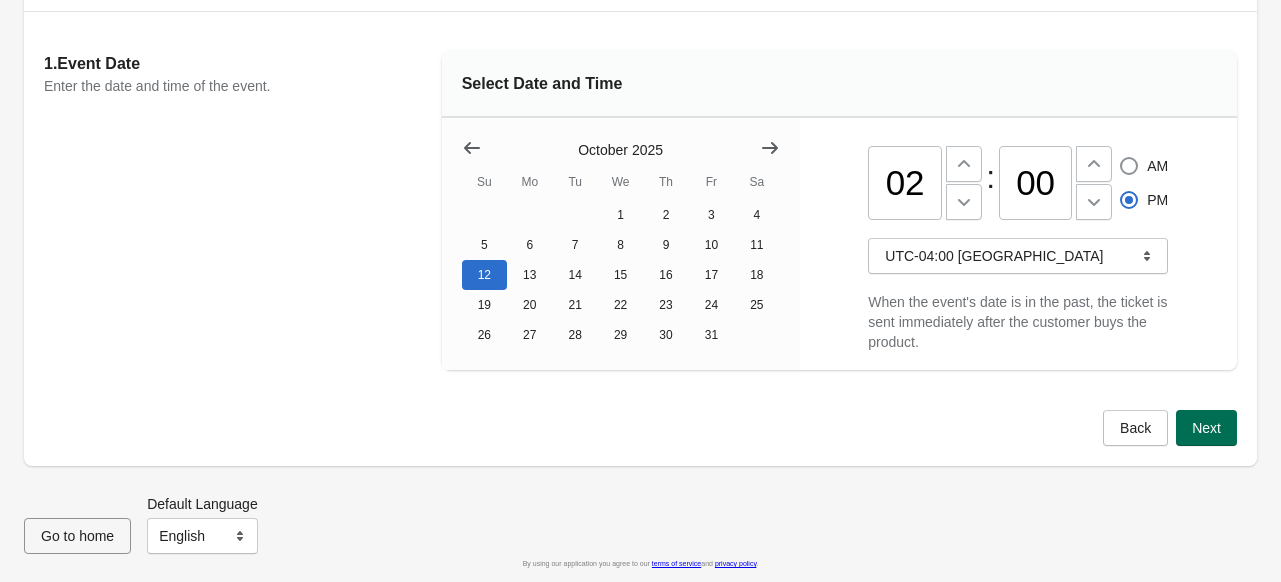 click on "Next" at bounding box center [1206, 428] 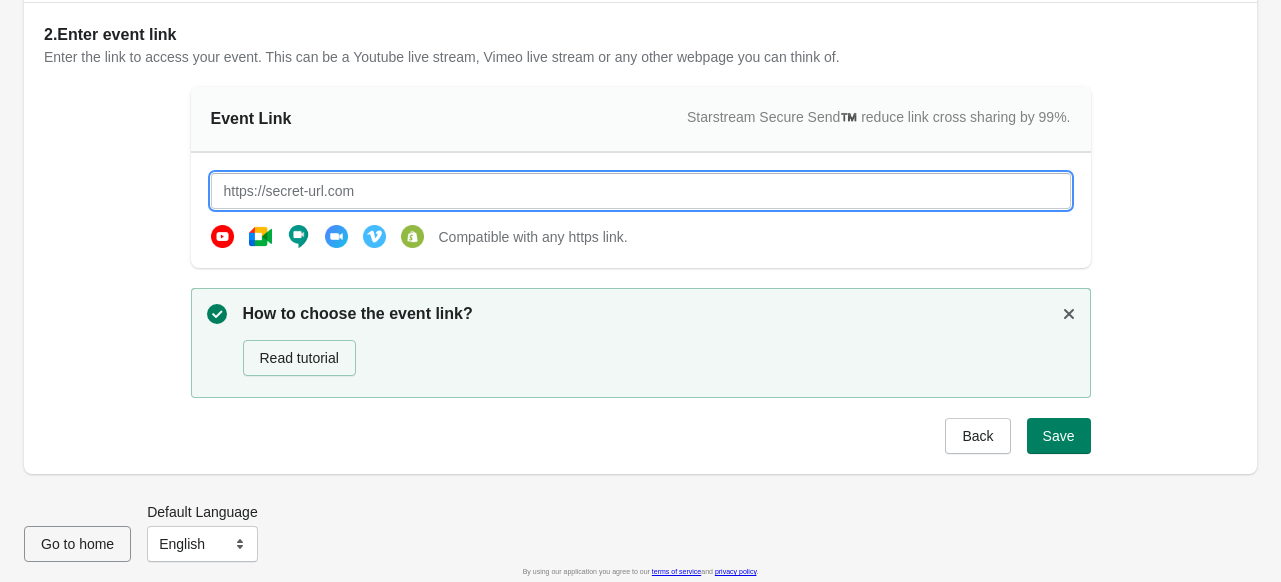 paste on "[URL][DOMAIN_NAME][DOMAIN_NAME]" 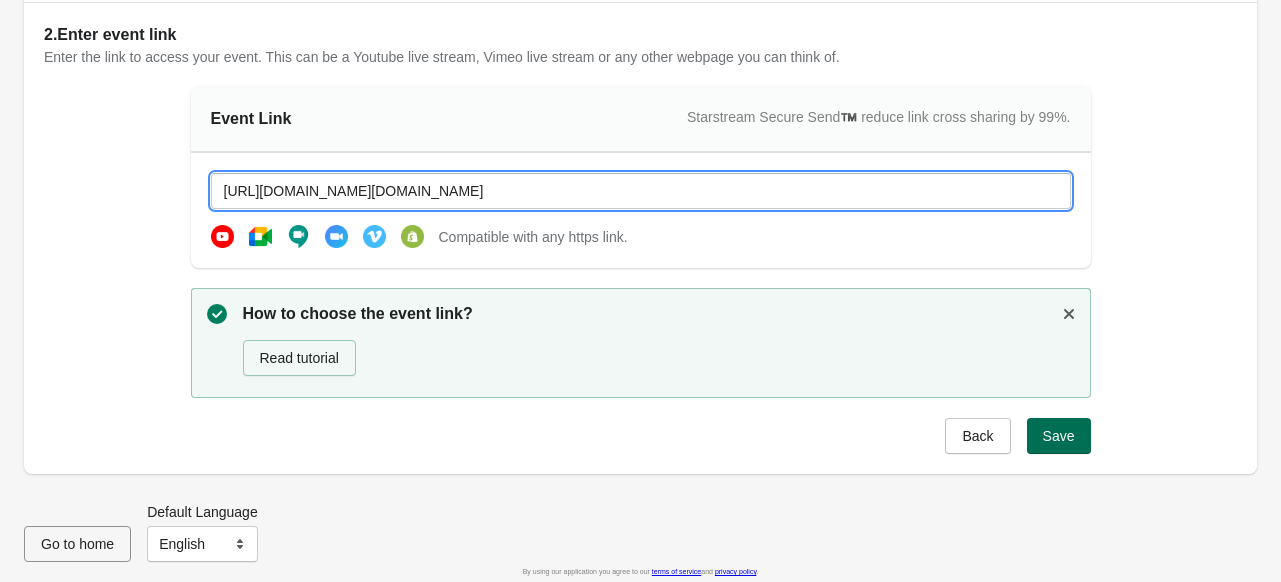 type on "[URL][DOMAIN_NAME][DOMAIN_NAME]" 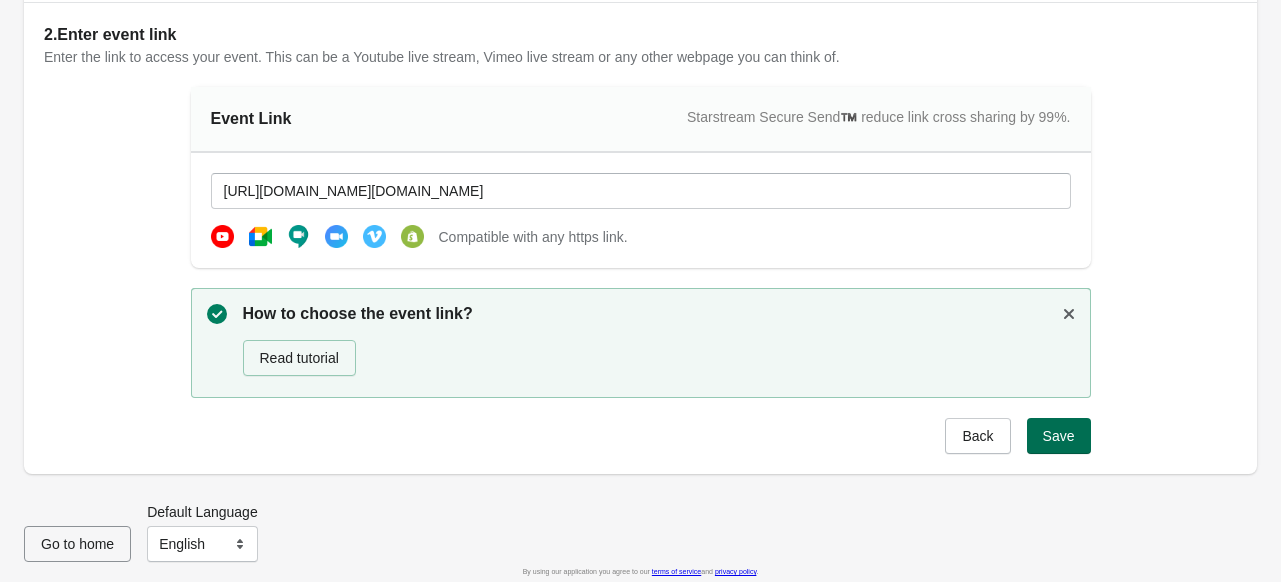 click on "Save" at bounding box center [1059, 436] 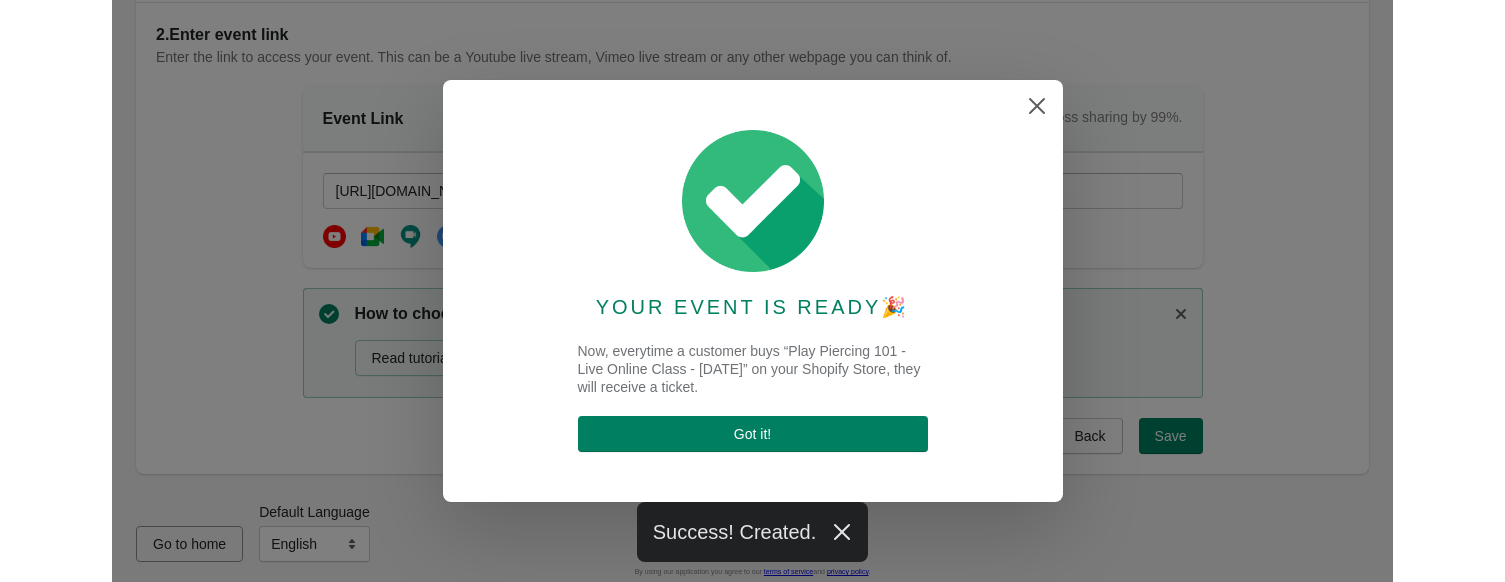 scroll, scrollTop: 0, scrollLeft: 0, axis: both 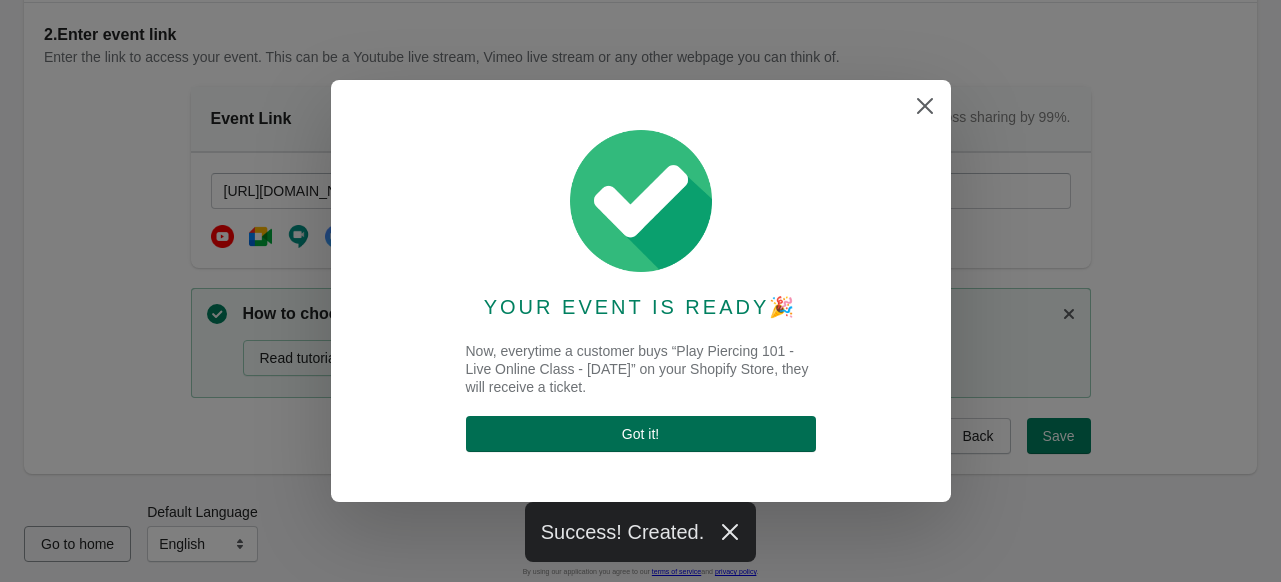 click on "Got it !" at bounding box center (641, 434) 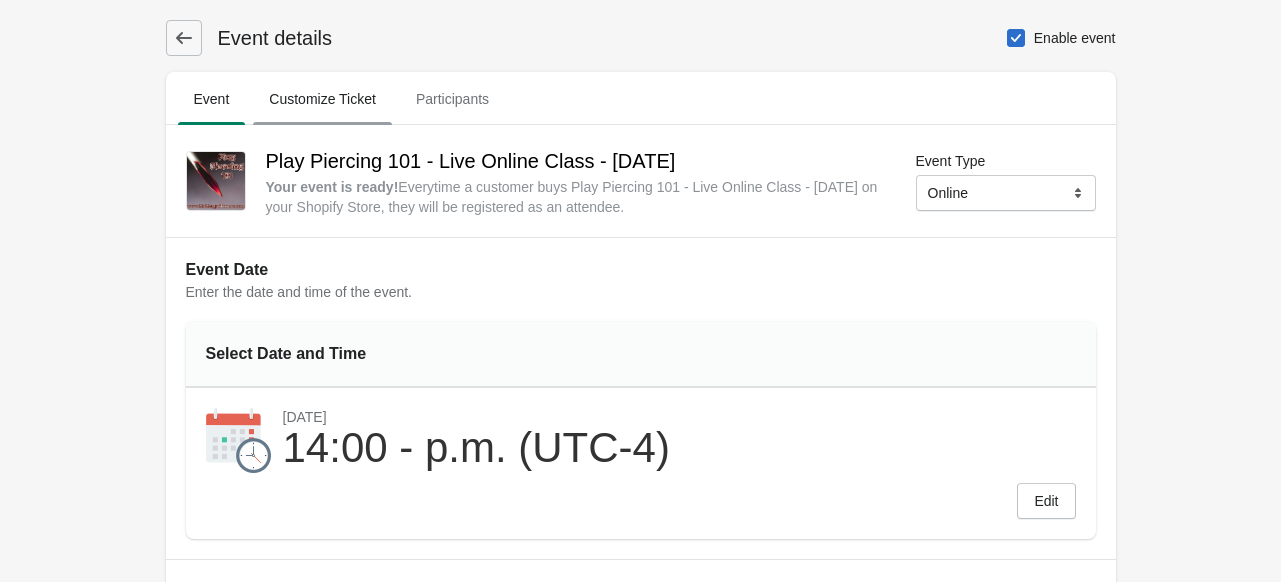 click on "Customize Ticket" at bounding box center [322, 99] 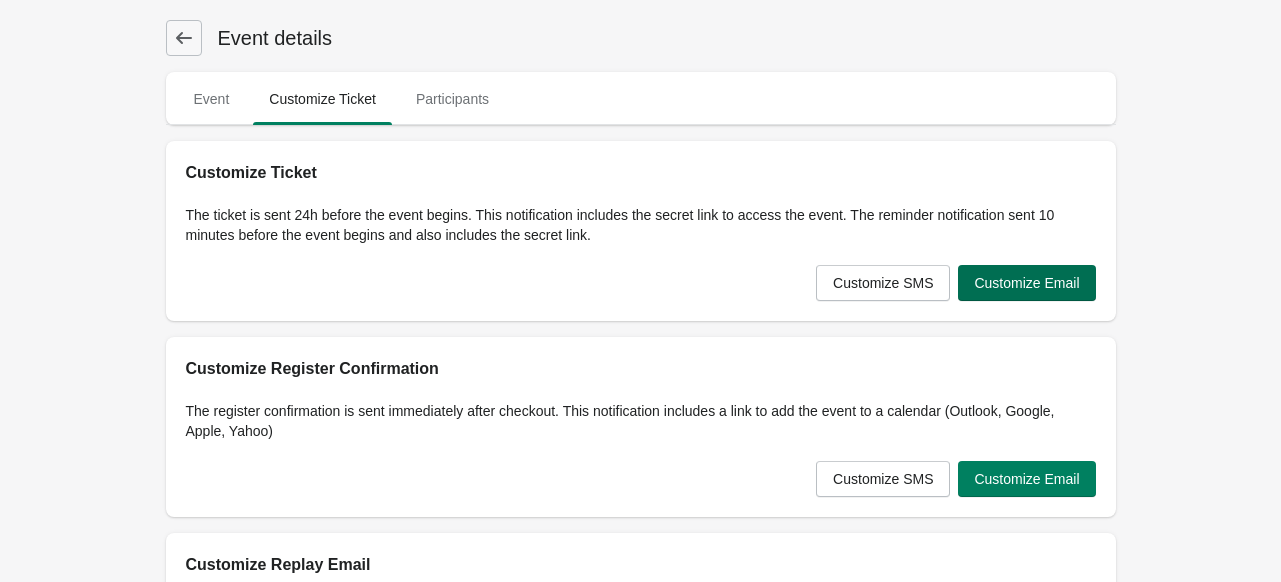 click on "Customize Email" at bounding box center [1026, 283] 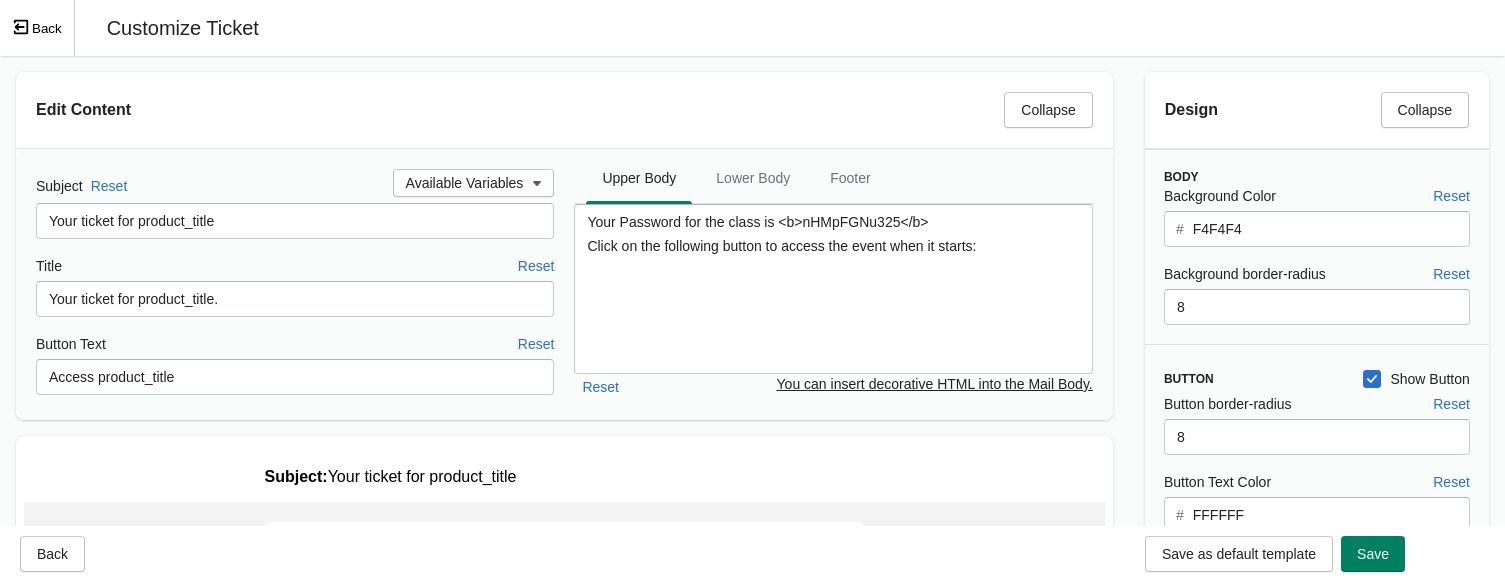 scroll, scrollTop: 0, scrollLeft: 0, axis: both 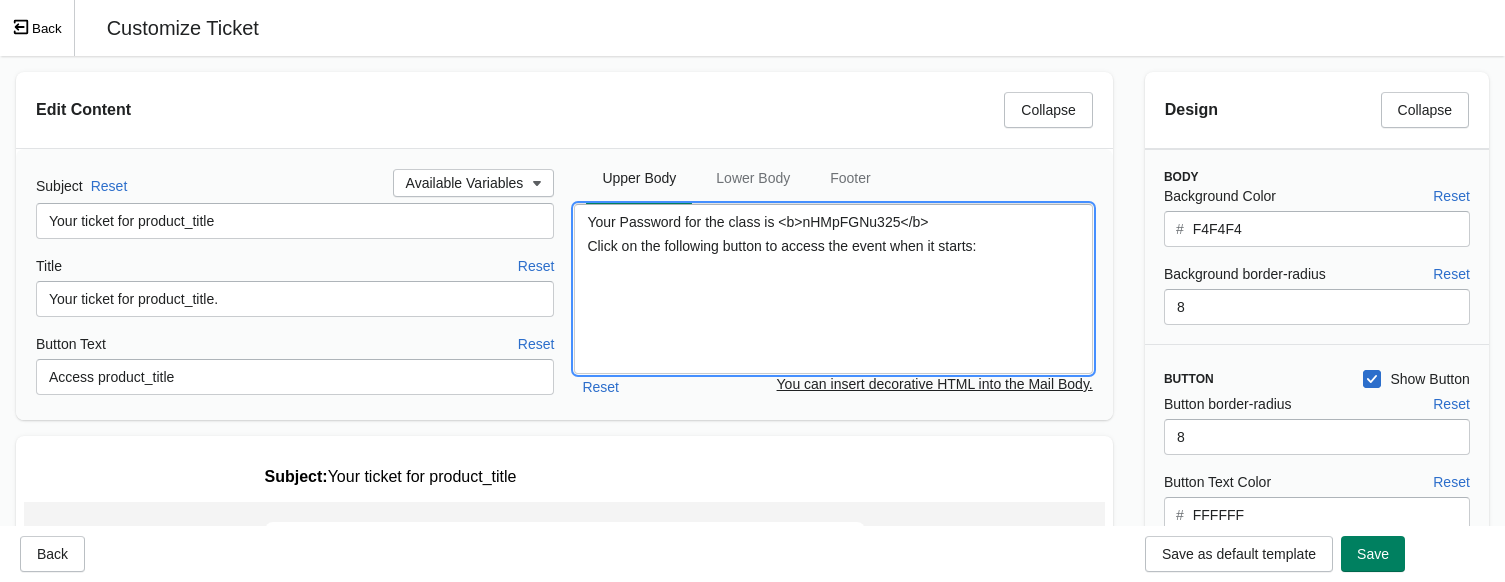 click on "Your Password for the class is <b>nHMpFGNu325</b>
Click on the following button to access the event when it starts:" at bounding box center (833, 289) 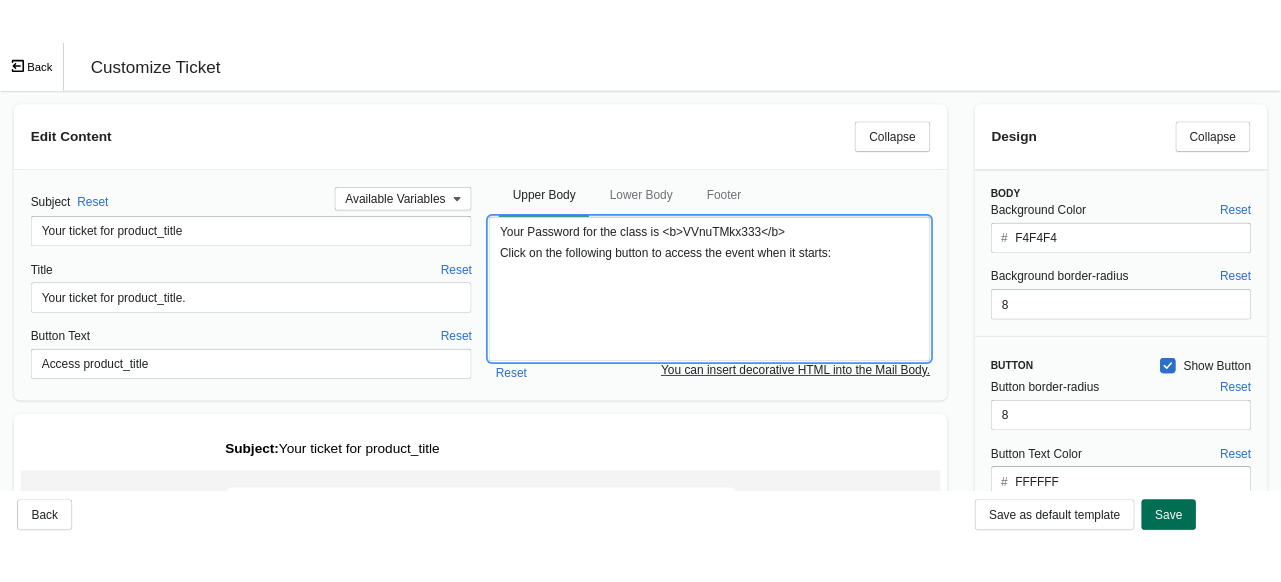 scroll, scrollTop: 0, scrollLeft: 0, axis: both 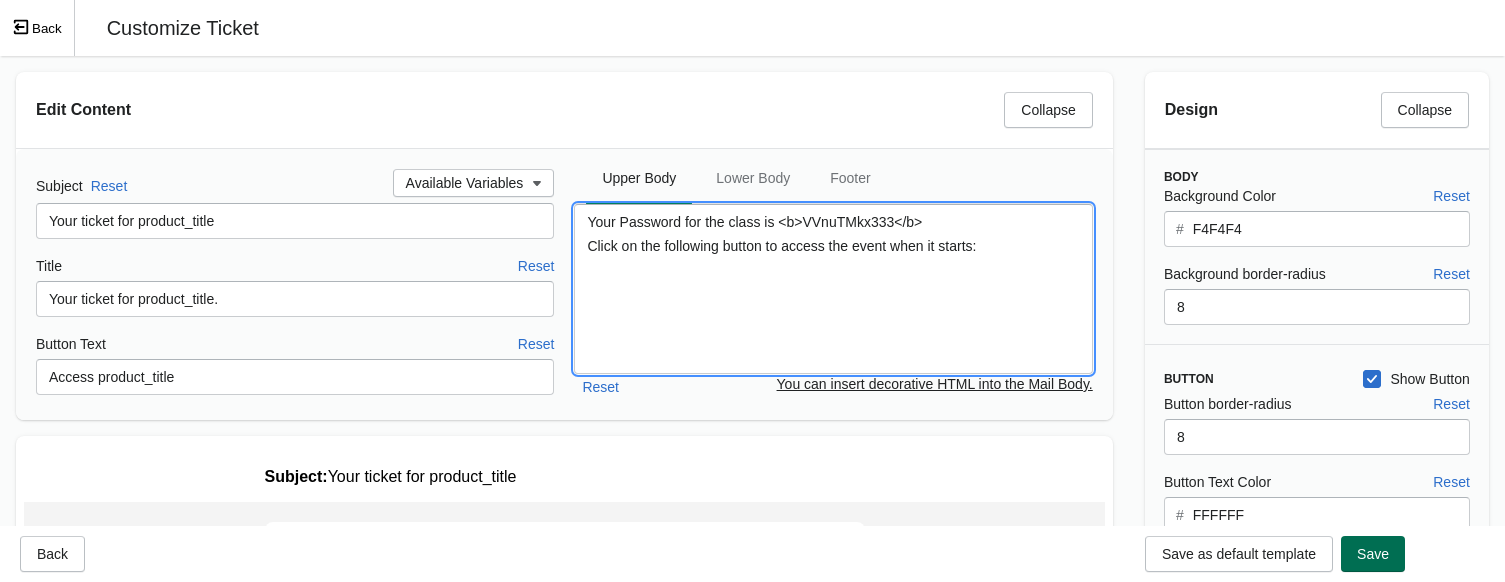 type on "Your Password for the class is <b>VVnuTMkx333</b>
Click on the following button to access the event when it starts:" 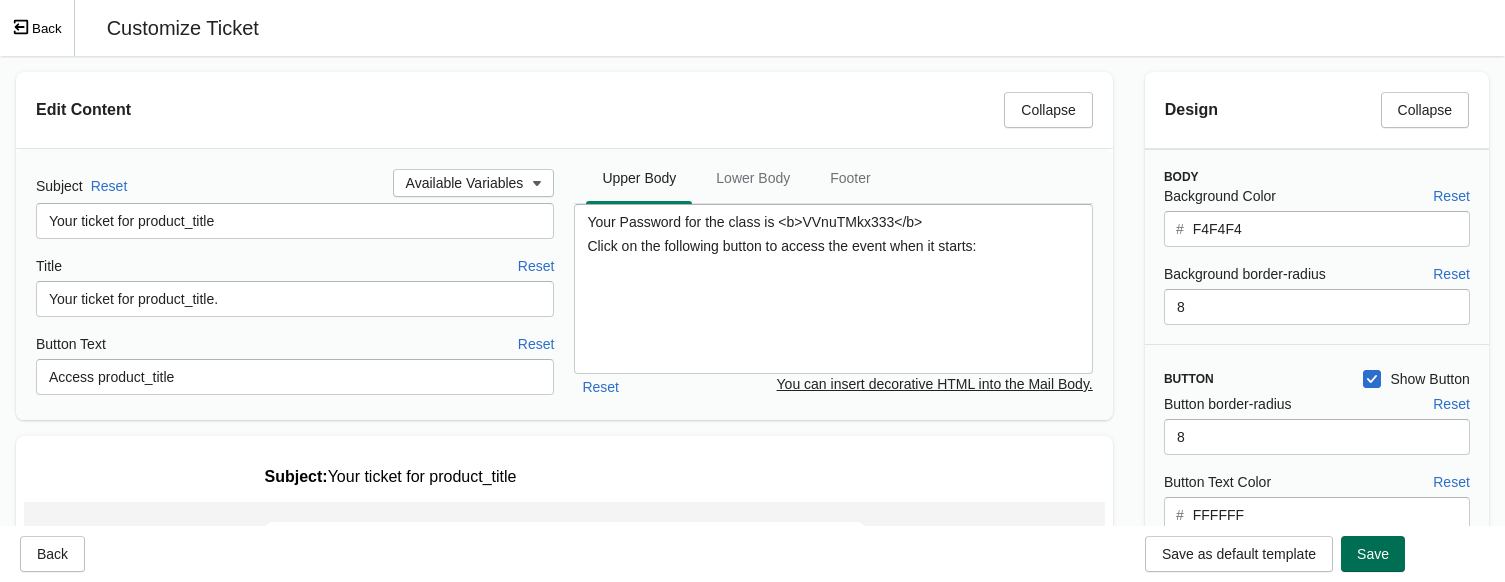 click on "Save" at bounding box center (1373, 554) 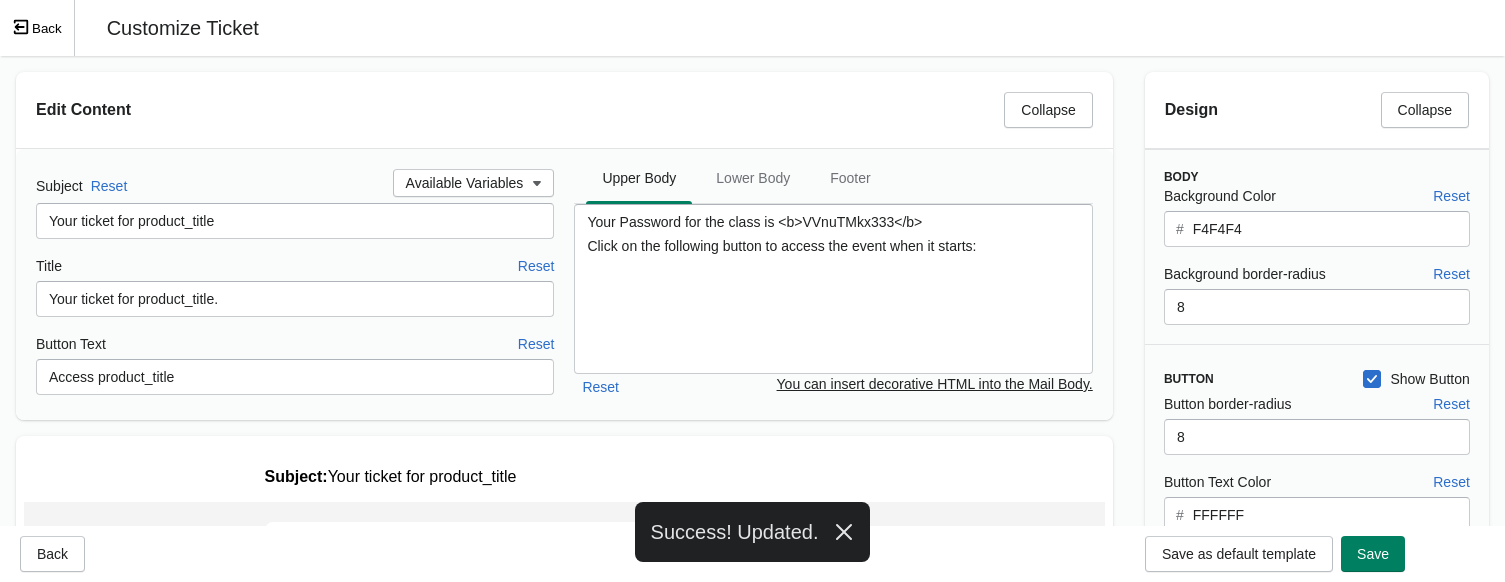 click 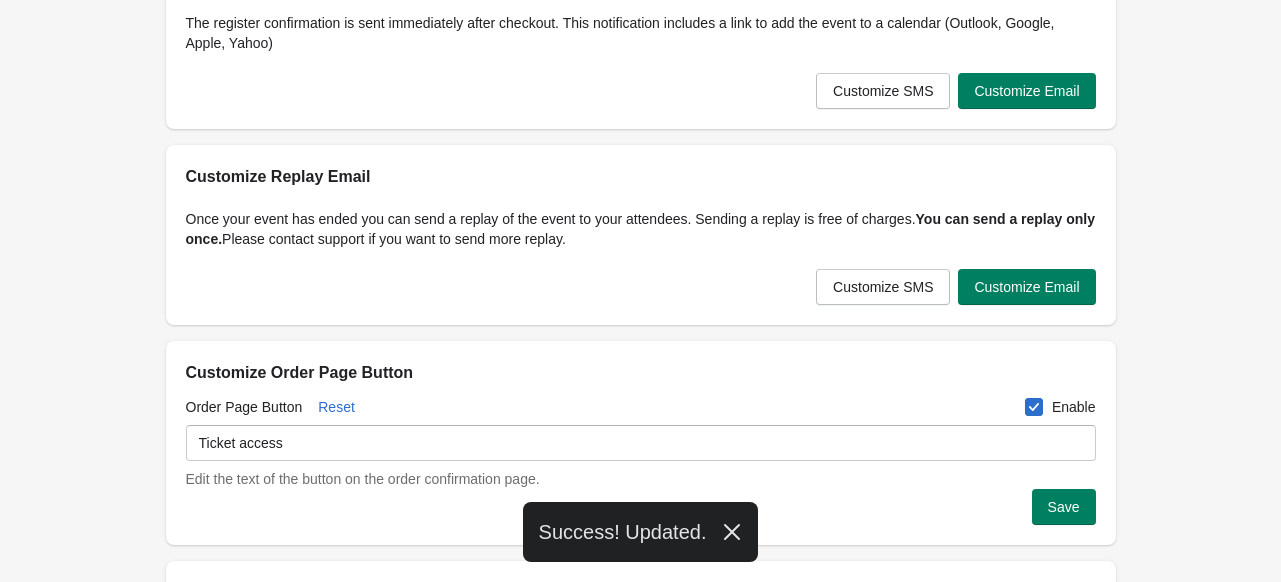 scroll, scrollTop: 430, scrollLeft: 0, axis: vertical 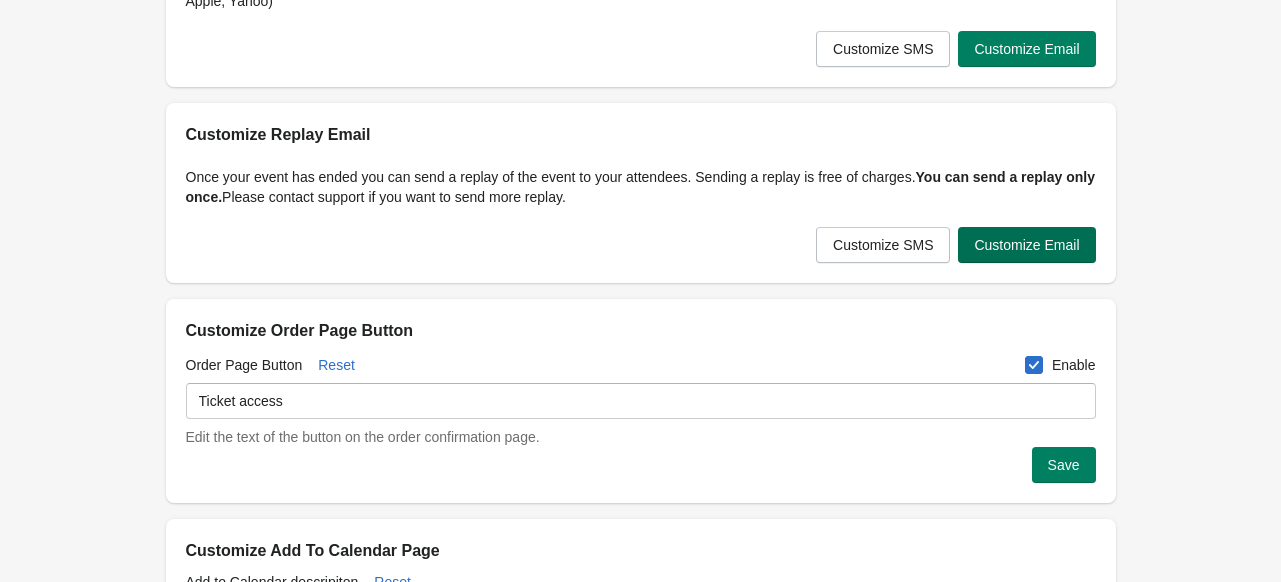 click on "Customize Email" at bounding box center (1026, 245) 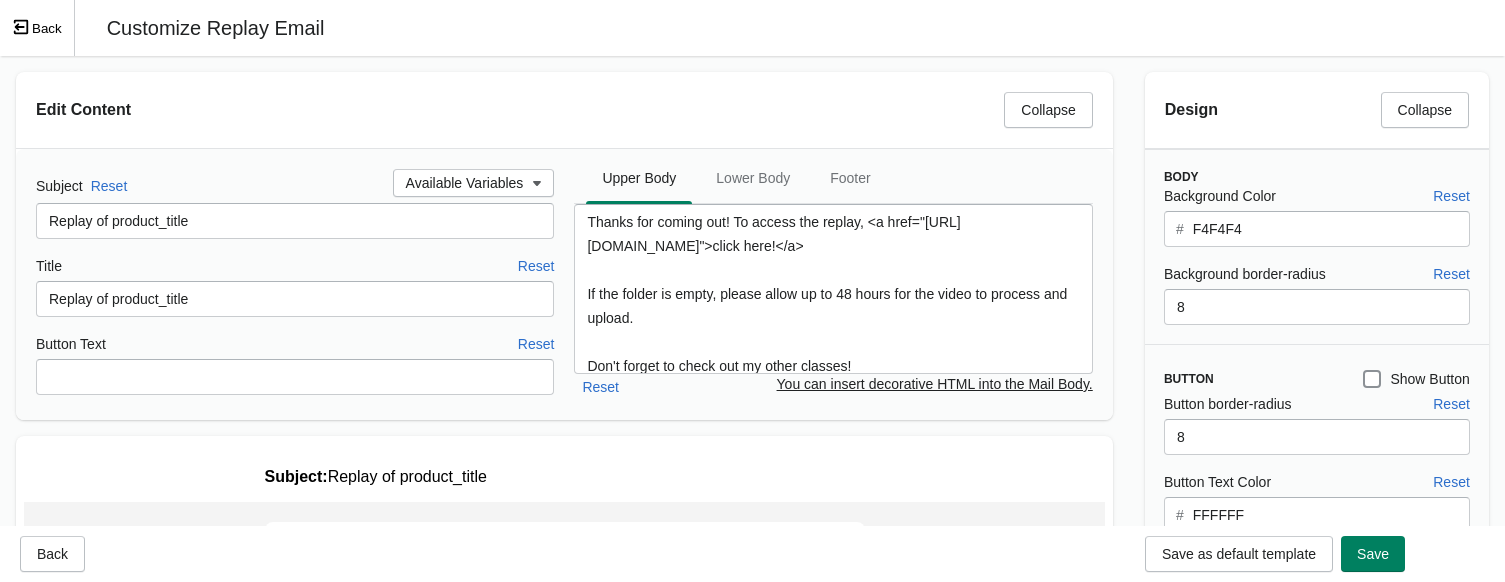 scroll, scrollTop: 0, scrollLeft: 0, axis: both 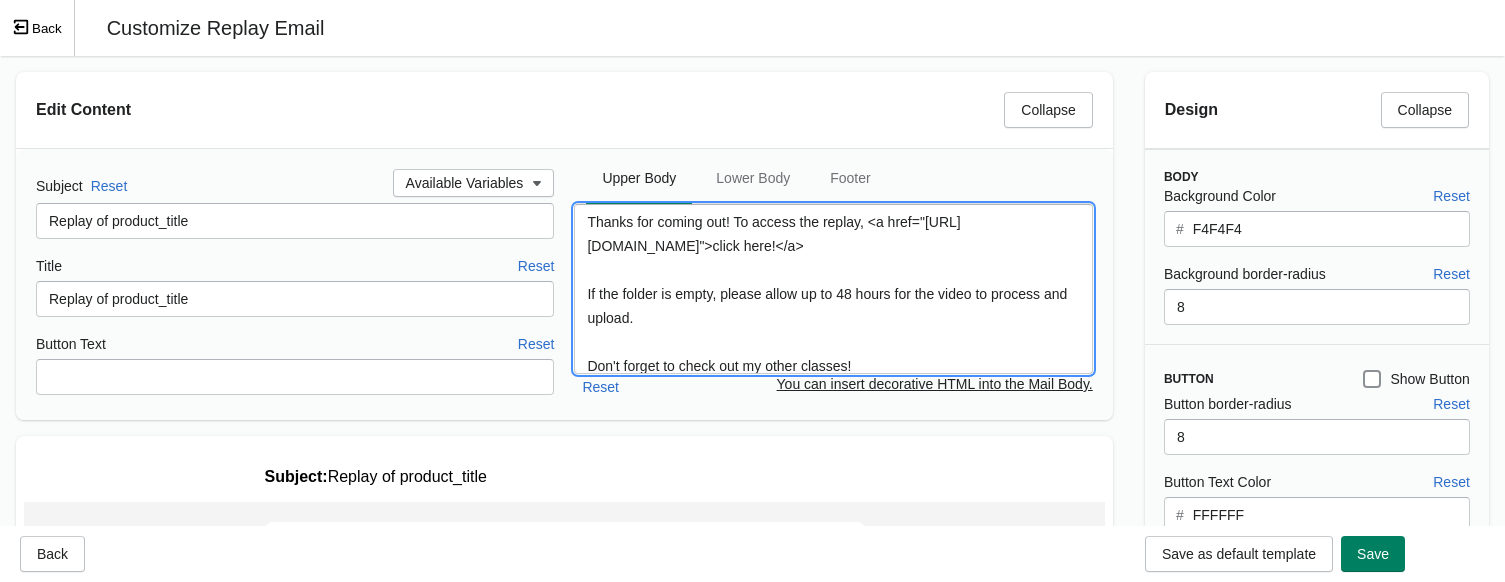 drag, startPoint x: 626, startPoint y: 247, endPoint x: 736, endPoint y: 274, distance: 113.265175 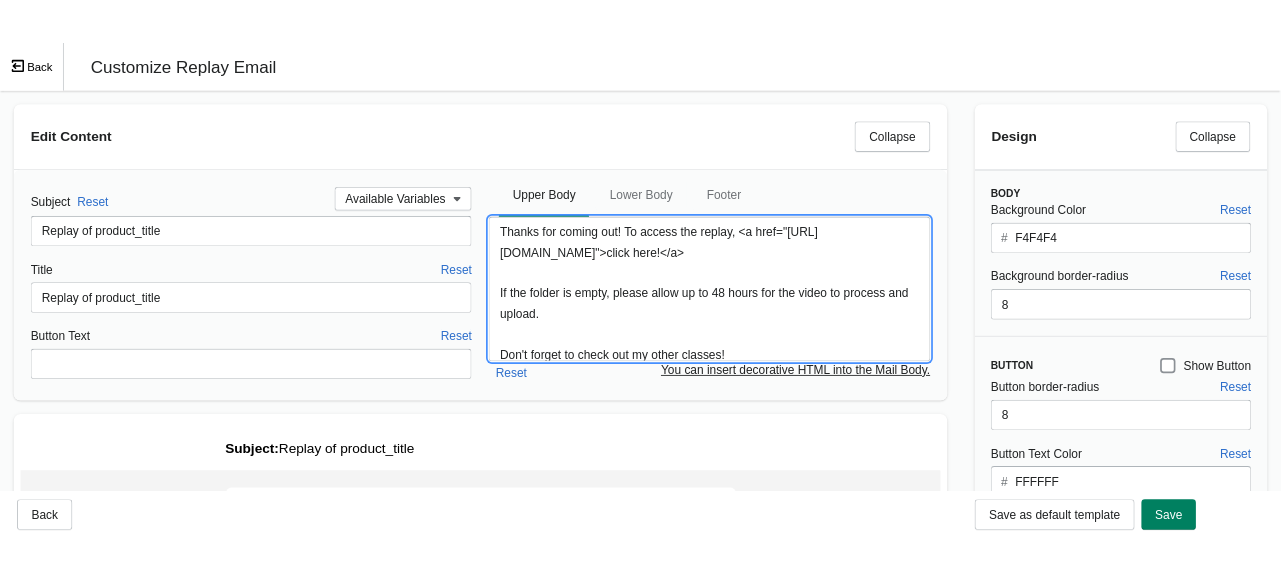 scroll, scrollTop: 0, scrollLeft: 0, axis: both 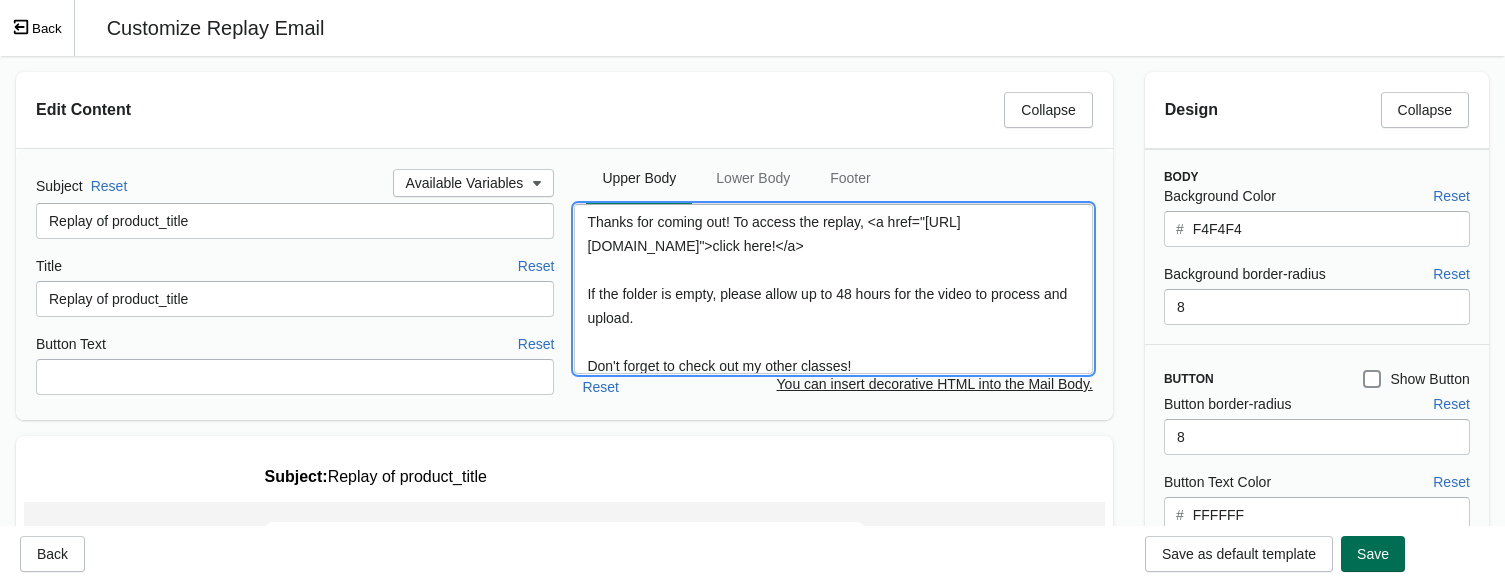 type on "Thanks for coming out! To access the replay, <a href="[URL][DOMAIN_NAME]">click here!</a>
If the folder is empty, please allow up to 48 hours for the video to process and upload.
Don't forget to check out my other classes!
<a href="[URL][DOMAIN_NAME]">List of all live On Demand classes</a>
<a href="[URL][DOMAIN_NAME]">List of On-Demand Courses</a>
Check out the merch in my shop!
<A href="[URL][DOMAIN_NAME]">S&M Shop</a>" 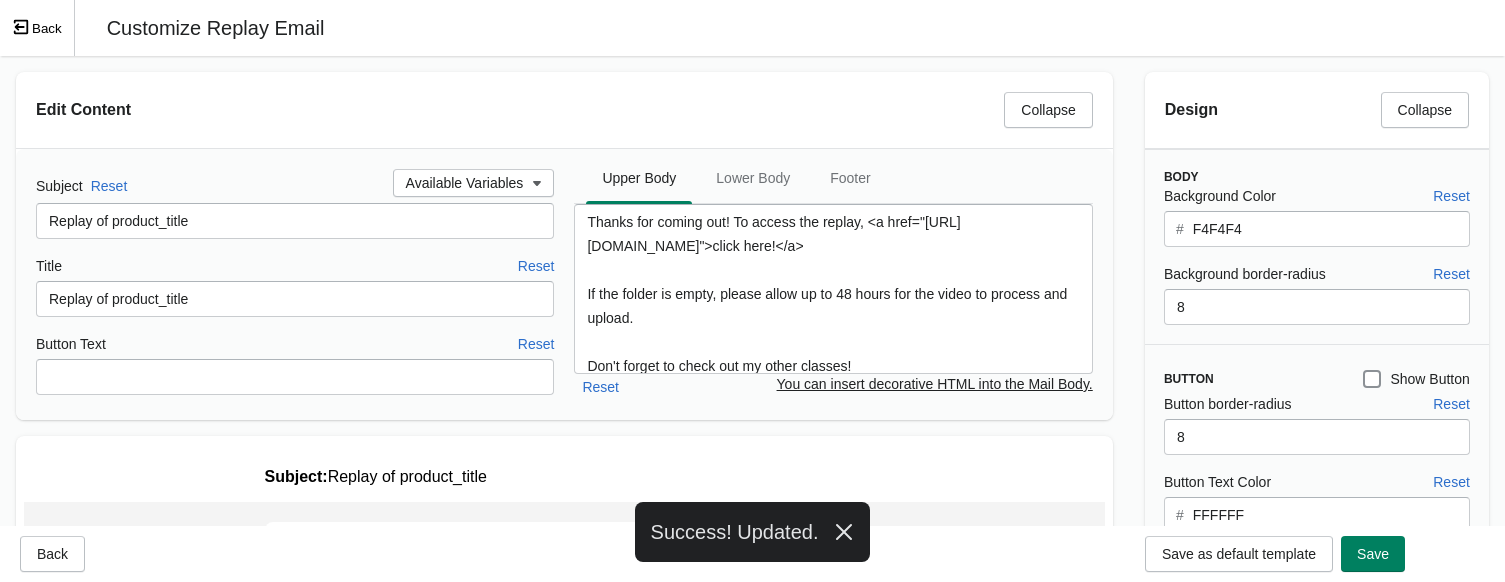 click on "Back" at bounding box center [37, 28] 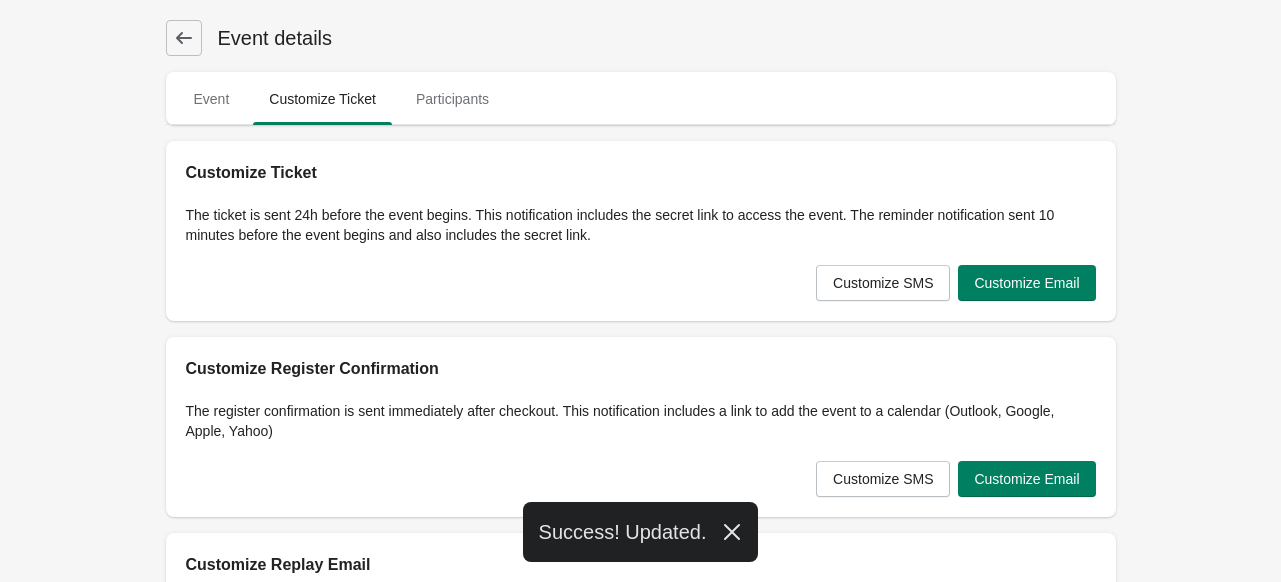 click 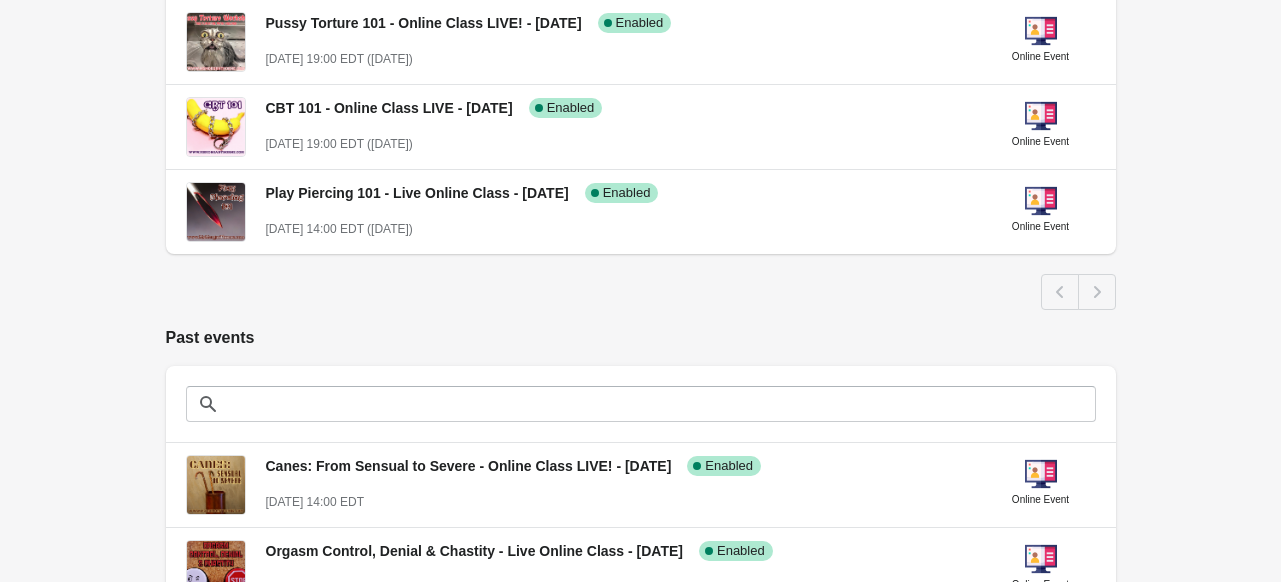 scroll, scrollTop: 790, scrollLeft: 0, axis: vertical 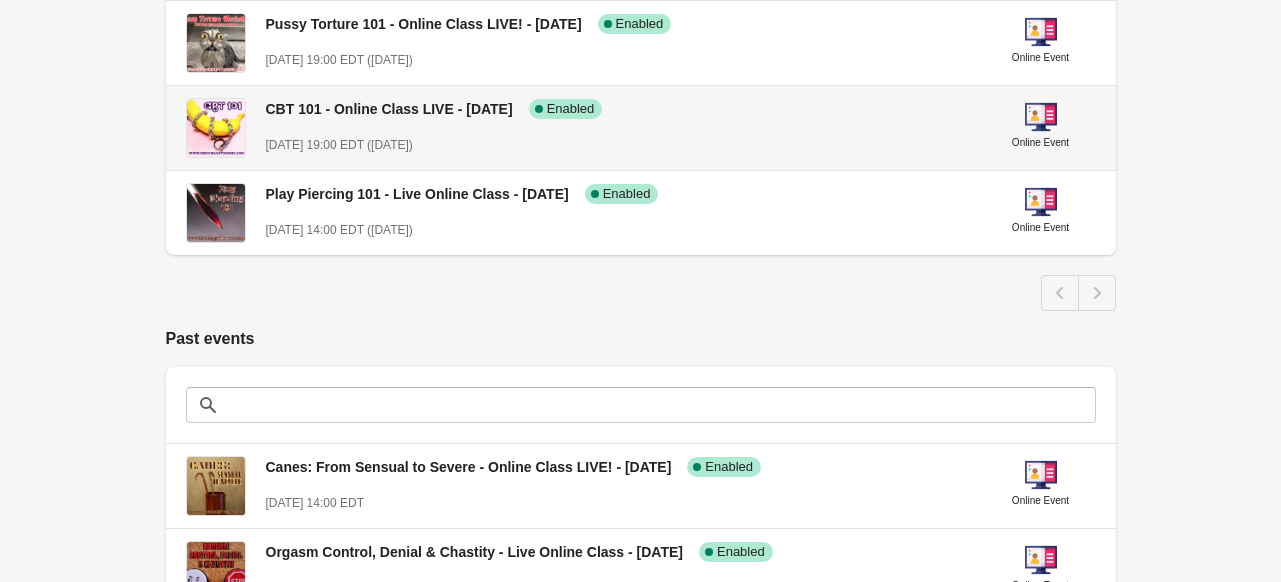 click on "CBT 101 - Online Class LIVE - [DATE] Success Complete Enabled" at bounding box center (610, 100) 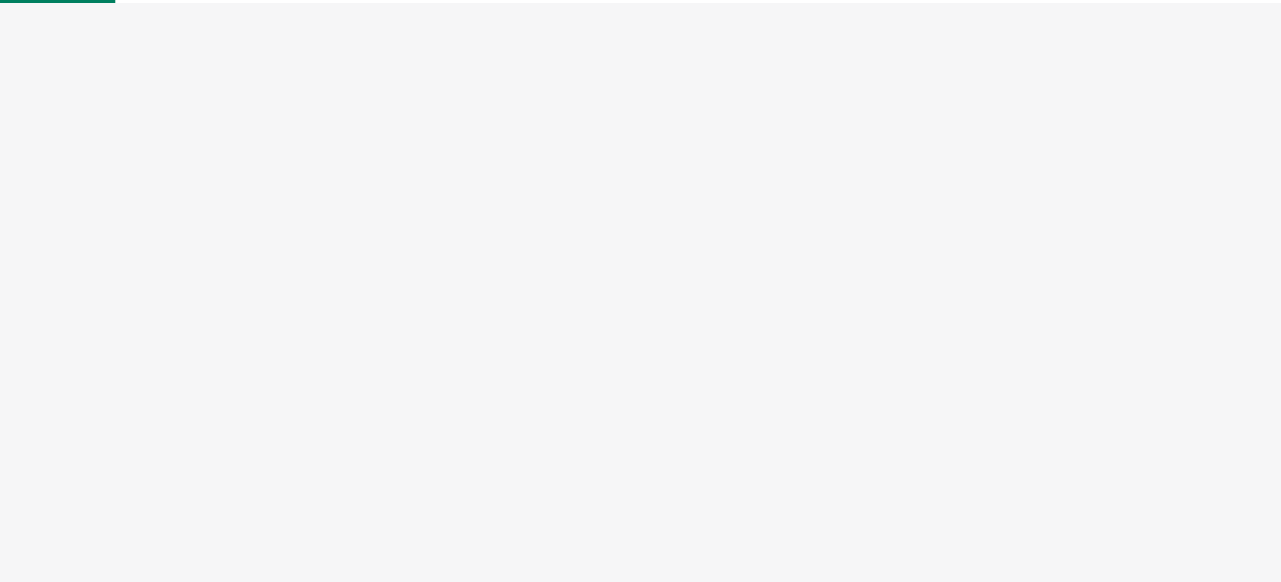 select on "US" 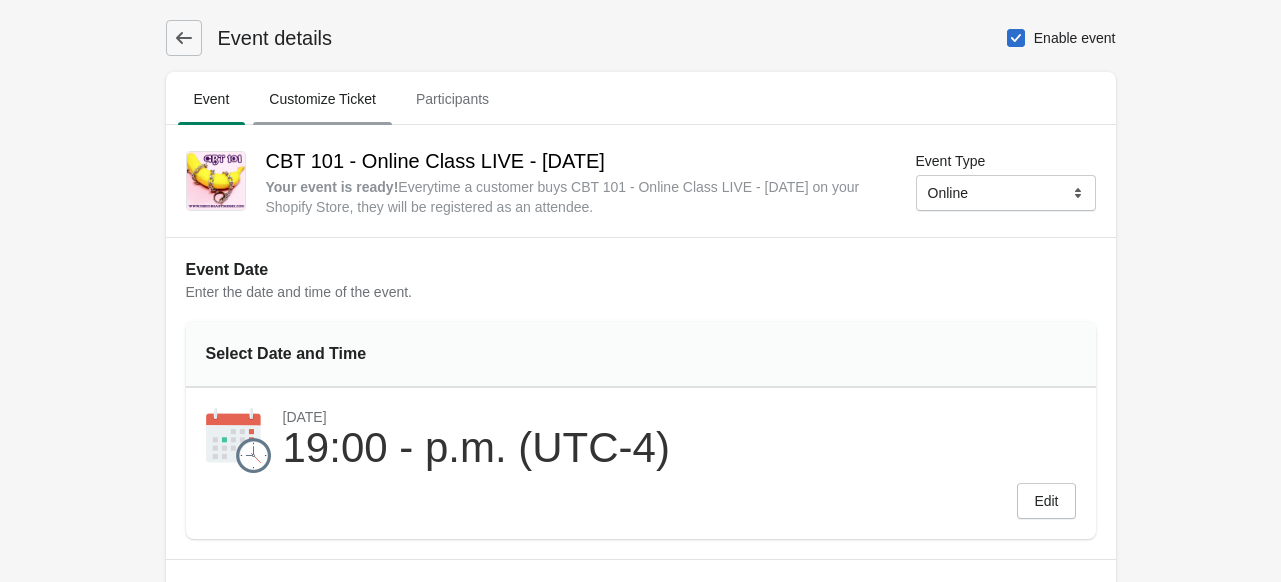 click on "Customize Ticket" at bounding box center [322, 99] 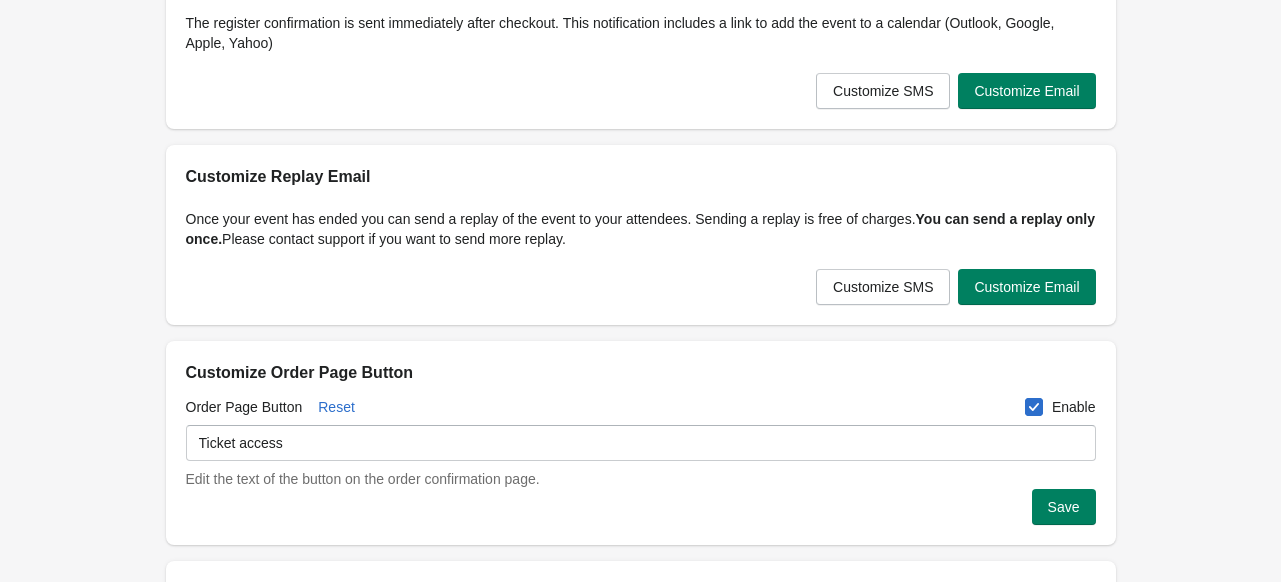 scroll, scrollTop: 388, scrollLeft: 0, axis: vertical 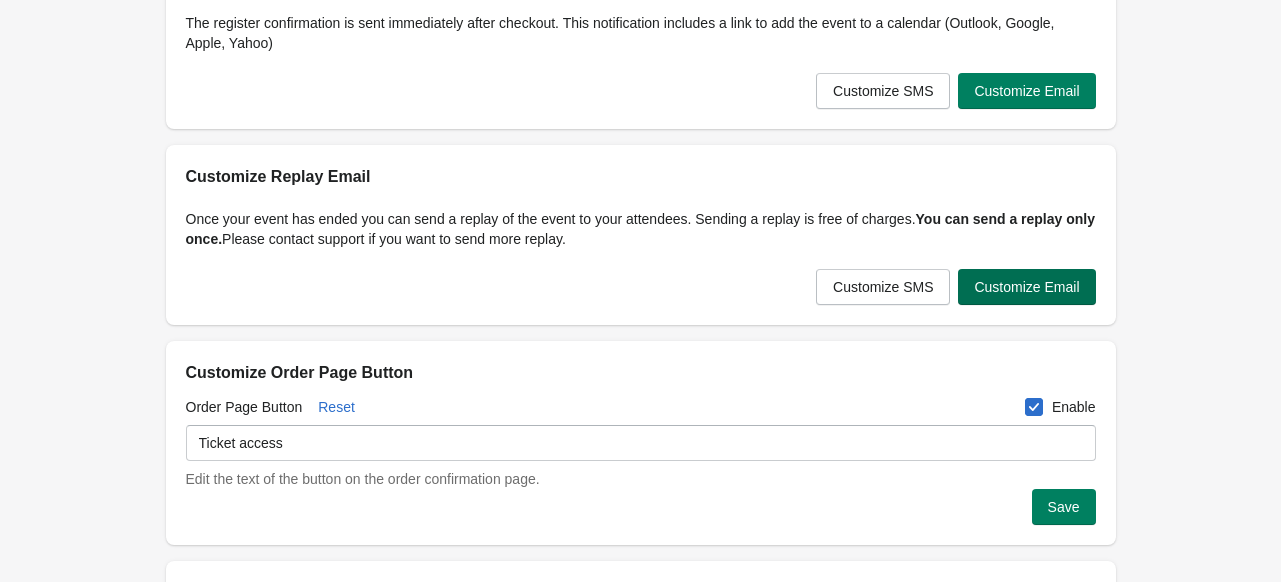 click on "Customize Email" at bounding box center [1026, 287] 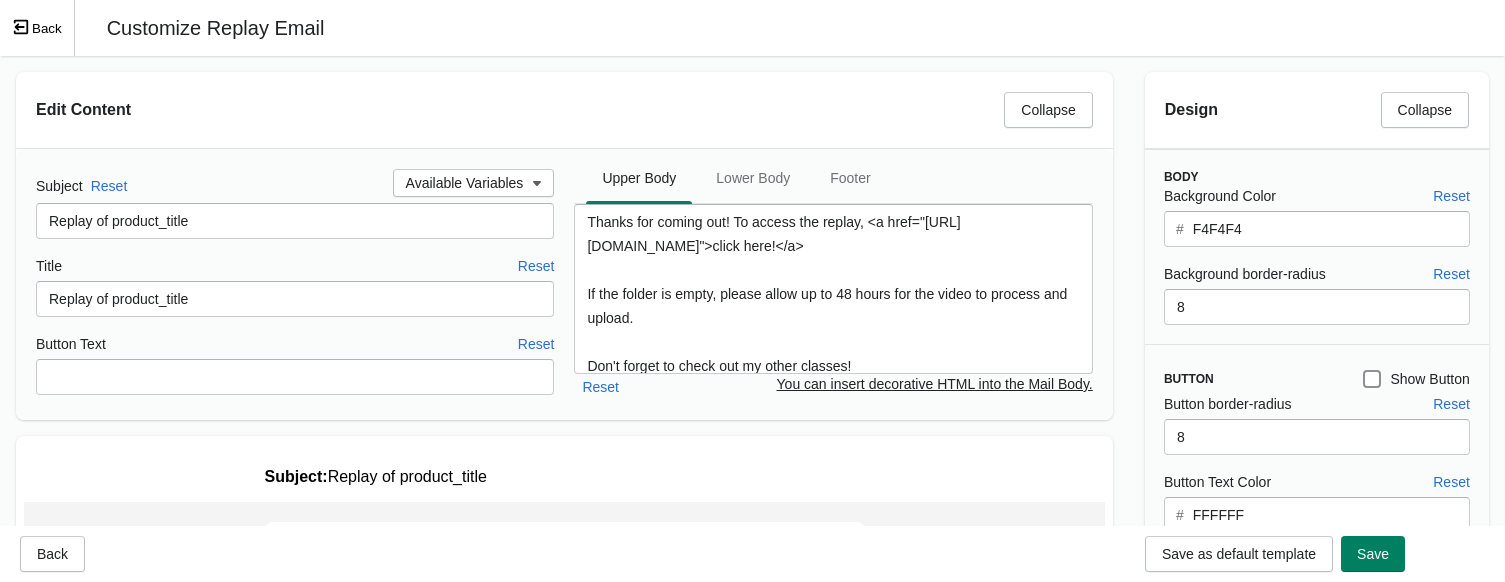 scroll, scrollTop: 0, scrollLeft: 0, axis: both 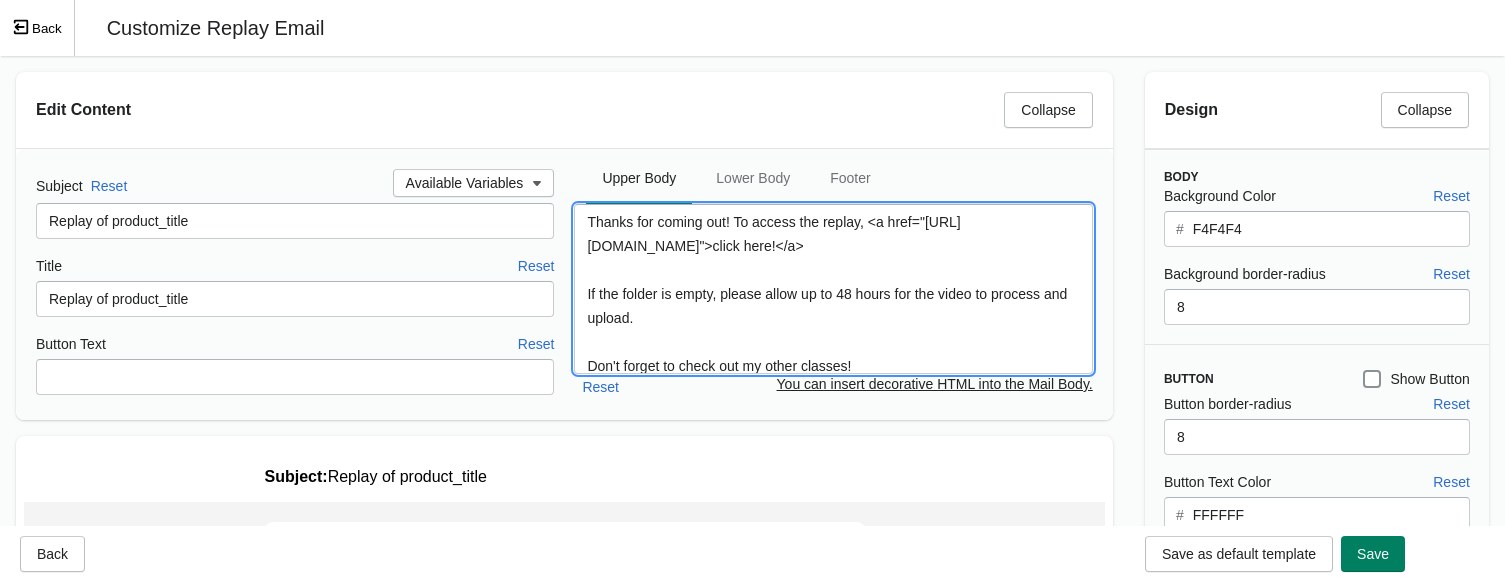 click on "Thanks for coming out! To access the replay, <a href="[URL][DOMAIN_NAME]">click here!</a>
If the folder is empty, please allow up to 48 hours for the video to process and upload.
Don't forget to check out my other classes!
<a href="[URL][DOMAIN_NAME]">List of all live On Demand classes</a>
<a href="[URL][DOMAIN_NAME]">List of On-Demand Courses</a>
Check out the merch in my shop!
<A href="[URL][DOMAIN_NAME]">S&M Shop</a>" at bounding box center [833, 289] 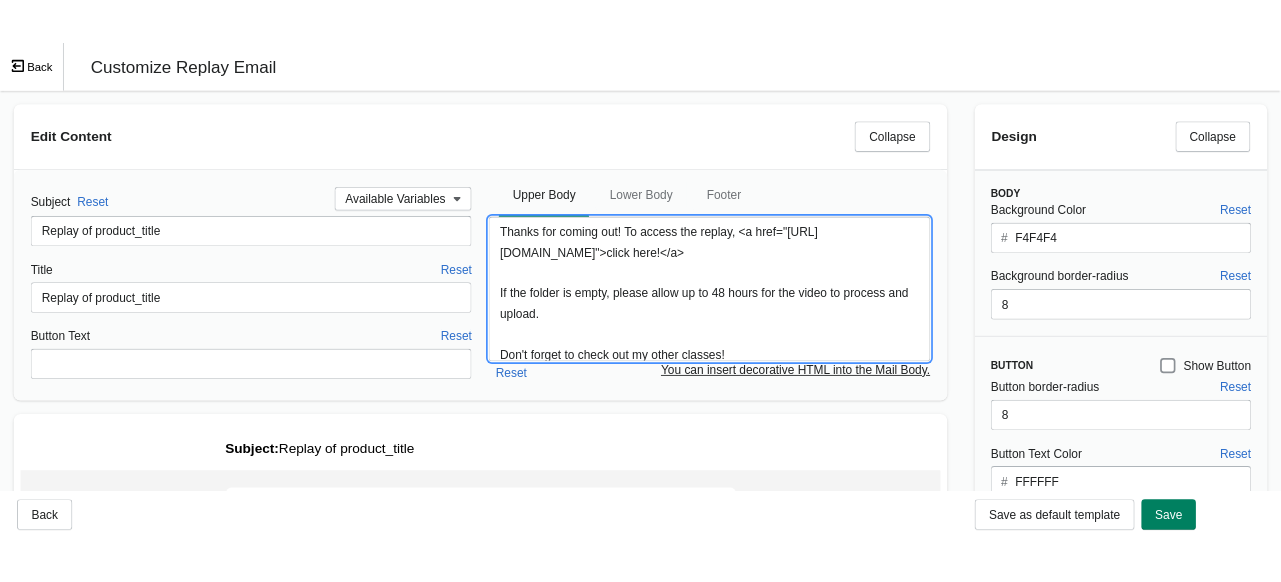 scroll, scrollTop: 0, scrollLeft: 0, axis: both 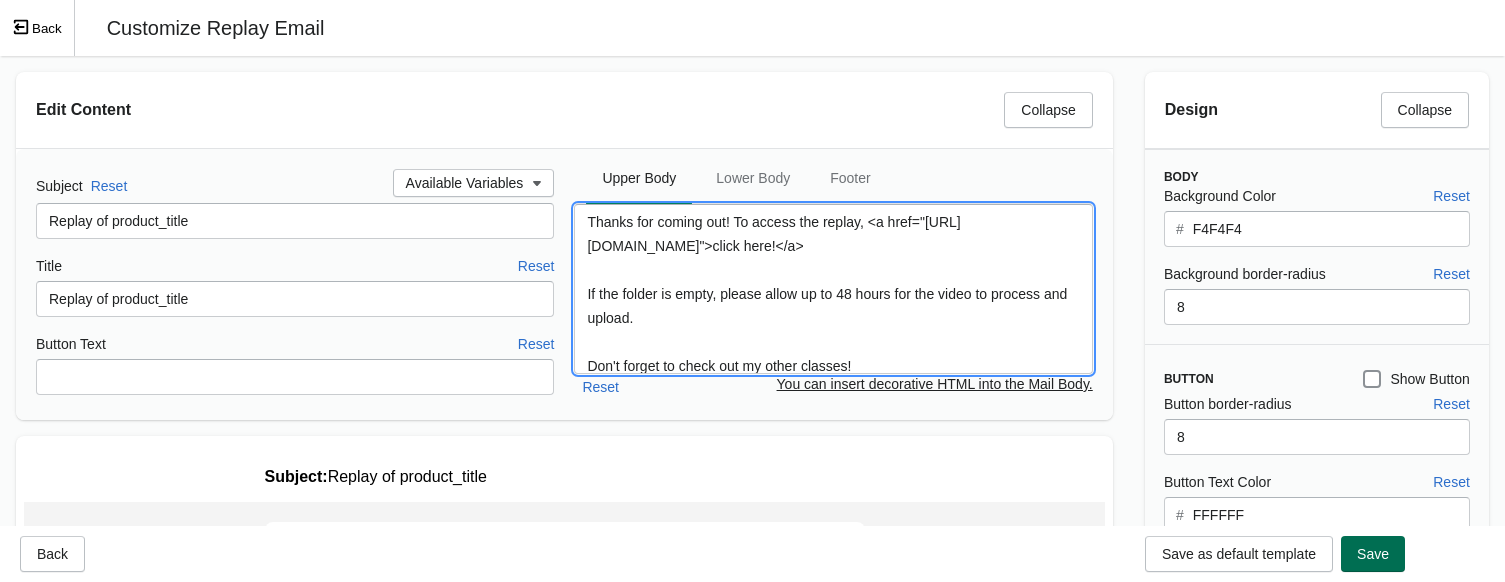 type on "Thanks for coming out! To access the replay, <a href="[URL][DOMAIN_NAME]">click here!</a>
If the folder is empty, please allow up to 48 hours for the video to process and upload.
Don't forget to check out my other classes!
<a href="[URL][DOMAIN_NAME]">List of all live On Demand classes</a>
<a href="[URL][DOMAIN_NAME]">List of On-Demand Courses</a>
Check out the merch in my shop!
<A href="[URL][DOMAIN_NAME]">S&M Shop</a>" 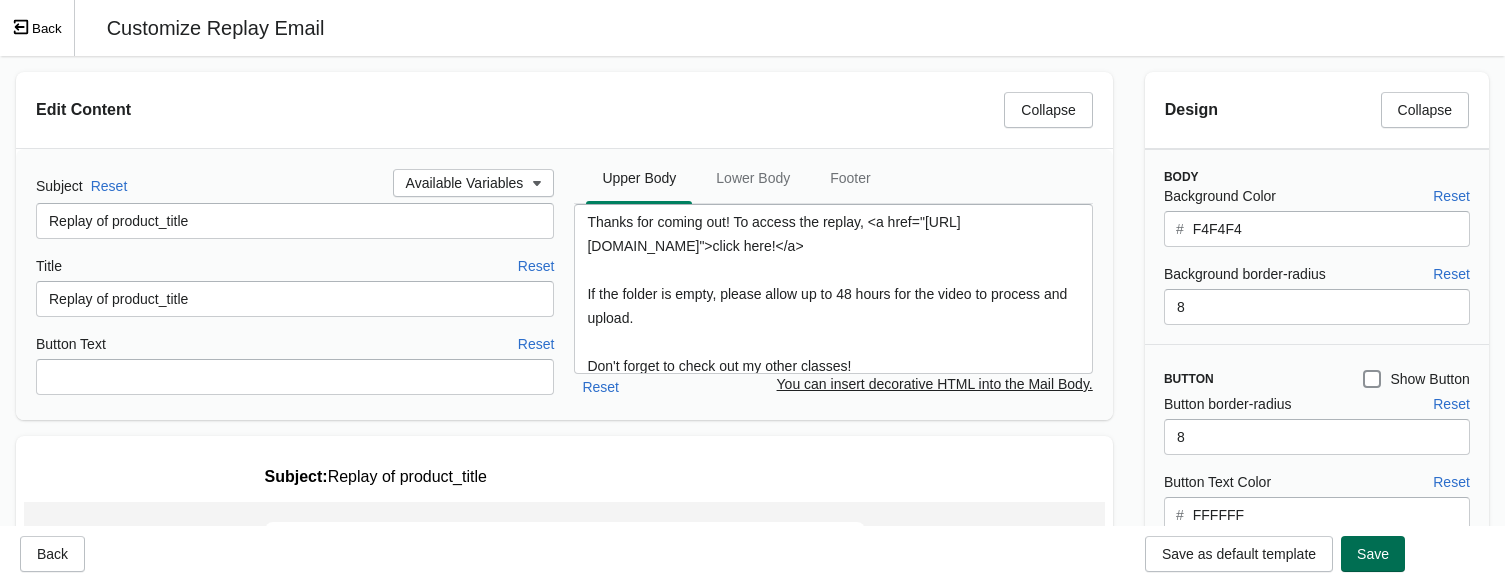 click on "Save" at bounding box center [1373, 554] 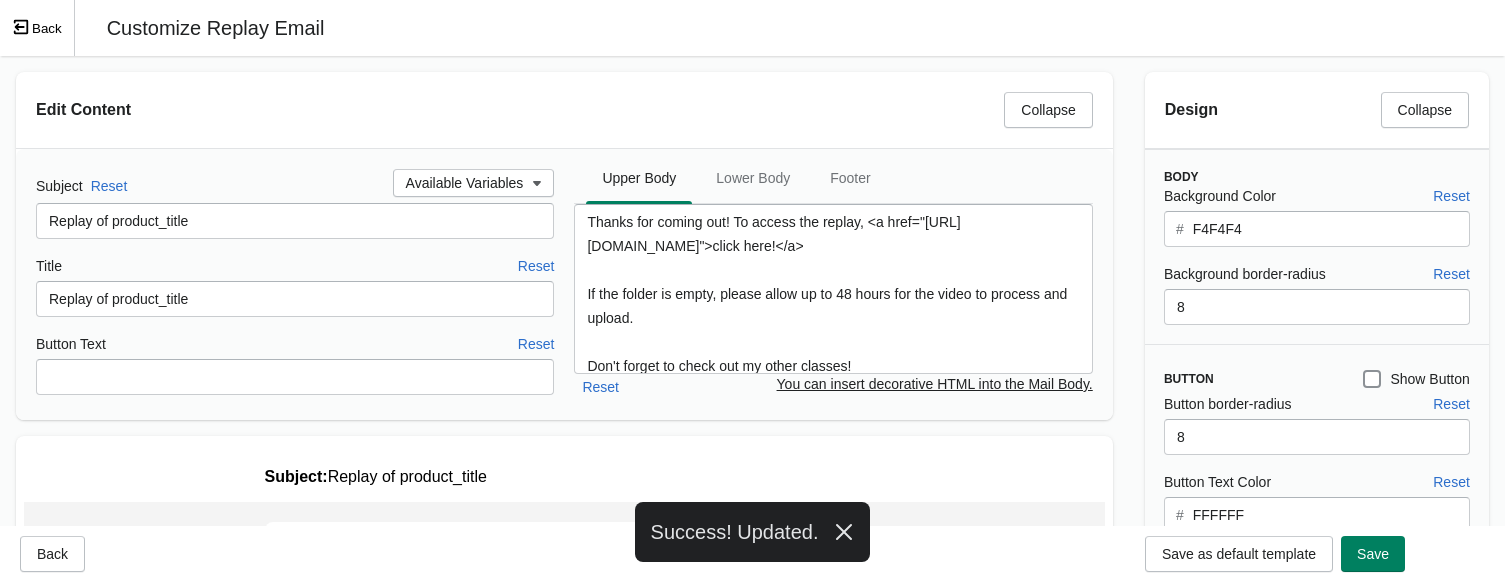 click on "Back" at bounding box center [37, 28] 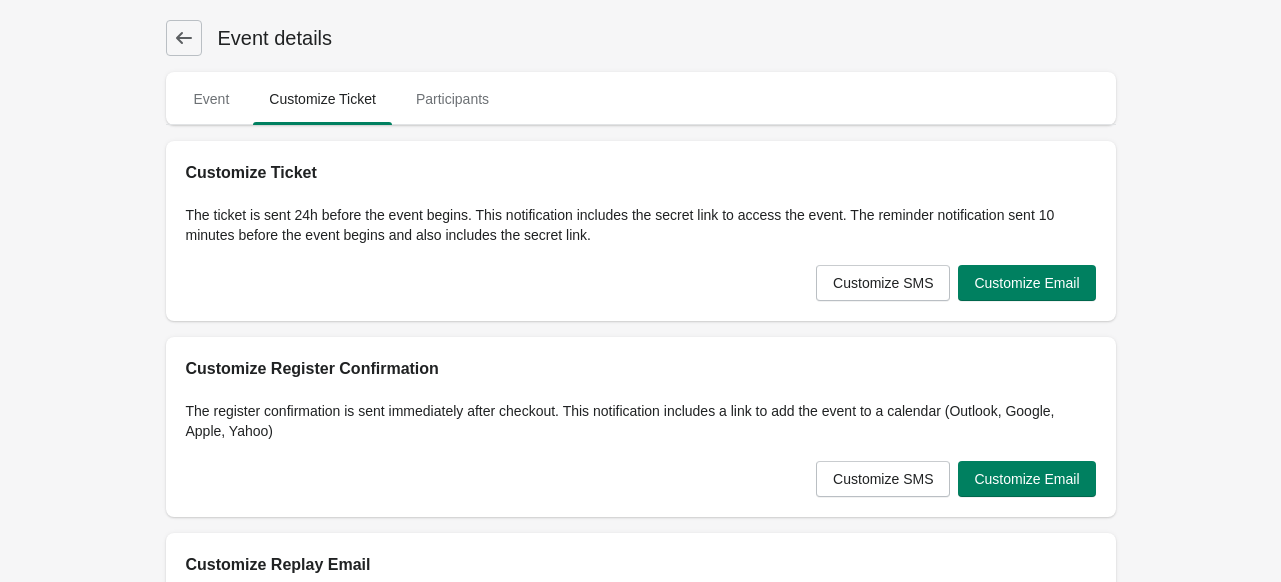 click 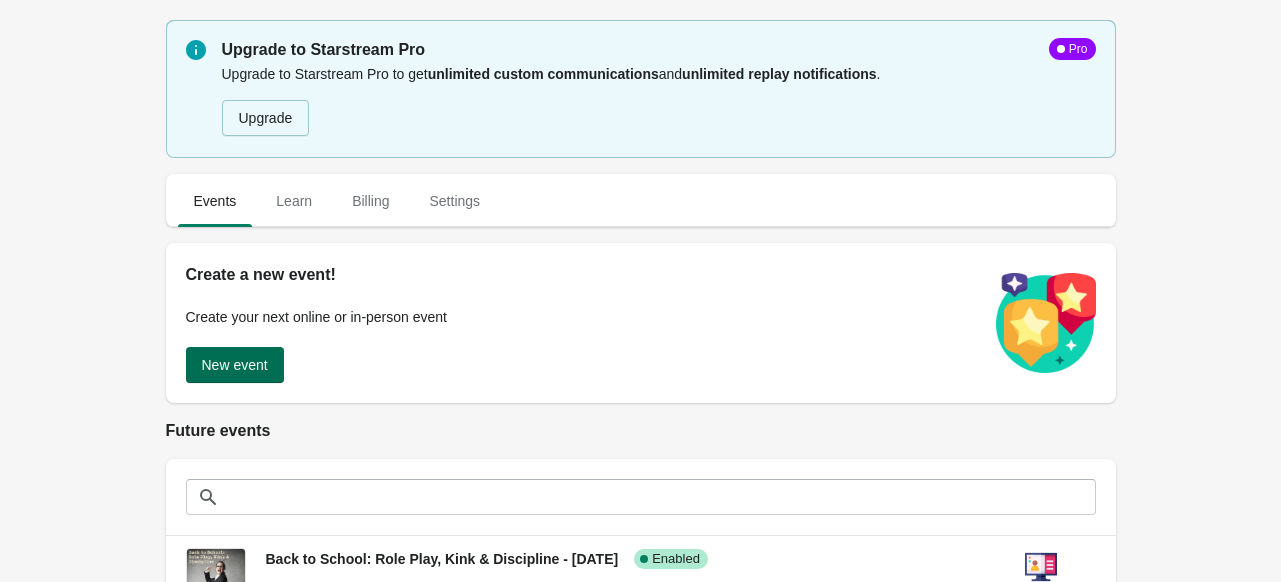 click on "New event" at bounding box center (235, 365) 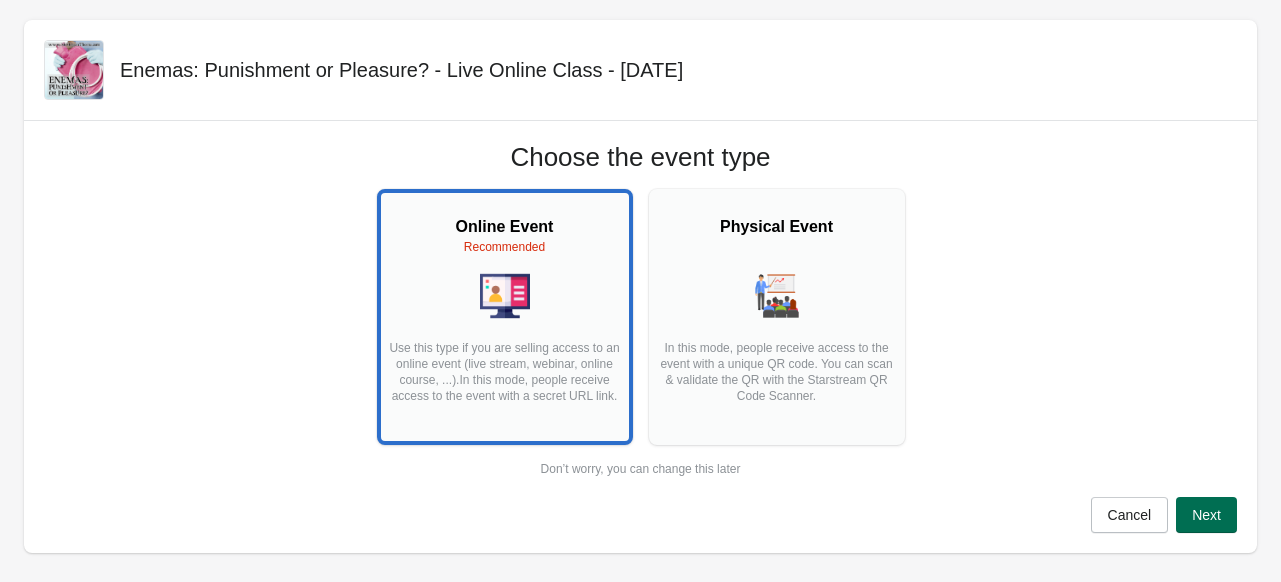 click on "Next" at bounding box center (1206, 515) 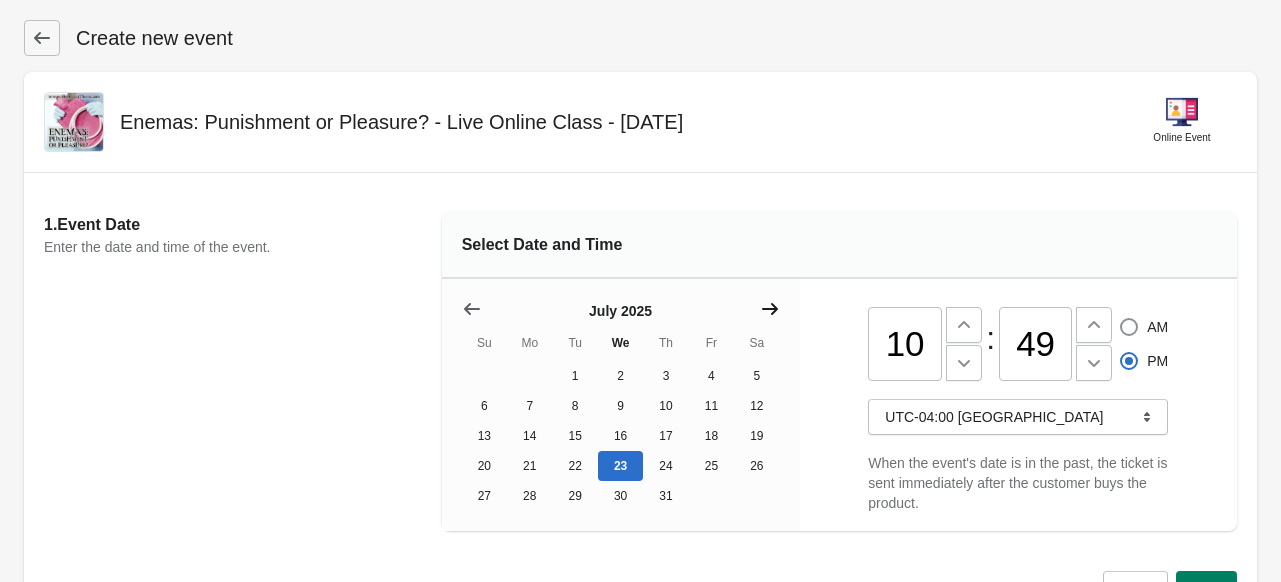 click 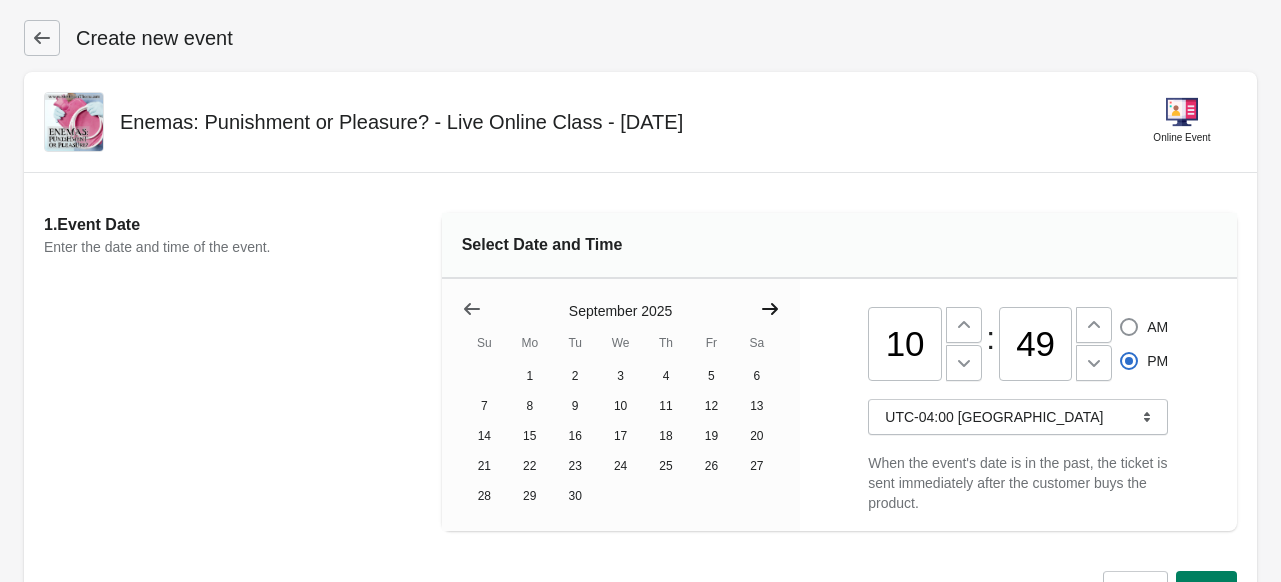 click 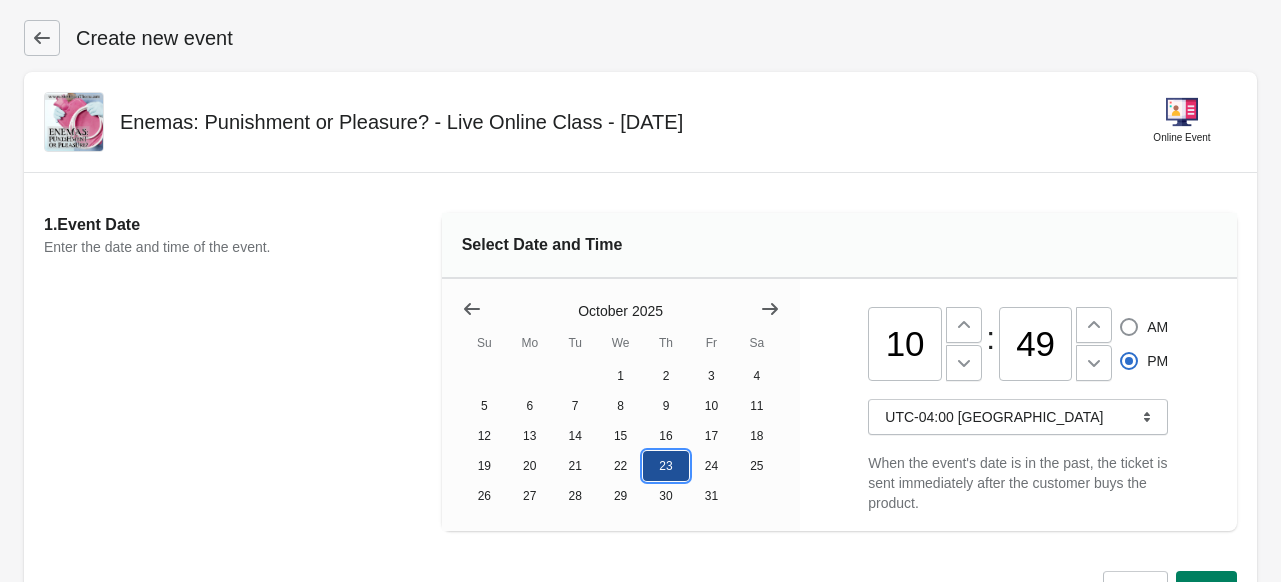 click on "23" at bounding box center [665, 466] 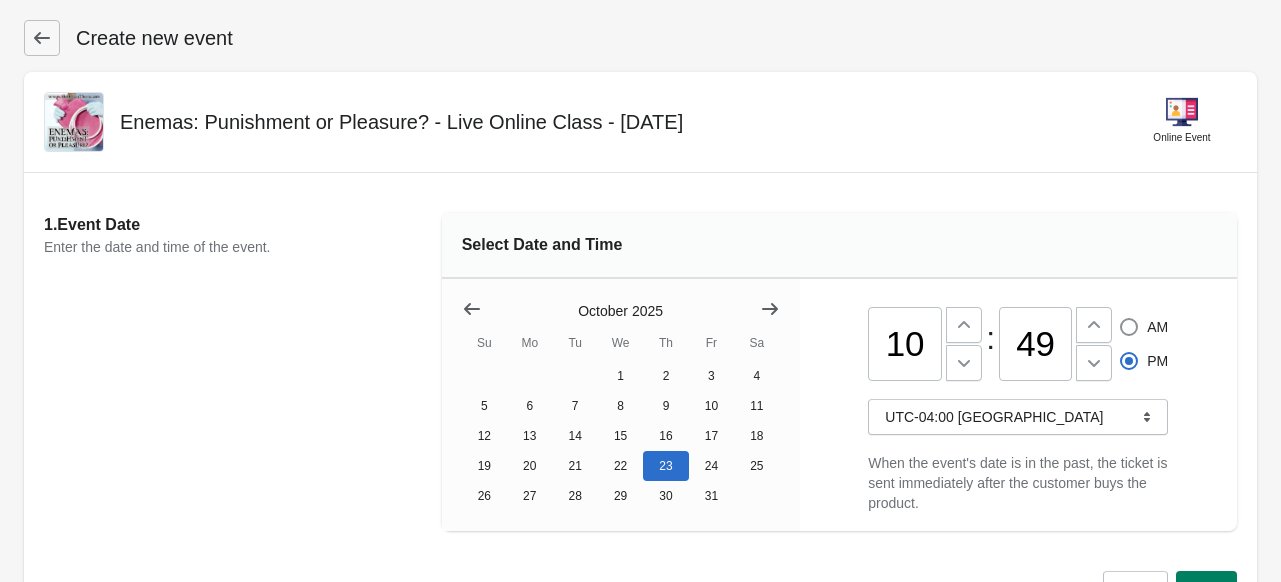 click on "10" at bounding box center [905, 344] 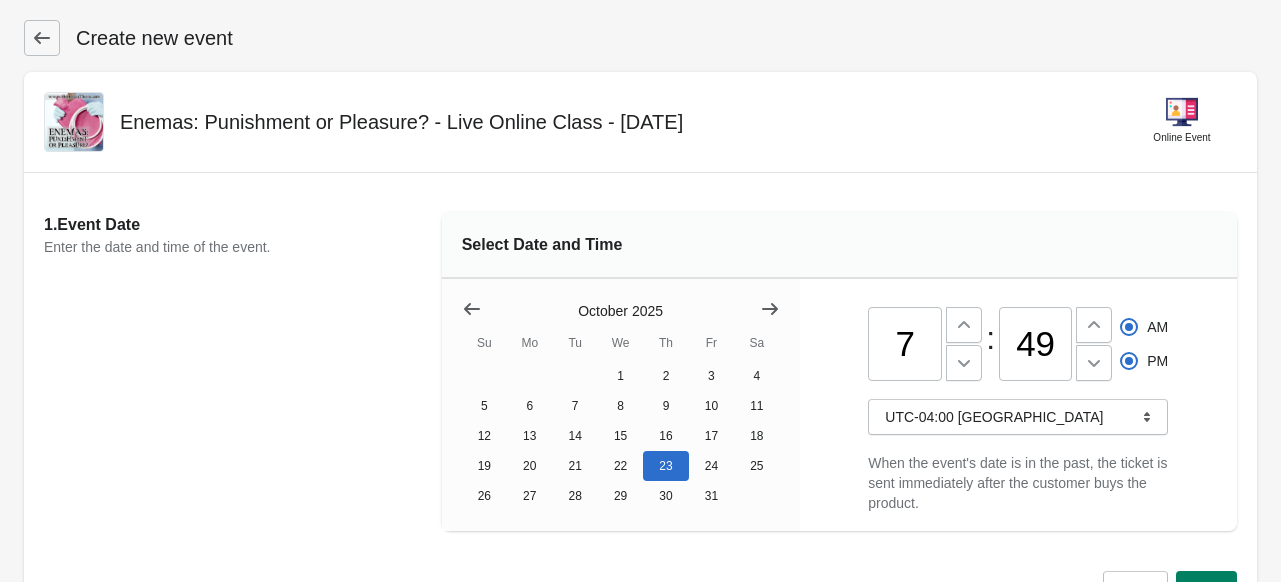type on "07" 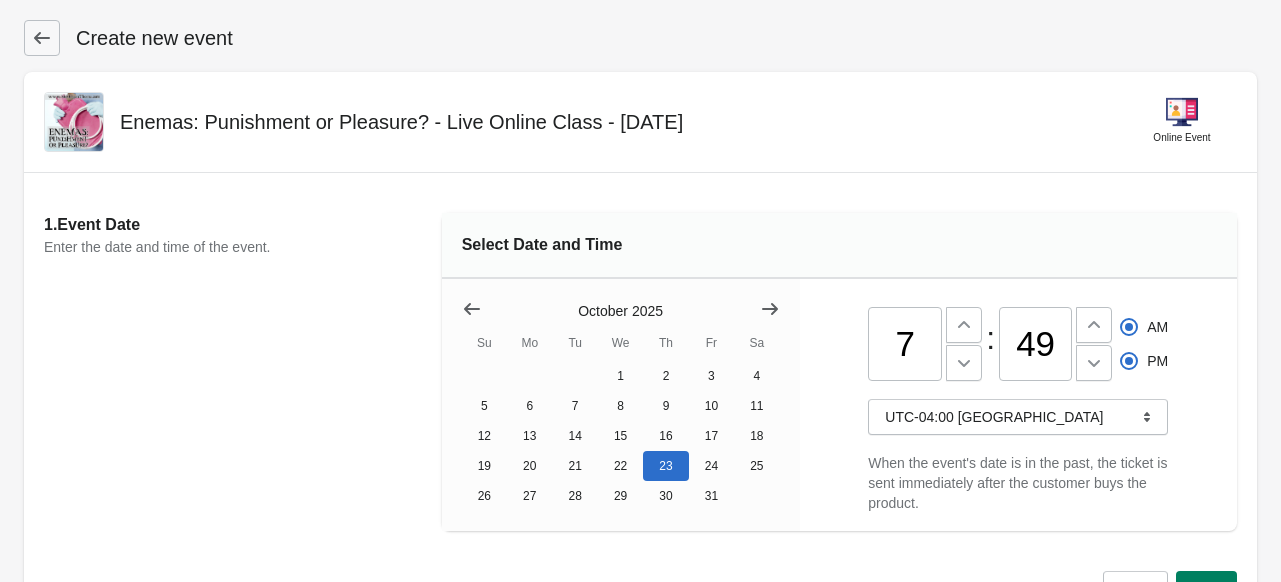 radio on "true" 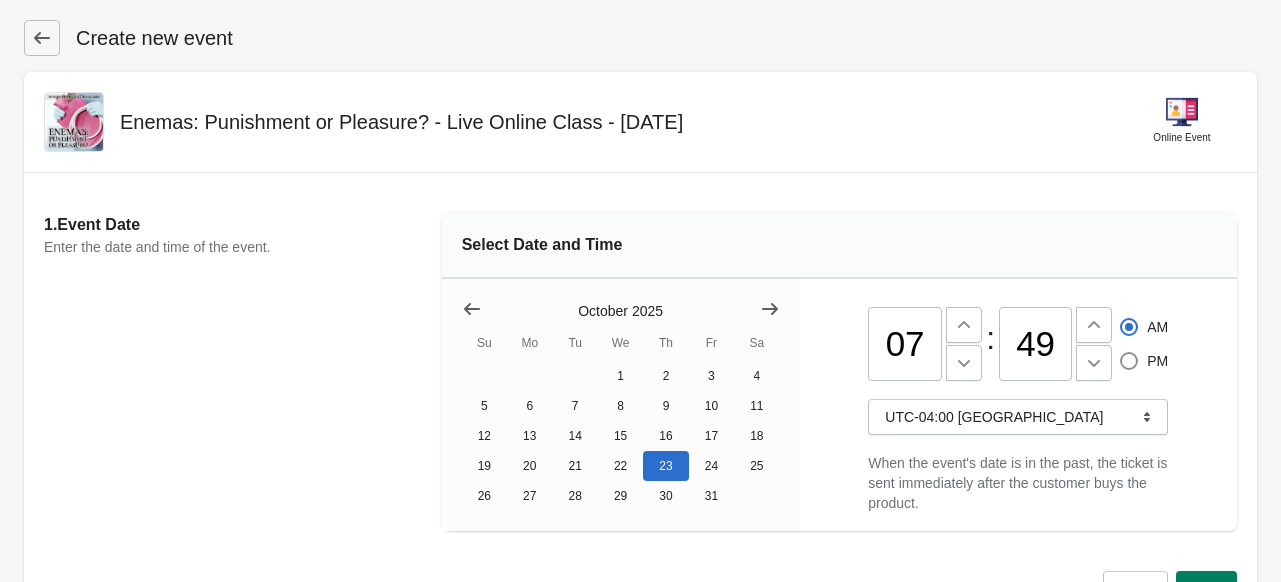 click on "49" at bounding box center [1036, 344] 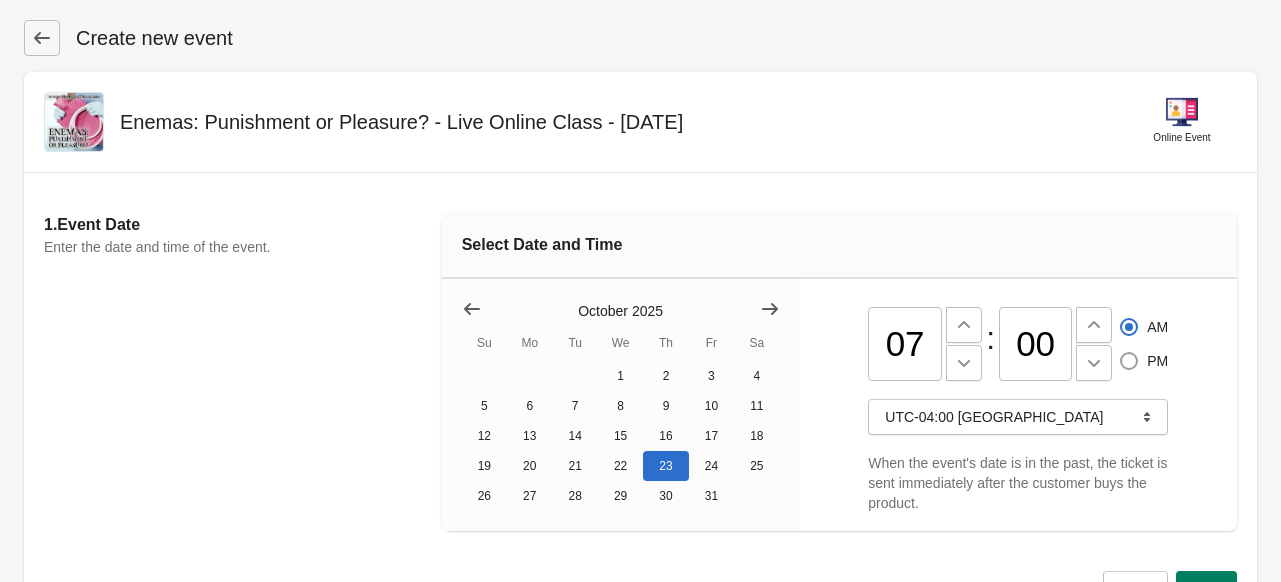 type on "00" 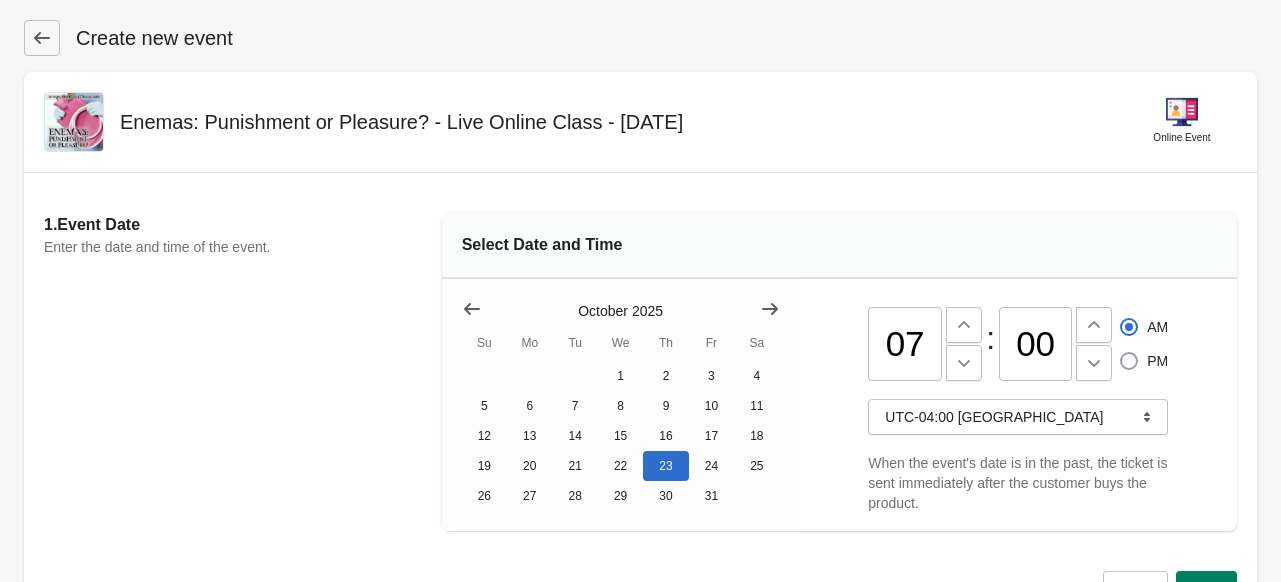 radio on "true" 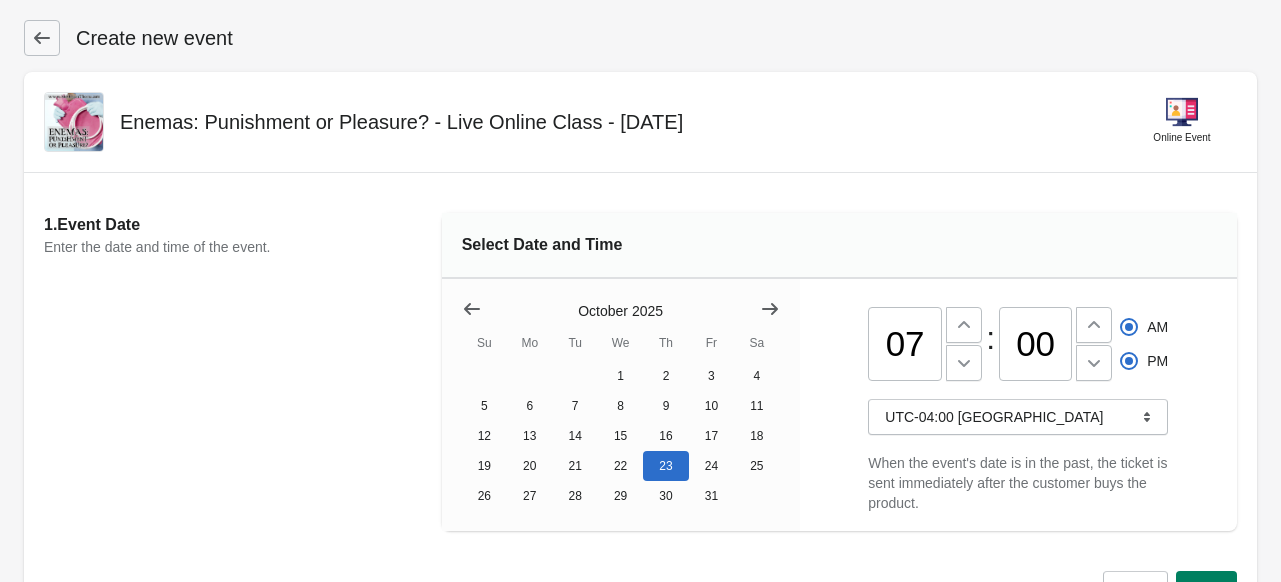 radio on "false" 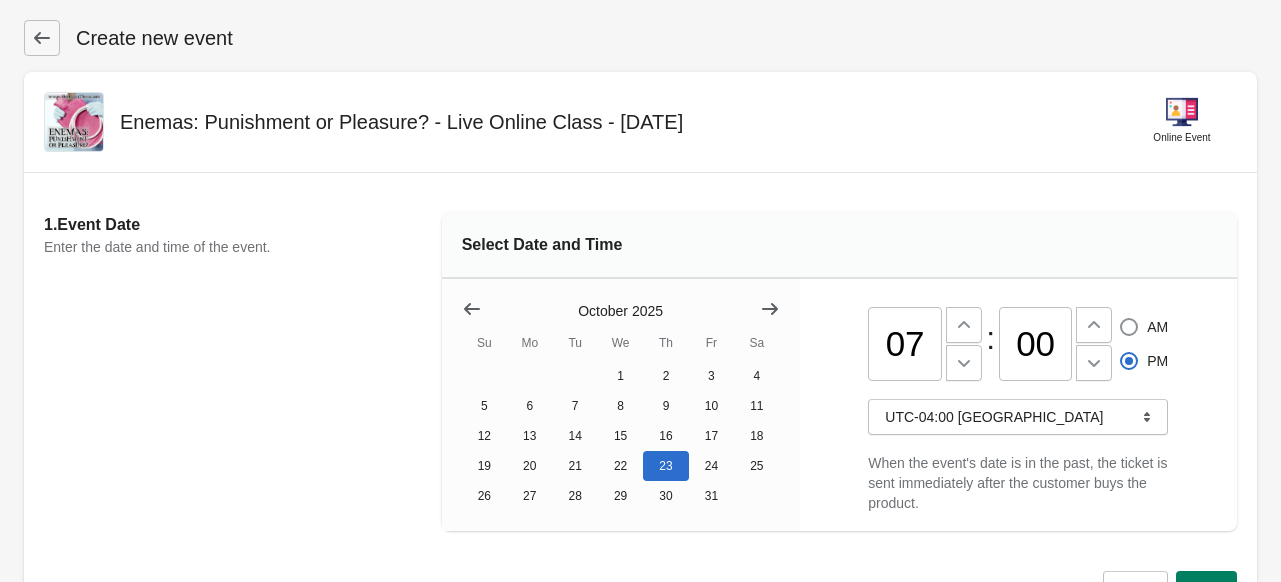 scroll, scrollTop: 170, scrollLeft: 0, axis: vertical 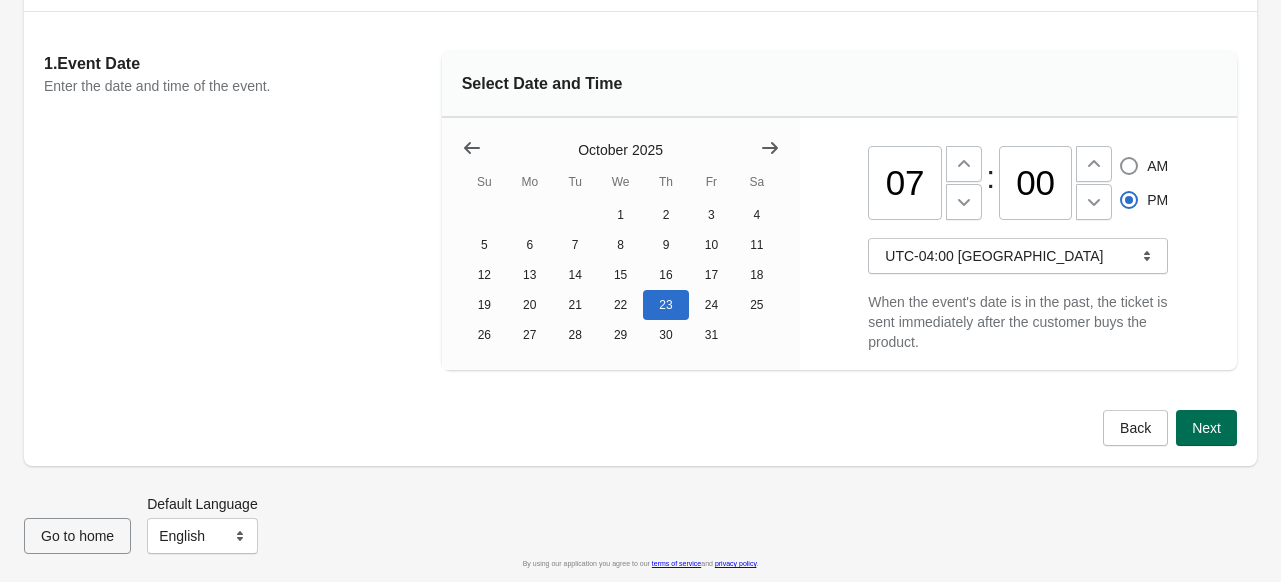 click on "Next" at bounding box center [1206, 428] 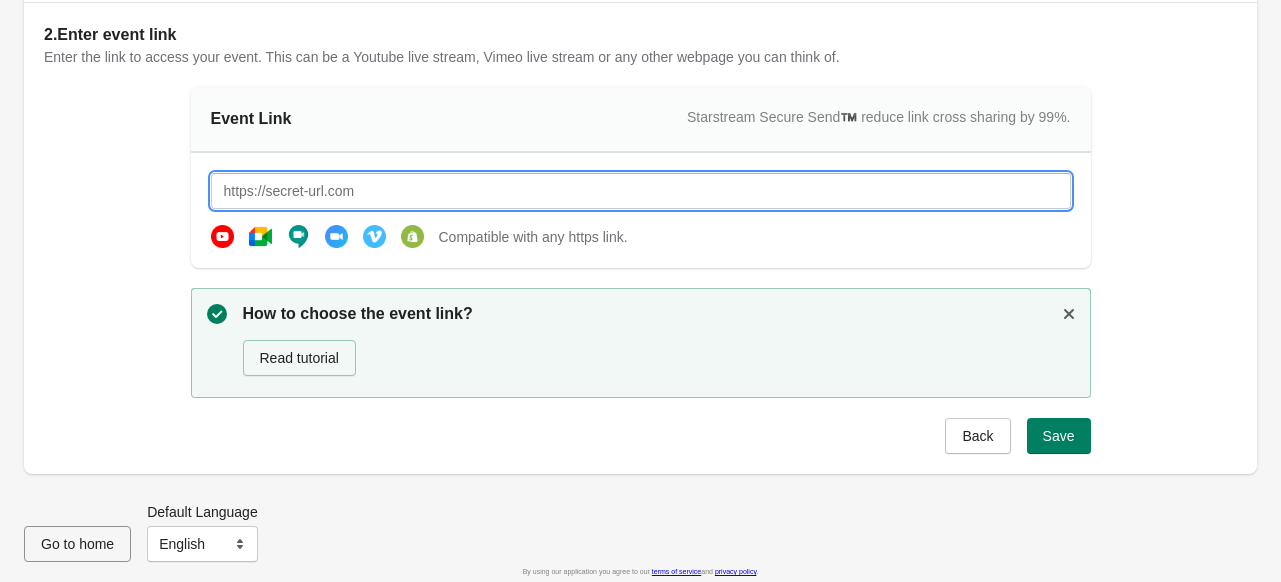 paste on "[URL][DOMAIN_NAME][DOMAIN_NAME]" 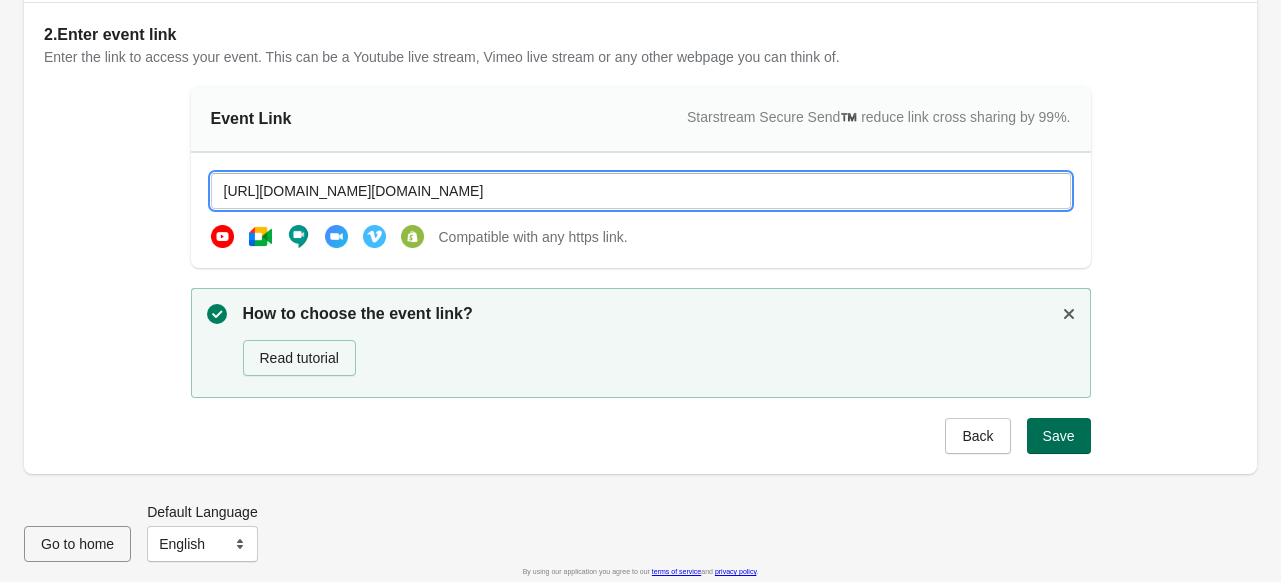 type on "[URL][DOMAIN_NAME][DOMAIN_NAME]" 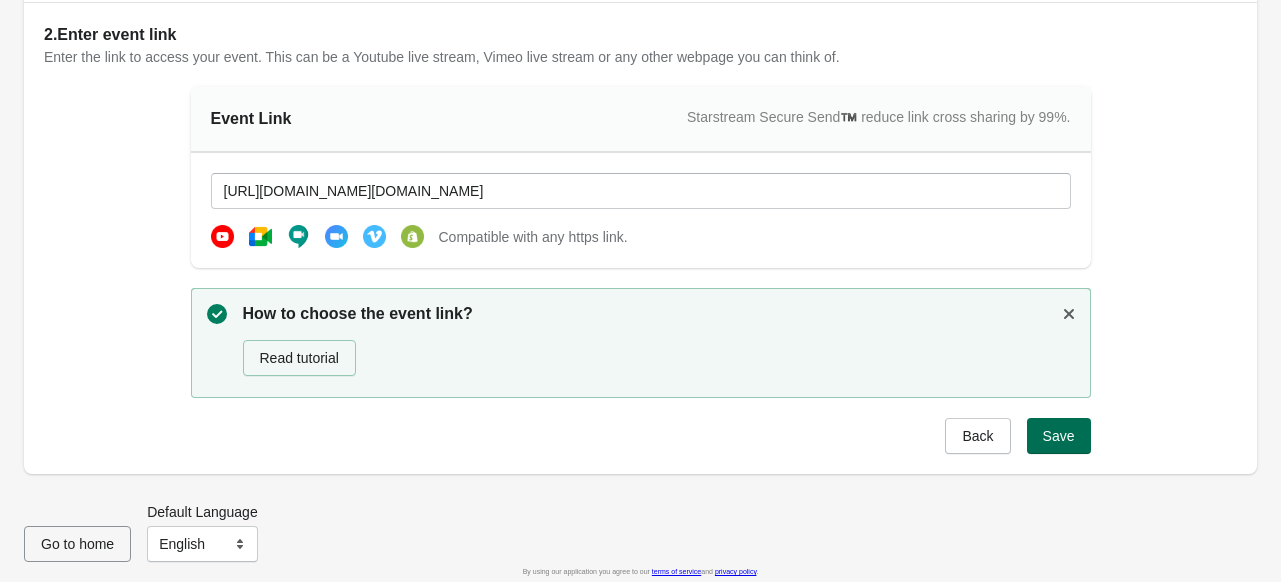 click on "Save" at bounding box center [1059, 436] 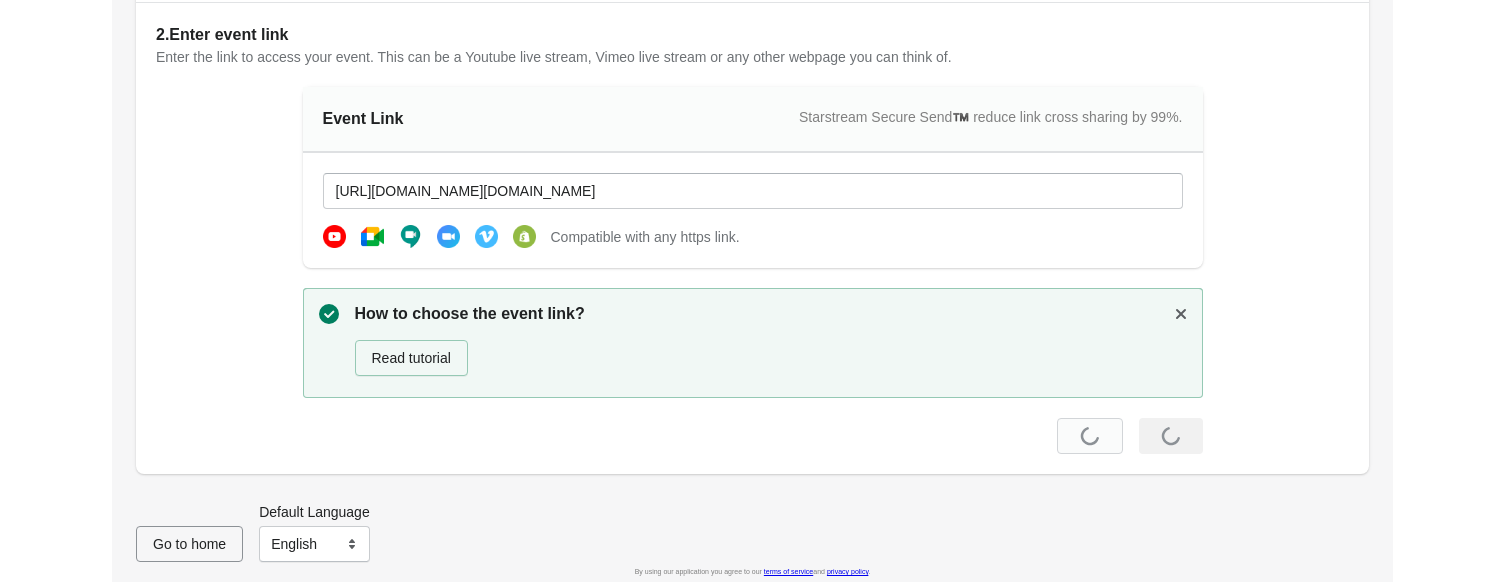 scroll, scrollTop: 0, scrollLeft: 0, axis: both 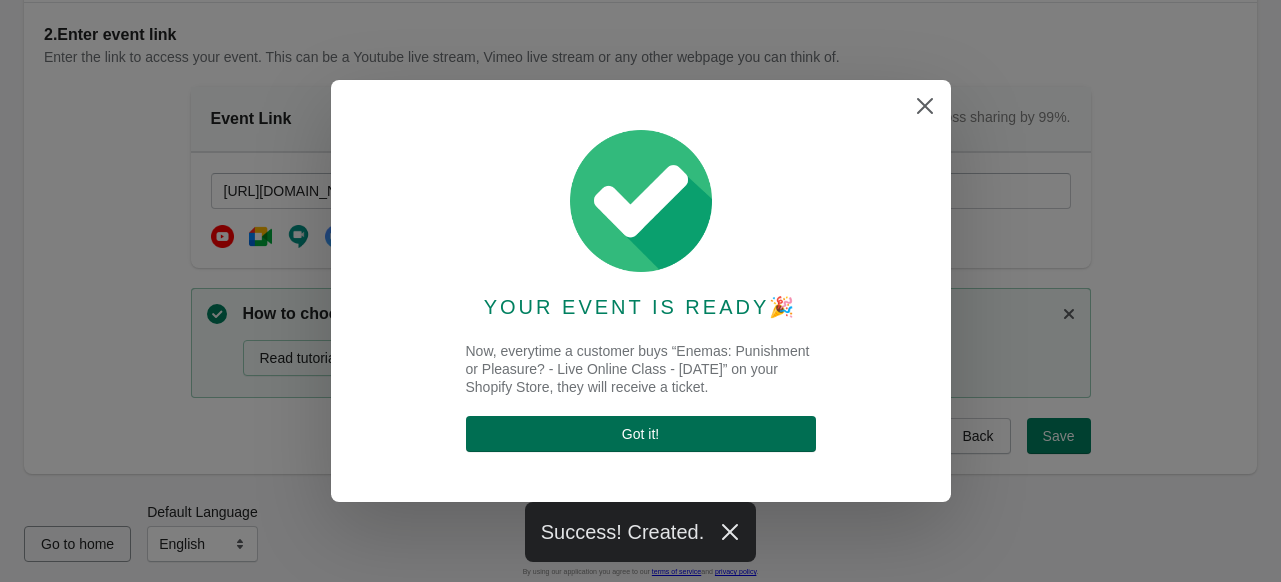 click on "Got it !" at bounding box center (641, 434) 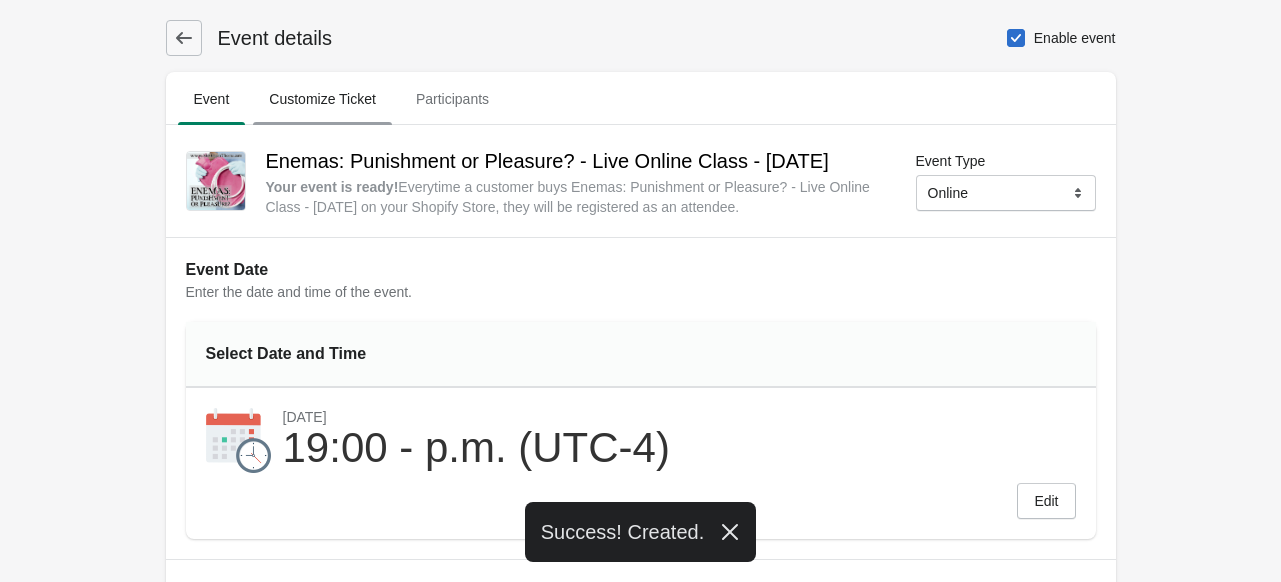 click on "Customize Ticket" at bounding box center (322, 99) 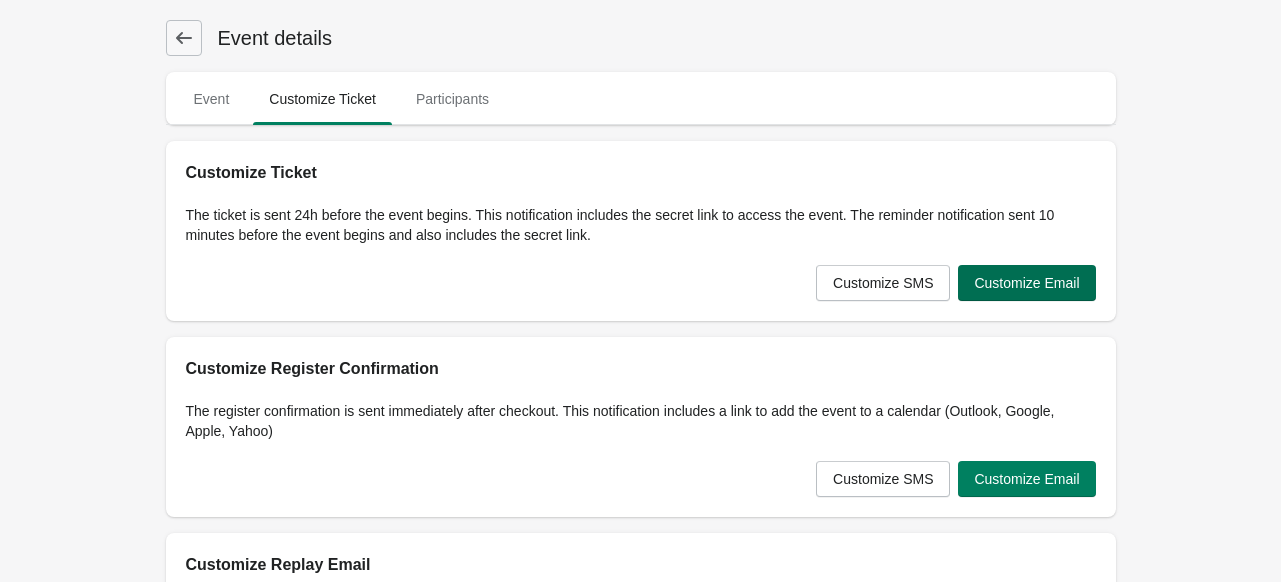 click on "Customize Email" at bounding box center [1026, 283] 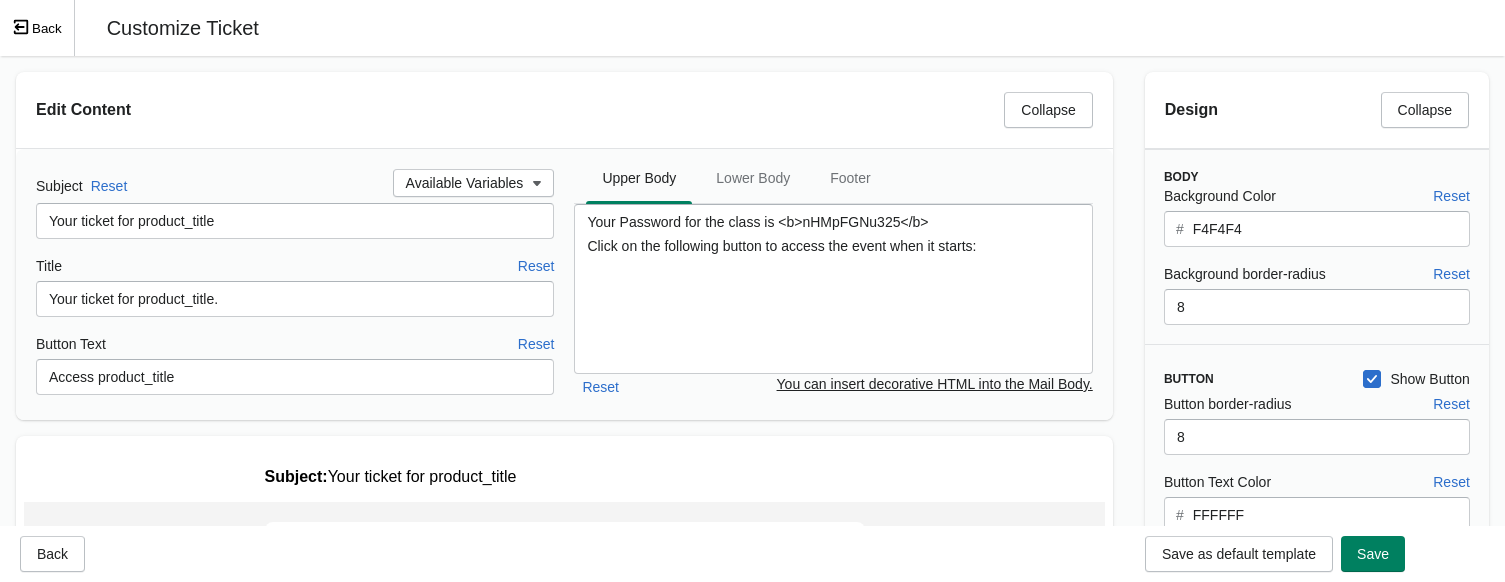 scroll, scrollTop: 0, scrollLeft: 0, axis: both 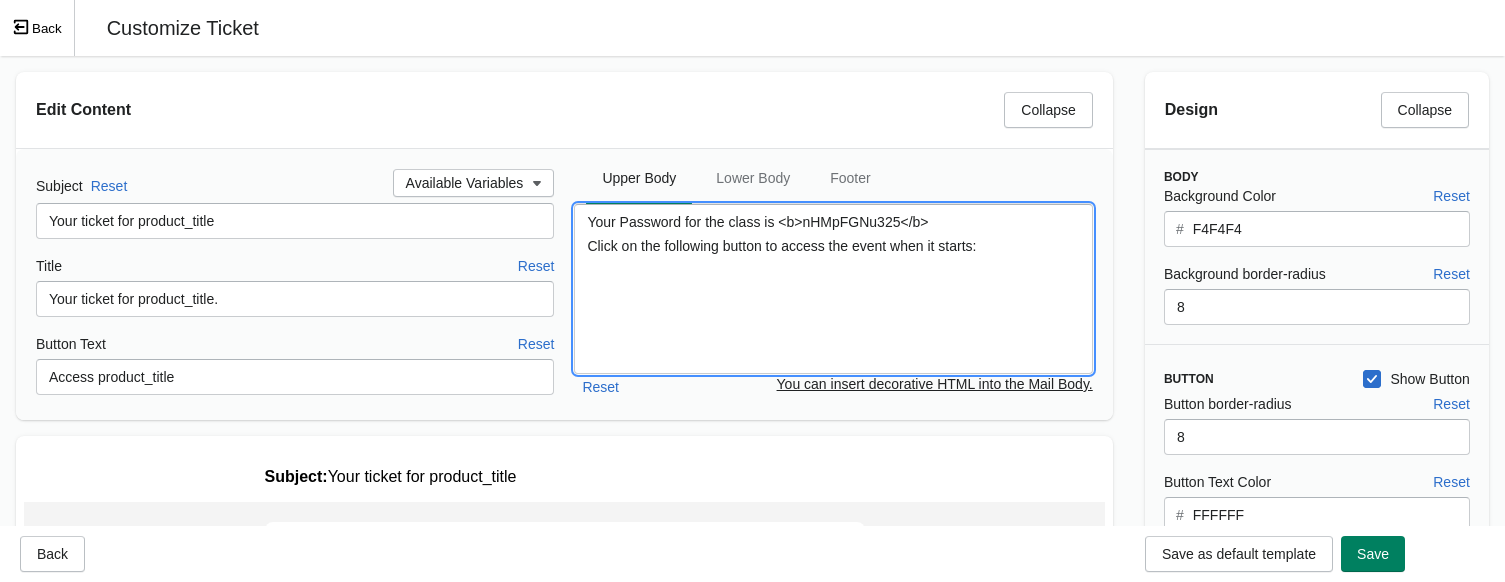 click on "Your Password for the class is <b>nHMpFGNu325</b>
Click on the following button to access the event when it starts:" at bounding box center (833, 289) 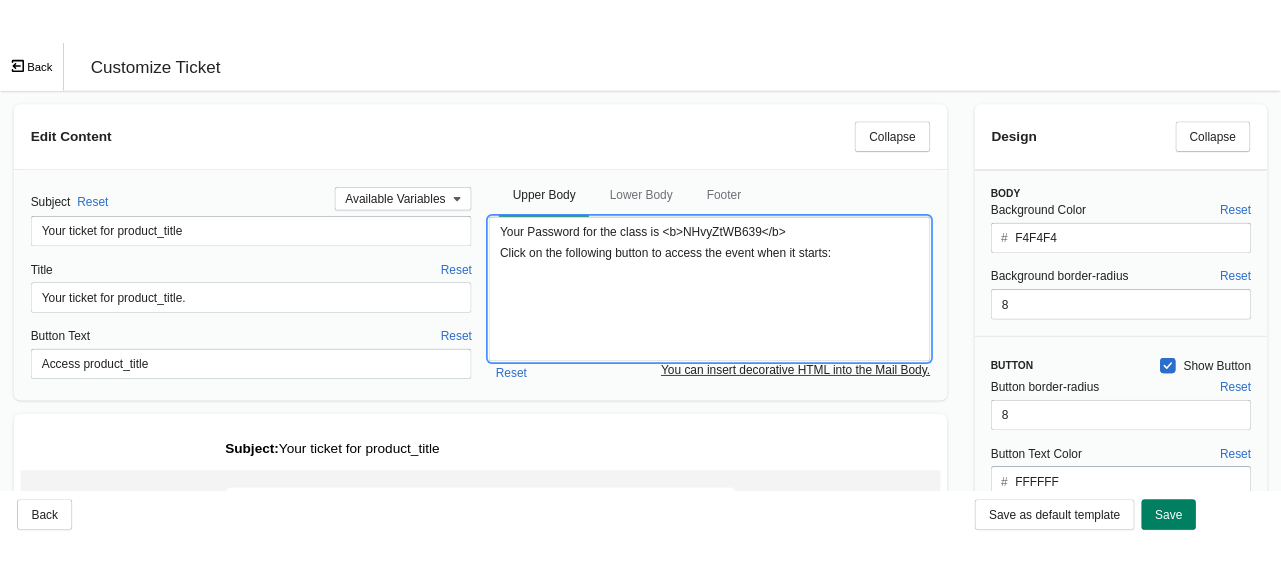 scroll, scrollTop: 0, scrollLeft: 0, axis: both 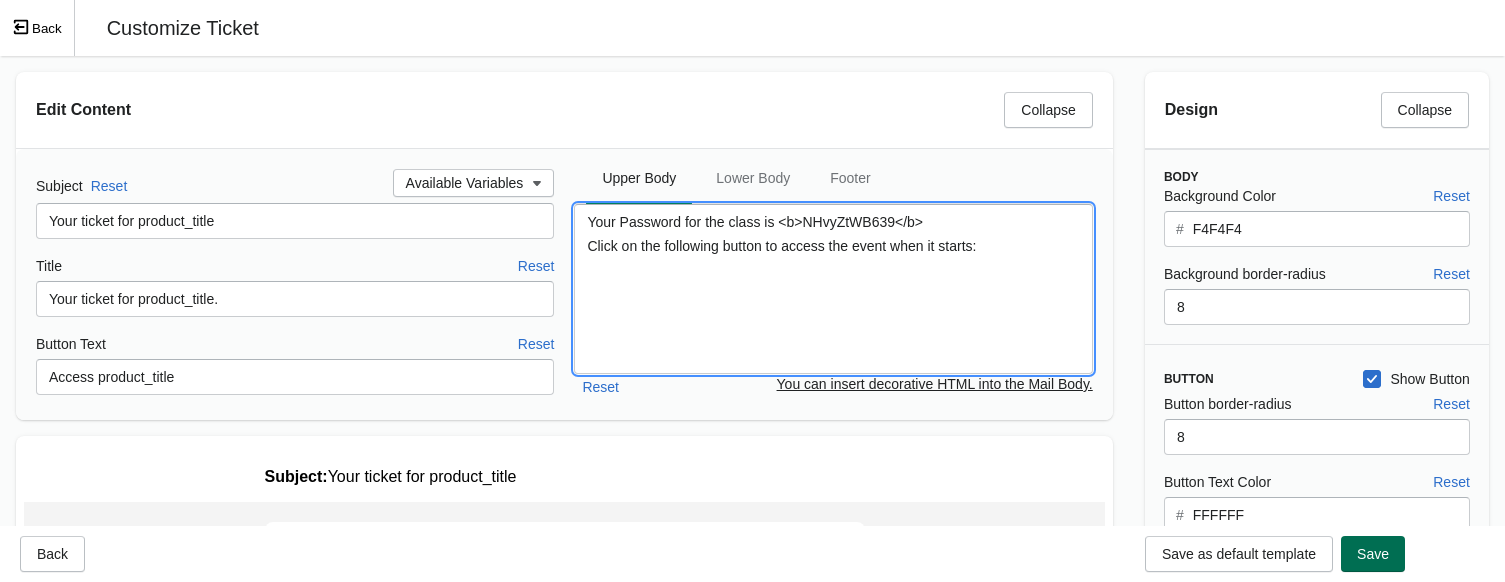 type on "Your Password for the class is <b>NHvyZtWB639</b>
Click on the following button to access the event when it starts:" 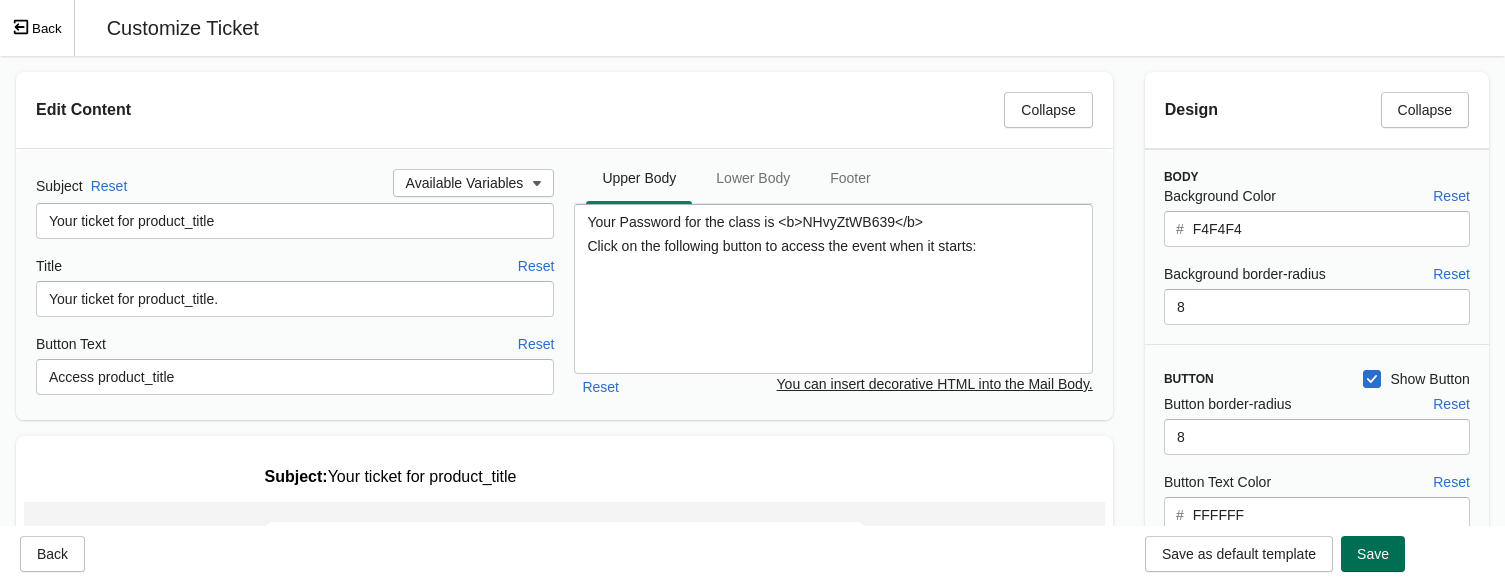 click on "Save" at bounding box center (1373, 554) 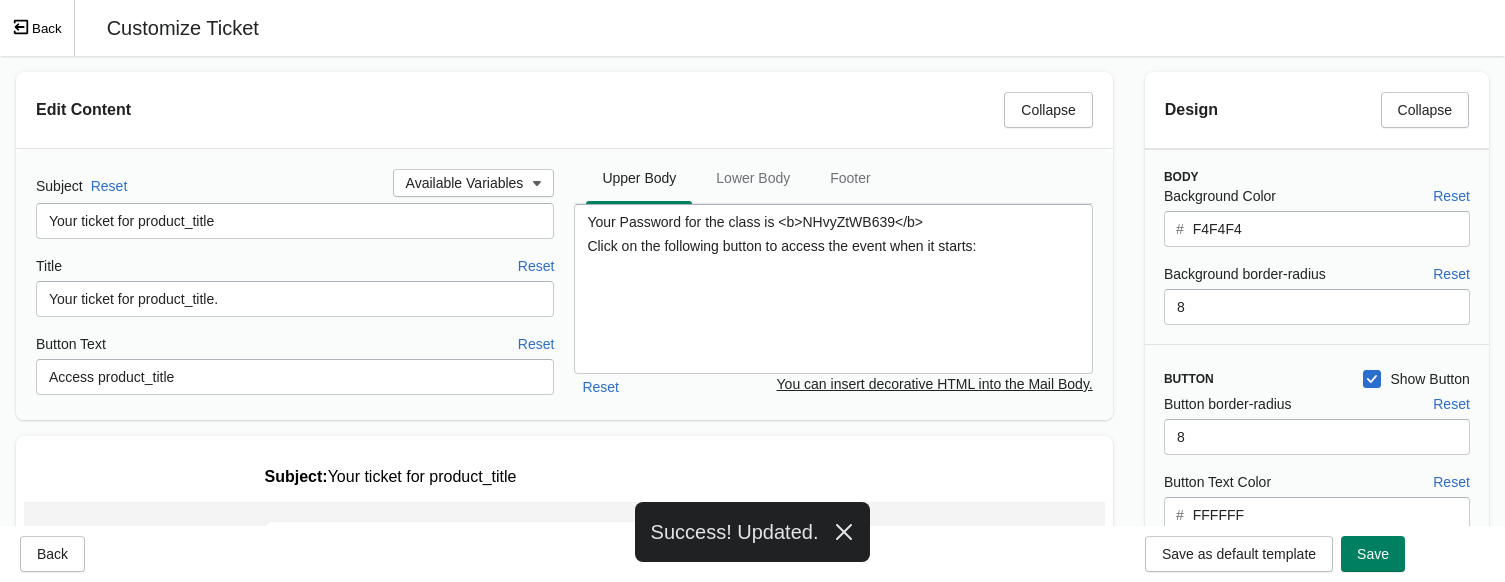 click on "Back" at bounding box center (37, 28) 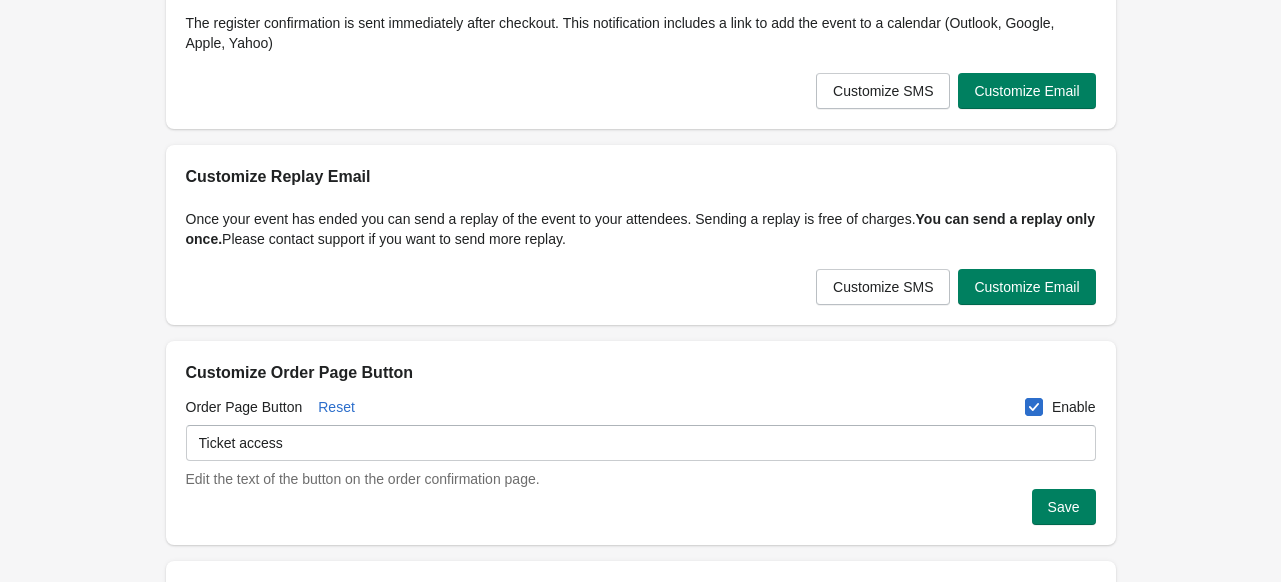 scroll, scrollTop: 392, scrollLeft: 0, axis: vertical 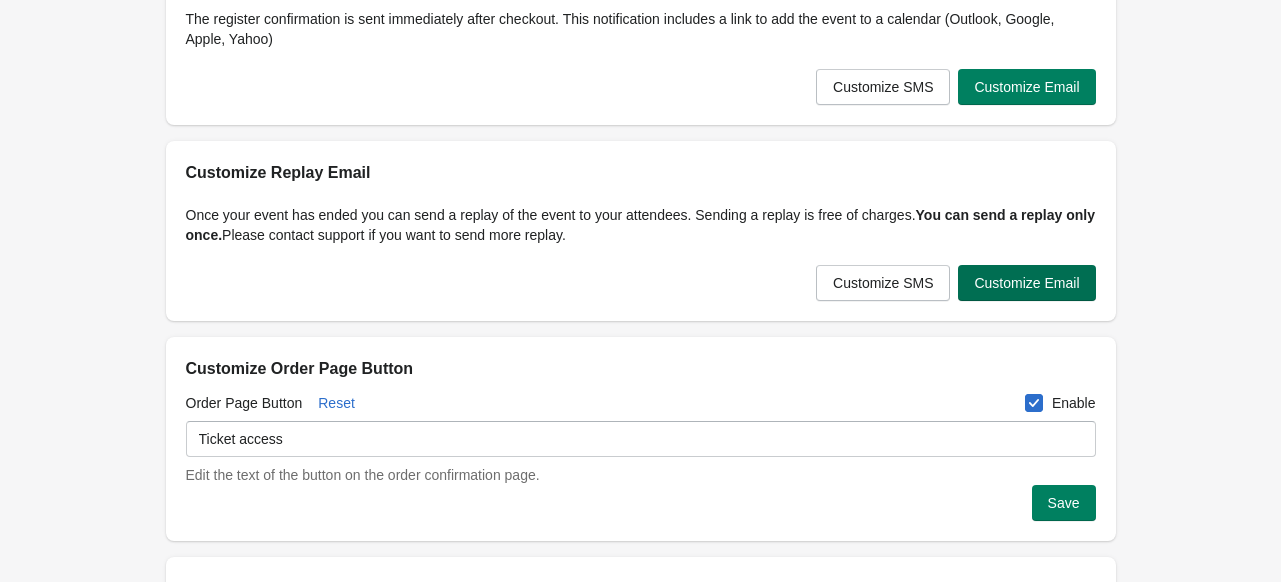 click on "Customize Email" at bounding box center (1026, 283) 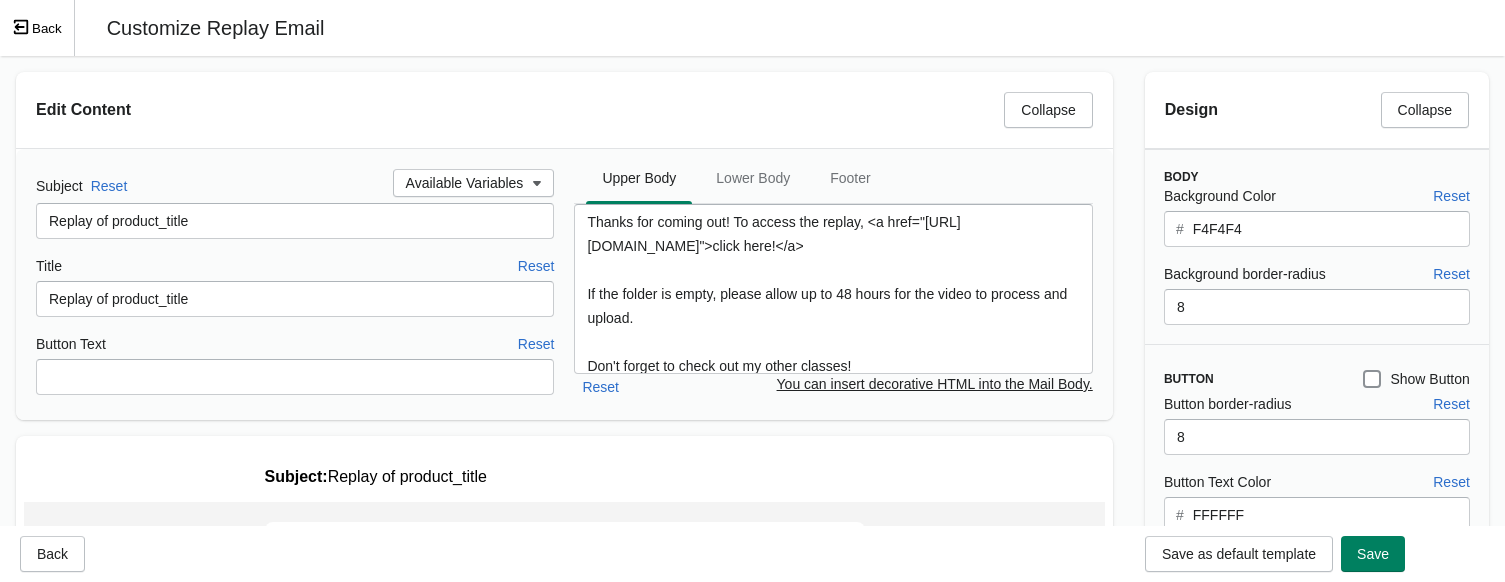 scroll, scrollTop: 0, scrollLeft: 0, axis: both 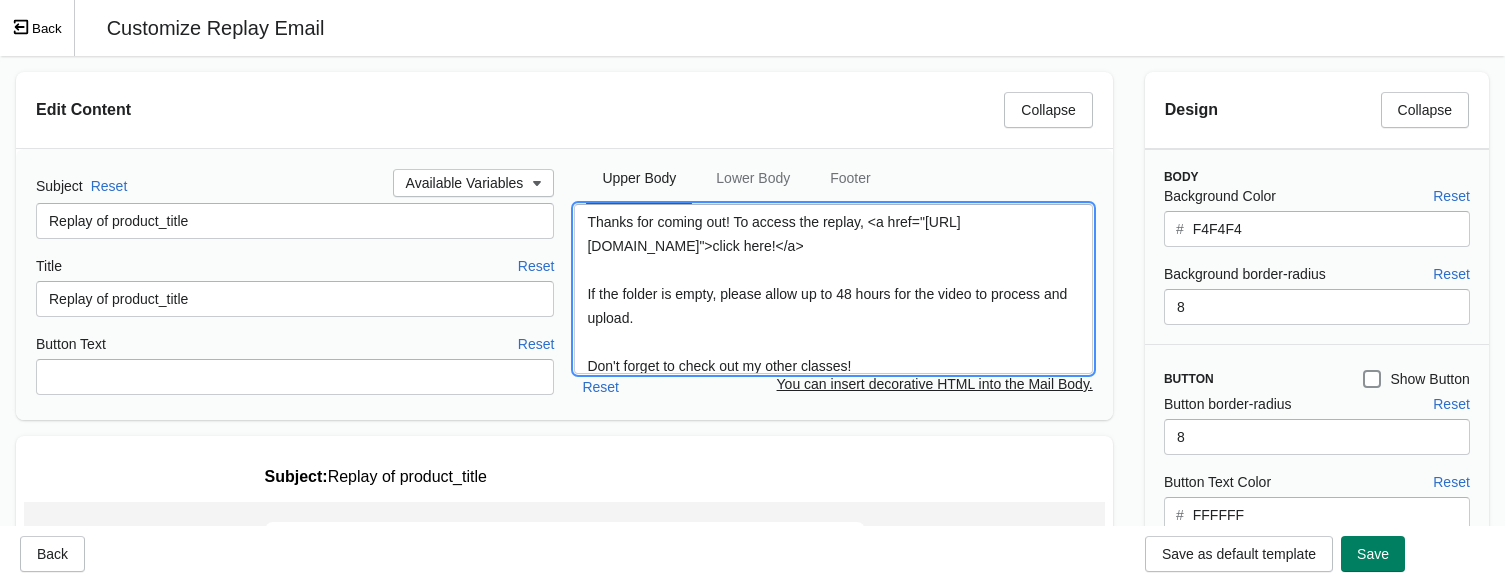 drag, startPoint x: 625, startPoint y: 245, endPoint x: 739, endPoint y: 273, distance: 117.388245 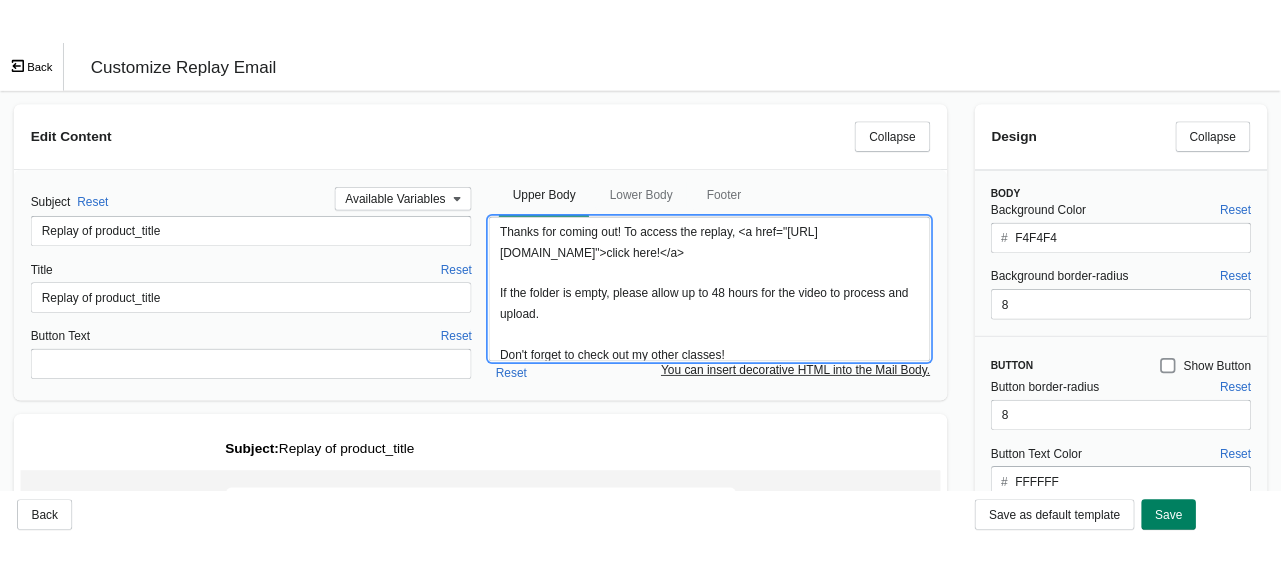 scroll, scrollTop: 0, scrollLeft: 0, axis: both 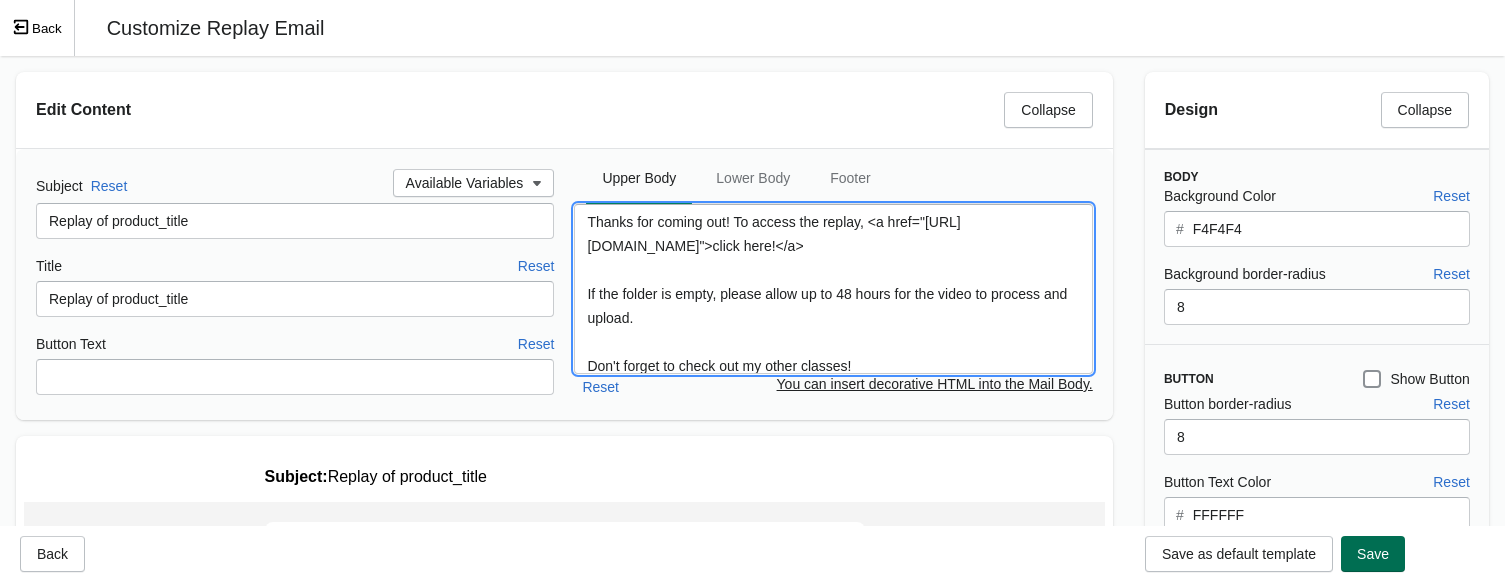 type on "Thanks for coming out! To access the replay, <a href="[URL][DOMAIN_NAME]">click here!</a>
If the folder is empty, please allow up to 48 hours for the video to process and upload.
Don't forget to check out my other classes!
<a href="[URL][DOMAIN_NAME]">List of all live On Demand classes</a>
<a href="[URL][DOMAIN_NAME]">List of On-Demand Courses</a>
Check out the merch in my shop!
<A href="[URL][DOMAIN_NAME]">S&M Shop</a>" 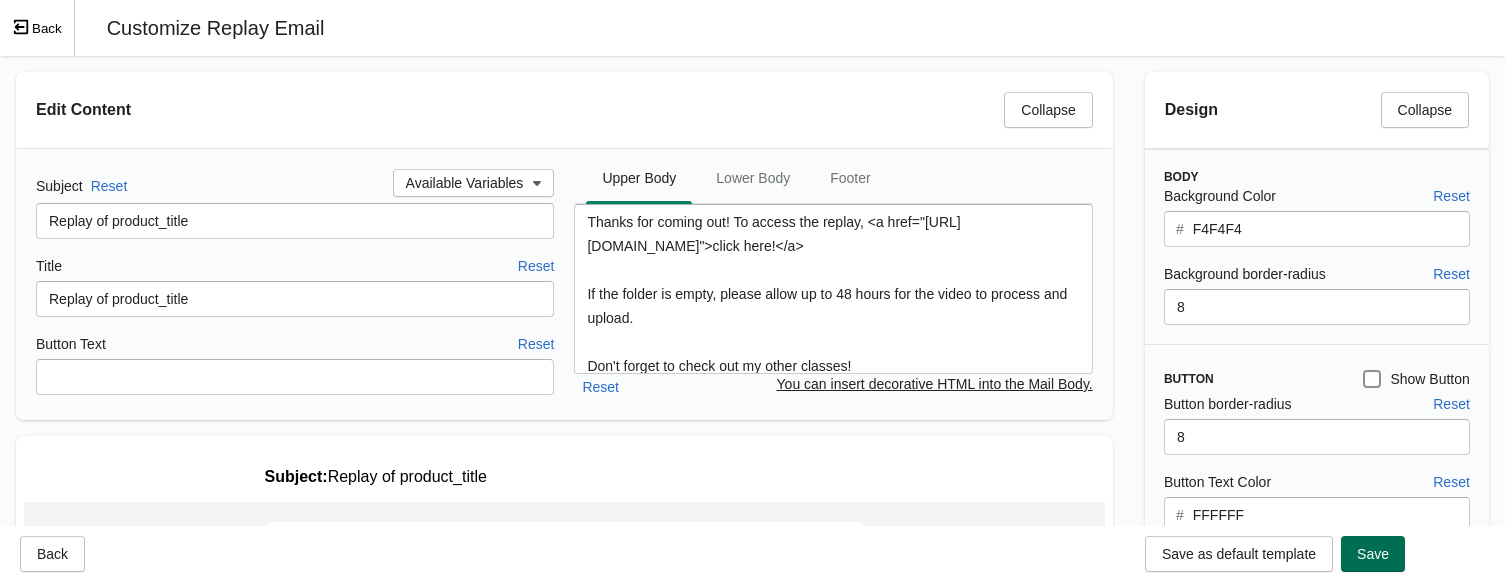 click on "Save" at bounding box center (1373, 554) 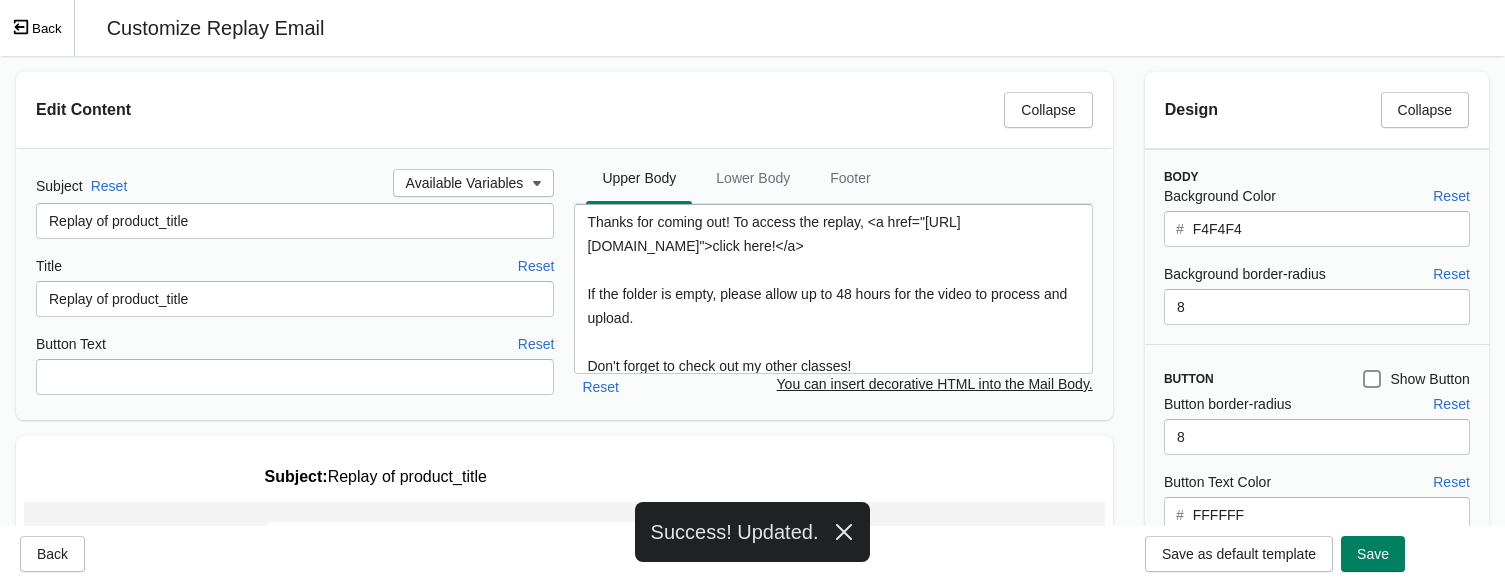 click on "Back" at bounding box center (37, 28) 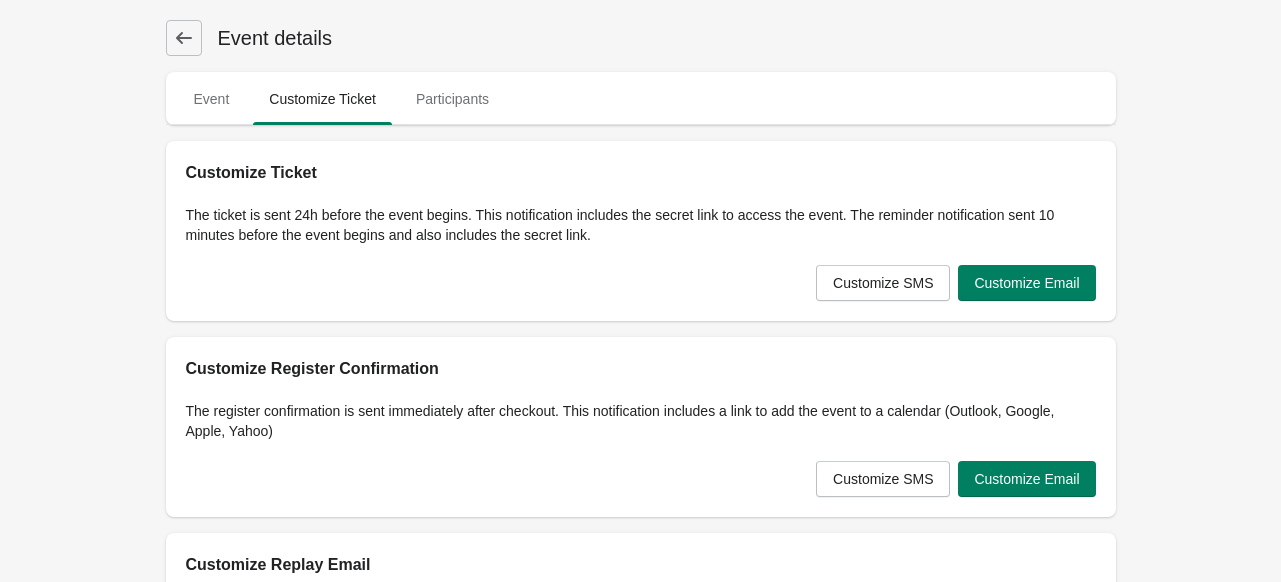 click 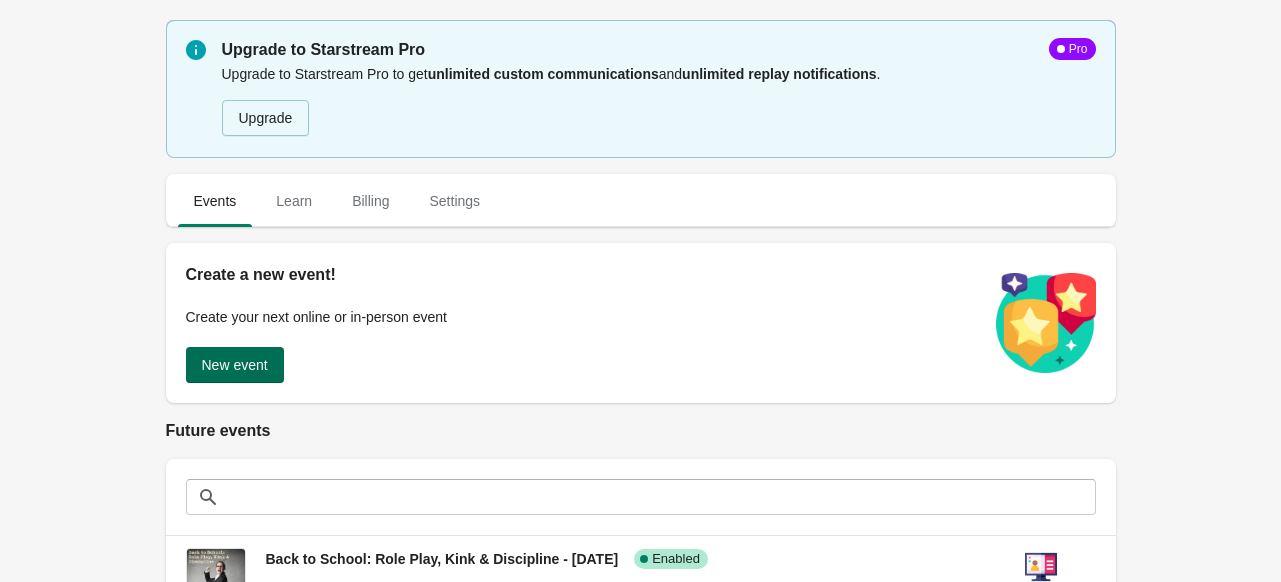 click on "New event" at bounding box center (235, 365) 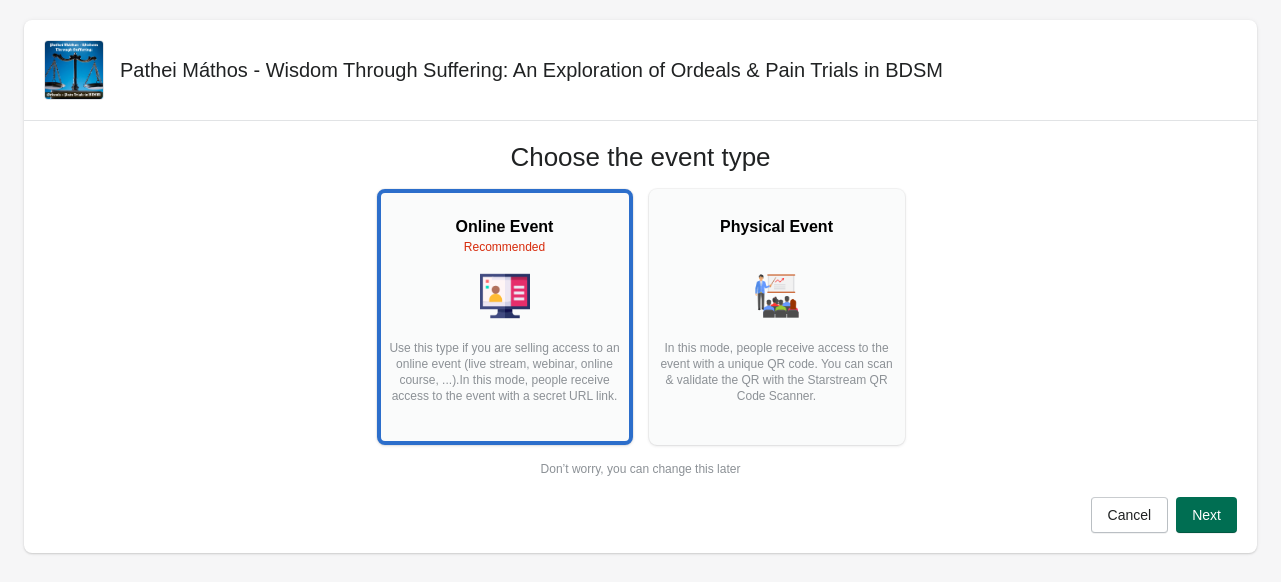 click on "Next" at bounding box center (1206, 515) 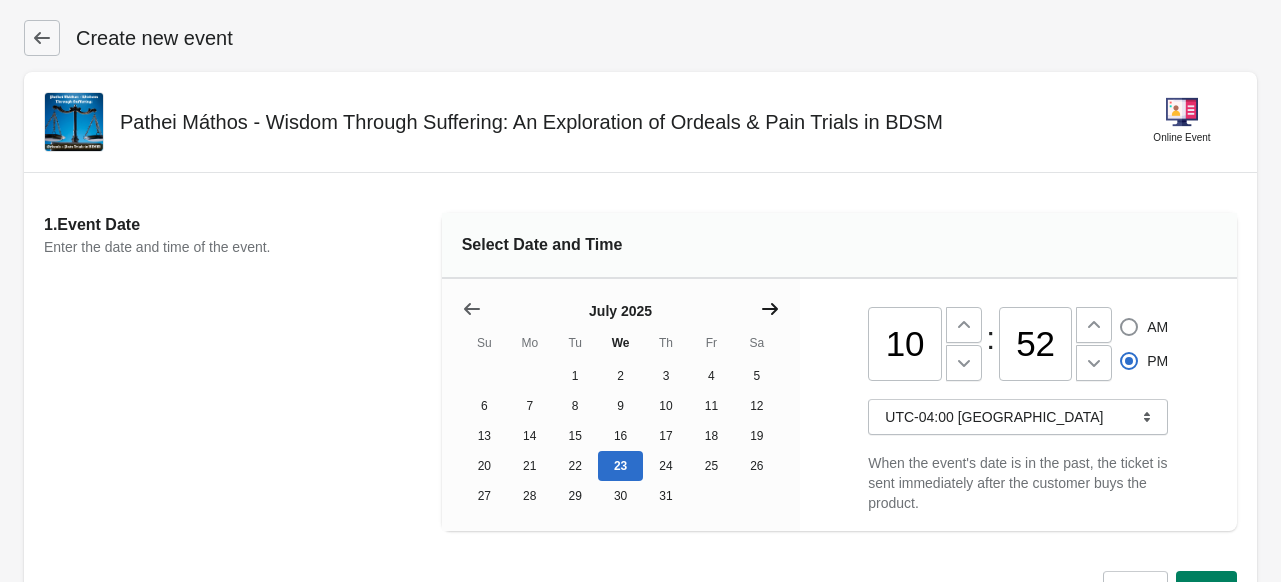 click 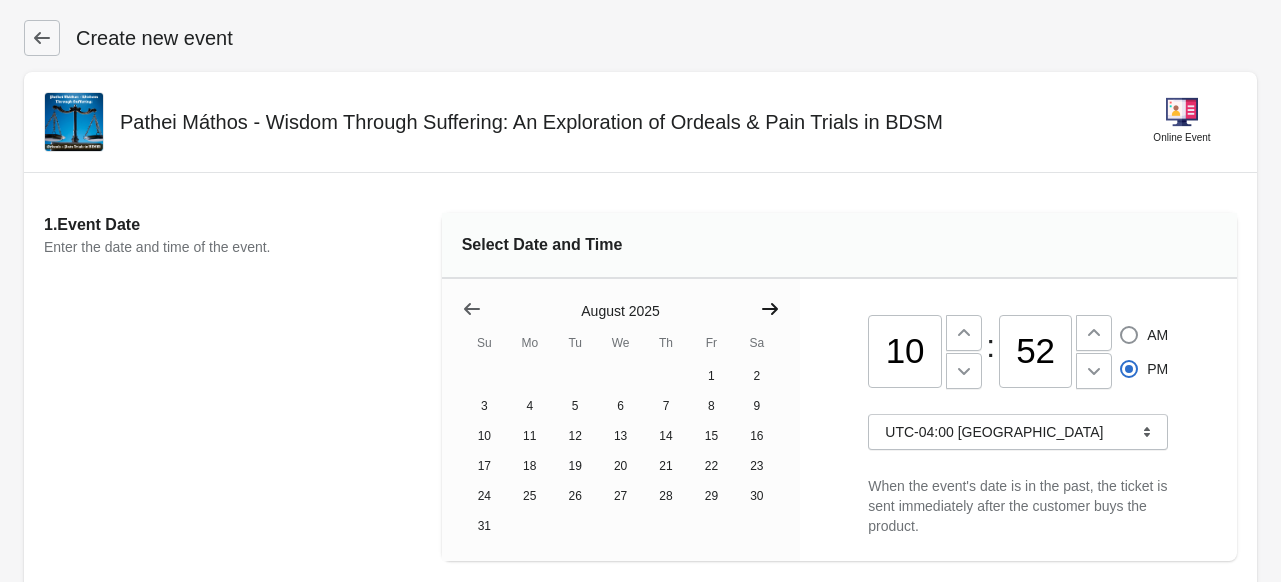 click 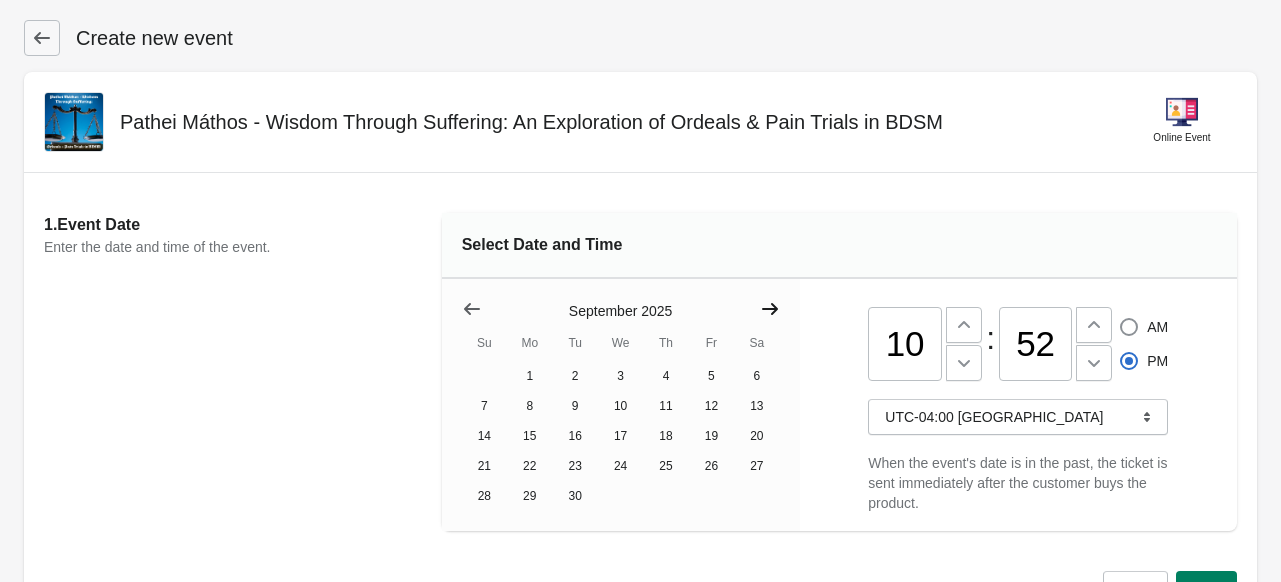 click 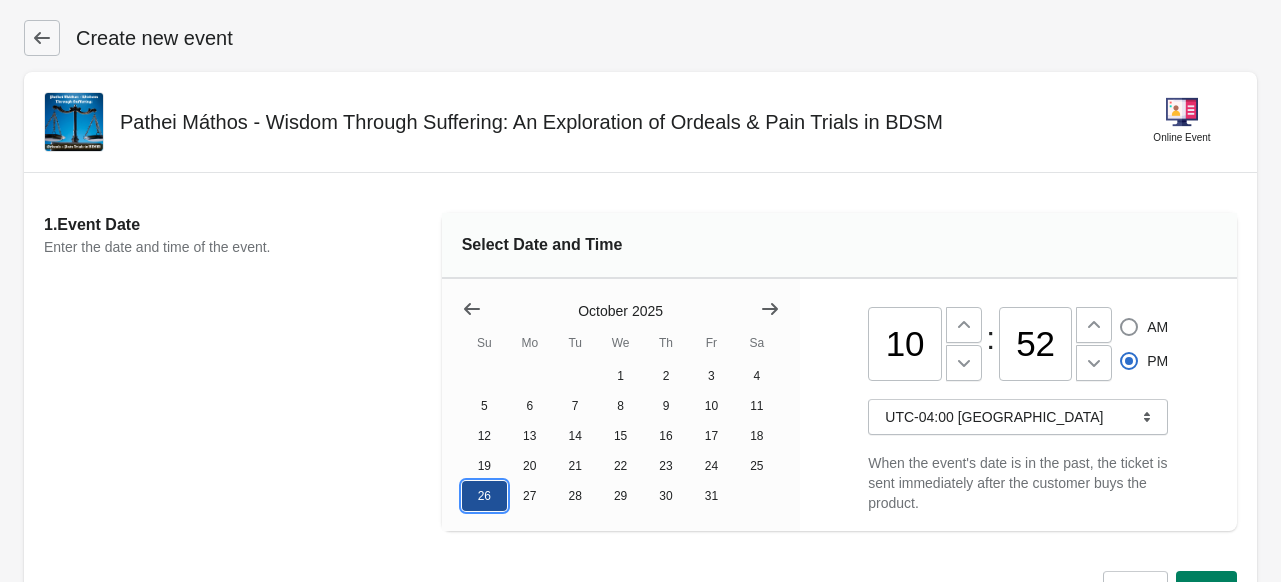 click on "26" at bounding box center (484, 496) 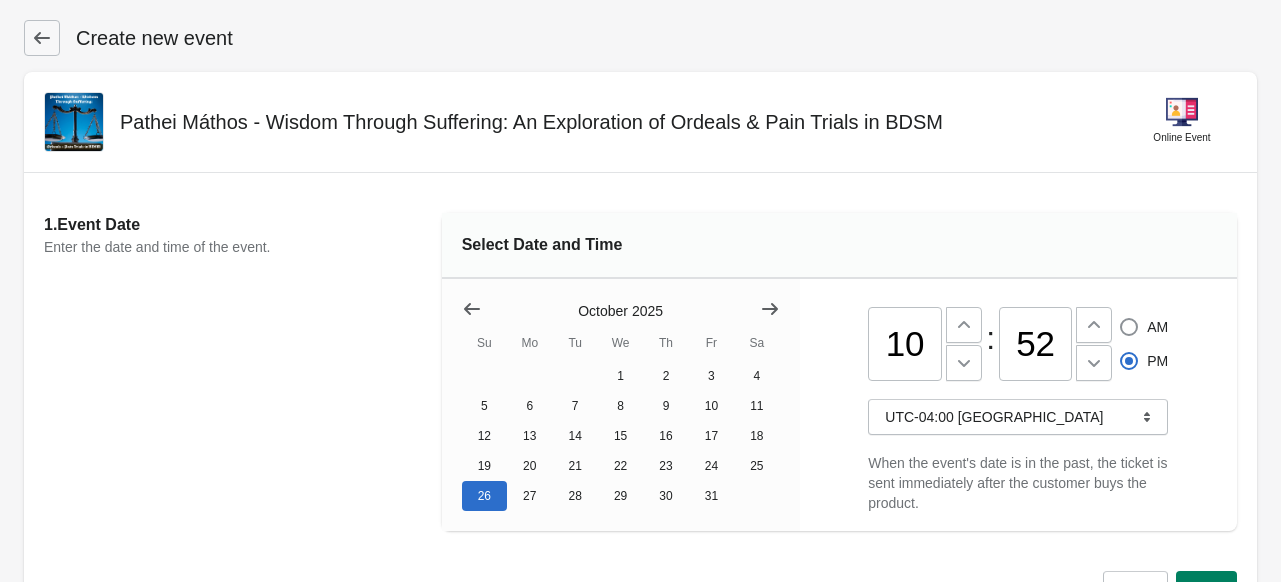 click on "10" at bounding box center [905, 344] 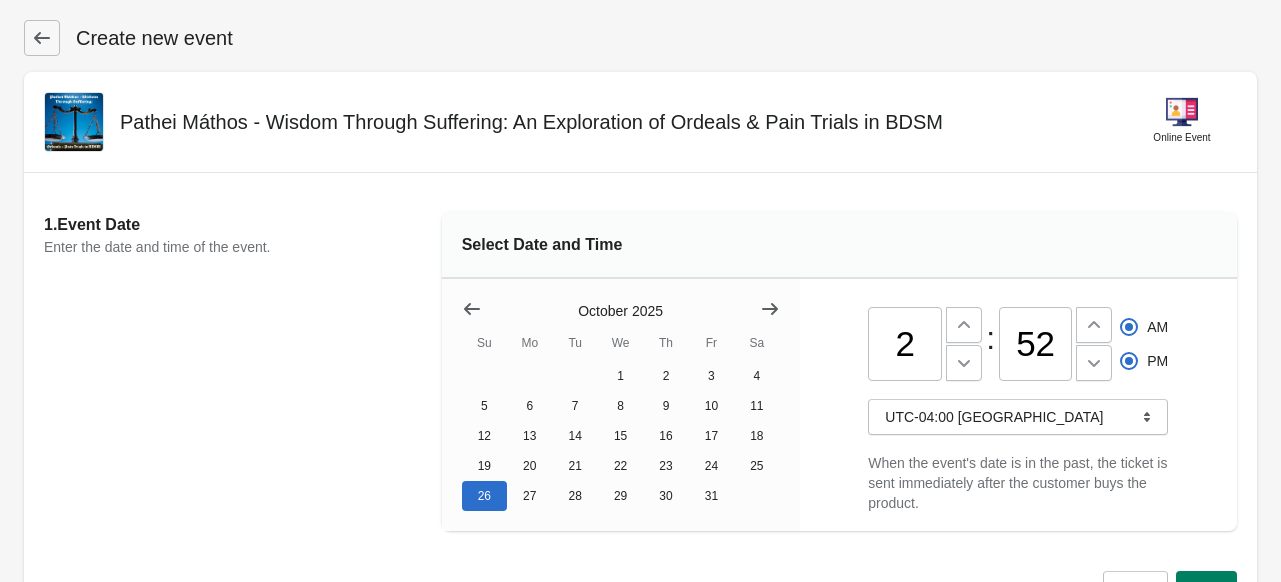 type on "02" 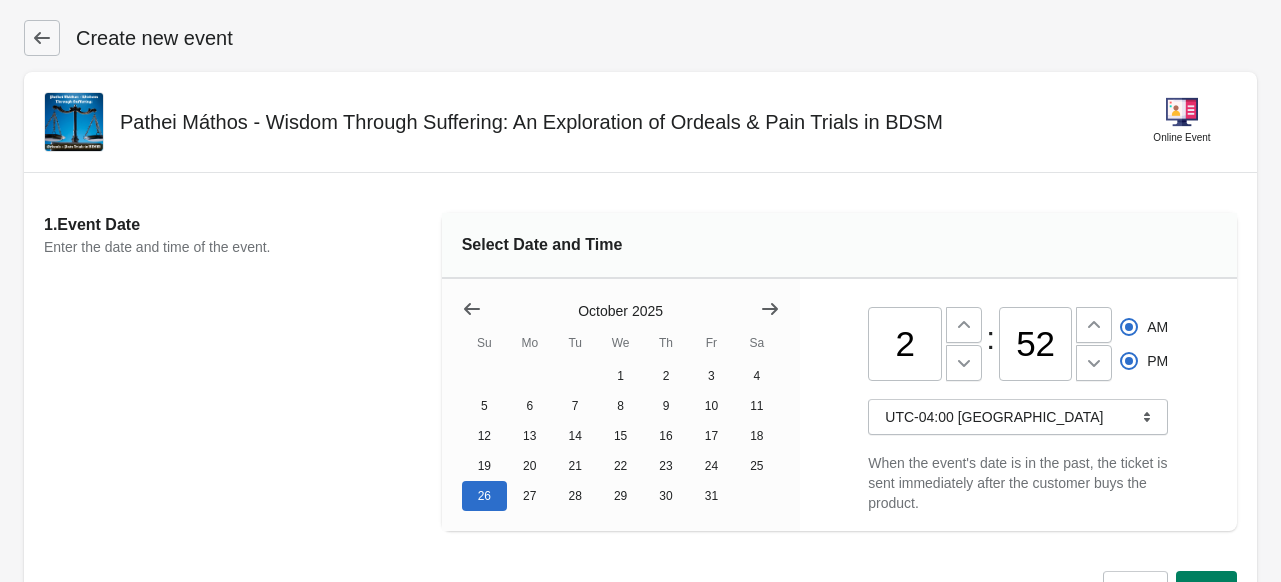 radio on "true" 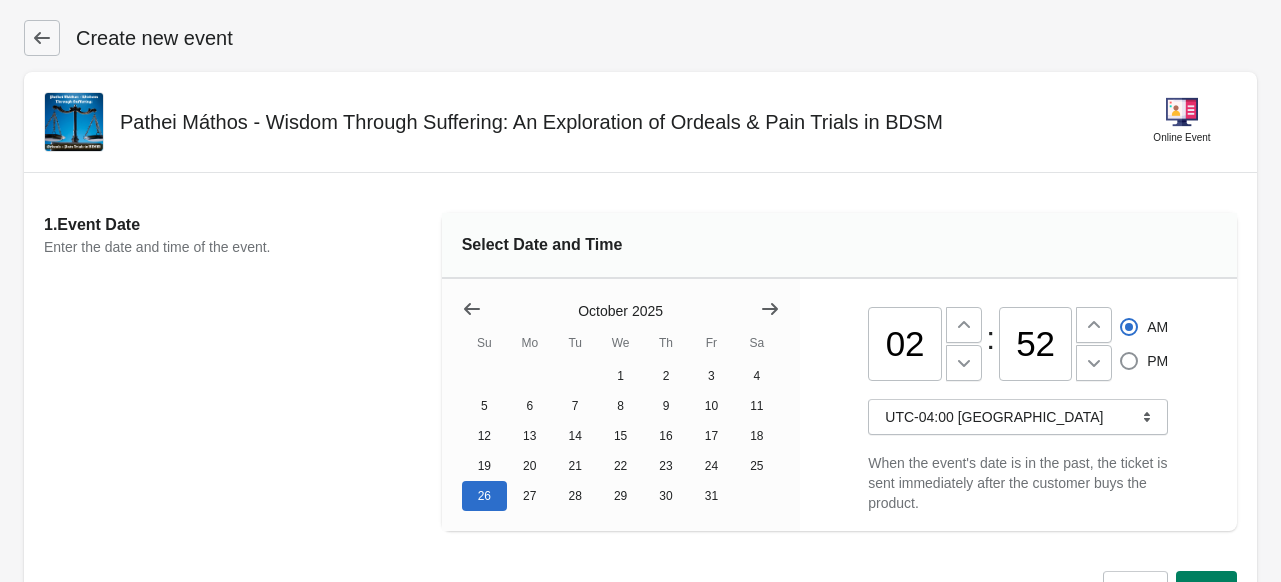 click on "52" at bounding box center (1036, 344) 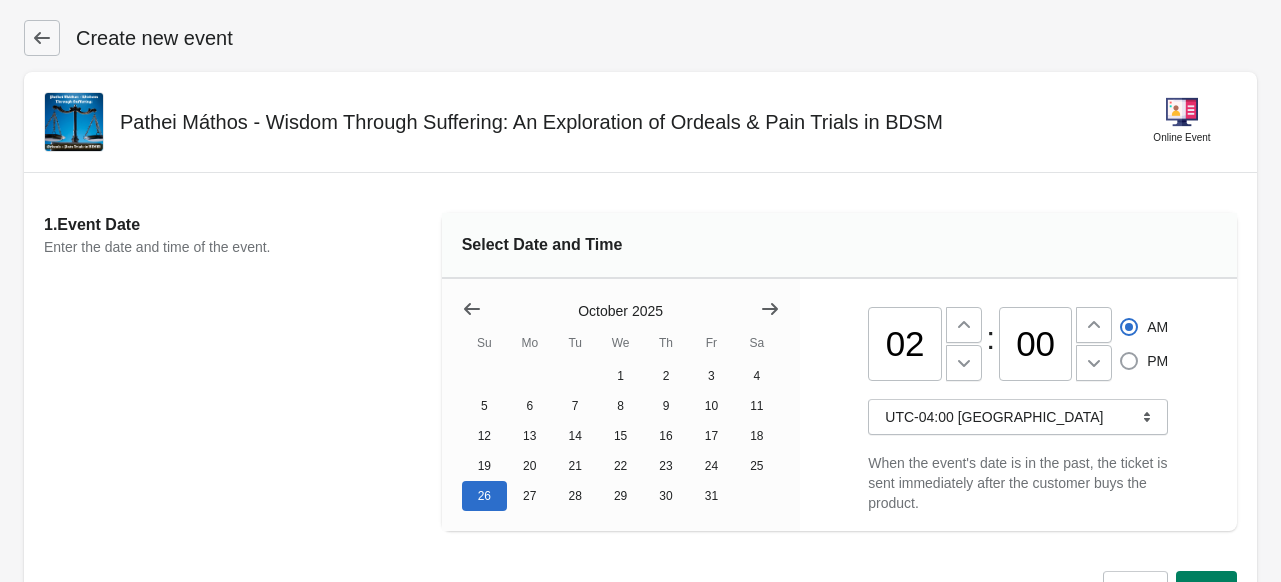 type on "00" 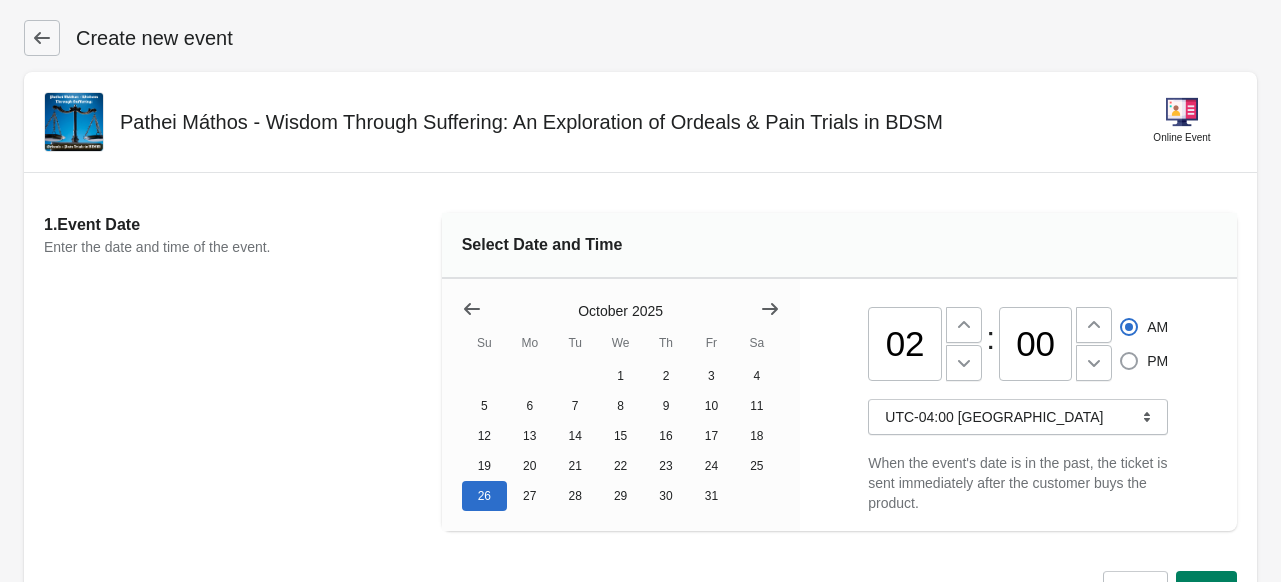click at bounding box center (1129, 361) 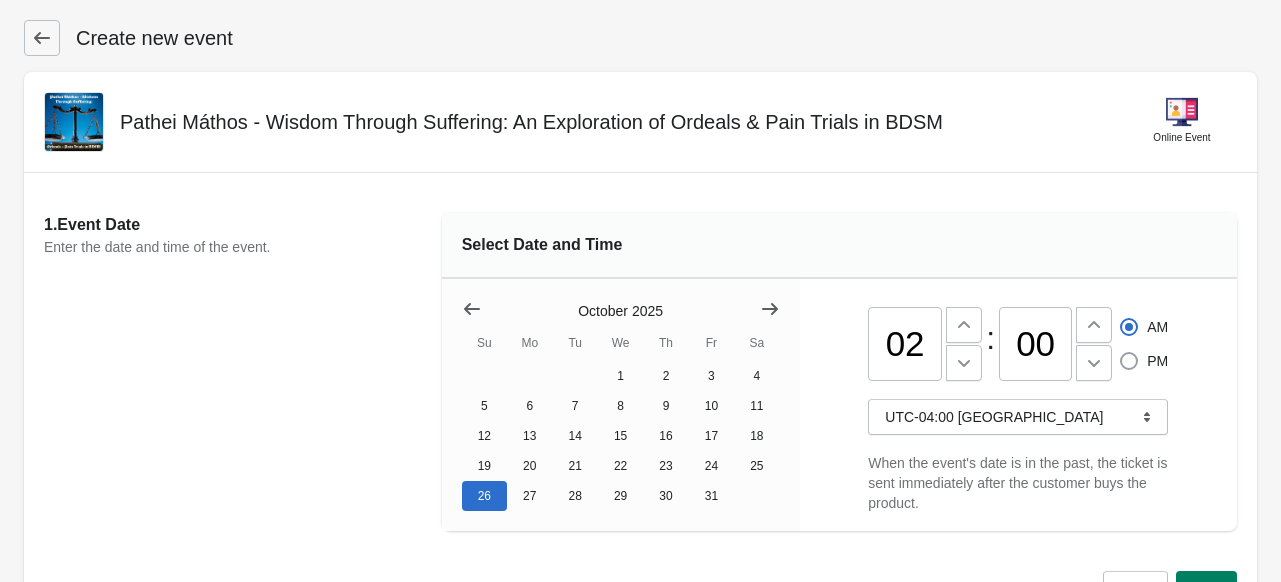 radio on "true" 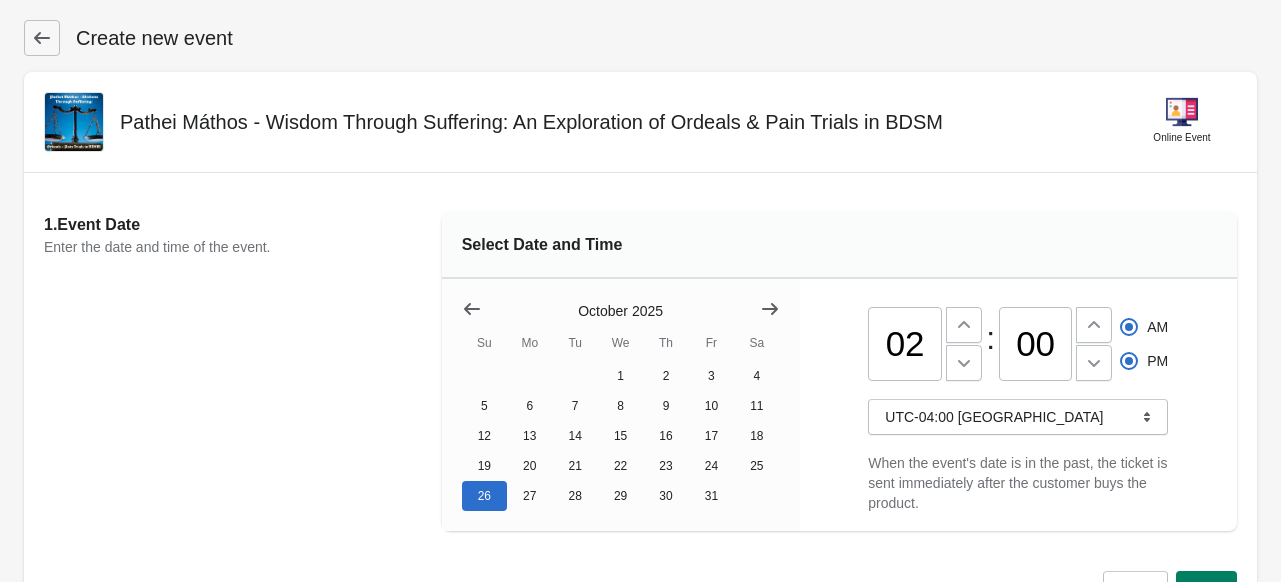 radio on "false" 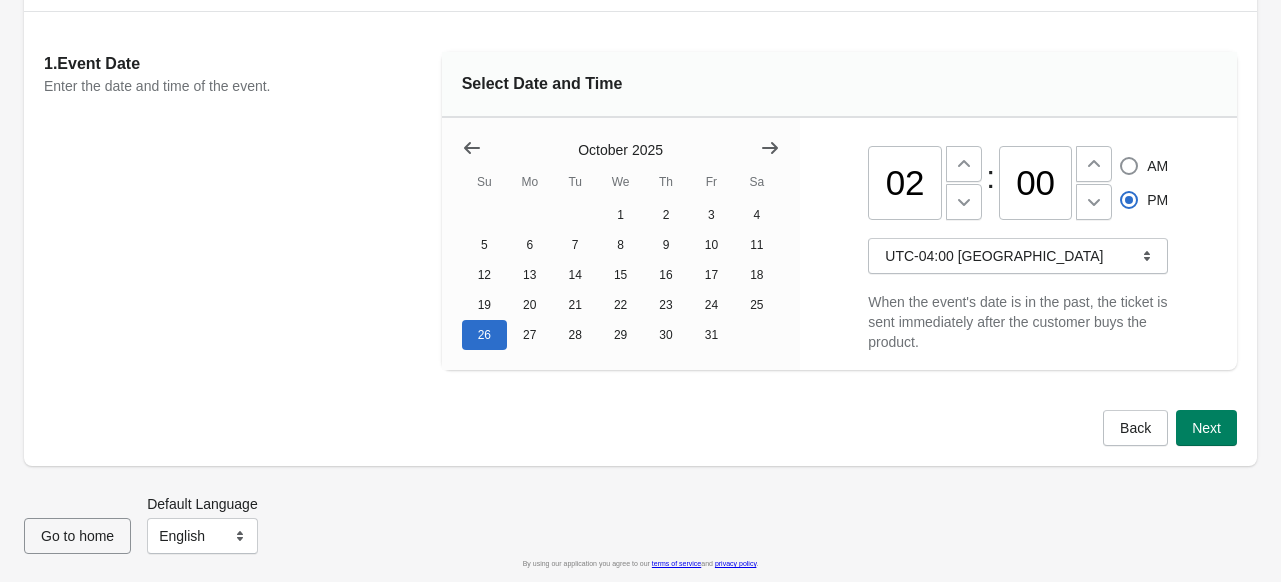 scroll, scrollTop: 169, scrollLeft: 0, axis: vertical 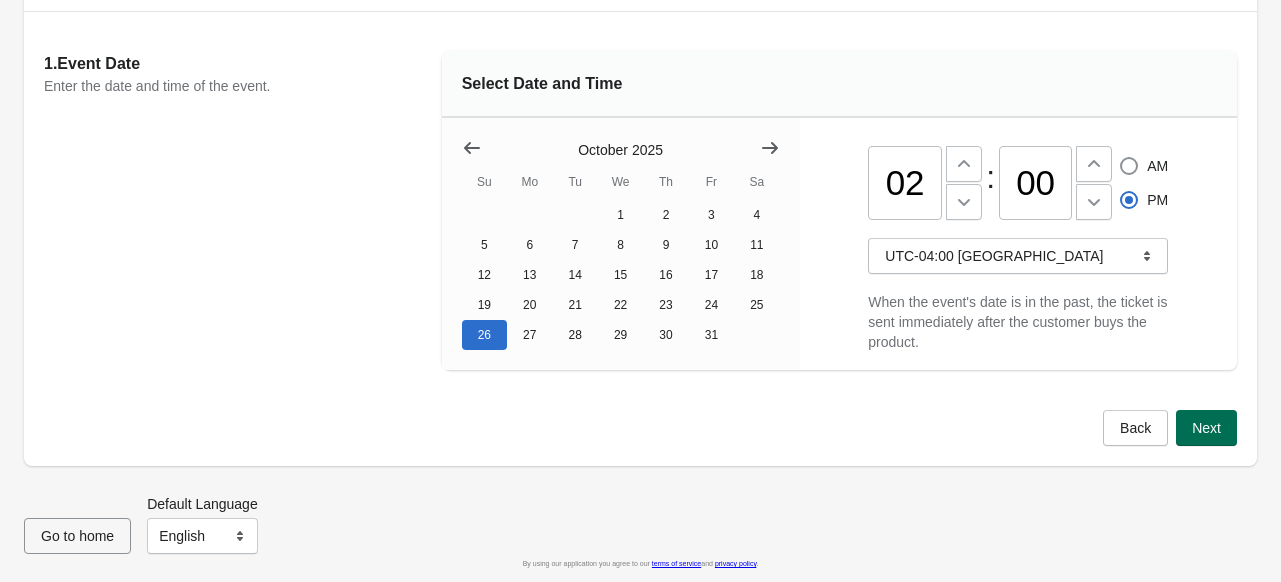 click on "Next" at bounding box center [1206, 428] 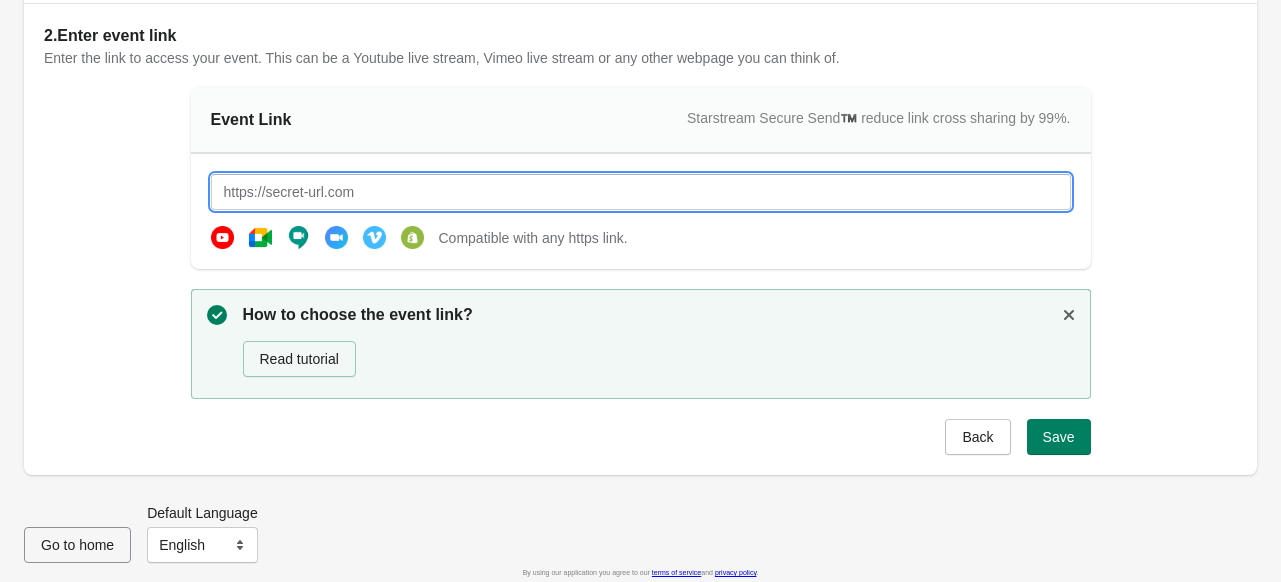 paste on "[URL][DOMAIN_NAME][DOMAIN_NAME]" 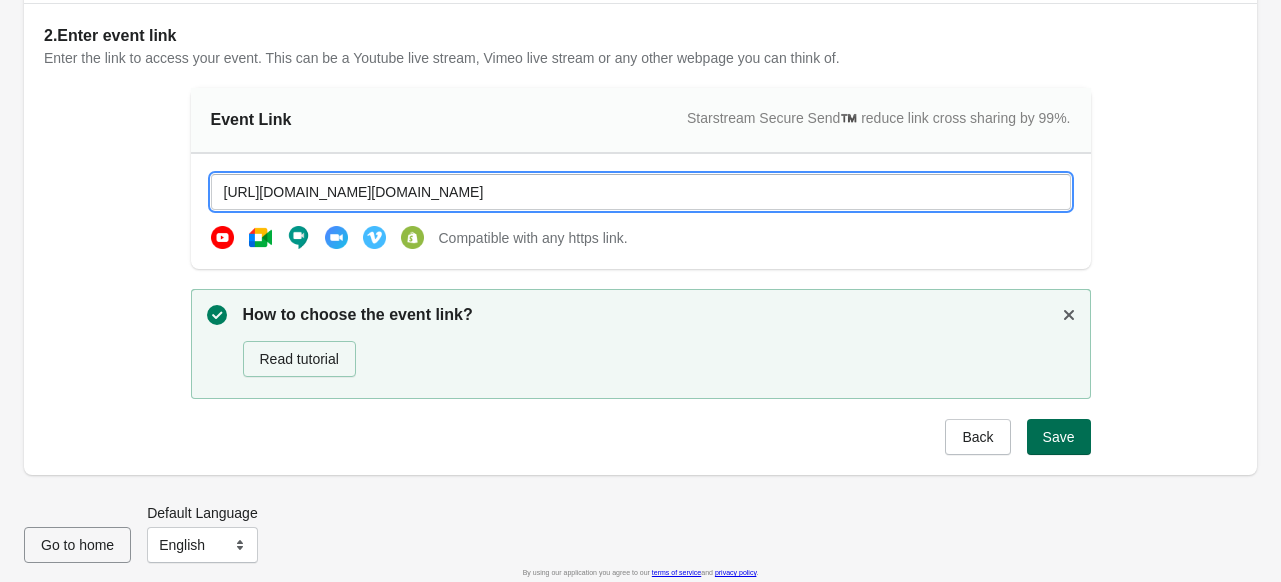 type on "[URL][DOMAIN_NAME][DOMAIN_NAME]" 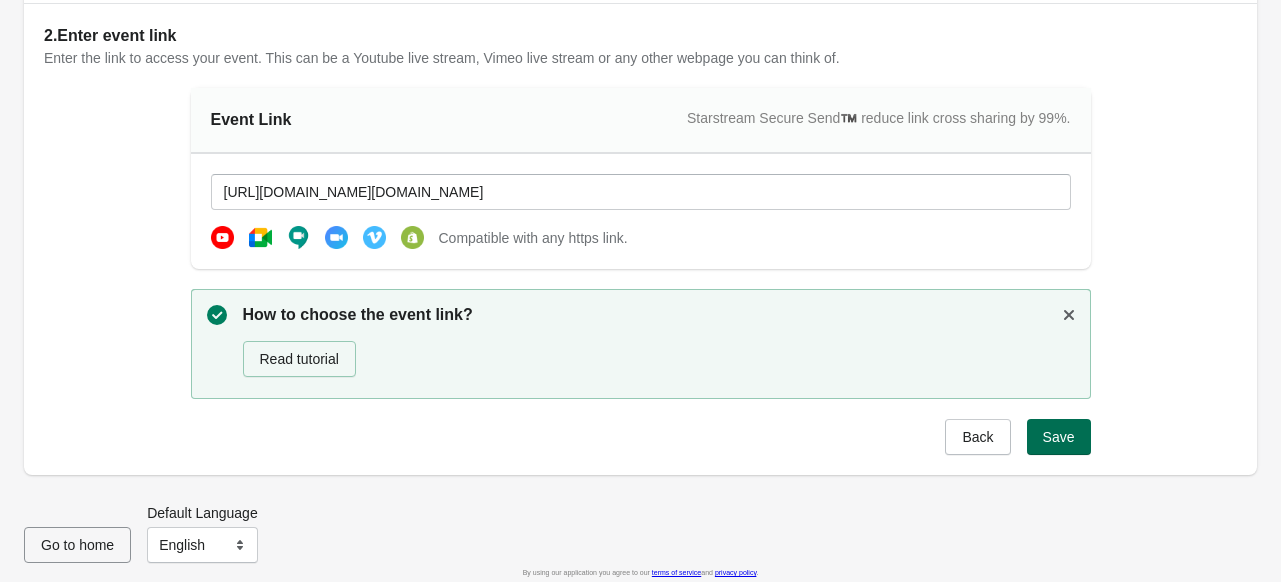 click on "Save" at bounding box center (1059, 437) 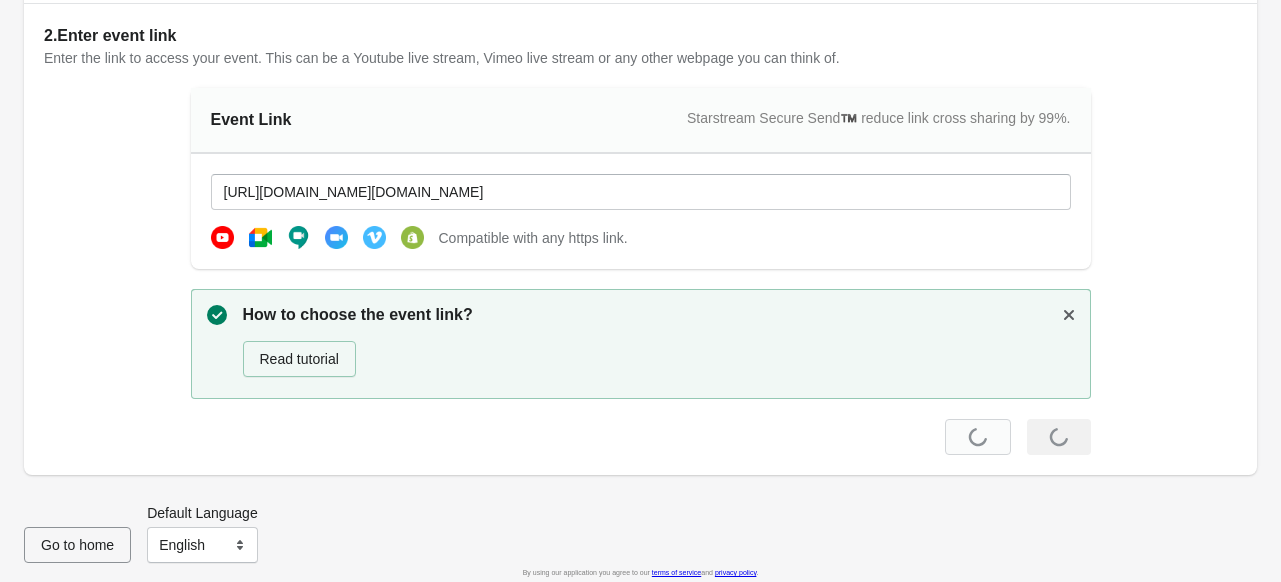 scroll, scrollTop: 169, scrollLeft: 0, axis: vertical 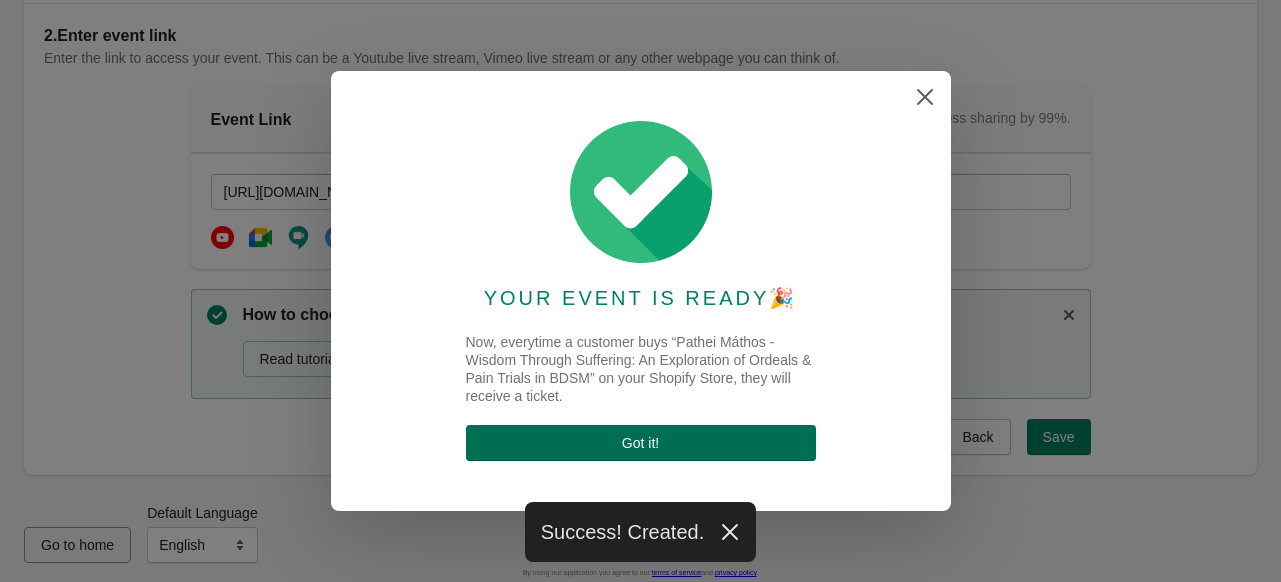click on "Got it !" at bounding box center [641, 443] 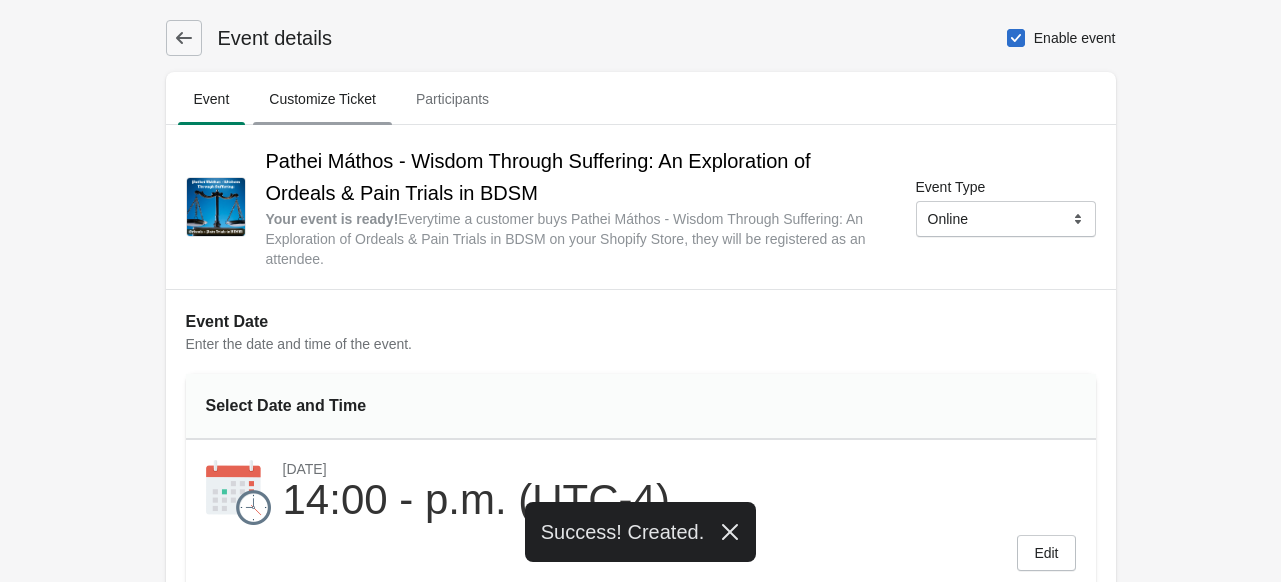 click on "Customize Ticket" at bounding box center (322, 99) 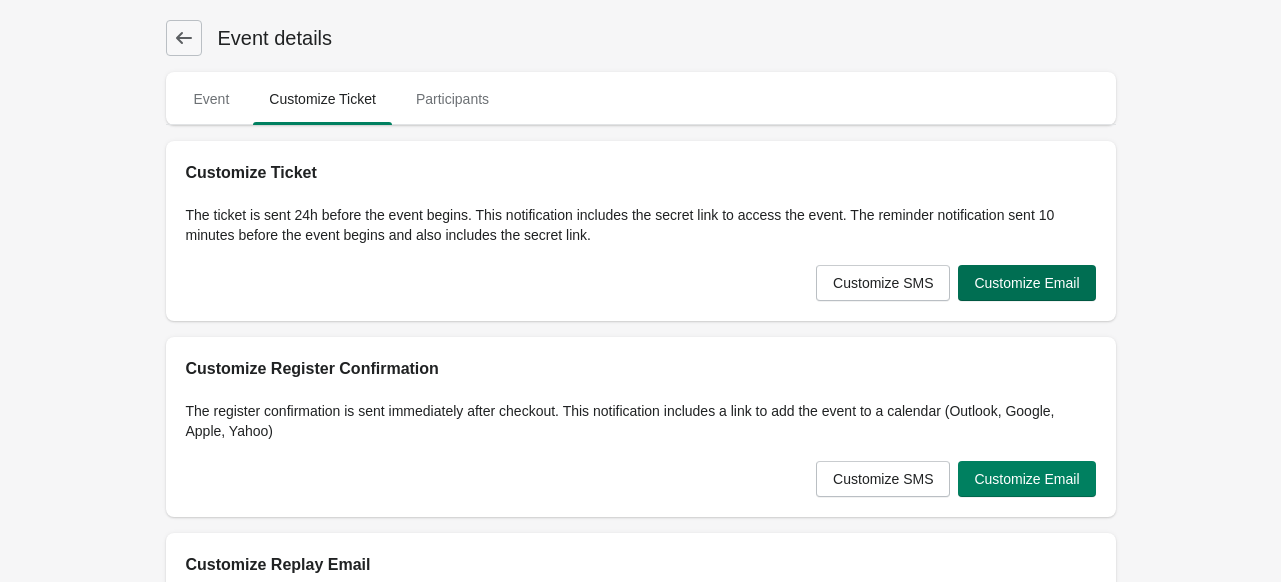 click on "Customize Email" at bounding box center (1026, 283) 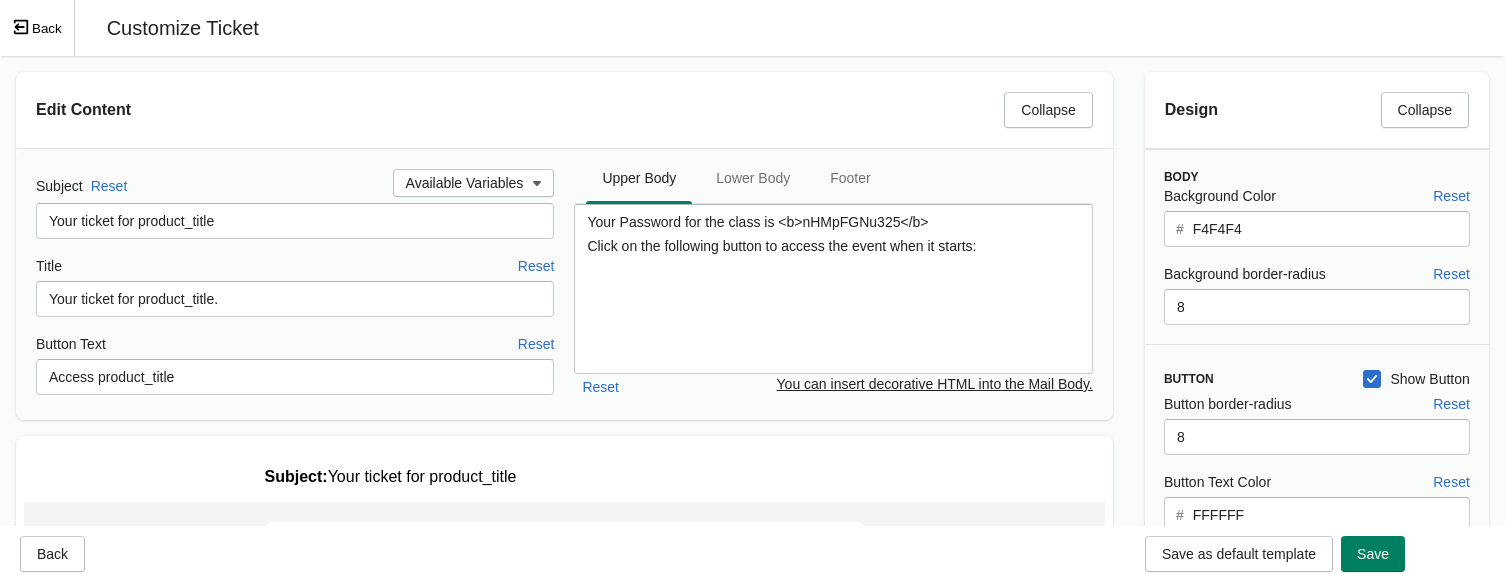 scroll, scrollTop: 0, scrollLeft: 0, axis: both 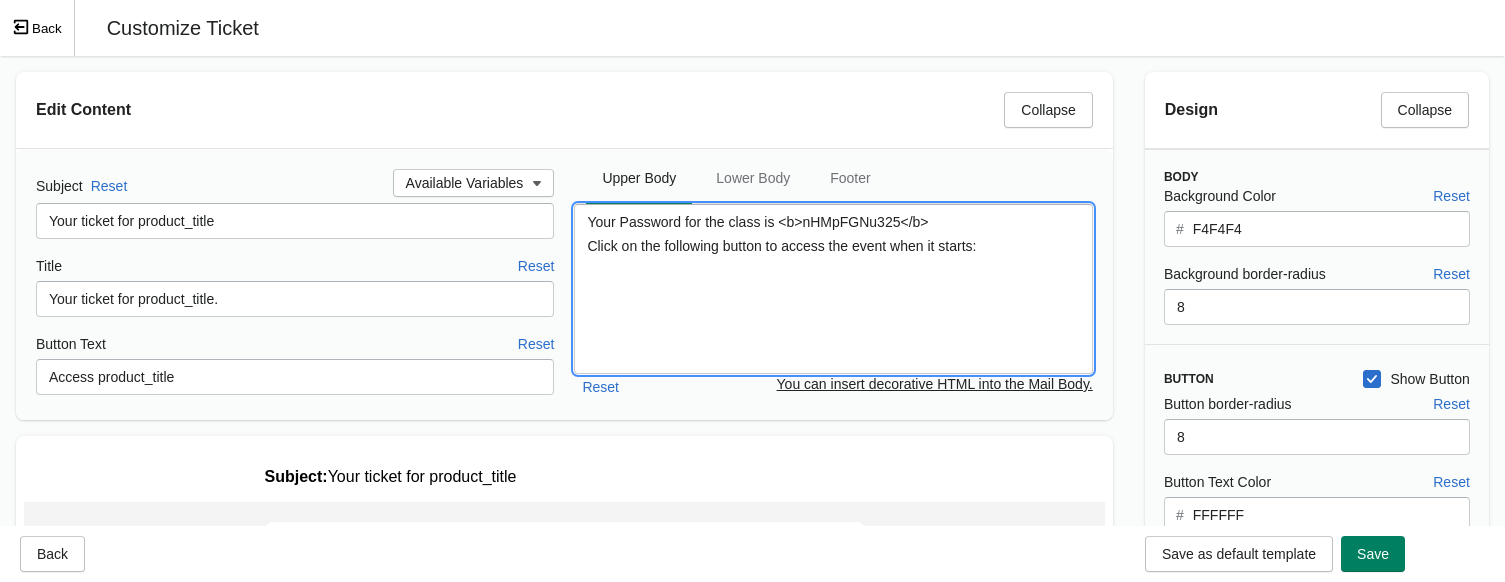 click on "Your Password for the class is <b>nHMpFGNu325</b>
Click on the following button to access the event when it starts:" at bounding box center [833, 289] 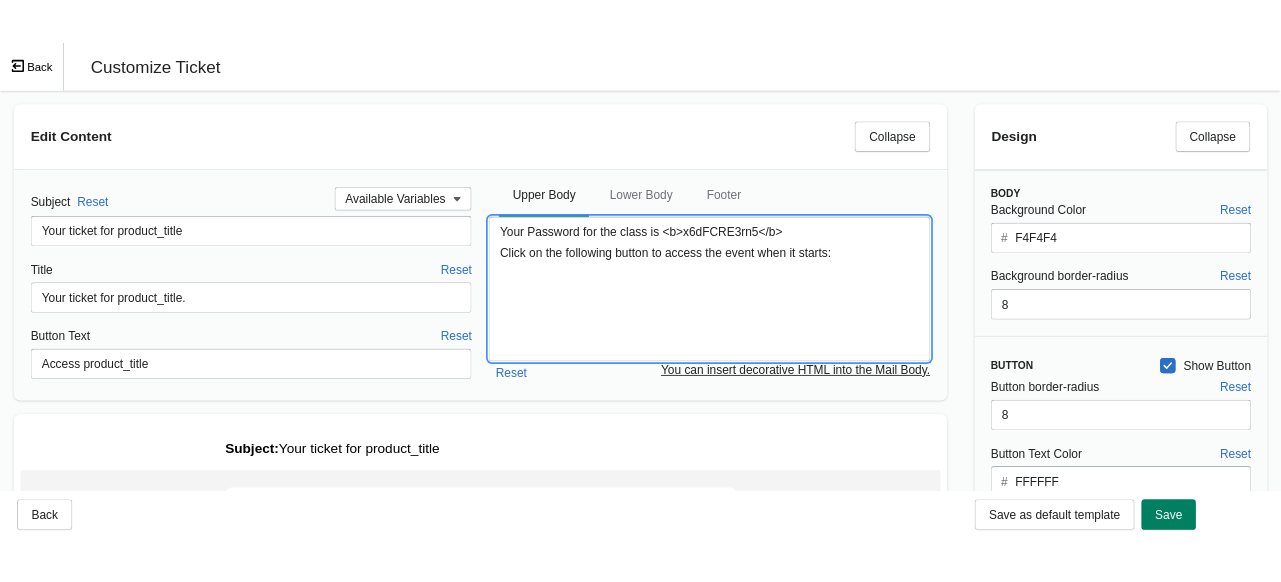 scroll, scrollTop: 0, scrollLeft: 0, axis: both 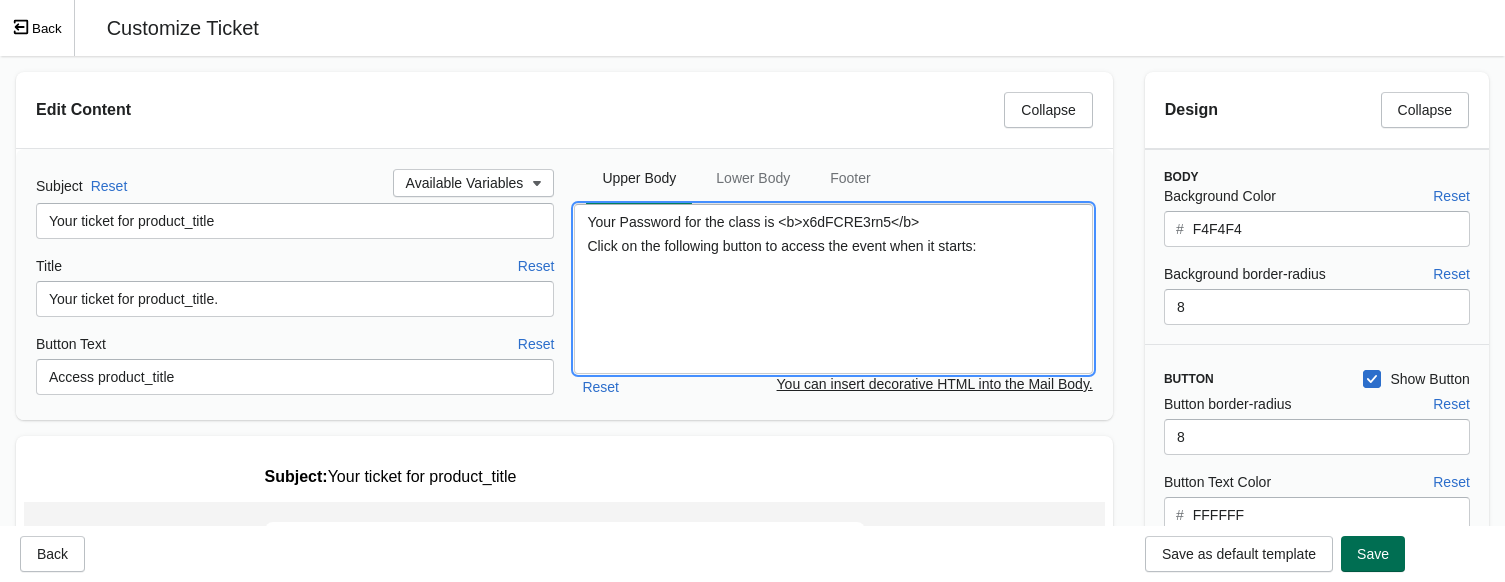 type on "Your Password for the class is <b>x6dFCRE3rn5</b>
Click on the following button to access the event when it starts:" 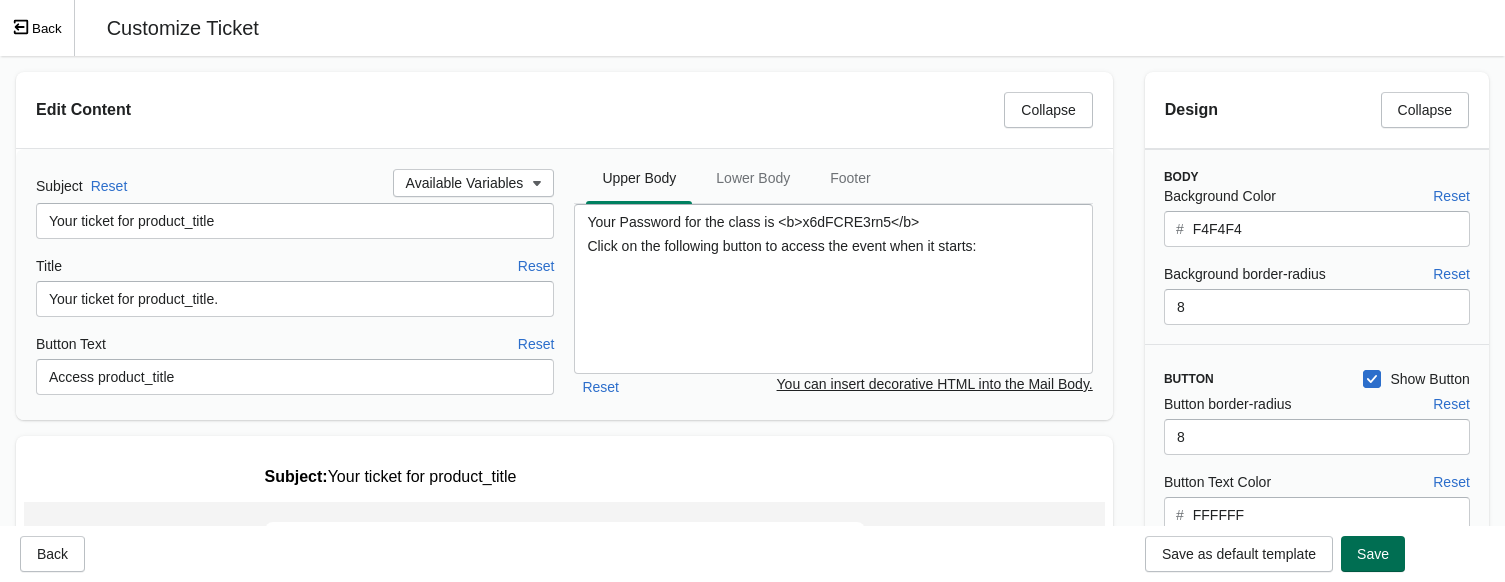 click on "Save" at bounding box center (1373, 554) 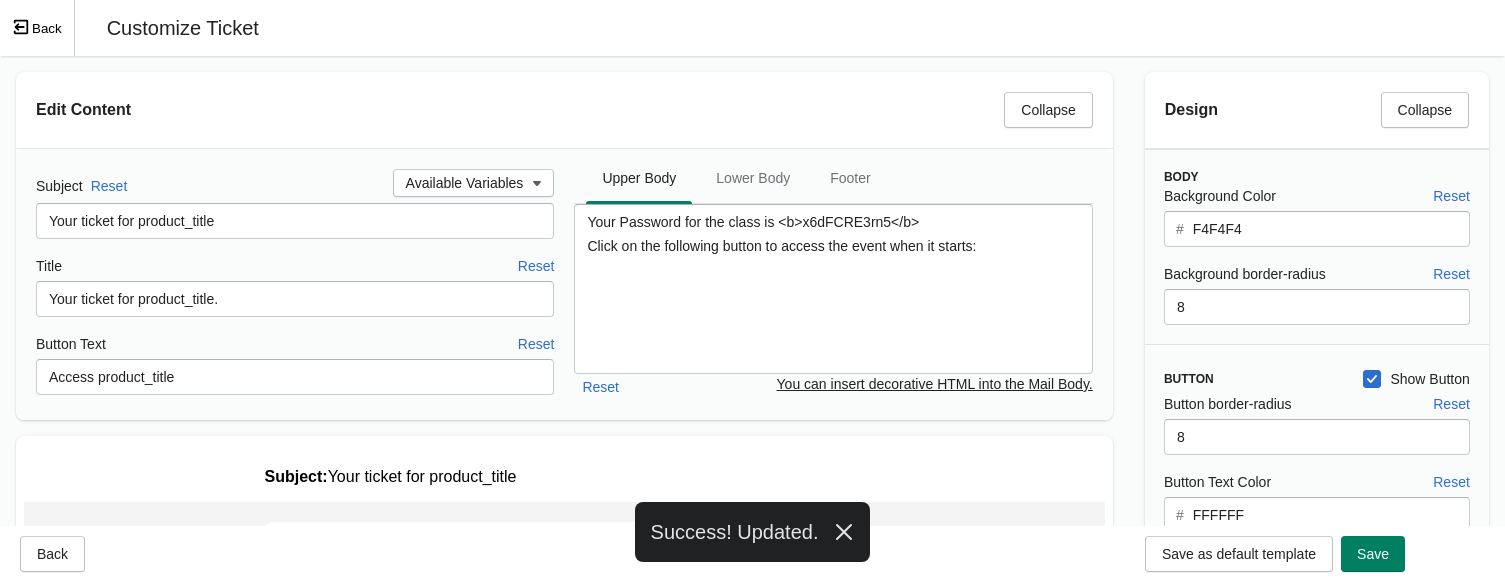 click 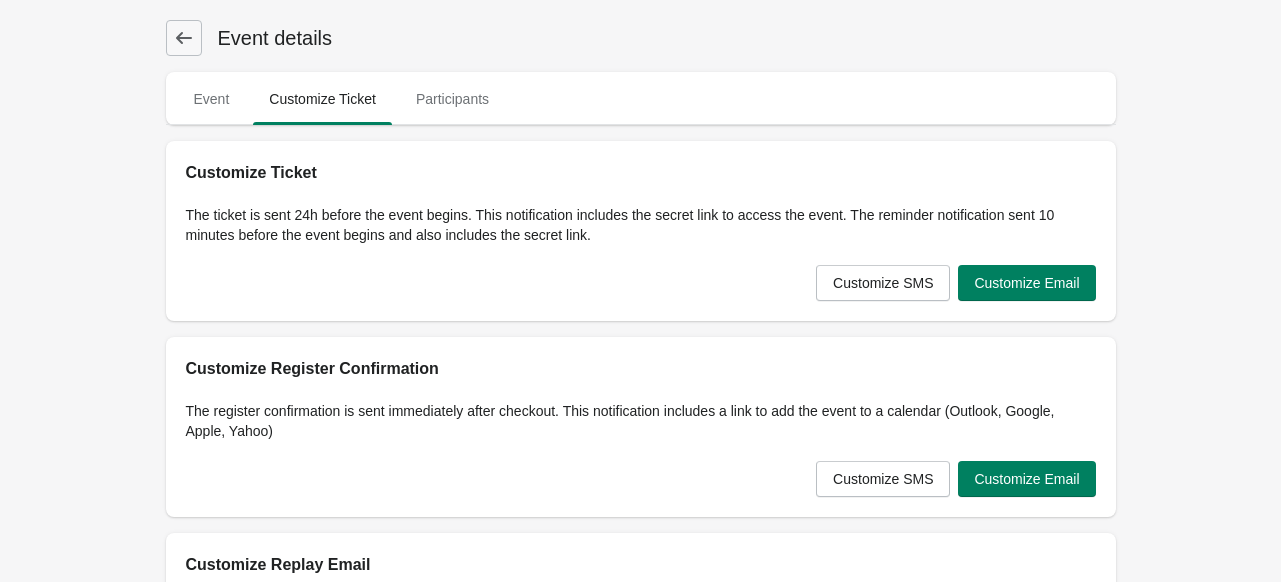 scroll, scrollTop: 402, scrollLeft: 0, axis: vertical 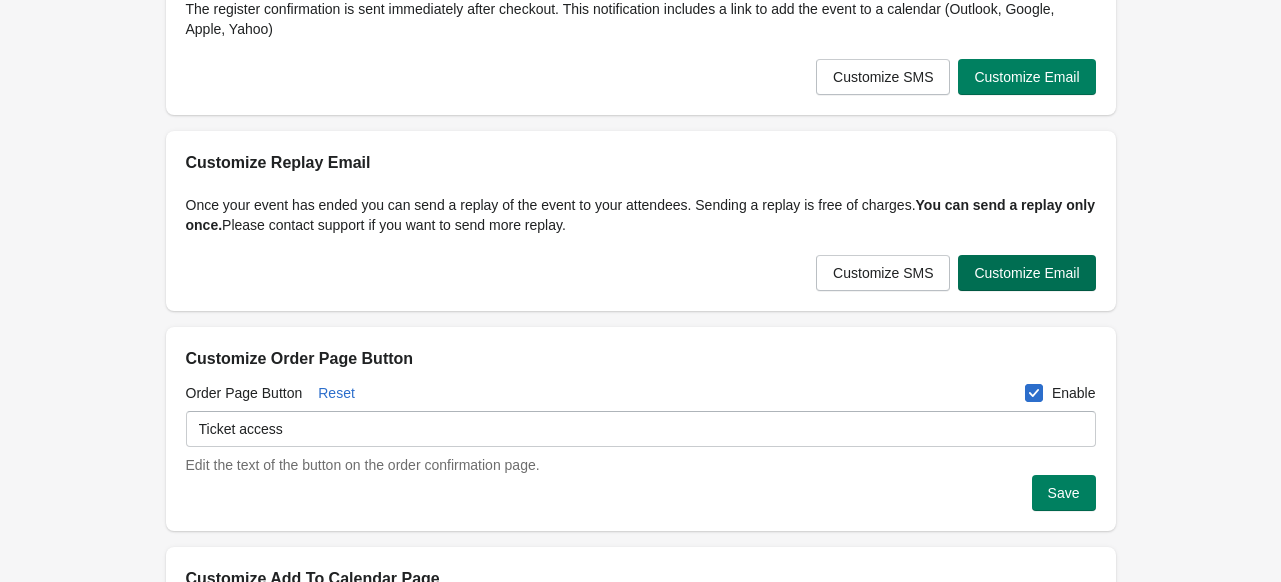 click on "Customize Email" at bounding box center (1026, 273) 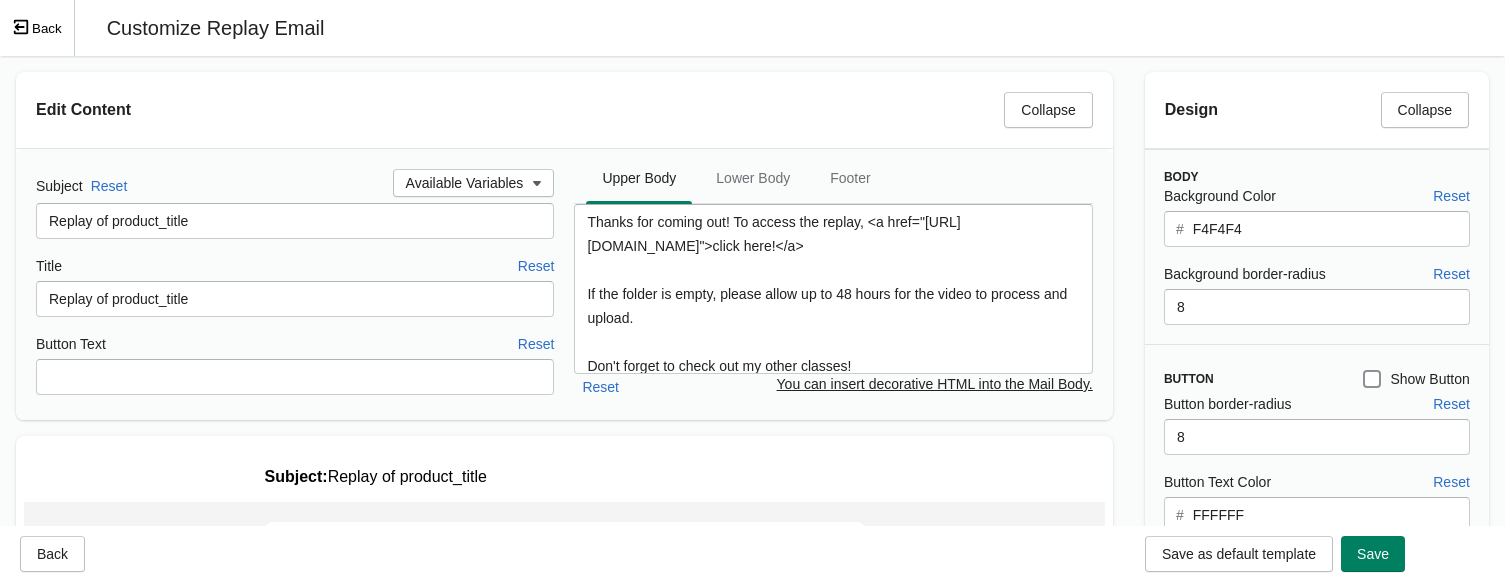 scroll, scrollTop: 0, scrollLeft: 0, axis: both 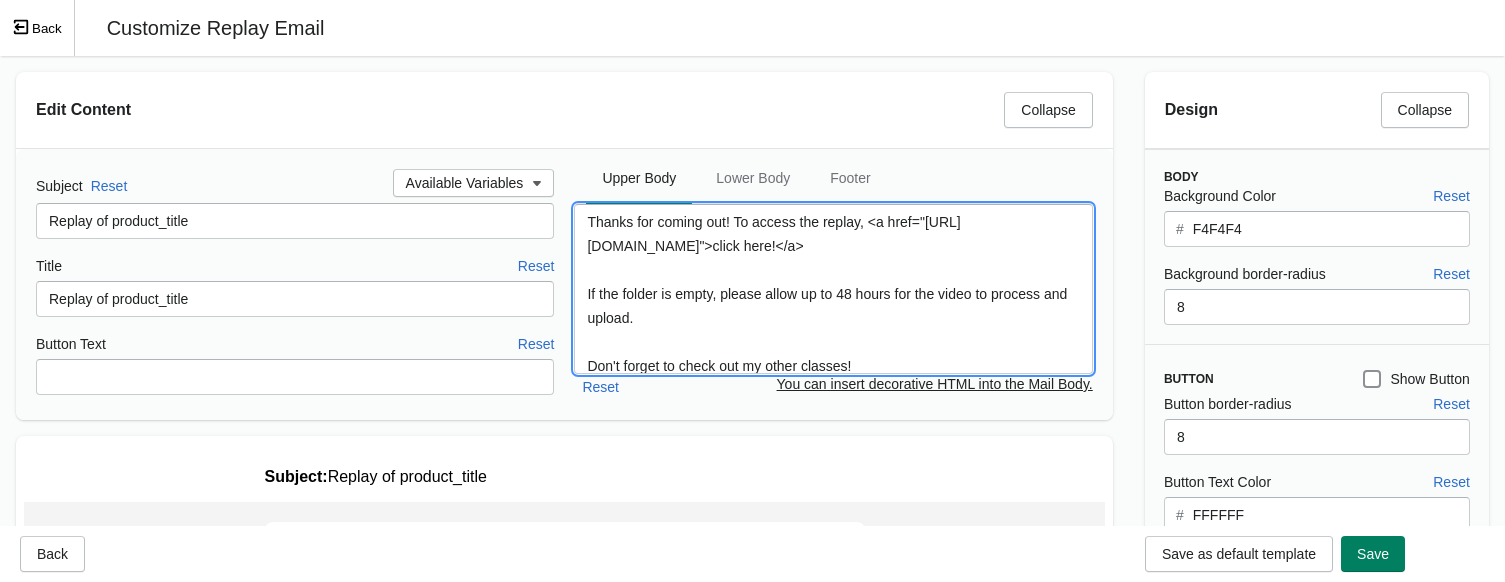 drag, startPoint x: 627, startPoint y: 239, endPoint x: 737, endPoint y: 267, distance: 113.507706 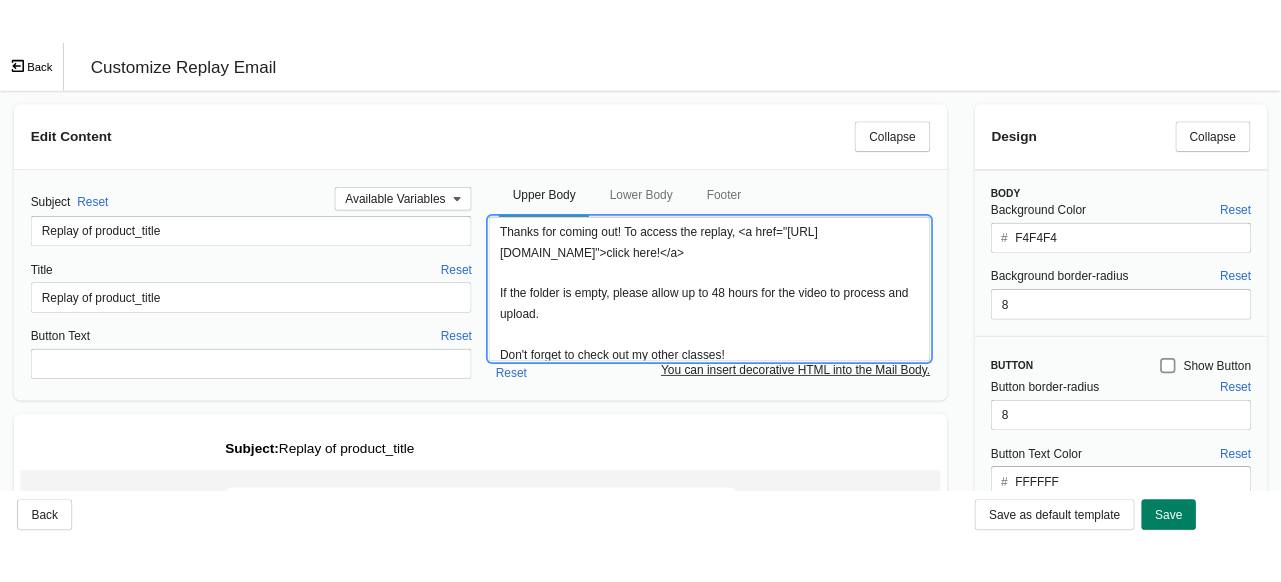 scroll, scrollTop: 0, scrollLeft: 0, axis: both 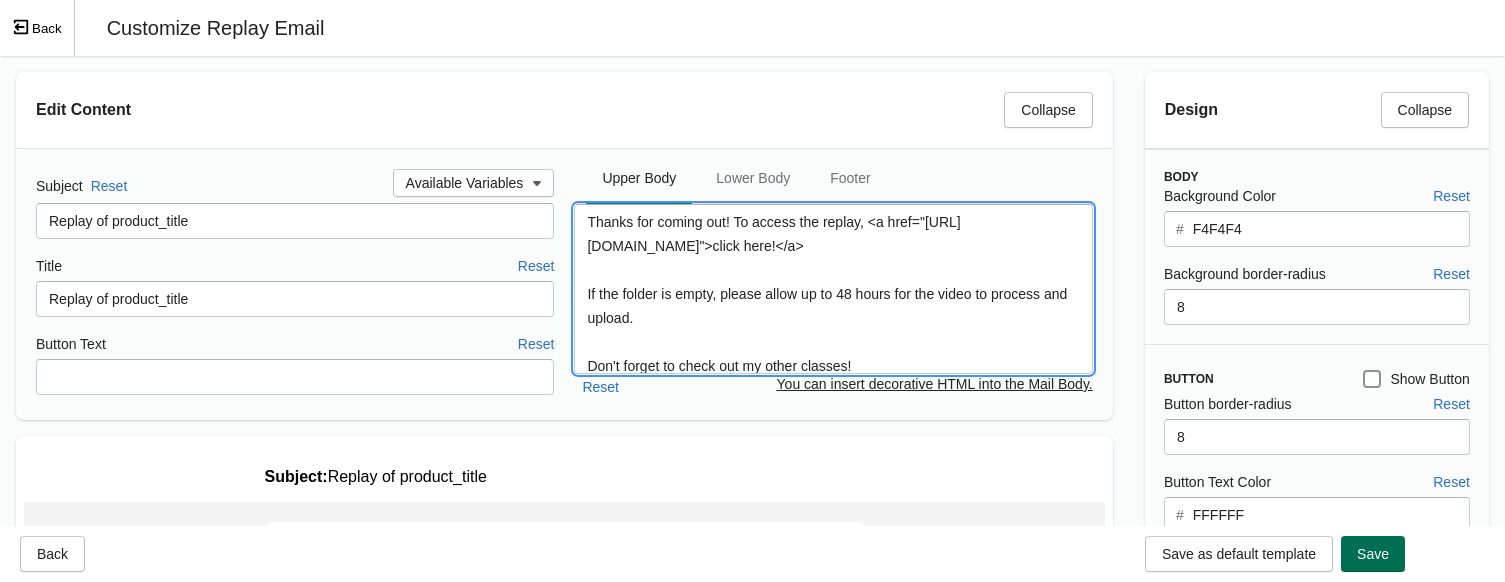 type on "Thanks for coming out! To access the replay, <a href="[URL][DOMAIN_NAME]">click here!</a>
If the folder is empty, please allow up to 48 hours for the video to process and upload.
Don't forget to check out my other classes!
<a href="[URL][DOMAIN_NAME]">List of all live On Demand classes</a>
<a href="[URL][DOMAIN_NAME]">List of On-Demand Courses</a>
Check out the merch in my shop!
<A href="[URL][DOMAIN_NAME]">S&M Shop</a>" 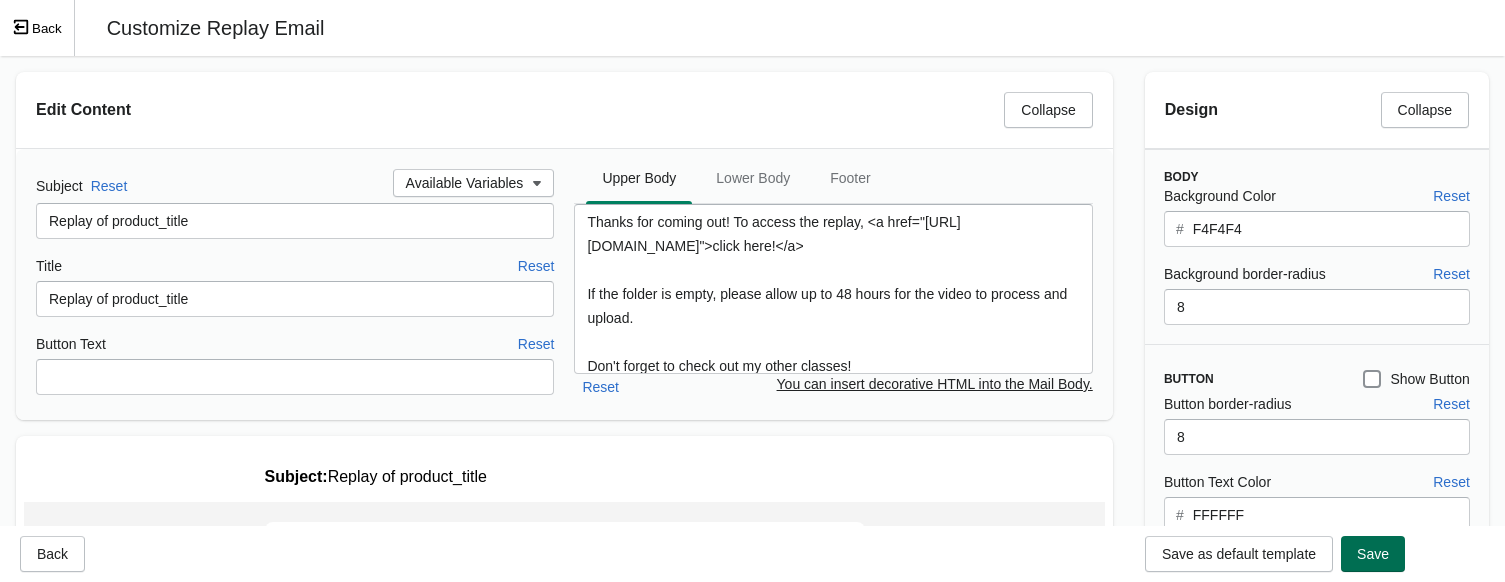 click on "Save" at bounding box center (1373, 554) 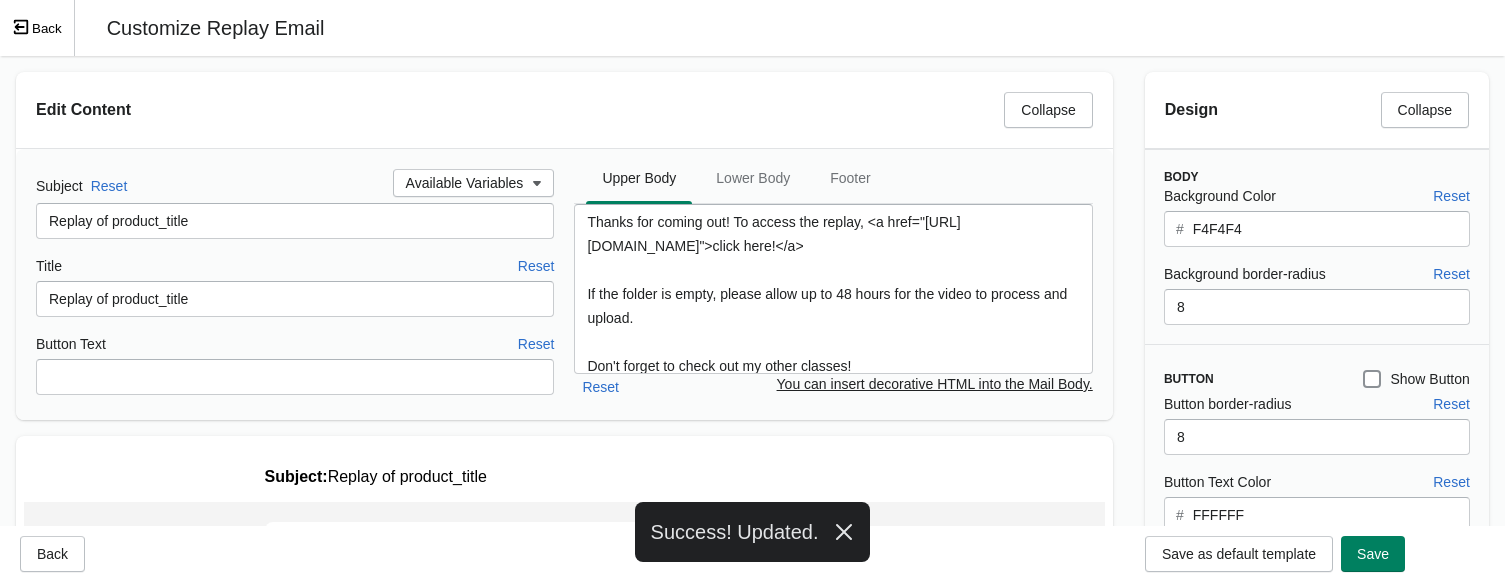 click 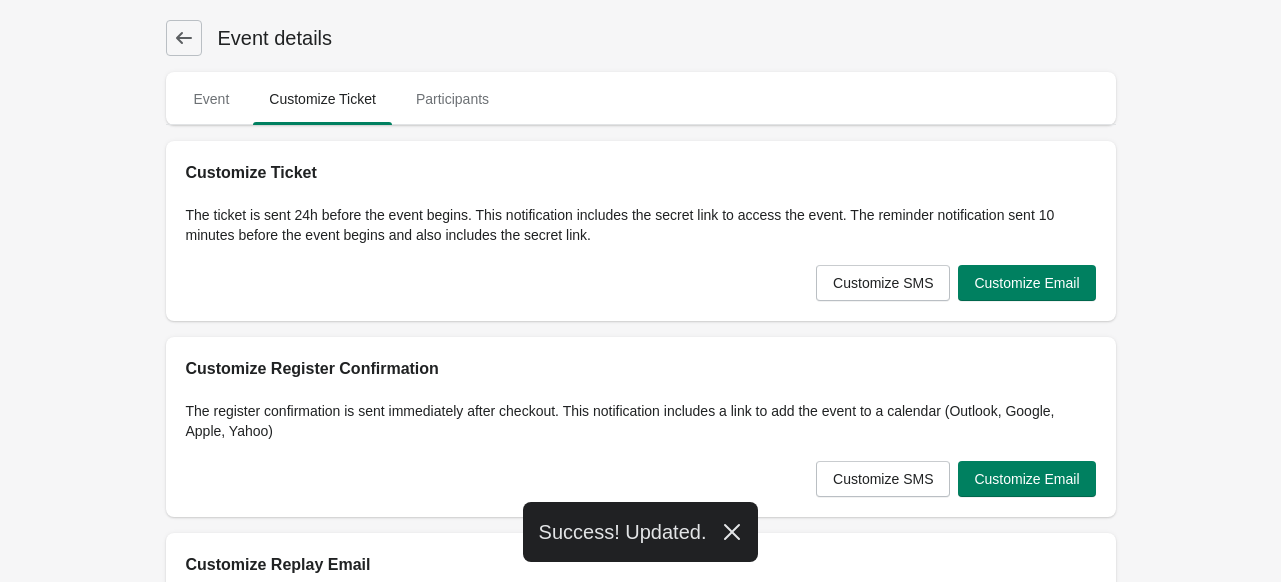 click 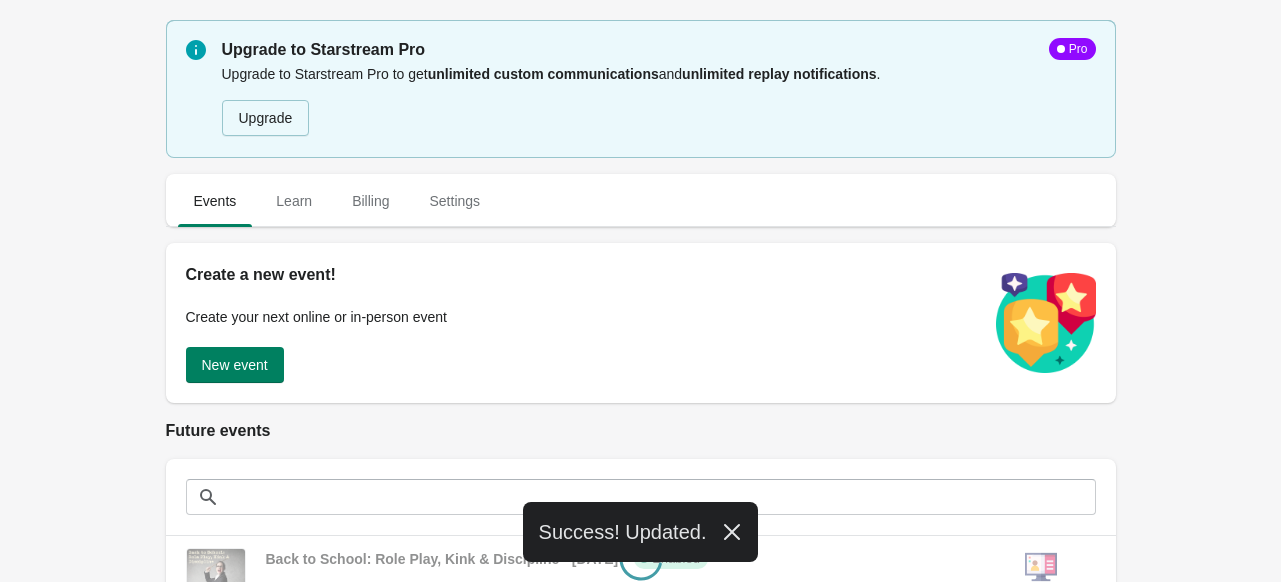 scroll, scrollTop: 0, scrollLeft: 0, axis: both 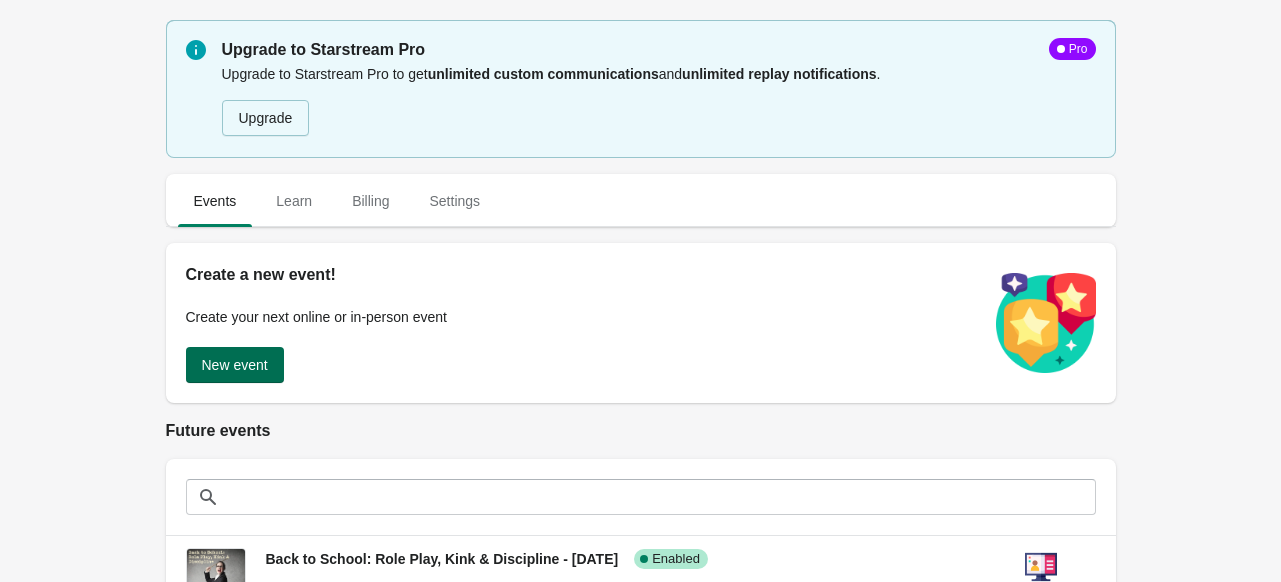 click on "New event" at bounding box center (235, 365) 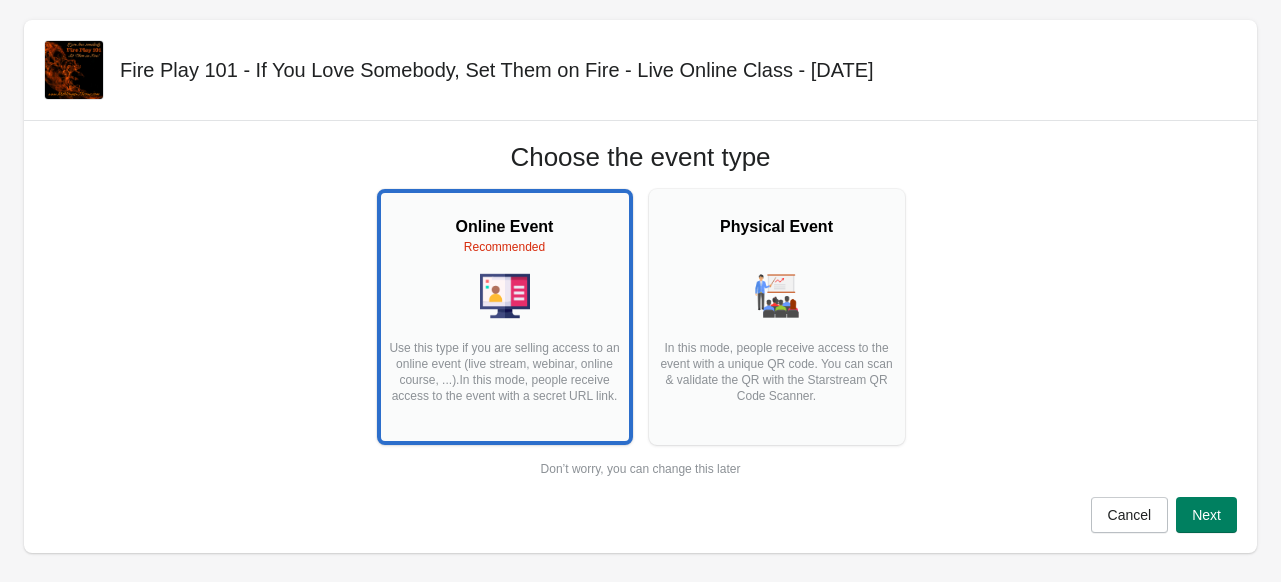 scroll, scrollTop: 0, scrollLeft: 0, axis: both 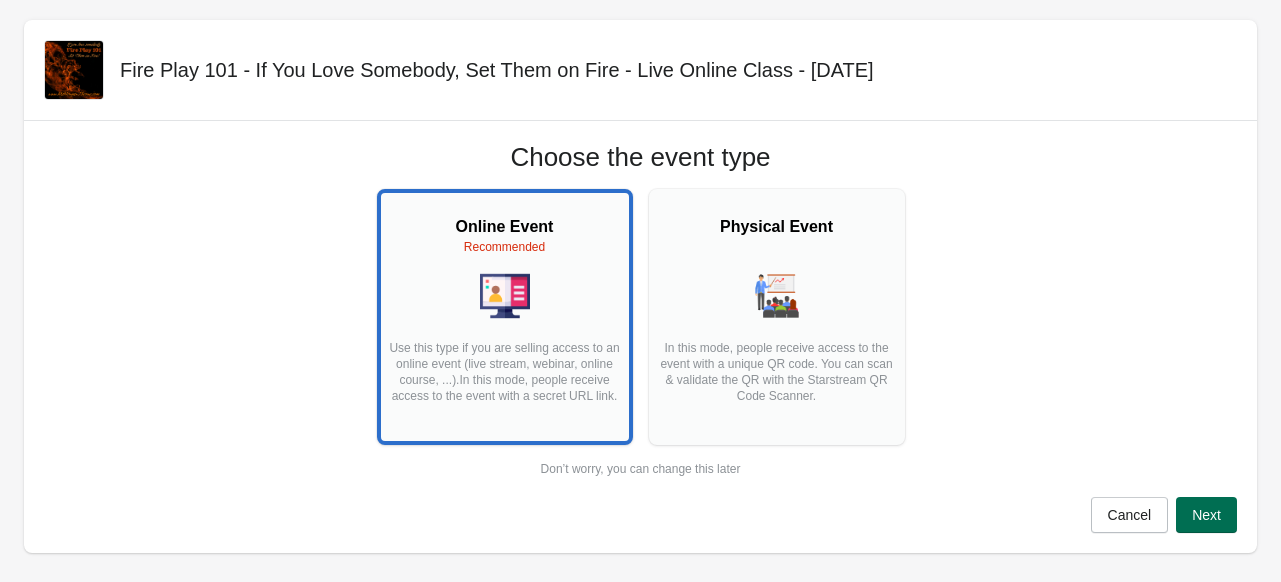click on "Next" at bounding box center [1206, 515] 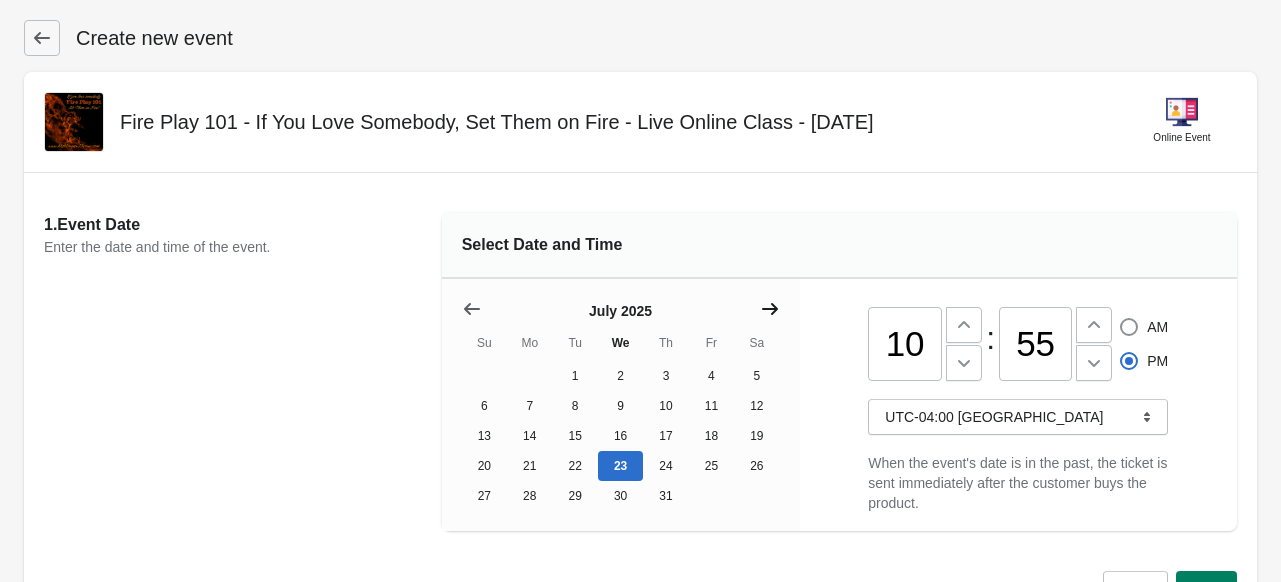 click 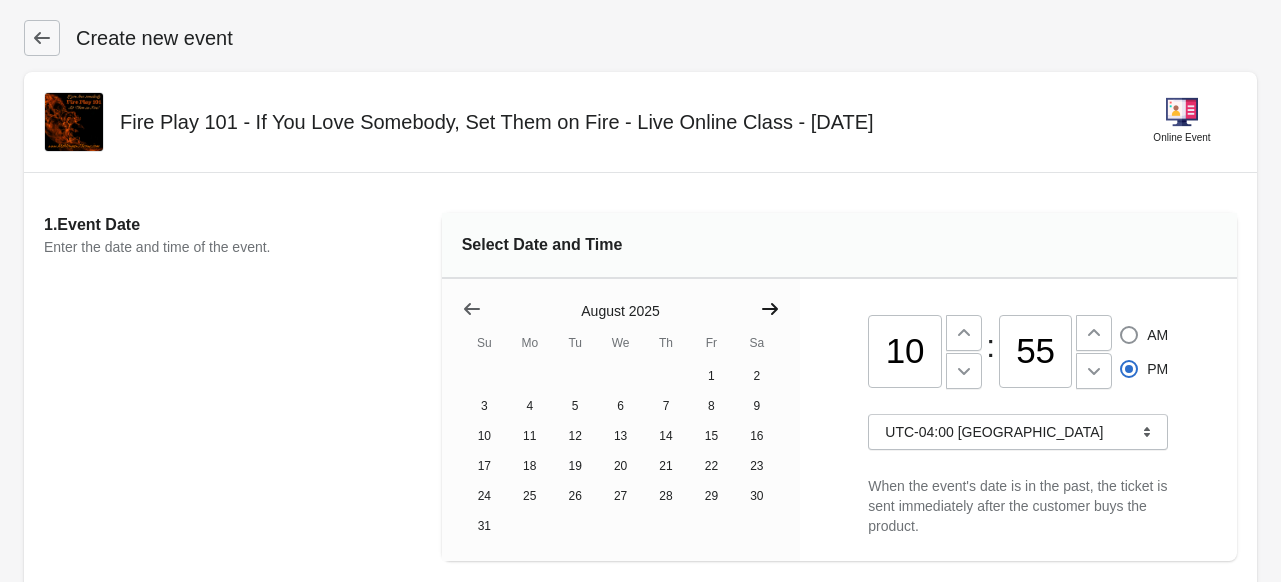 click 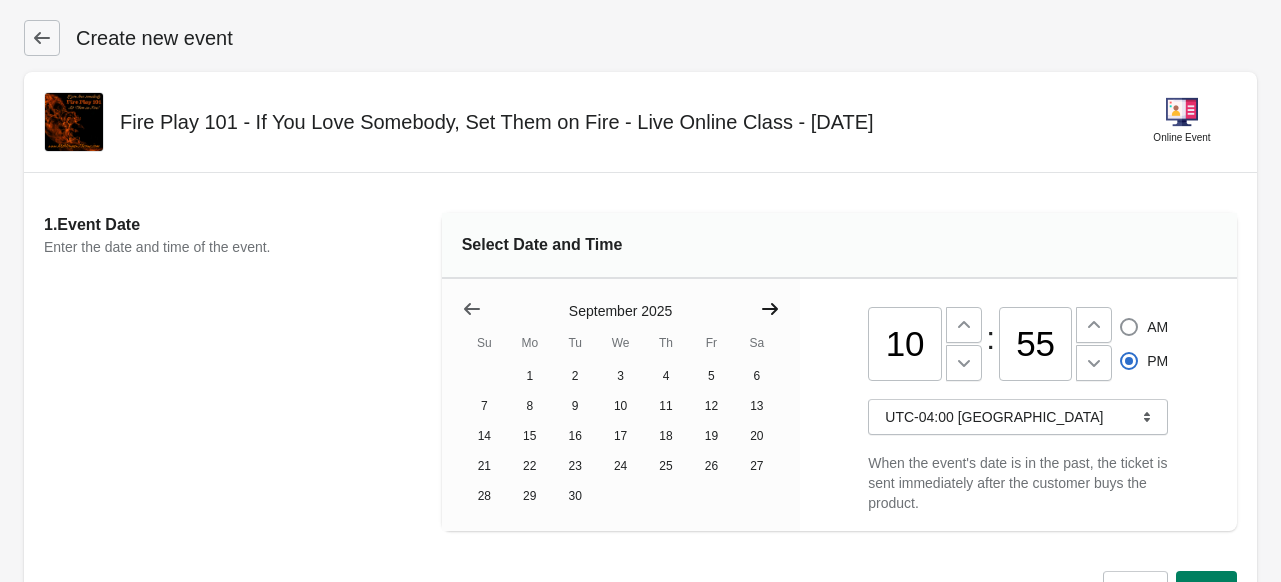 click 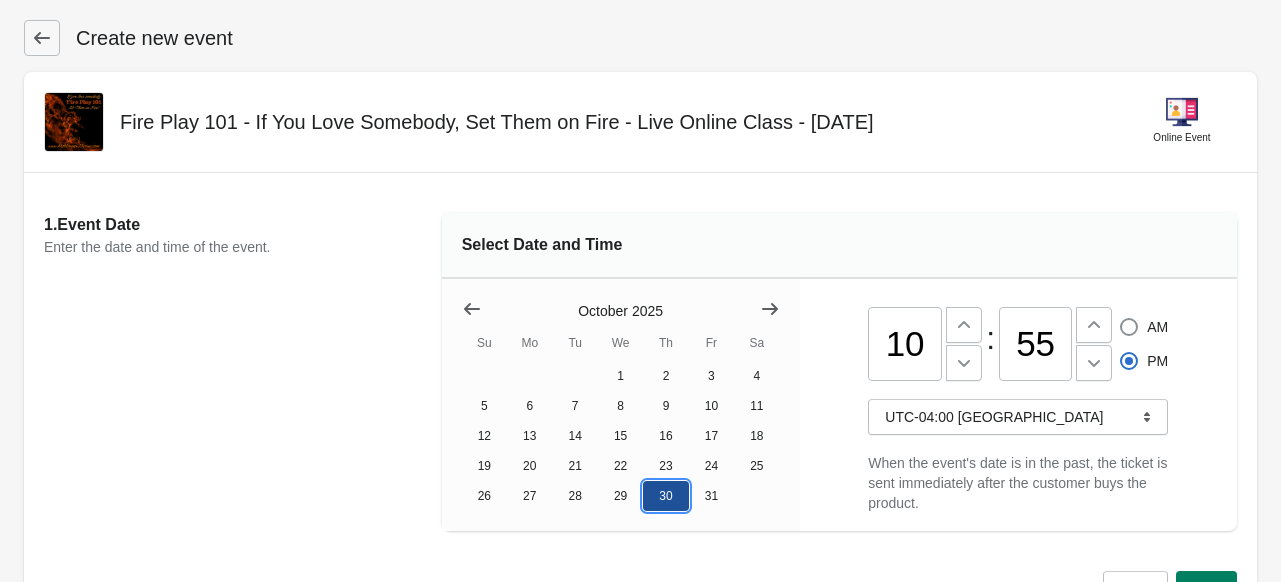 click on "30" at bounding box center [665, 496] 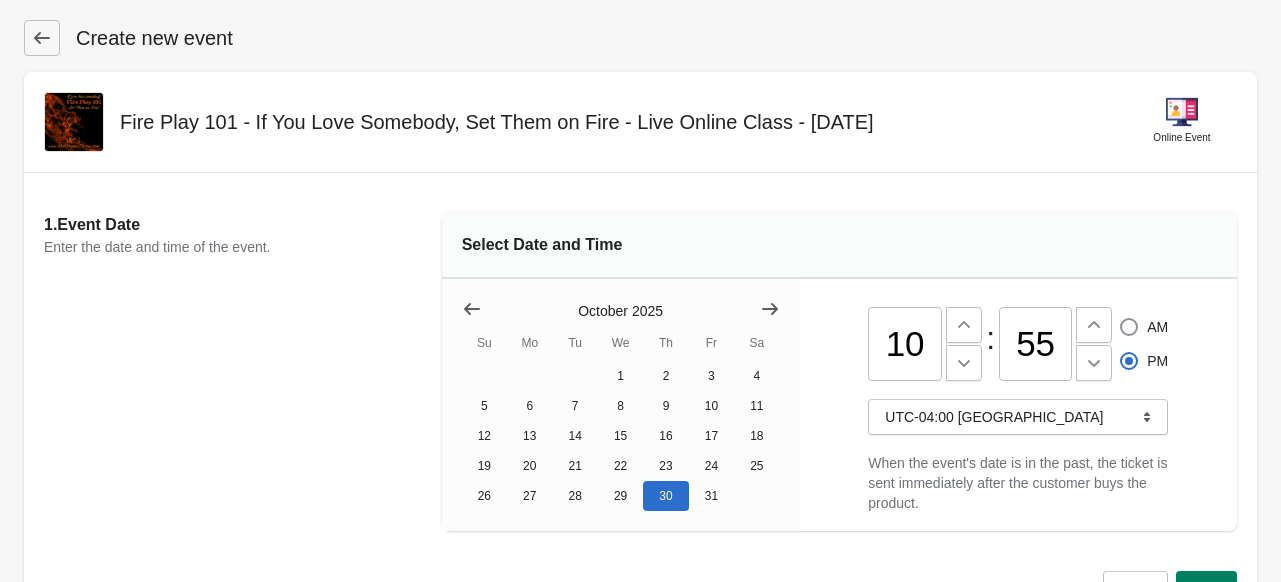 click on "10" at bounding box center [905, 344] 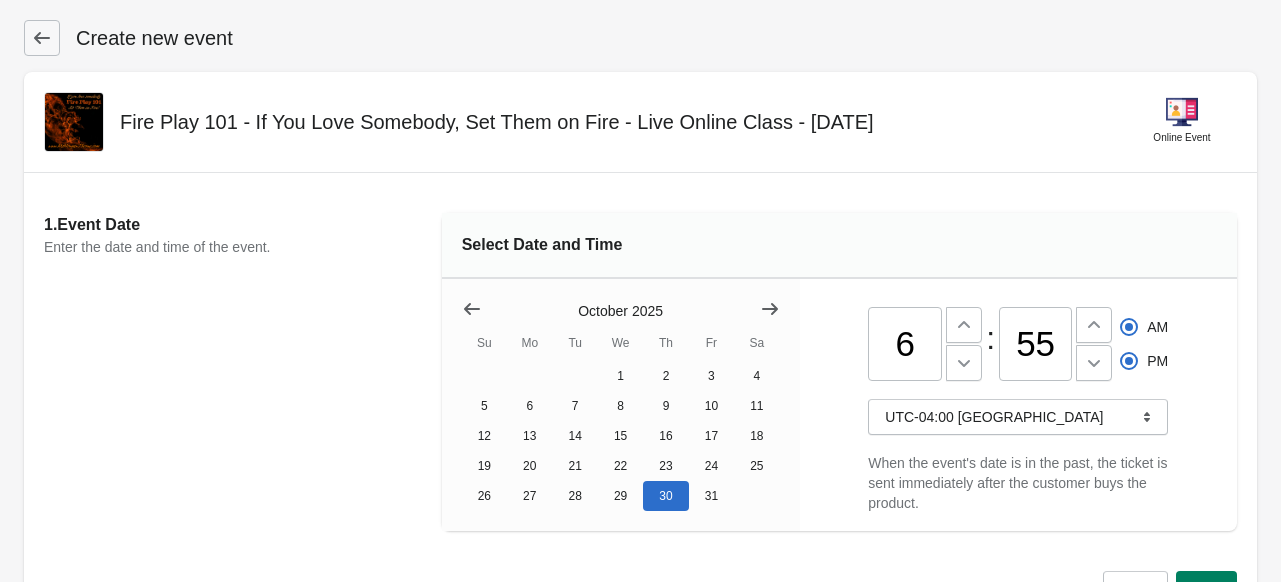 type on "06" 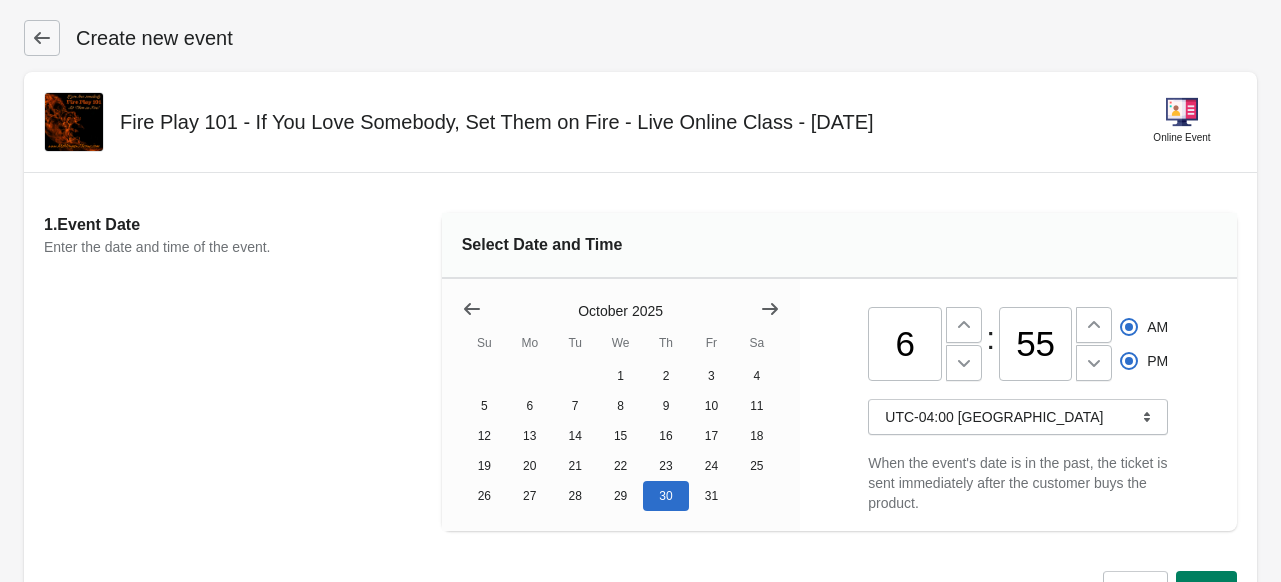 radio on "true" 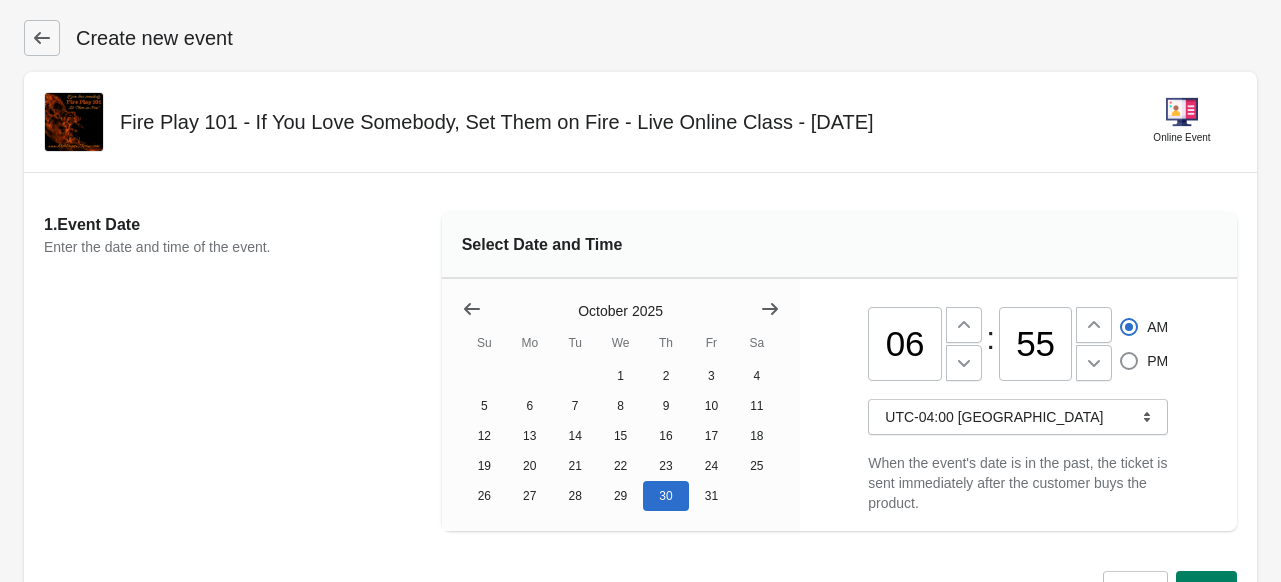 click on "55" at bounding box center (1036, 344) 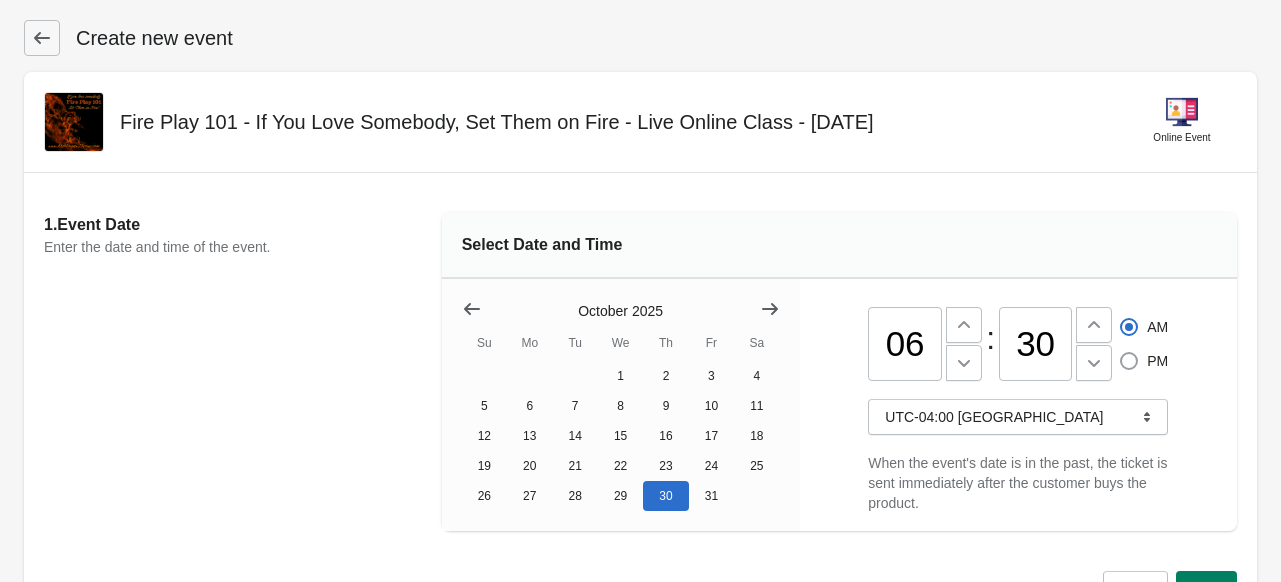 type on "30" 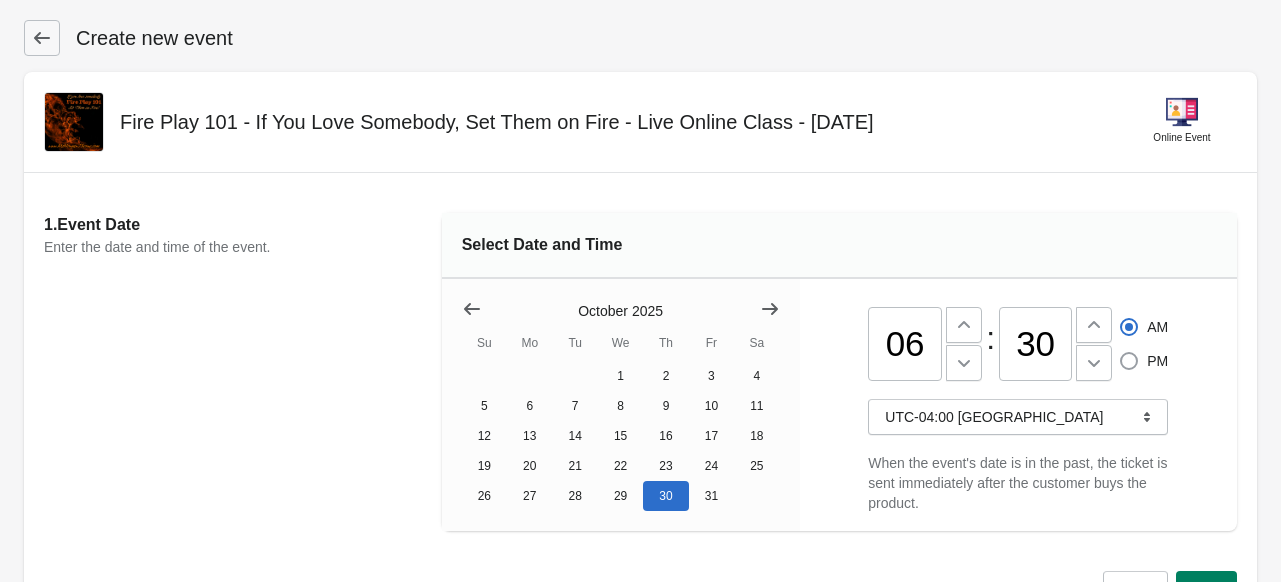 radio on "true" 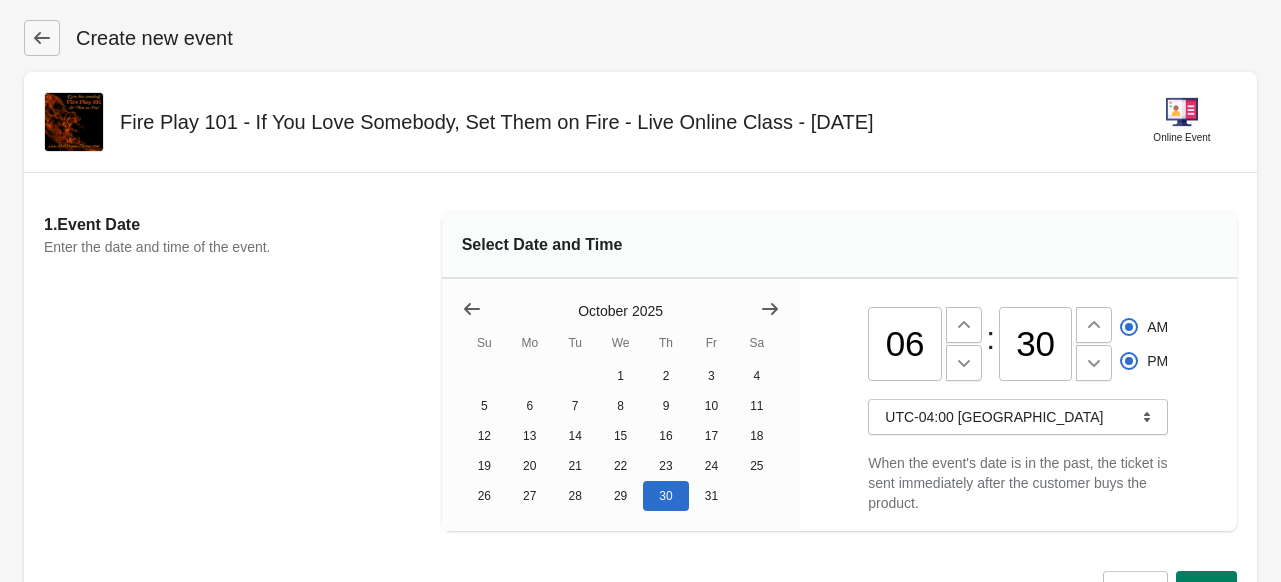 radio on "false" 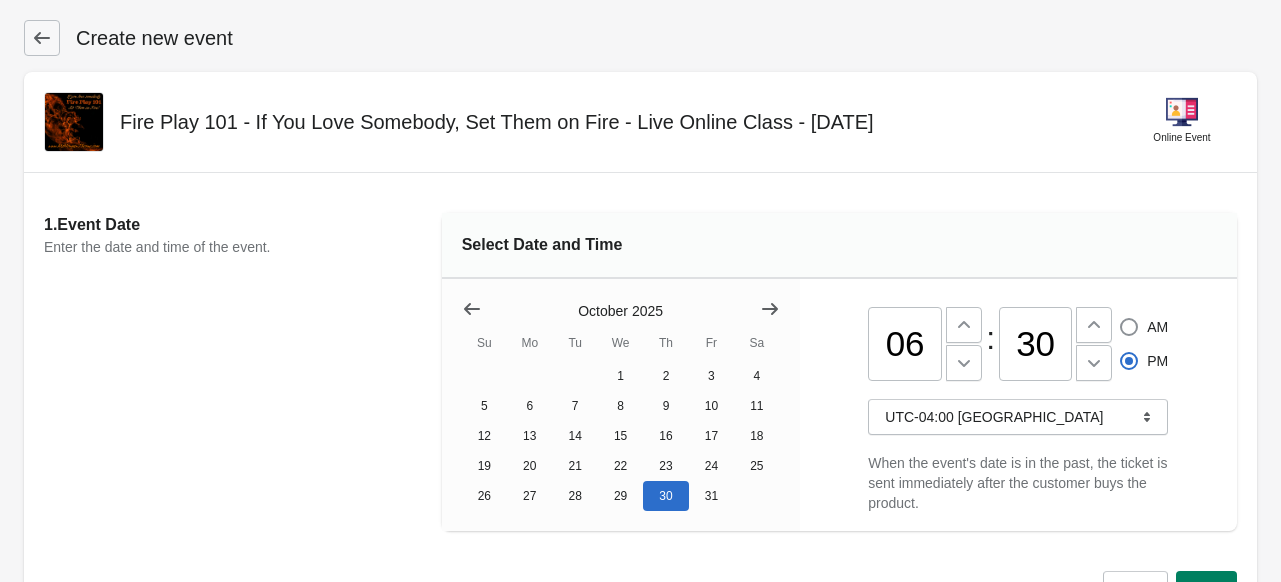 scroll, scrollTop: 170, scrollLeft: 0, axis: vertical 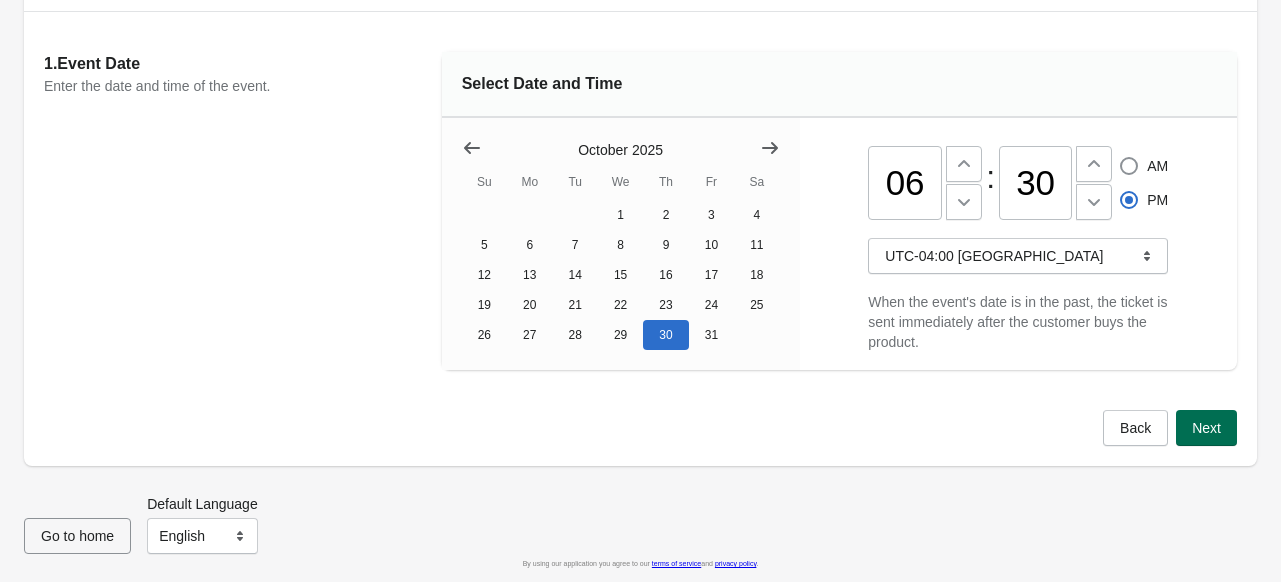 click on "Next" at bounding box center [1206, 428] 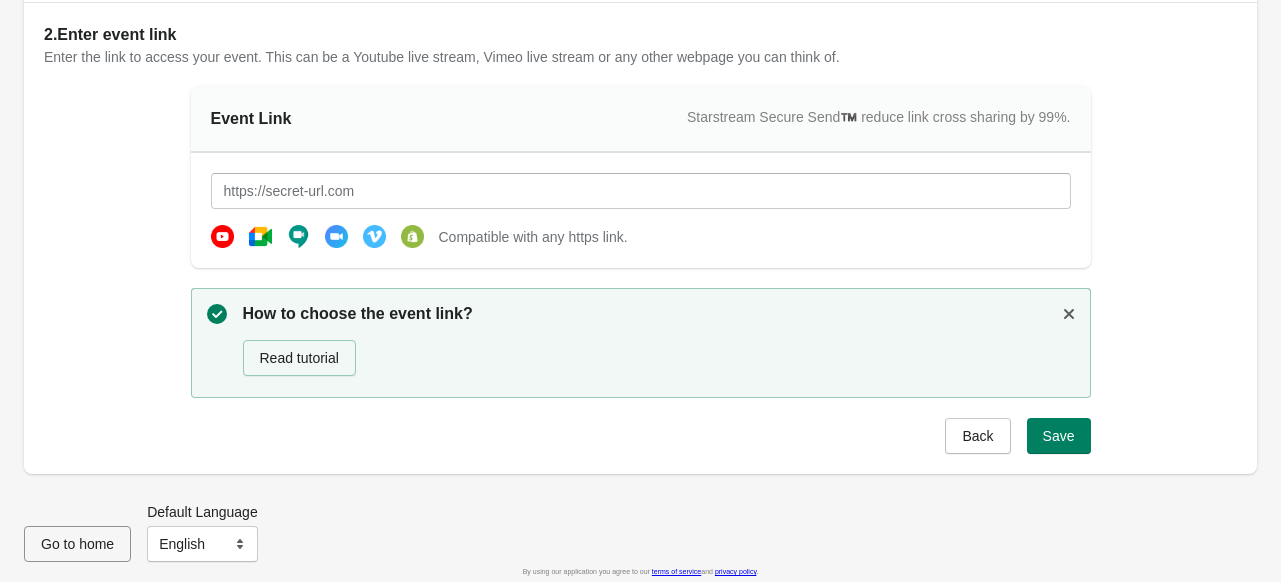 scroll, scrollTop: 176, scrollLeft: 0, axis: vertical 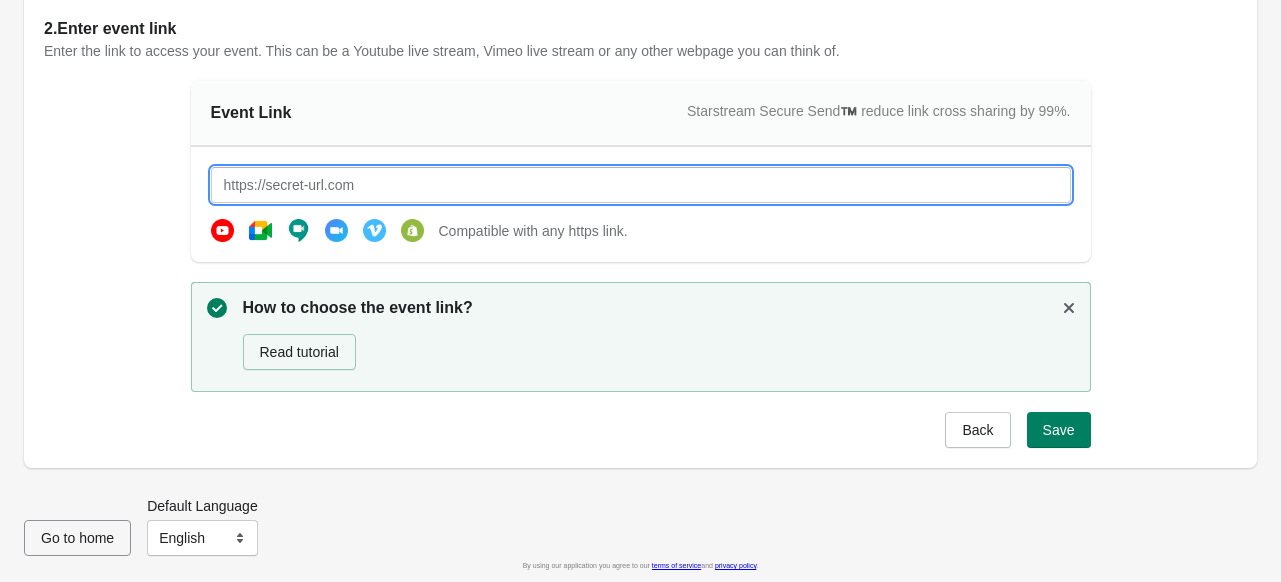 paste on "[URL][DOMAIN_NAME][DOMAIN_NAME]" 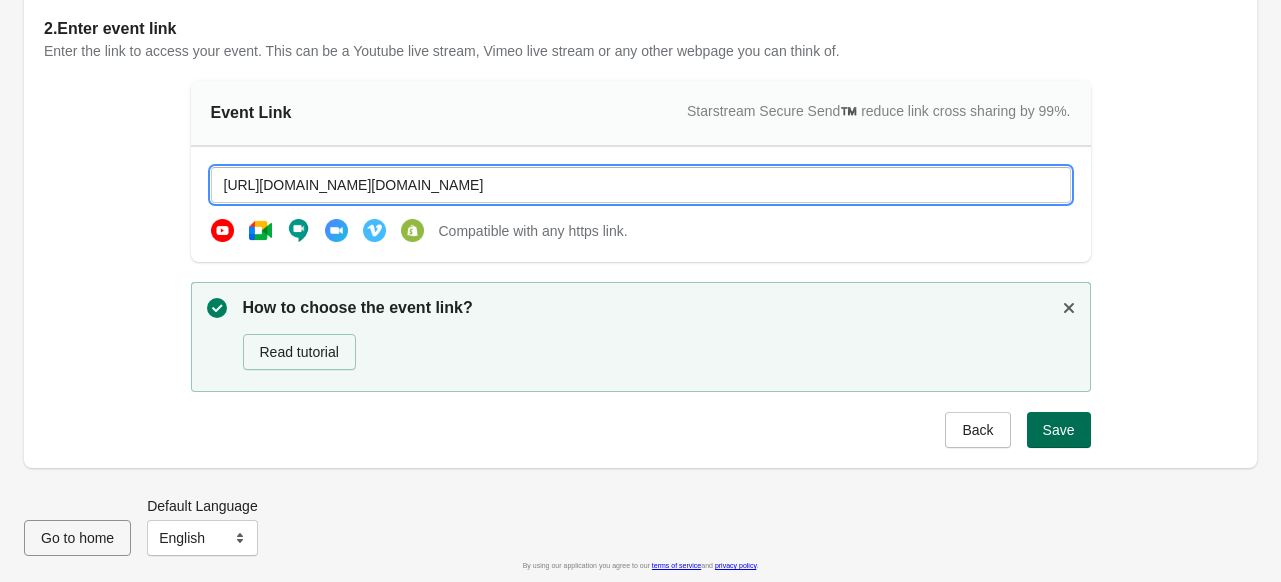 type on "[URL][DOMAIN_NAME][DOMAIN_NAME]" 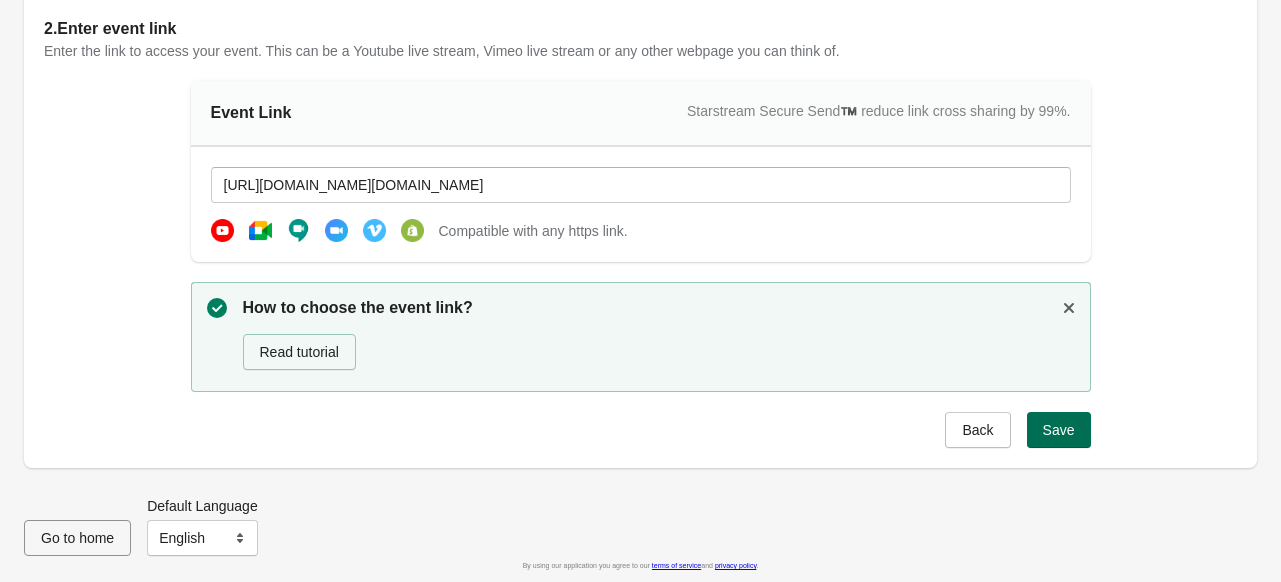 click on "Save" at bounding box center (1059, 430) 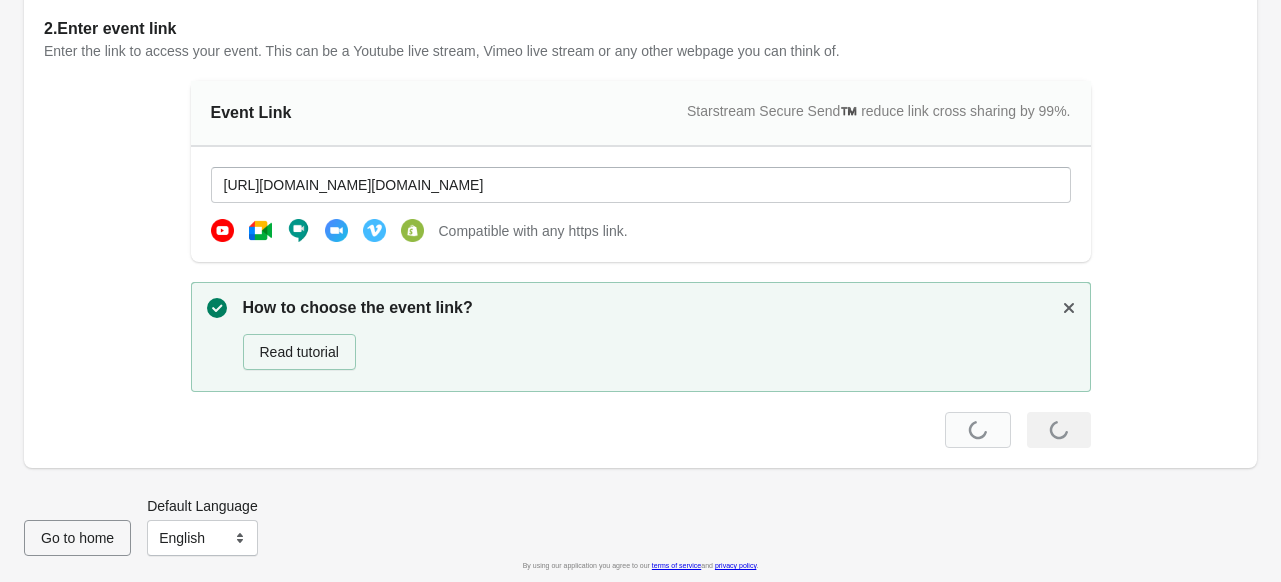 scroll, scrollTop: 176, scrollLeft: 0, axis: vertical 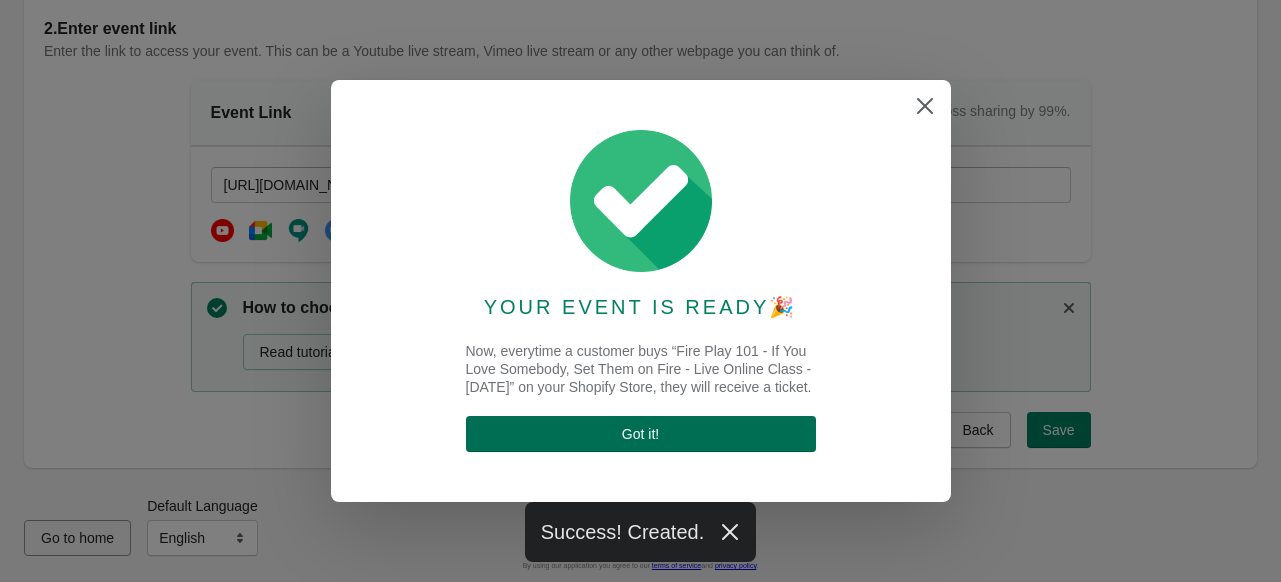 click on "Got it !" at bounding box center (641, 434) 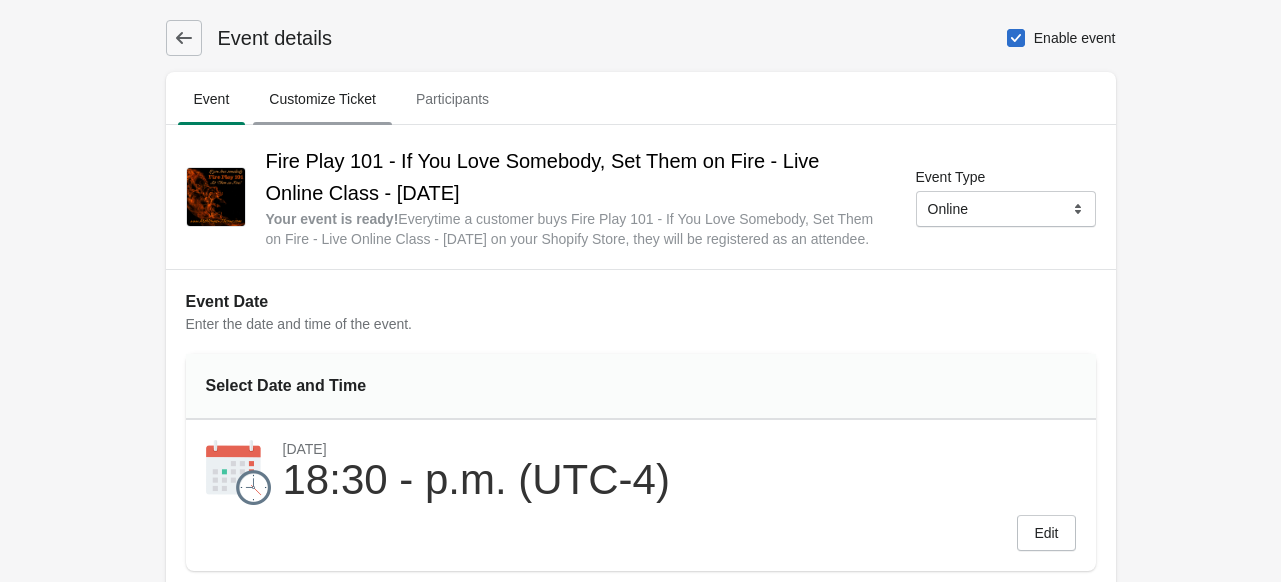 click on "Customize Ticket" at bounding box center (322, 99) 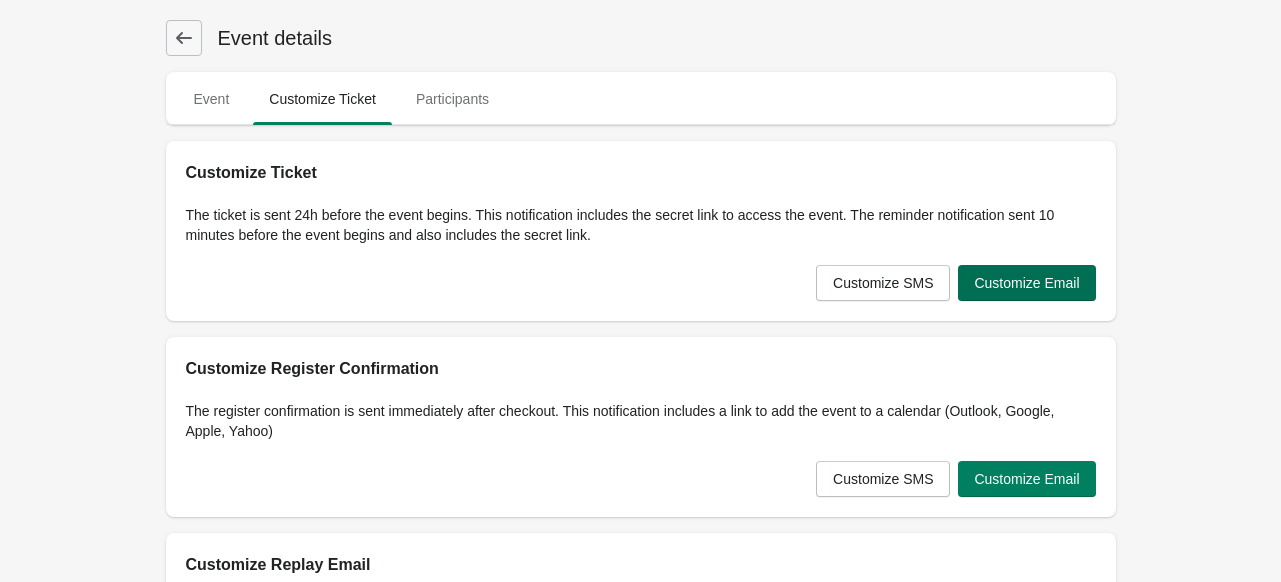 click on "Customize Email" at bounding box center (1026, 283) 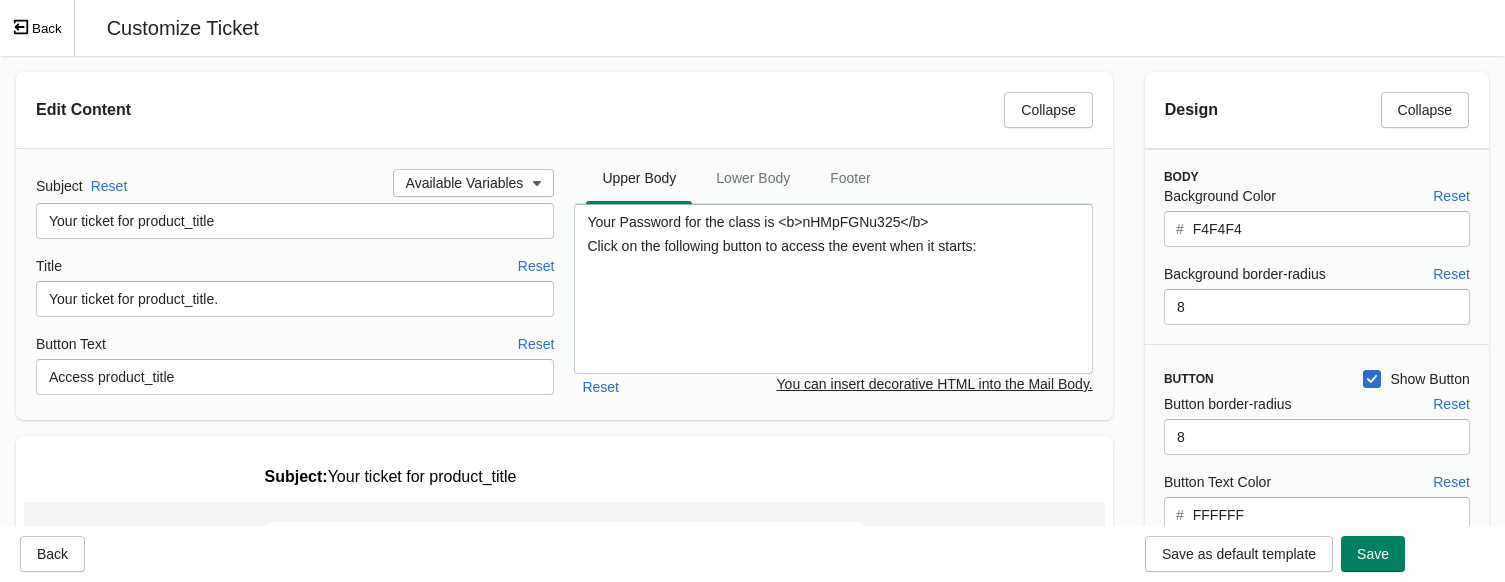 scroll, scrollTop: 0, scrollLeft: 0, axis: both 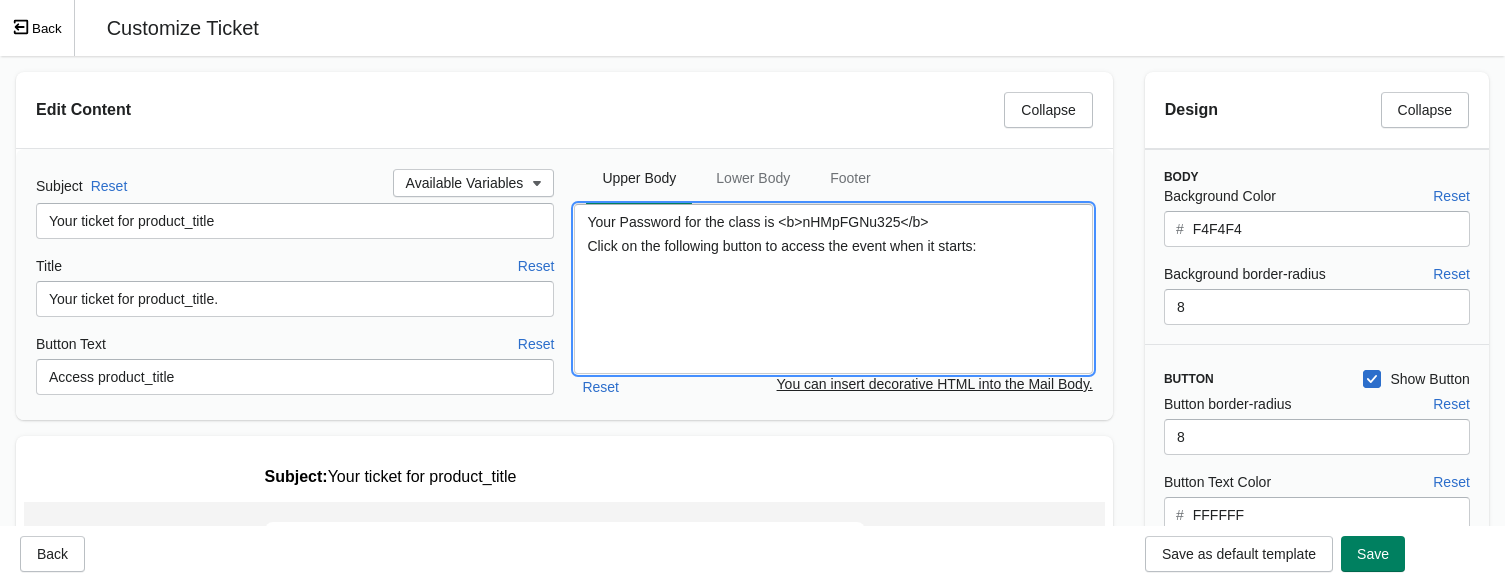 click on "Your Password for the class is <b>nHMpFGNu325</b>
Click on the following button to access the event when it starts:" at bounding box center [833, 289] 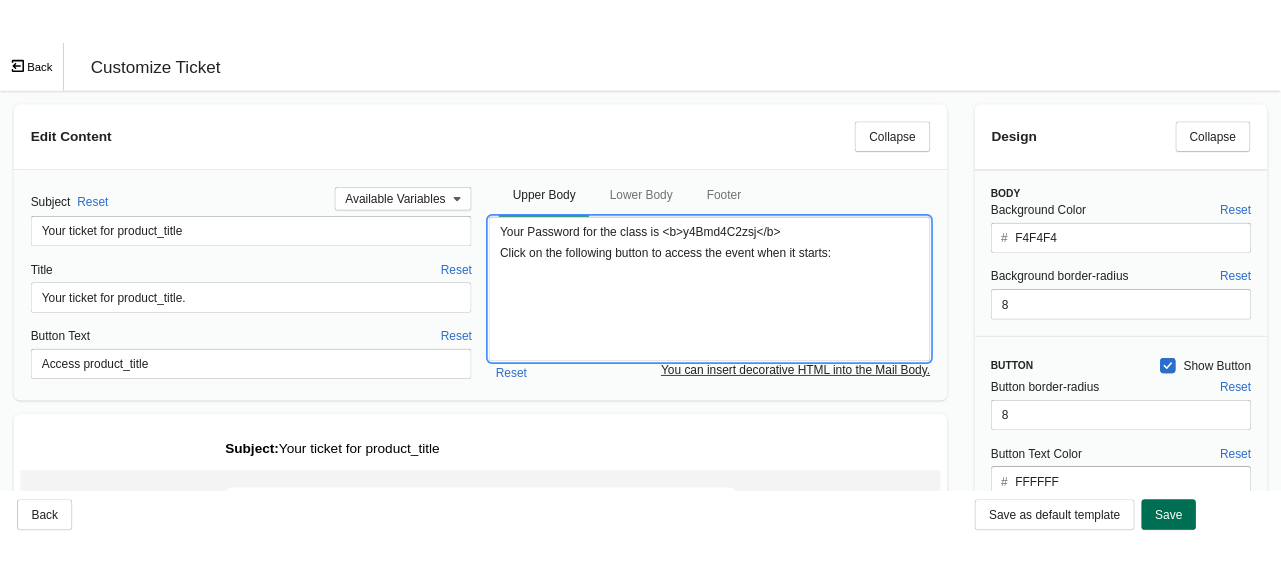 scroll, scrollTop: 0, scrollLeft: 0, axis: both 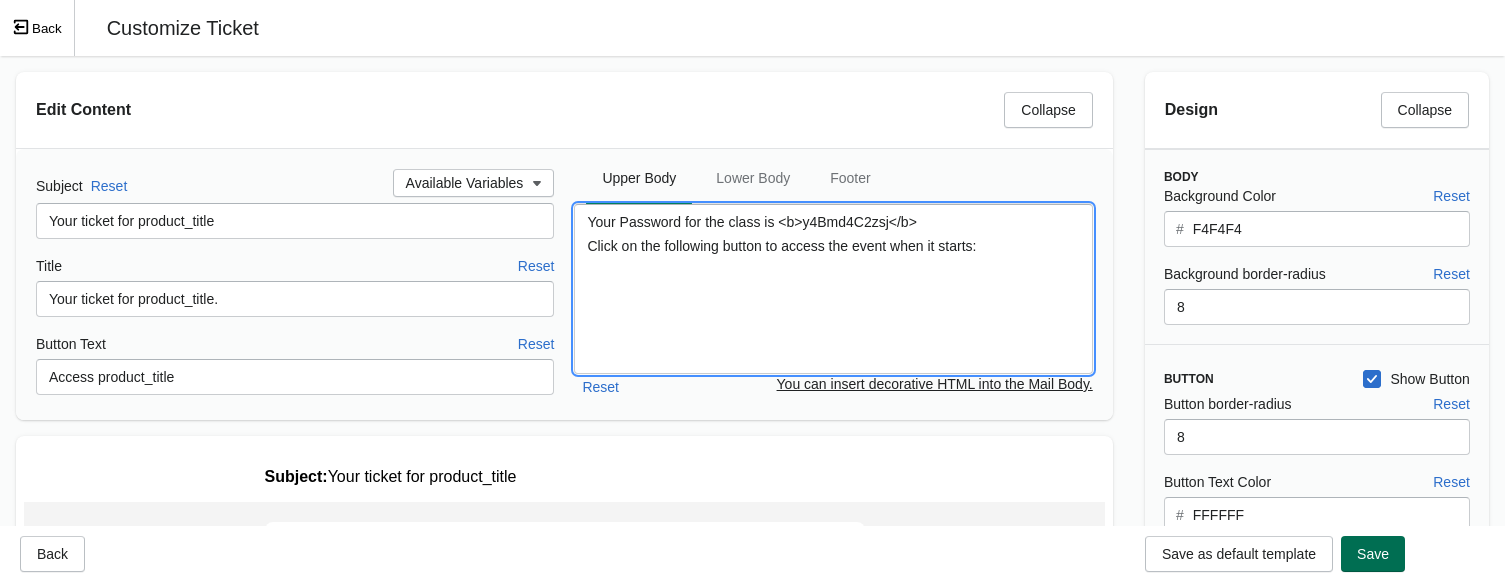 type on "Your Password for the class is <b>y4Bmd4C2zsj</b>
Click on the following button to access the event when it starts:" 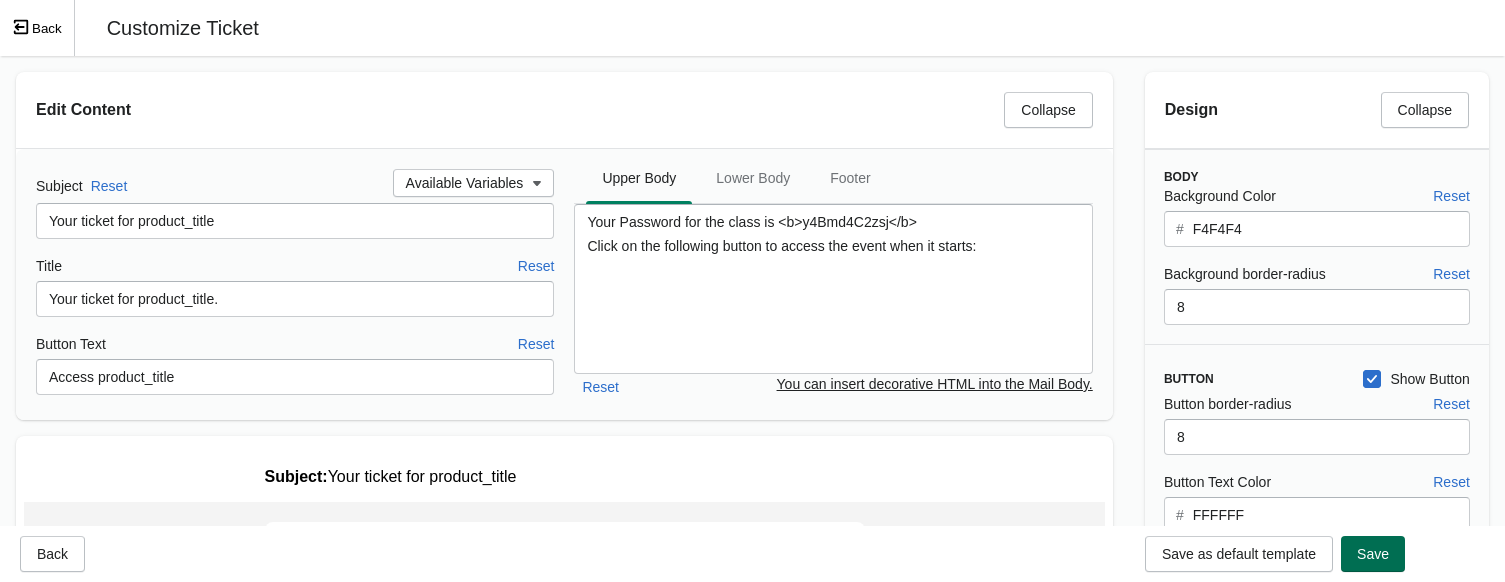 click on "Save" at bounding box center [1373, 554] 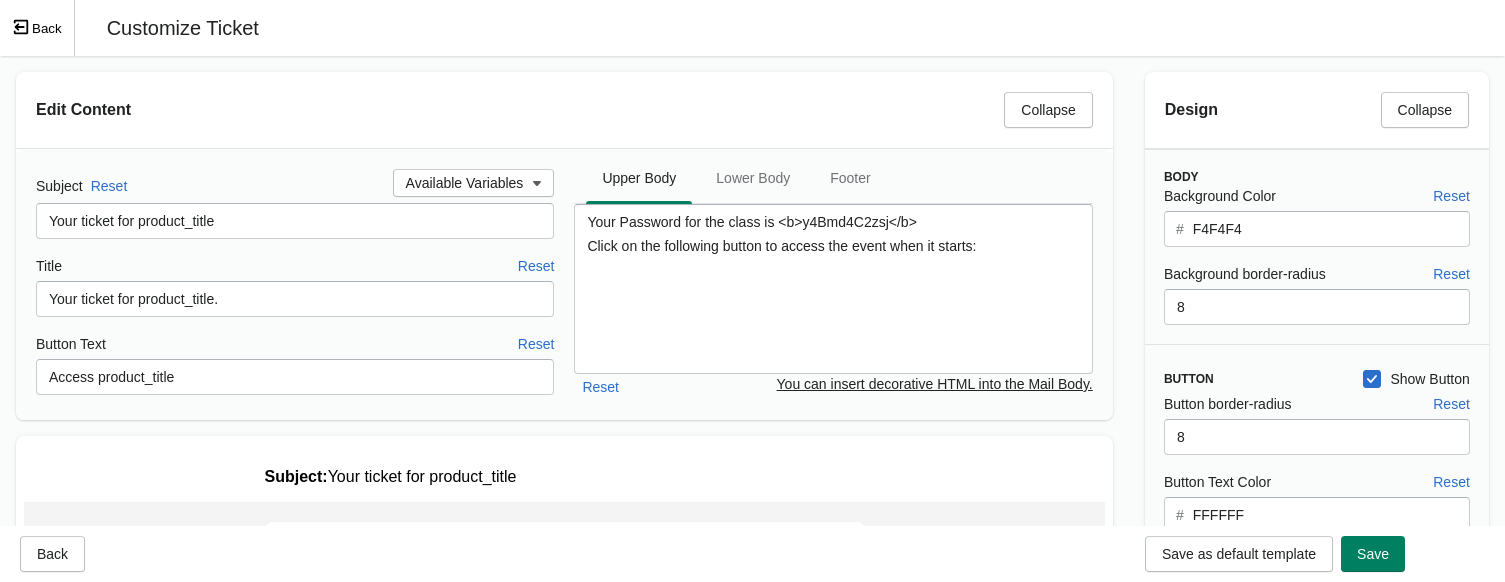 click on "Back" at bounding box center (37, 28) 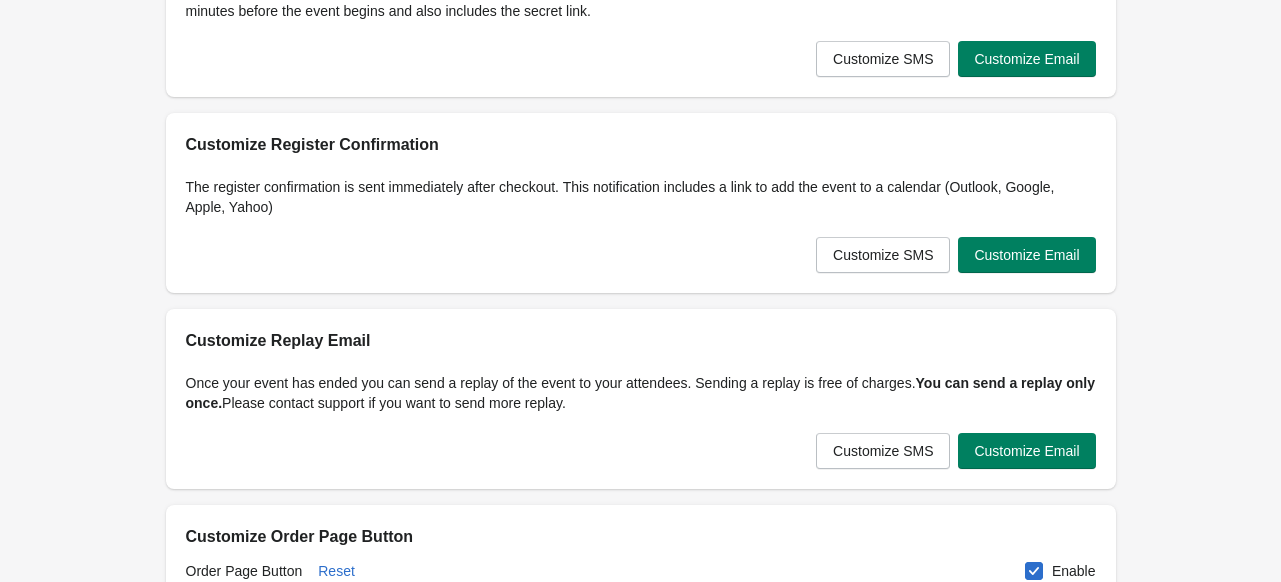 scroll, scrollTop: 223, scrollLeft: 0, axis: vertical 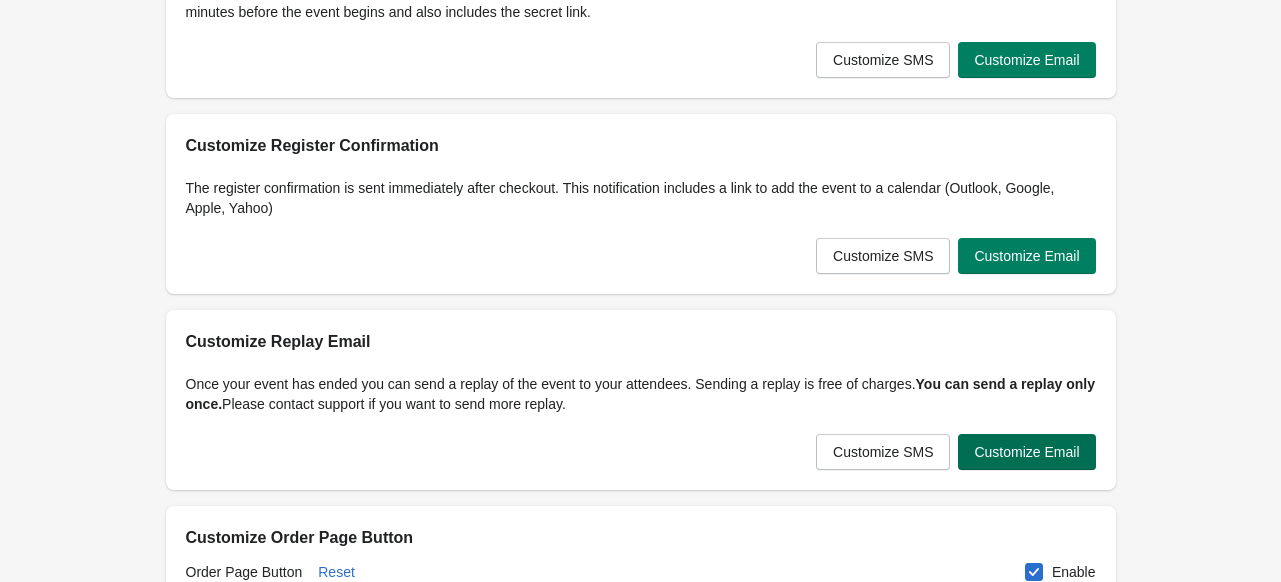 click on "Customize Email" at bounding box center (1026, 452) 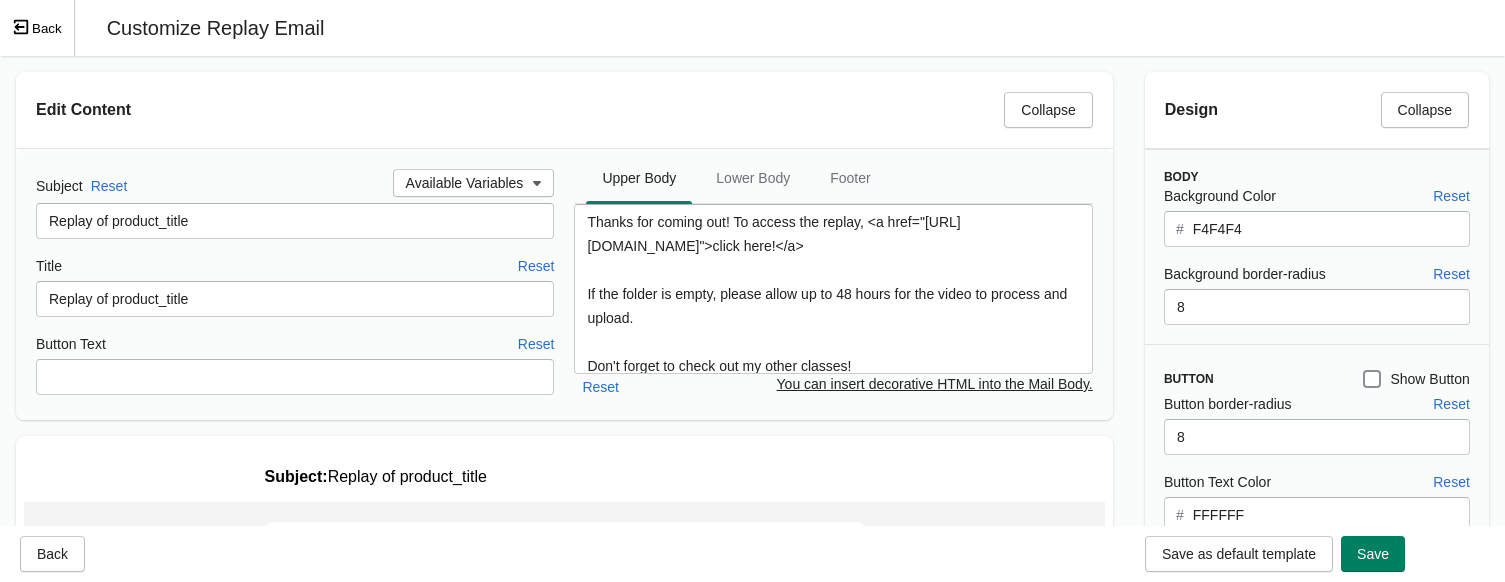 scroll, scrollTop: 0, scrollLeft: 0, axis: both 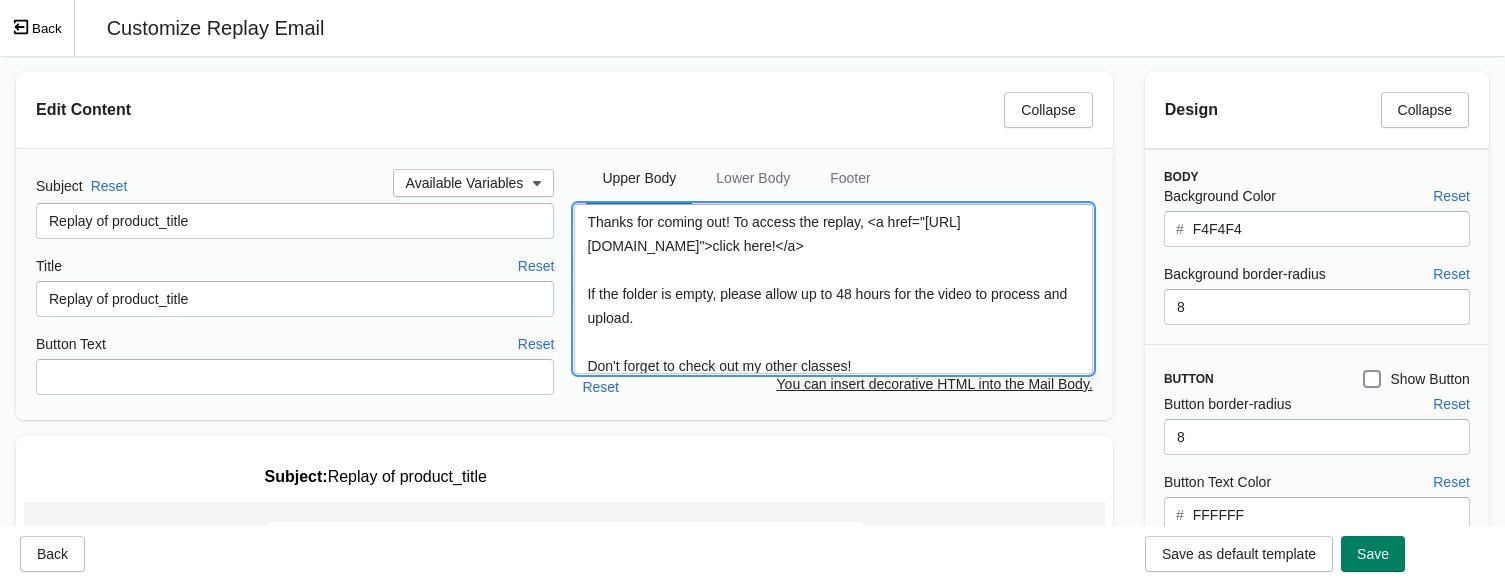 drag, startPoint x: 627, startPoint y: 243, endPoint x: 740, endPoint y: 280, distance: 118.90332 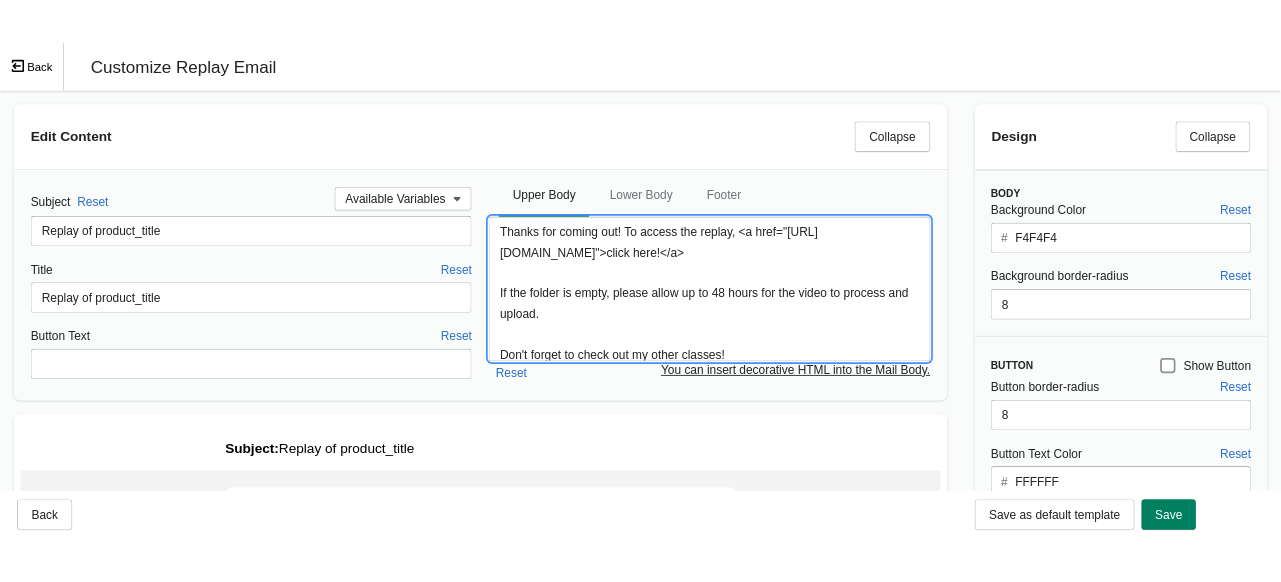 scroll, scrollTop: 0, scrollLeft: 0, axis: both 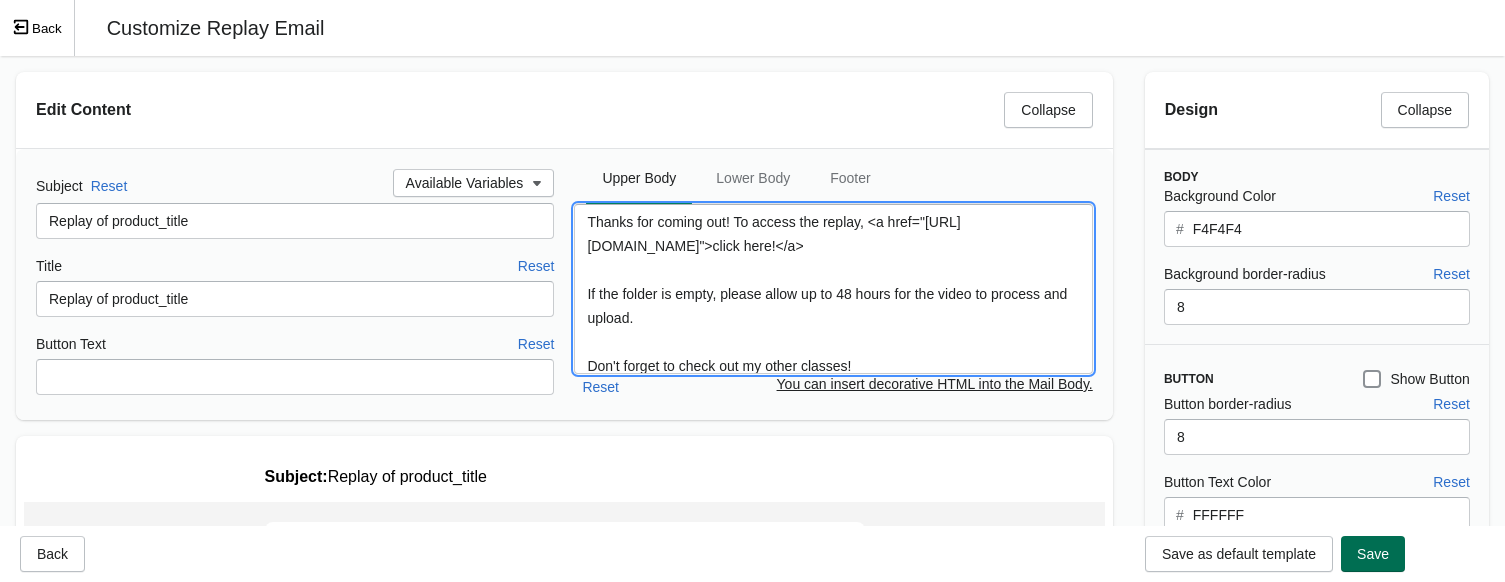 type on "Thanks for coming out! To access the replay, <a href="[URL][DOMAIN_NAME]">click here!</a>
If the folder is empty, please allow up to 48 hours for the video to process and upload.
Don't forget to check out my other classes!
<a href="[URL][DOMAIN_NAME]">List of all live On Demand classes</a>
<a href="[URL][DOMAIN_NAME]">List of On-Demand Courses</a>
Check out the merch in my shop!
<A href="[URL][DOMAIN_NAME]">S&M Shop</a>" 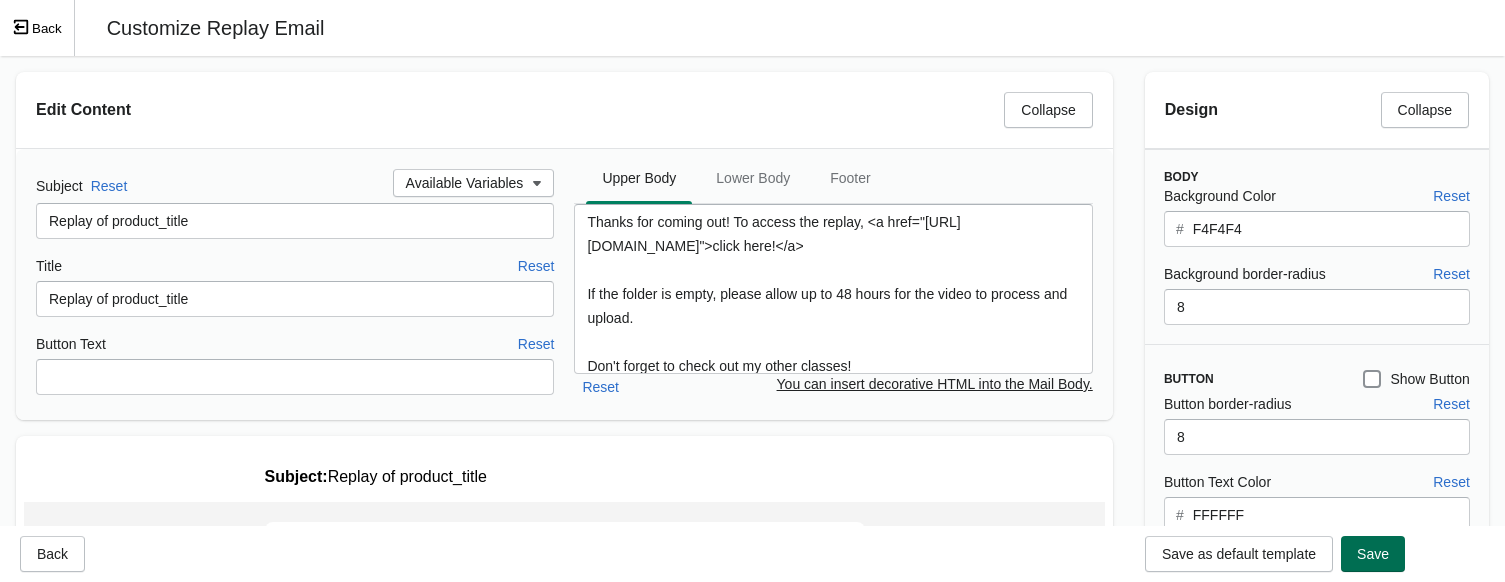 click on "Save" at bounding box center [1373, 554] 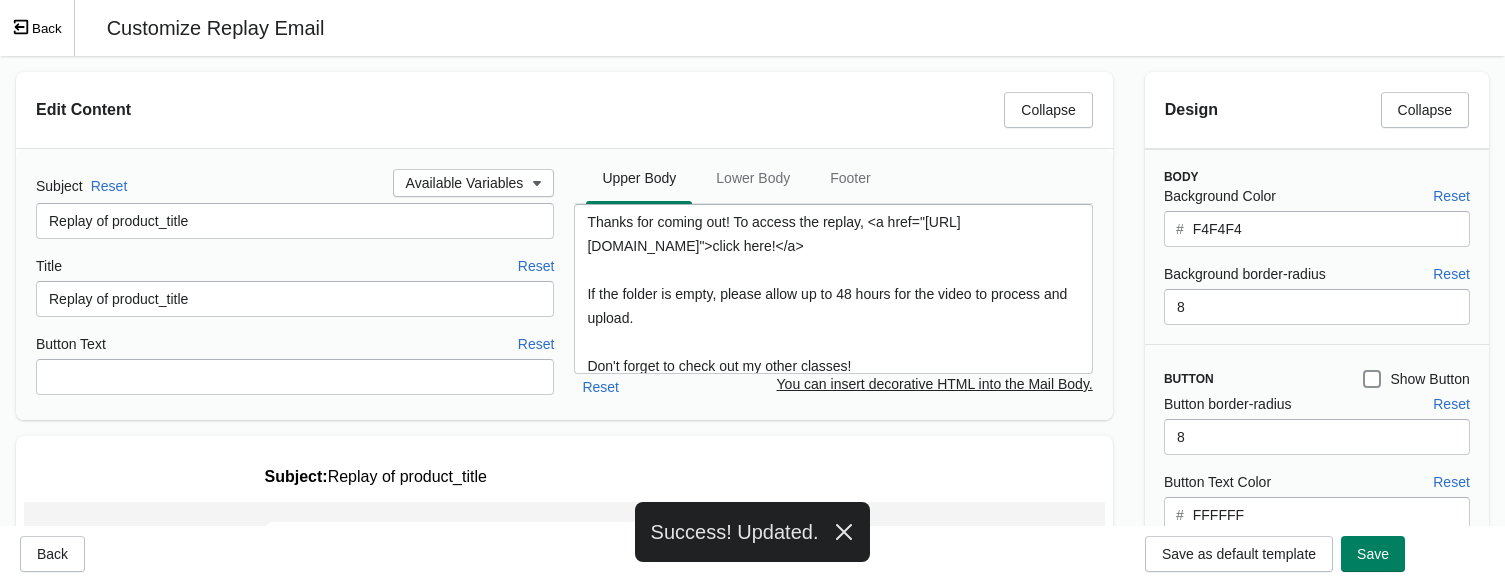 click on "Back" at bounding box center (37, 28) 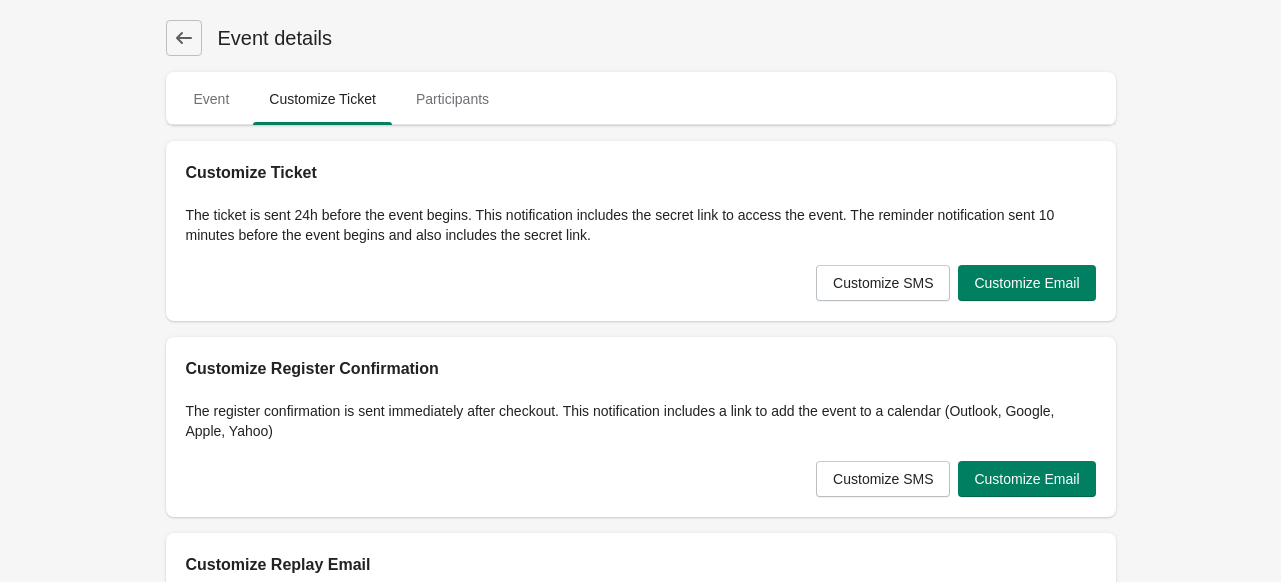 click 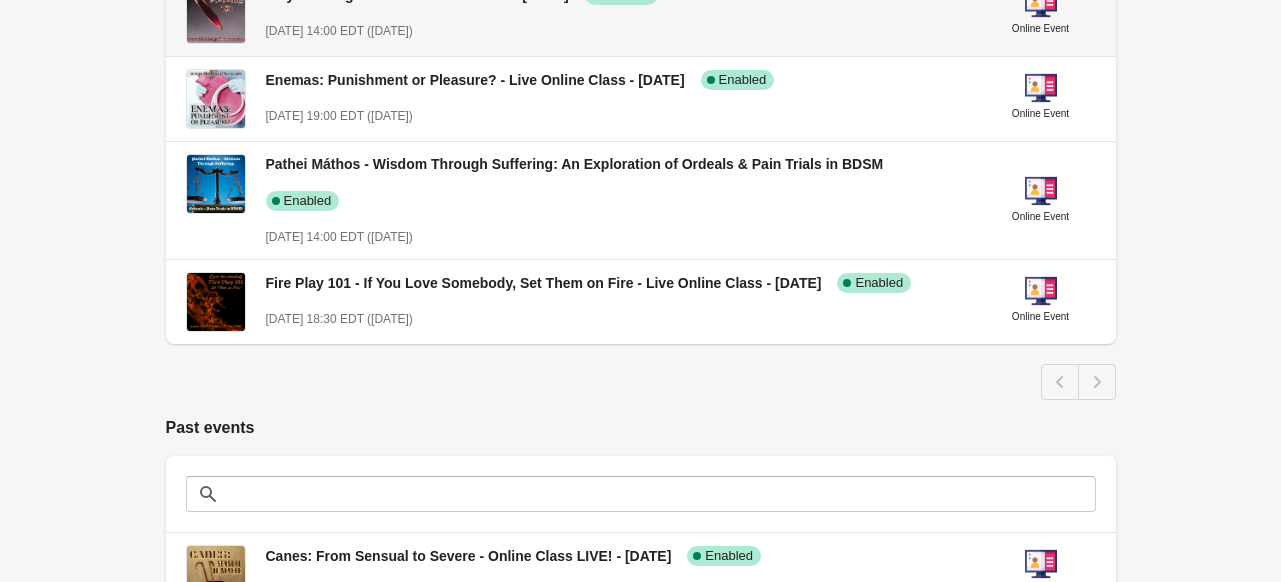 scroll, scrollTop: 0, scrollLeft: 0, axis: both 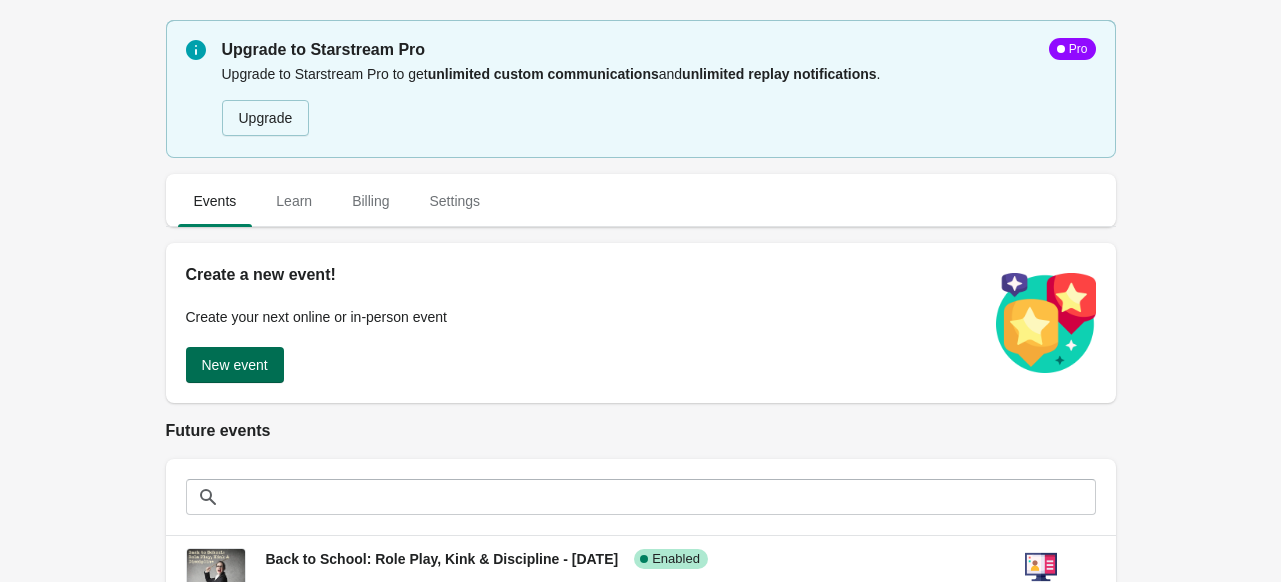 click on "New event" at bounding box center (235, 365) 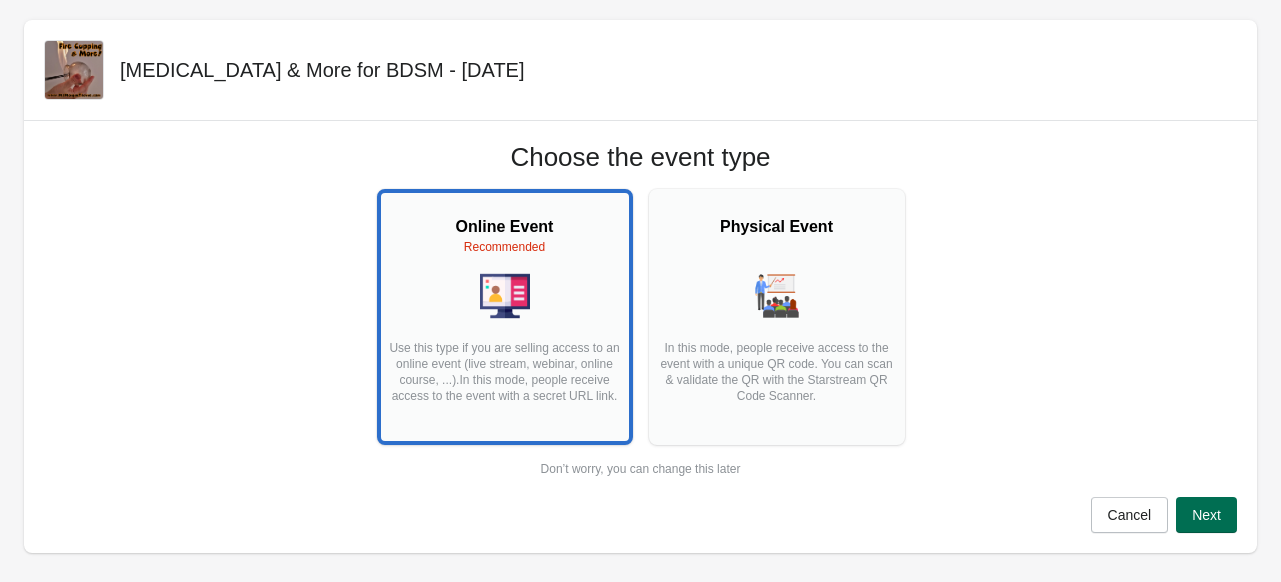 click on "Next" at bounding box center [1206, 515] 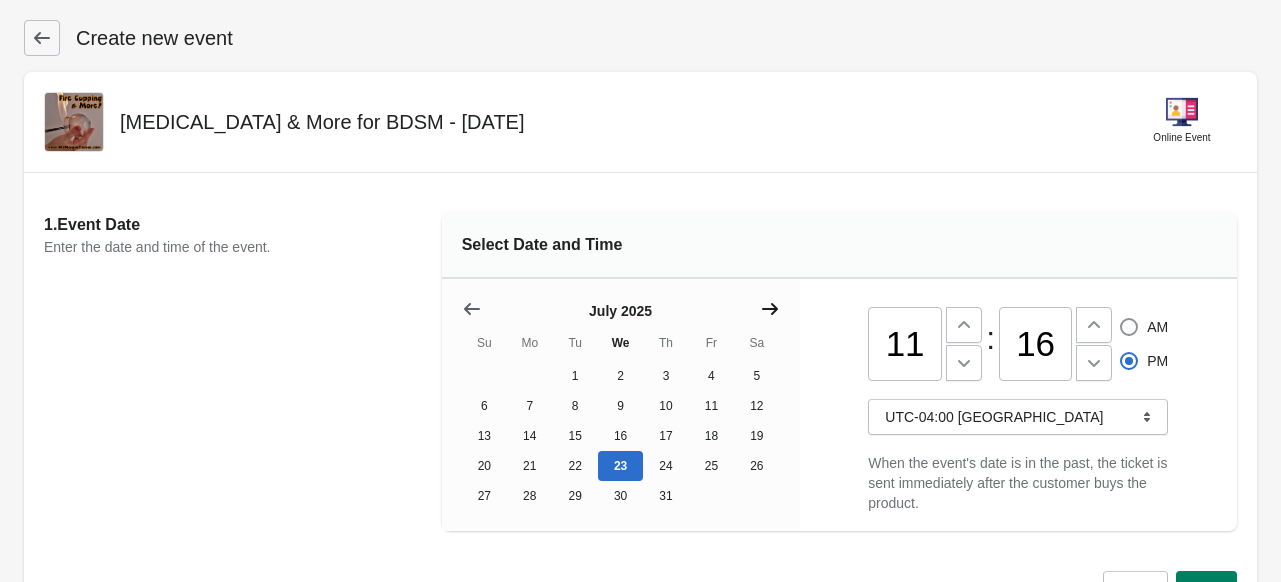 click at bounding box center [770, 309] 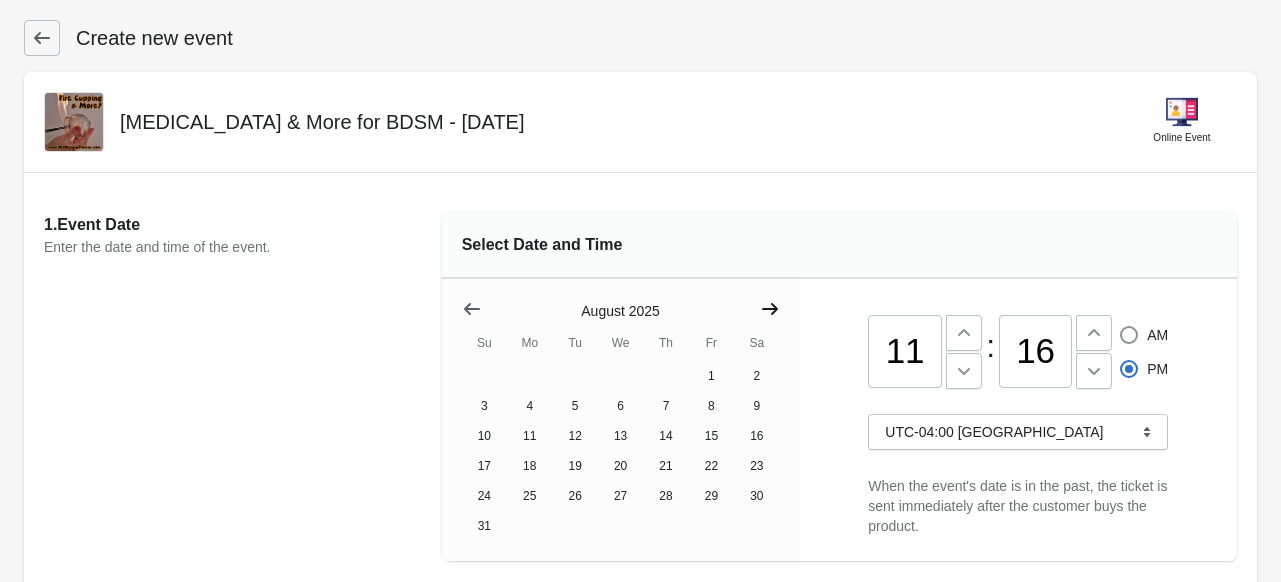 click at bounding box center [770, 309] 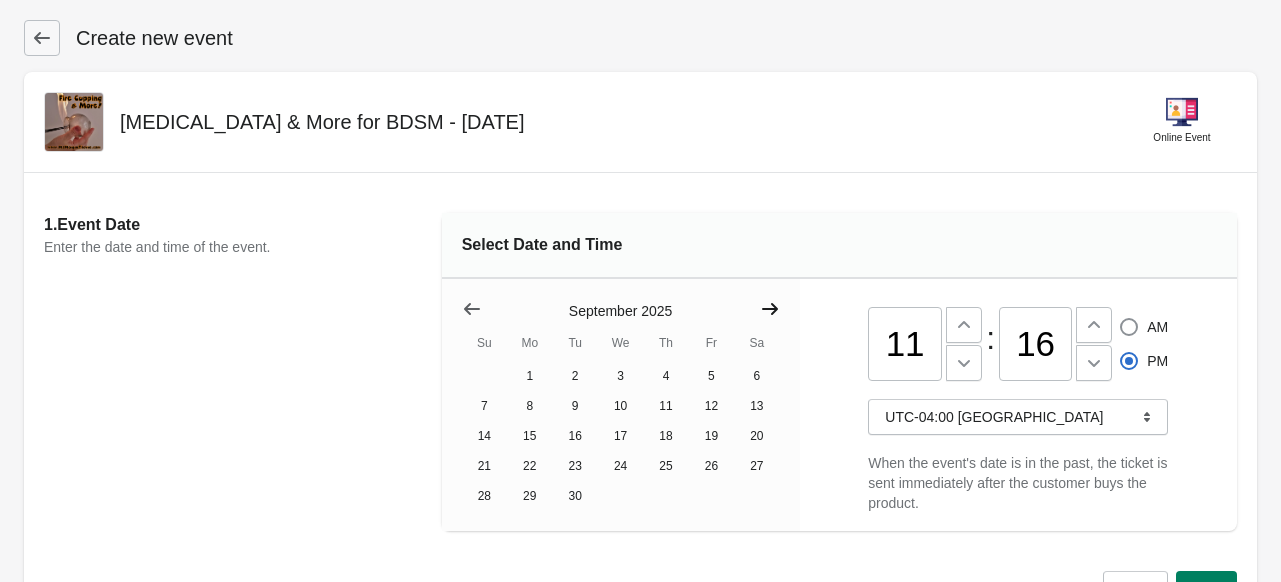 click at bounding box center [770, 309] 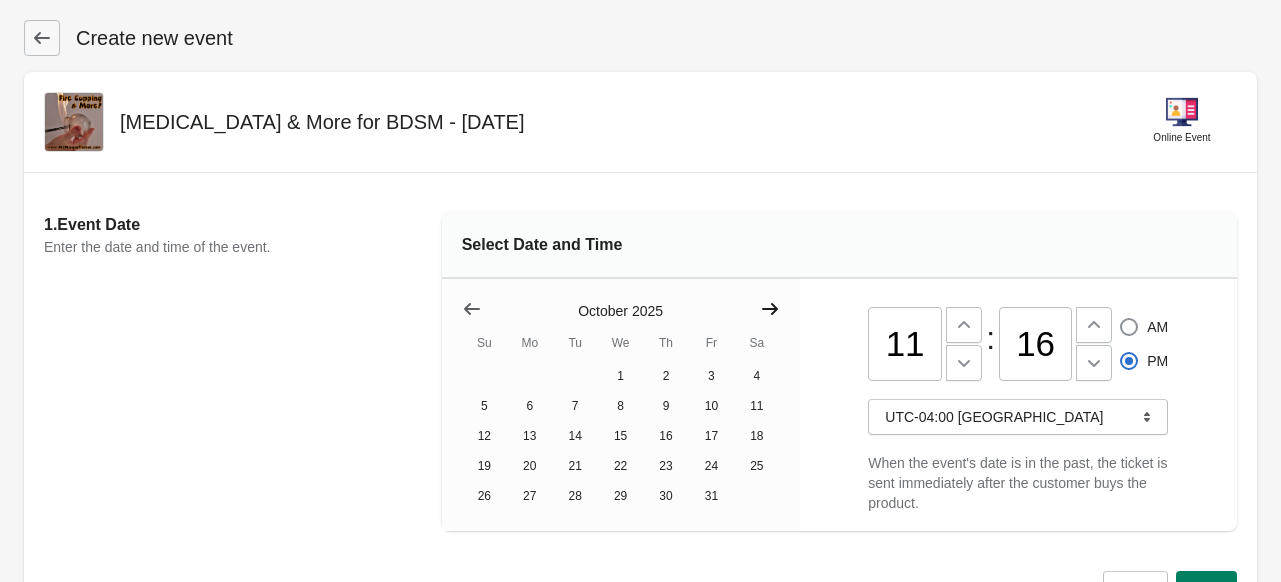 click at bounding box center (770, 309) 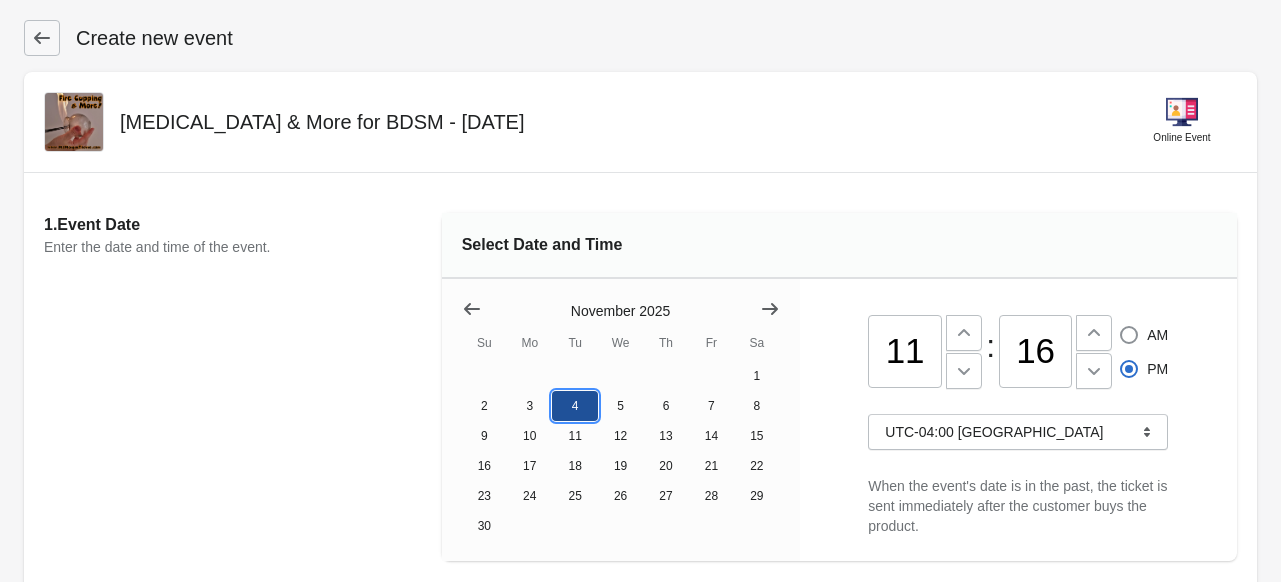 click on "4" at bounding box center (574, 406) 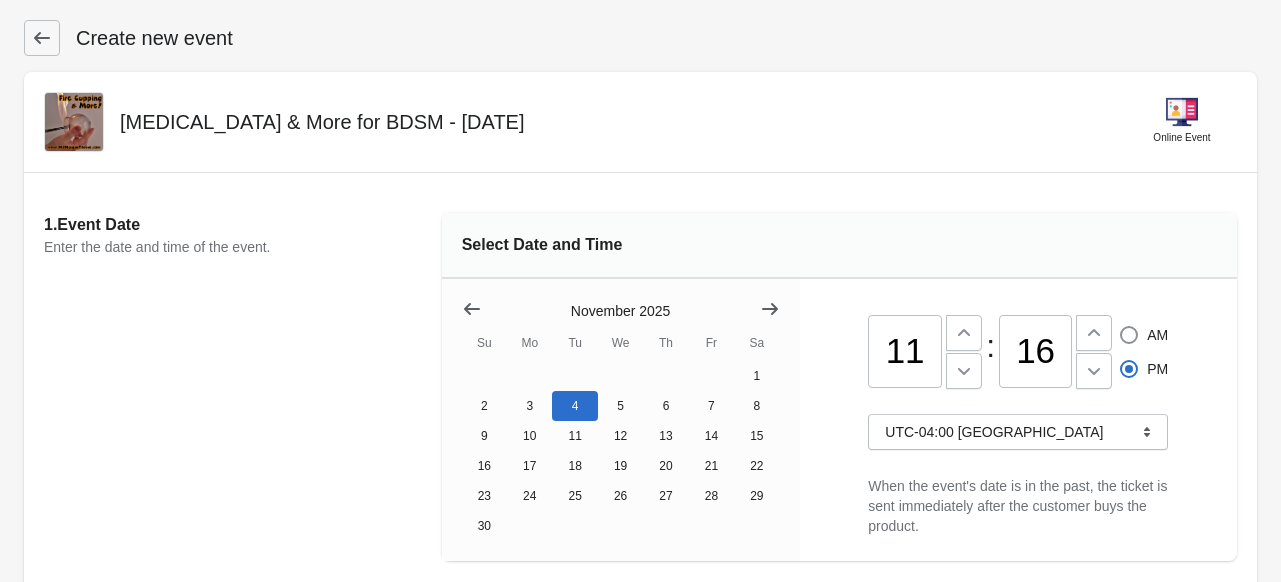 click on "11" at bounding box center [905, 352] 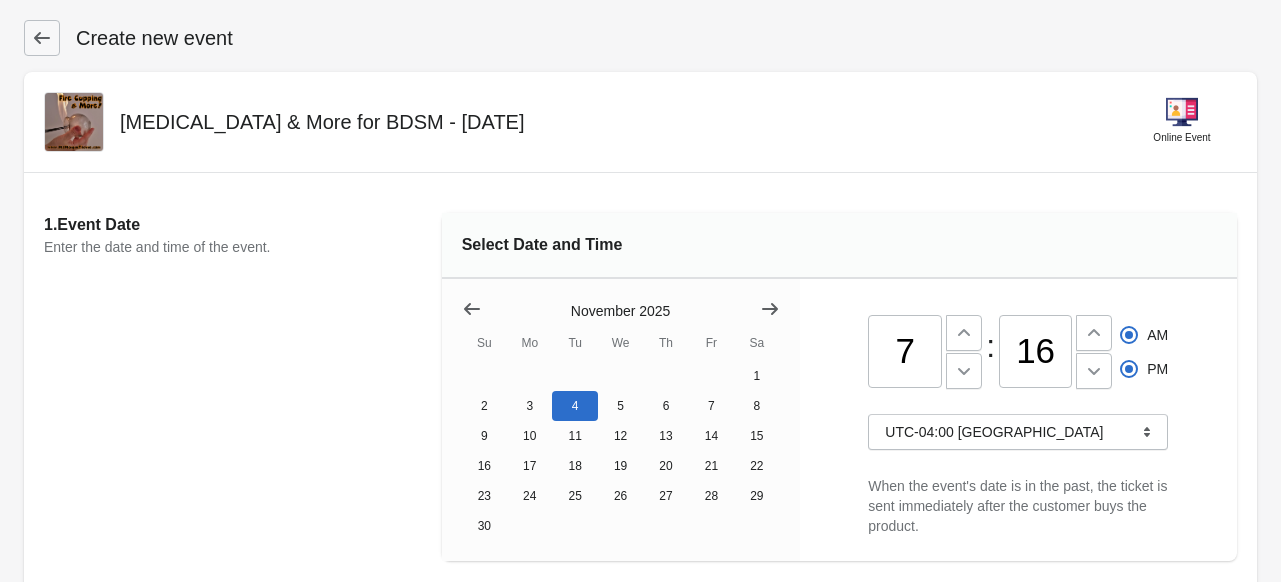 type on "07" 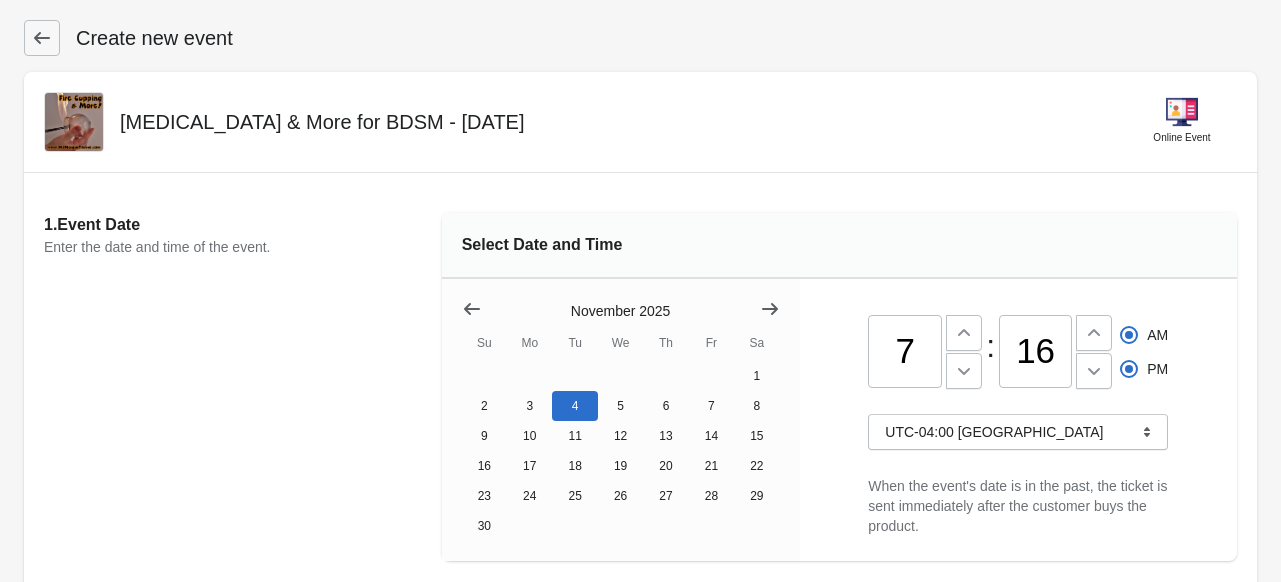 radio on "true" 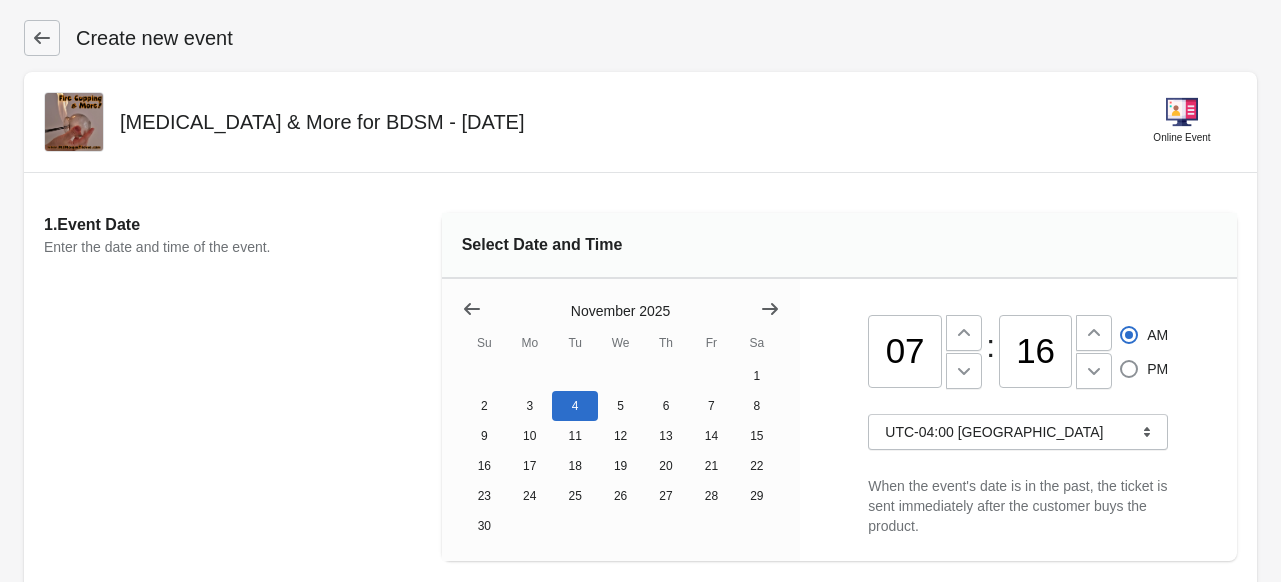 click on "16" at bounding box center (1036, 352) 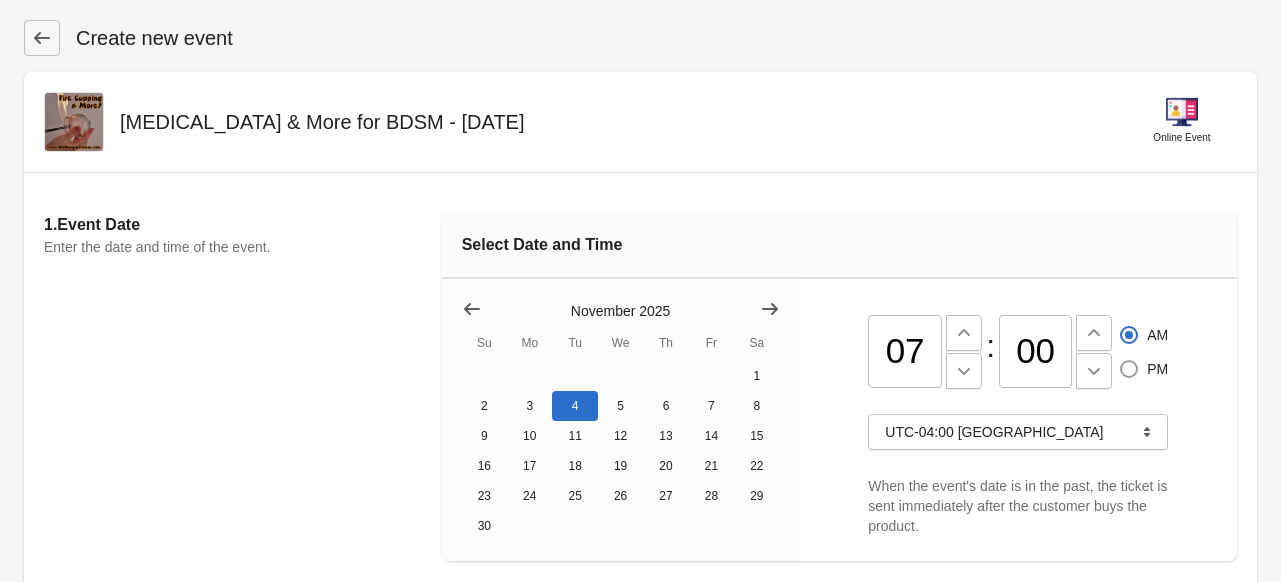 type on "00" 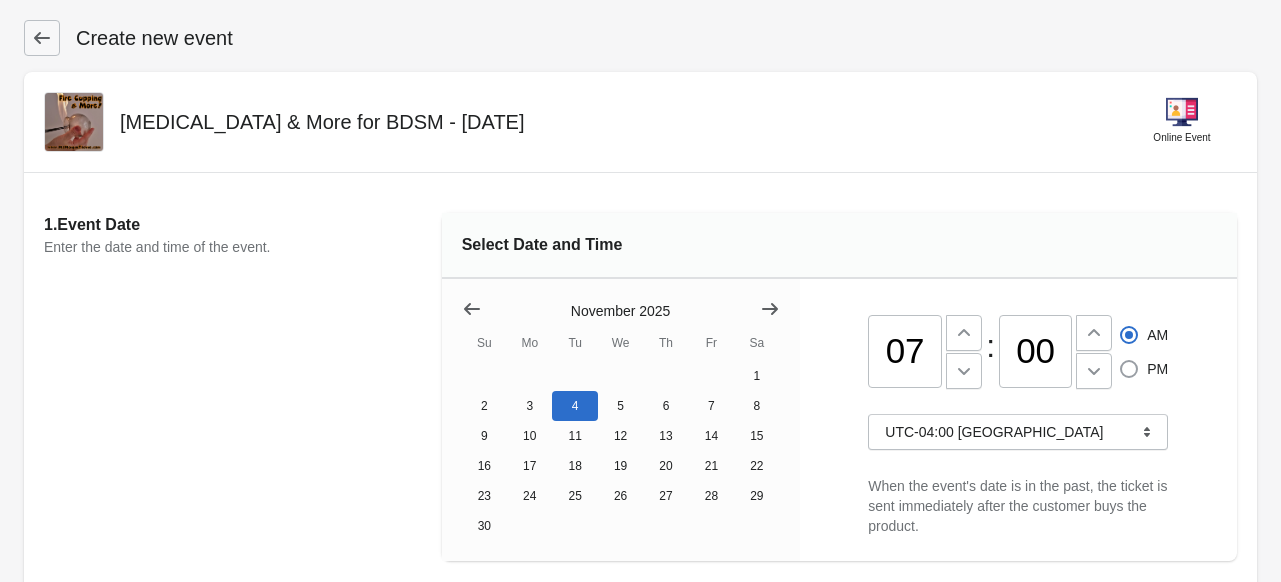 radio on "true" 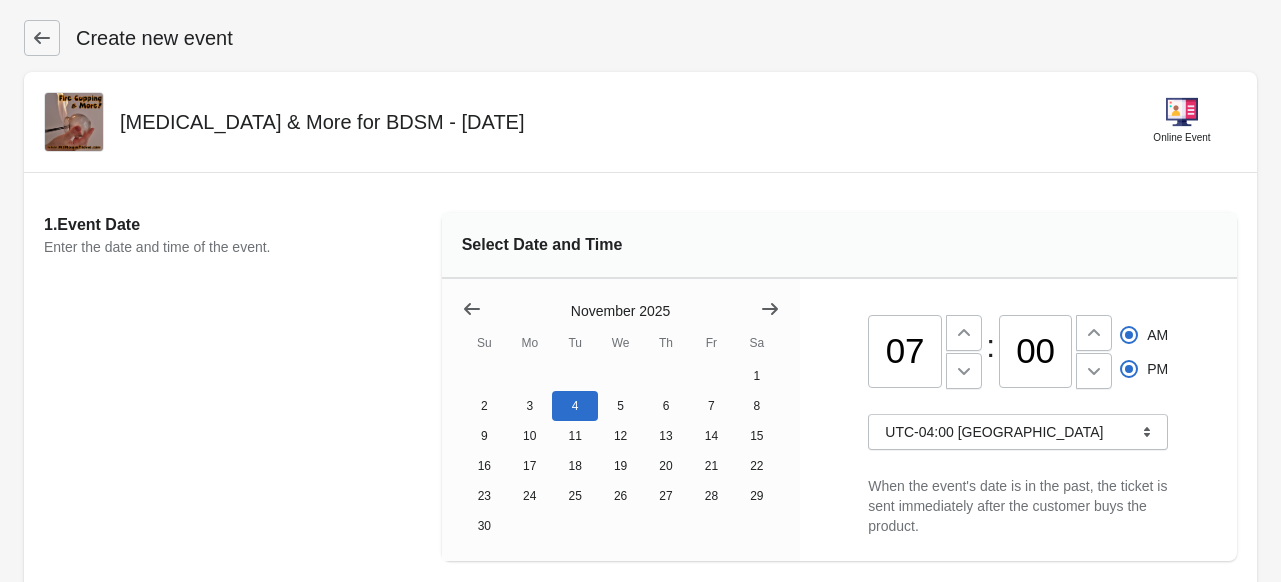 radio on "false" 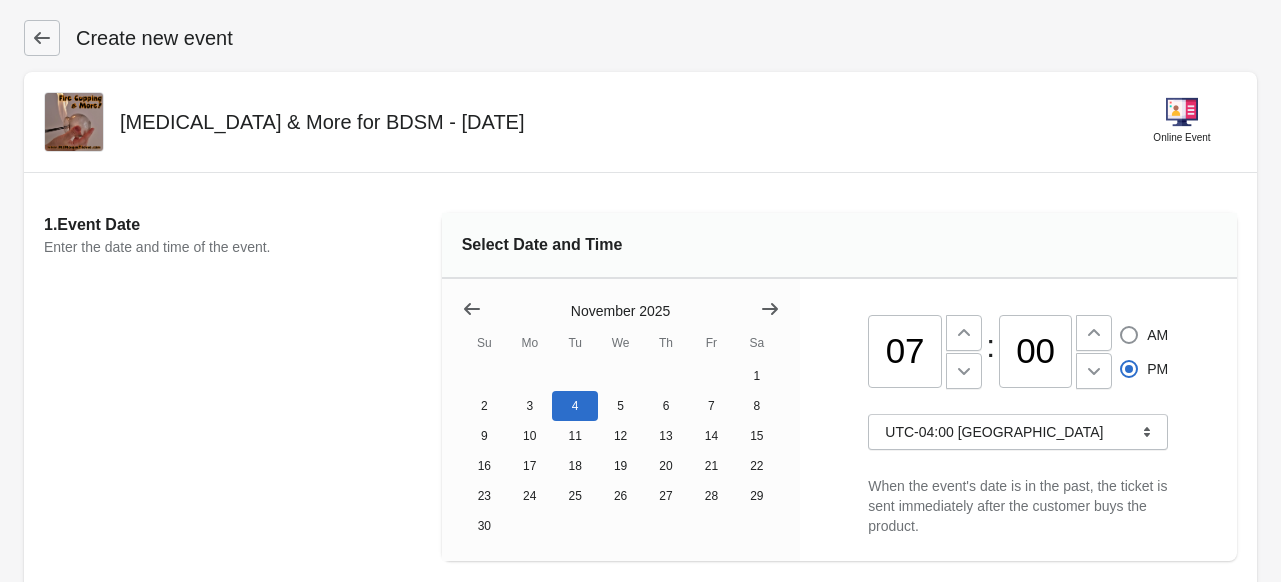 scroll, scrollTop: 202, scrollLeft: 0, axis: vertical 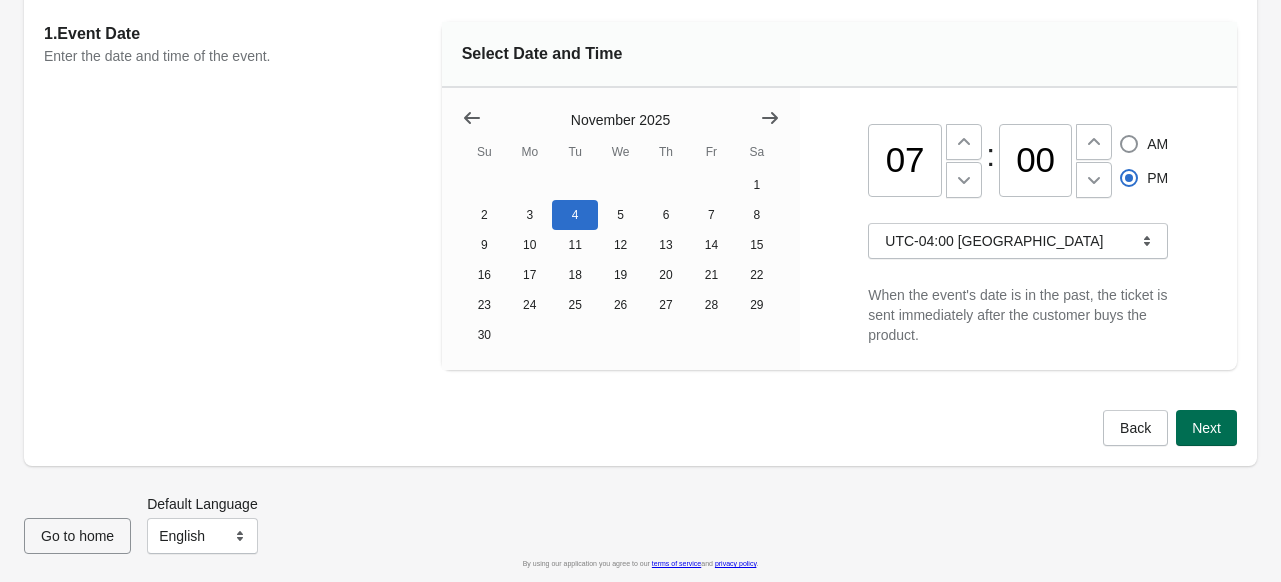 click on "Next" at bounding box center [1206, 428] 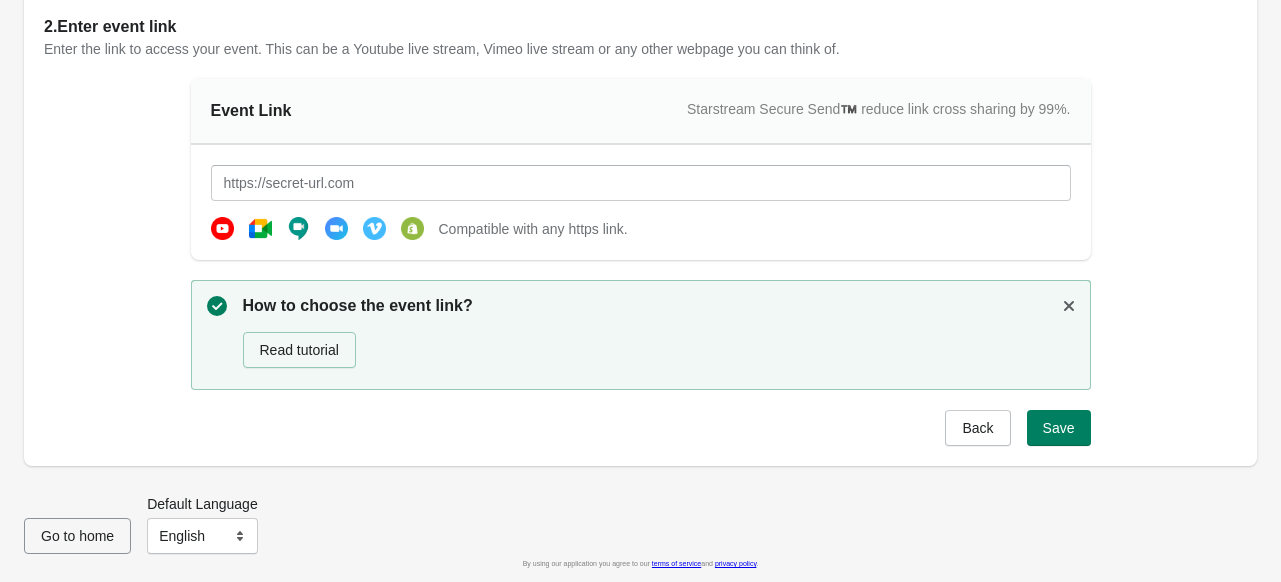 scroll, scrollTop: 176, scrollLeft: 0, axis: vertical 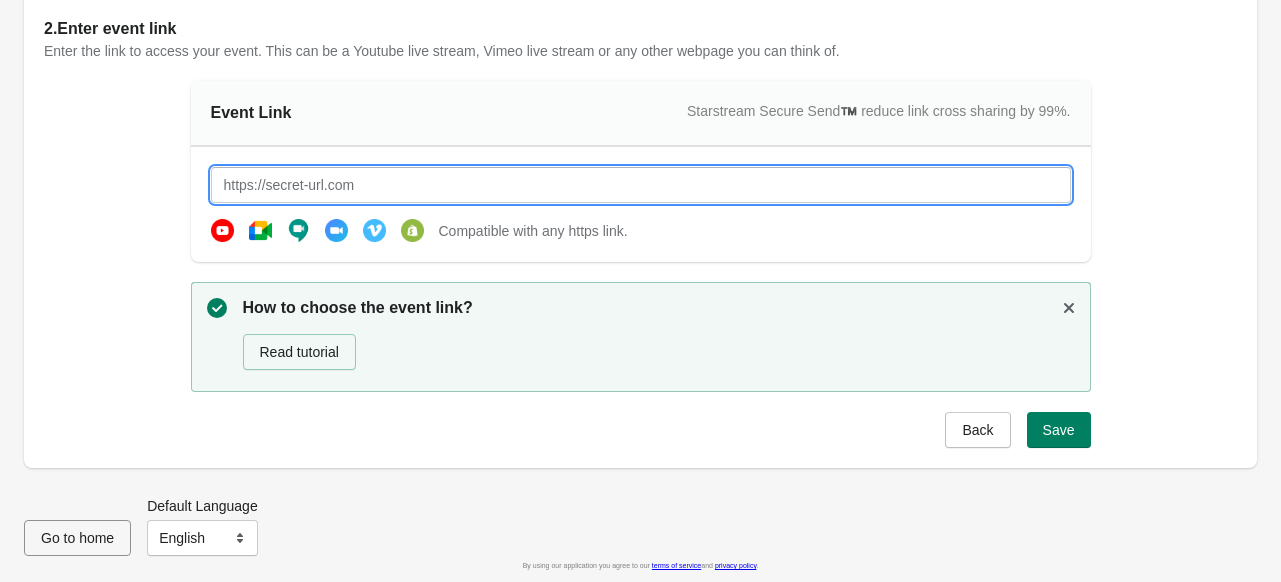 paste on "[URL][DOMAIN_NAME][DOMAIN_NAME]" 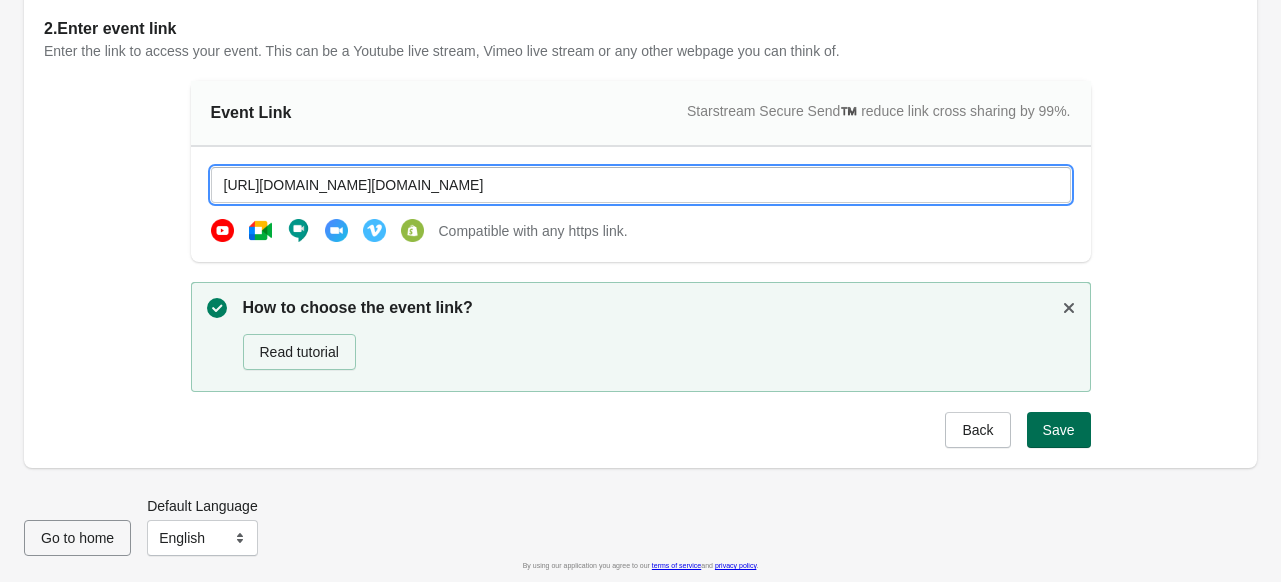 type on "[URL][DOMAIN_NAME][DOMAIN_NAME]" 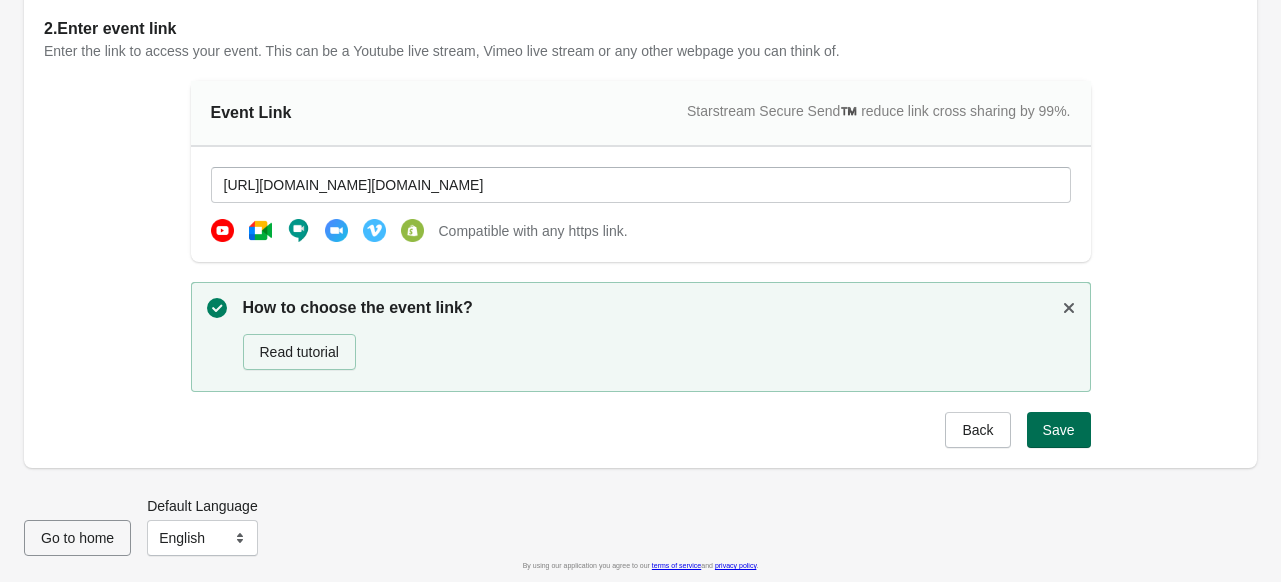 click on "Save" at bounding box center [1059, 430] 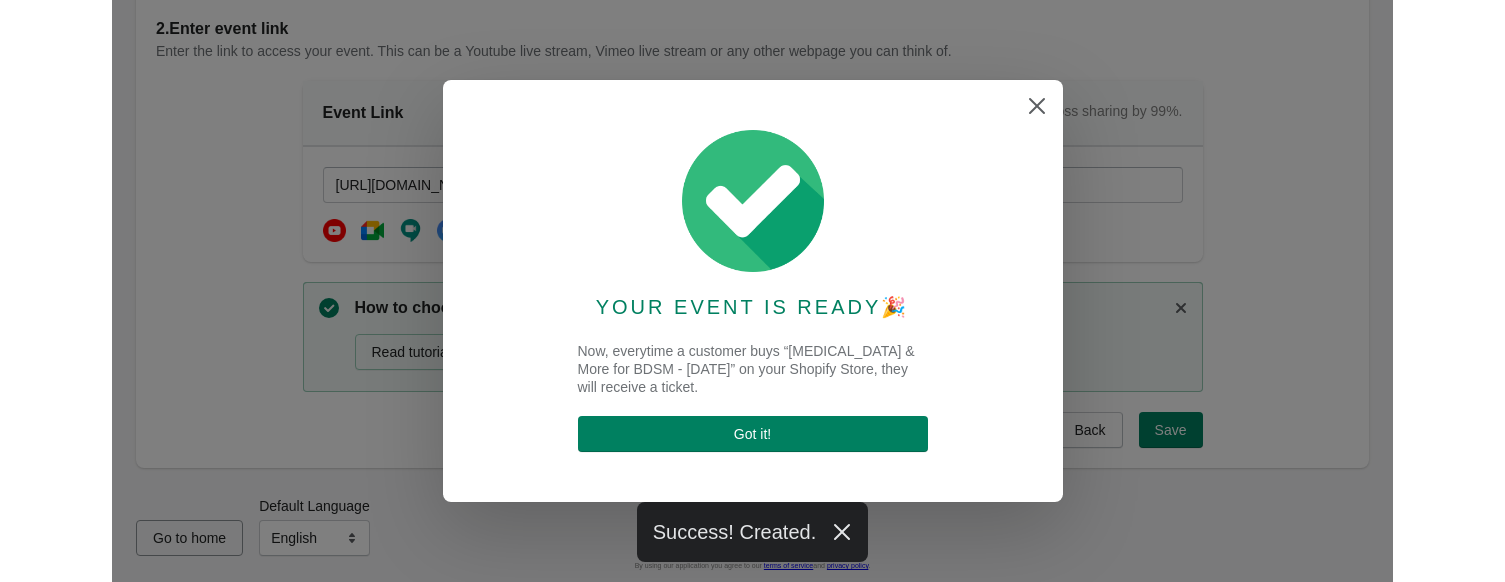 scroll, scrollTop: 0, scrollLeft: 0, axis: both 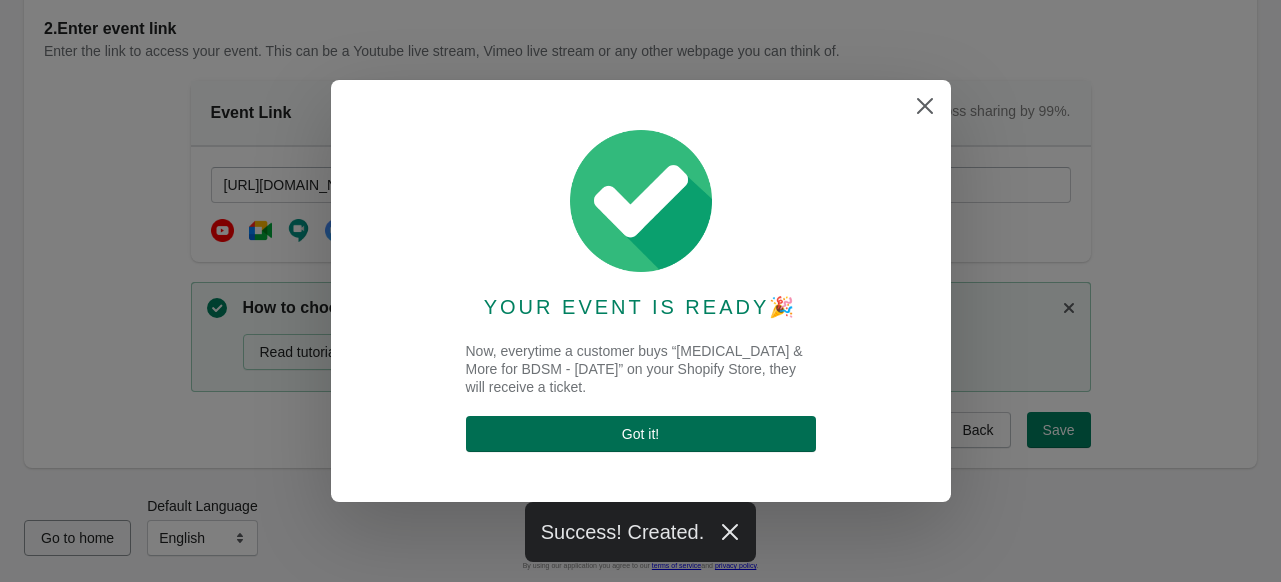 click on "Got it !" at bounding box center (641, 434) 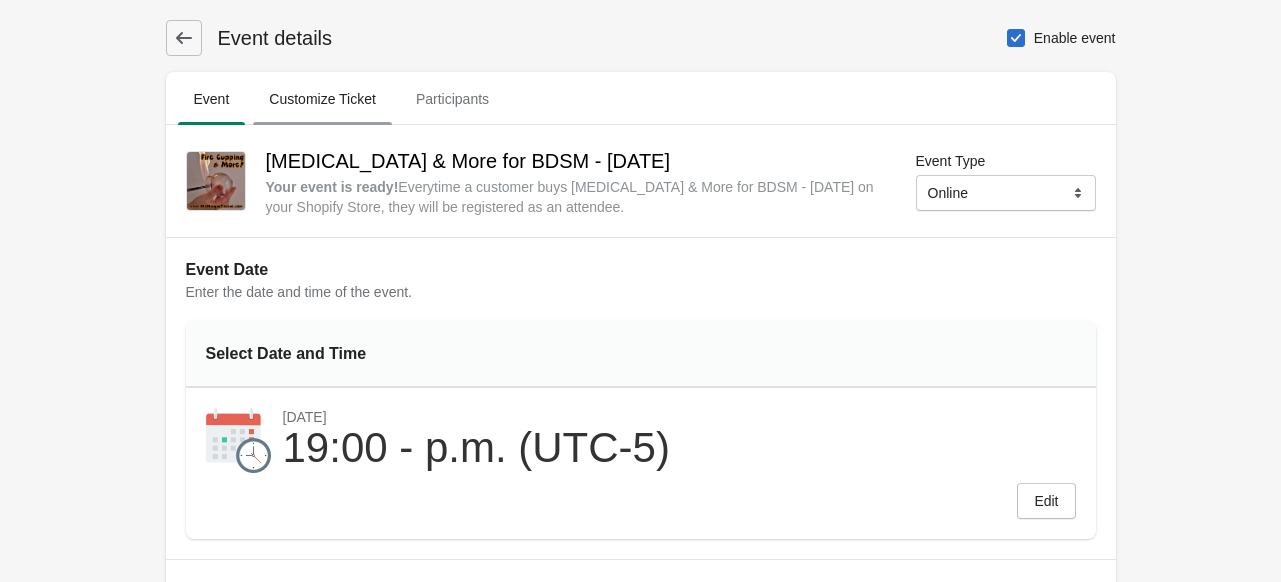 click on "Customize Ticket" at bounding box center [322, 99] 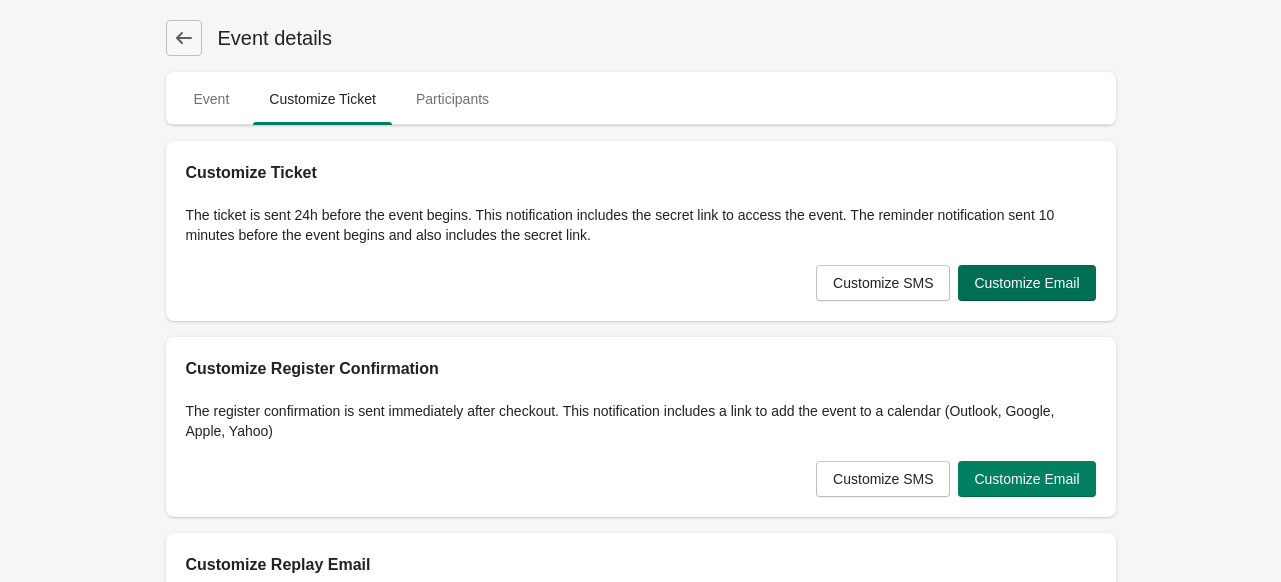 click on "Customize Email" at bounding box center [1026, 283] 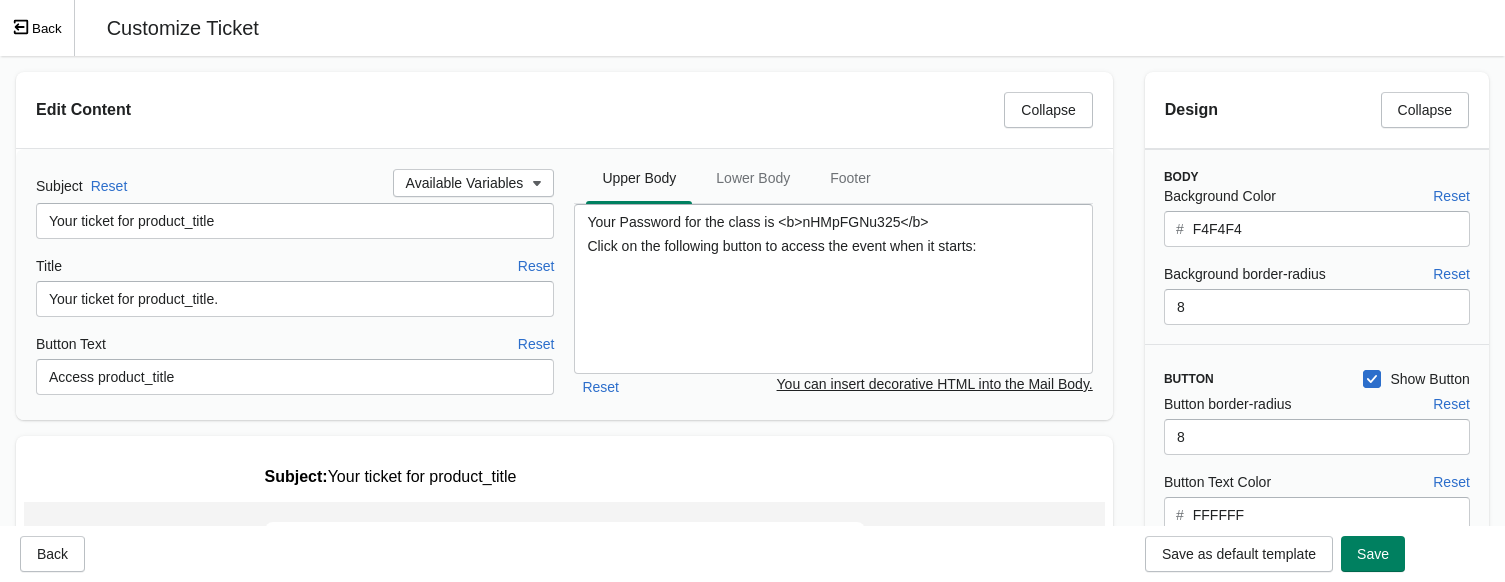 scroll, scrollTop: 0, scrollLeft: 0, axis: both 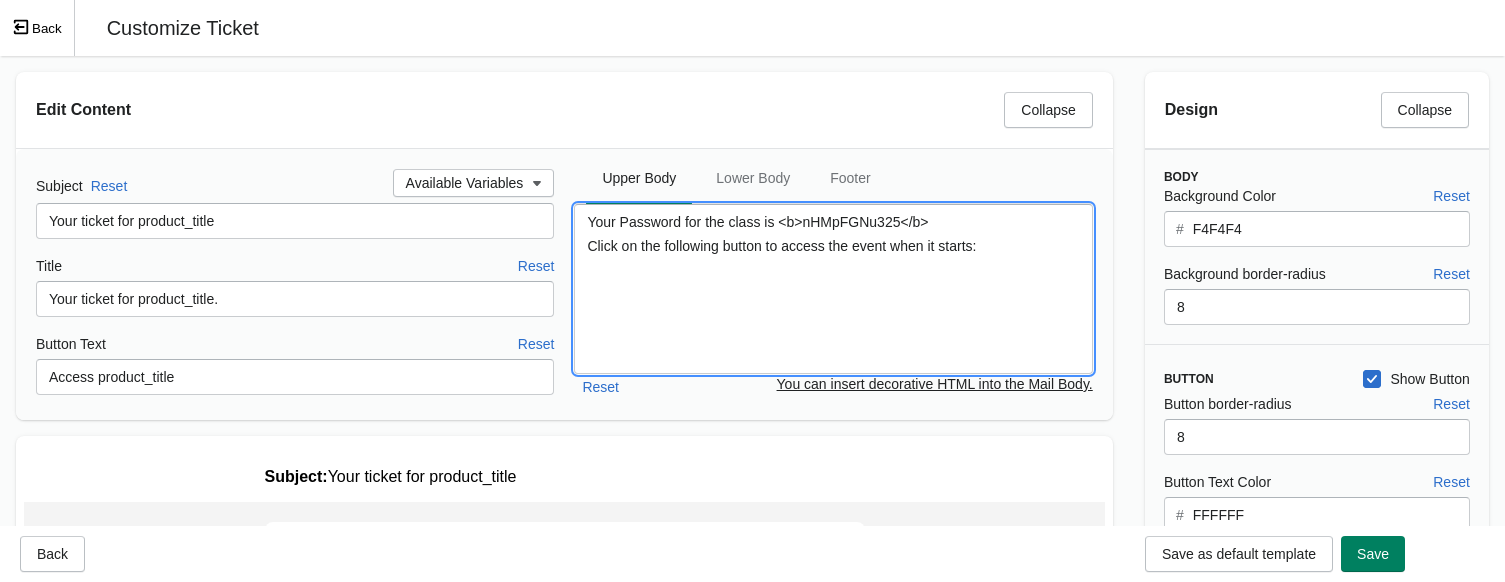 click on "Your Password for the class is <b>nHMpFGNu325</b>
Click on the following button to access the event when it starts:" at bounding box center [833, 289] 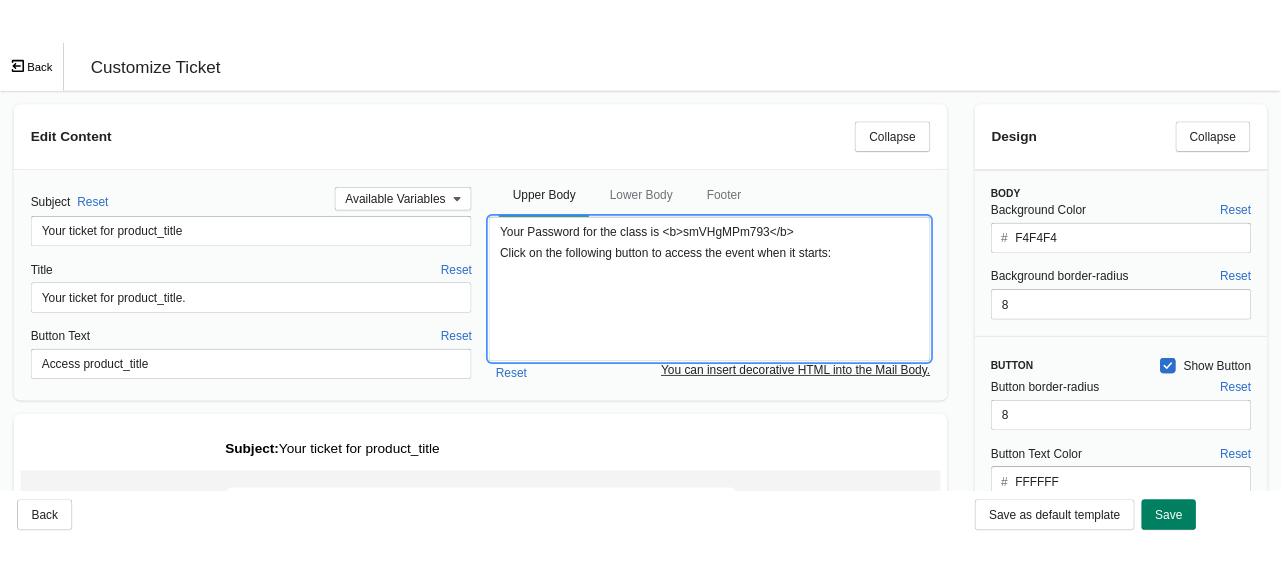 scroll, scrollTop: 0, scrollLeft: 0, axis: both 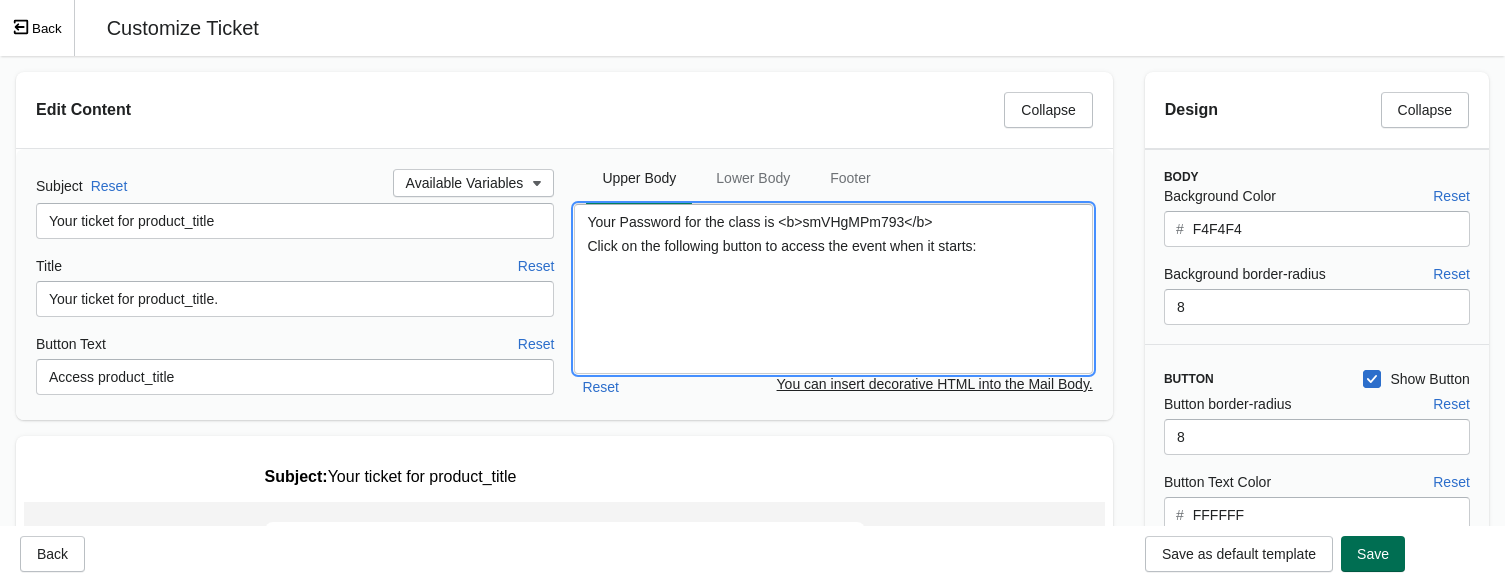 type on "Your Password for the class is <b>smVHgMPm793</b>
Click on the following button to access the event when it starts:" 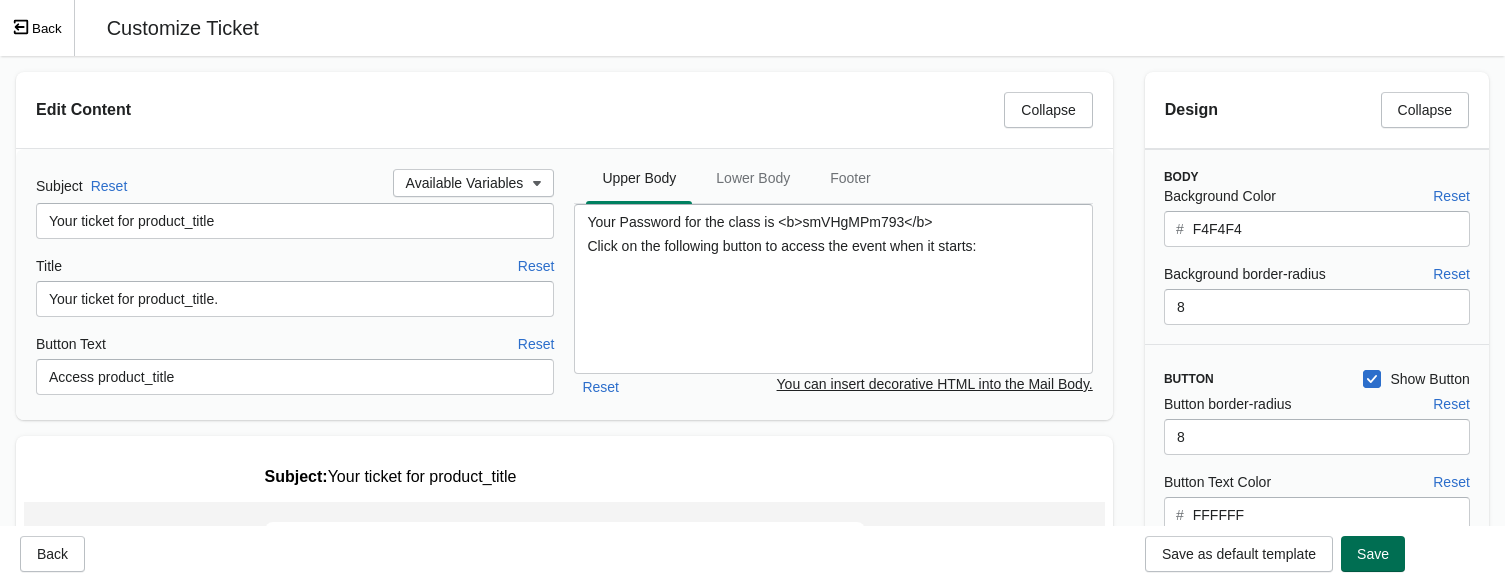 click on "Save" at bounding box center (1373, 554) 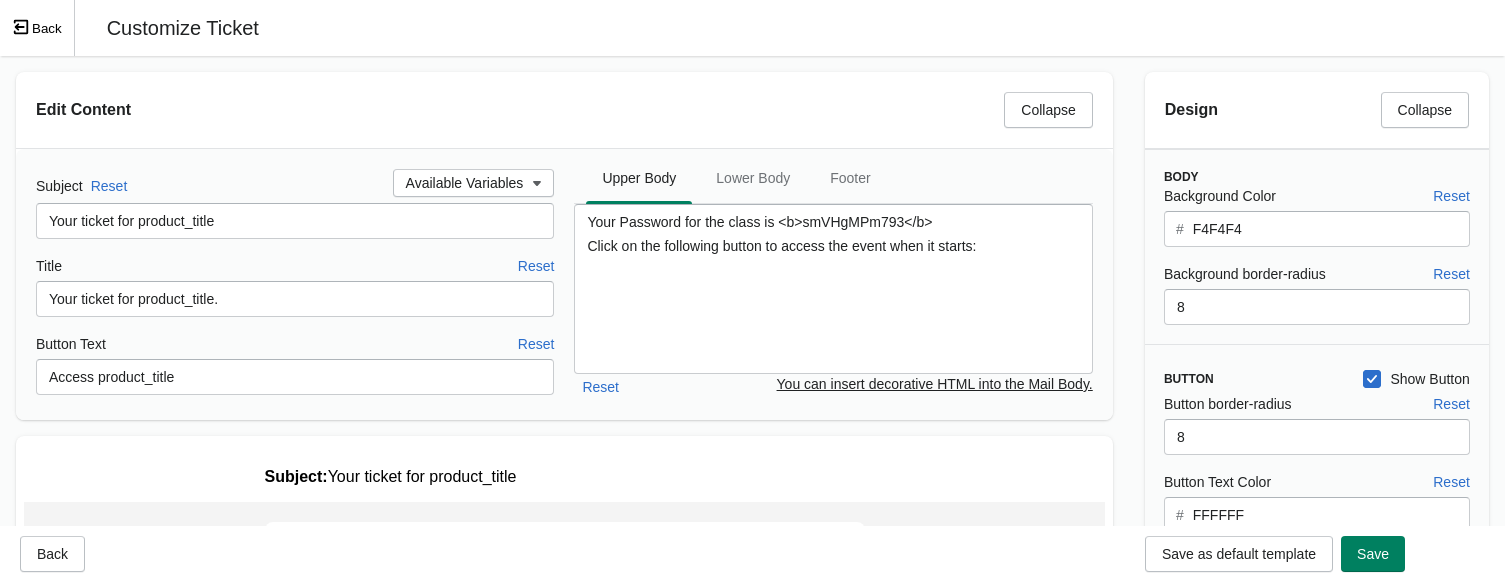 click on "Back" at bounding box center [37, 28] 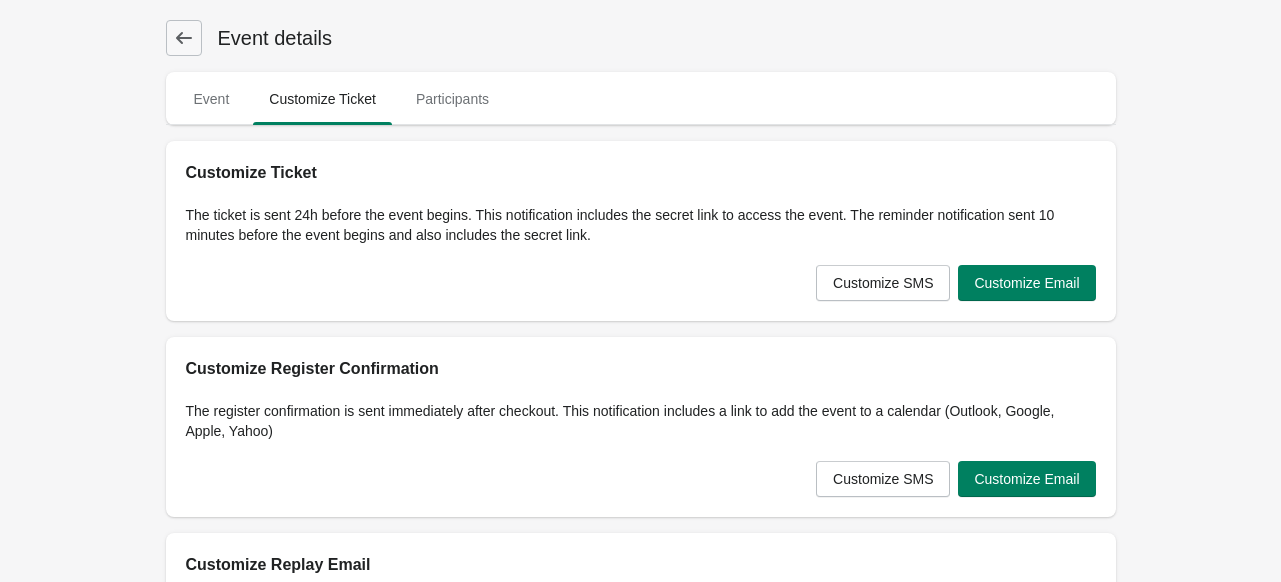 scroll, scrollTop: 406, scrollLeft: 0, axis: vertical 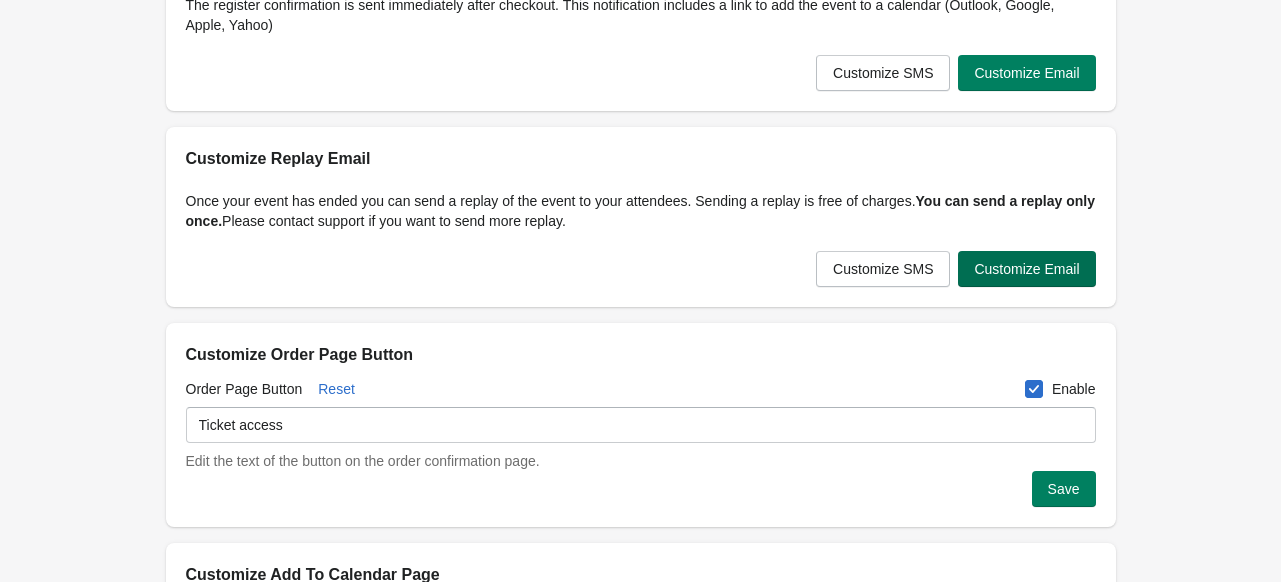 click on "Customize Email" at bounding box center (1026, 269) 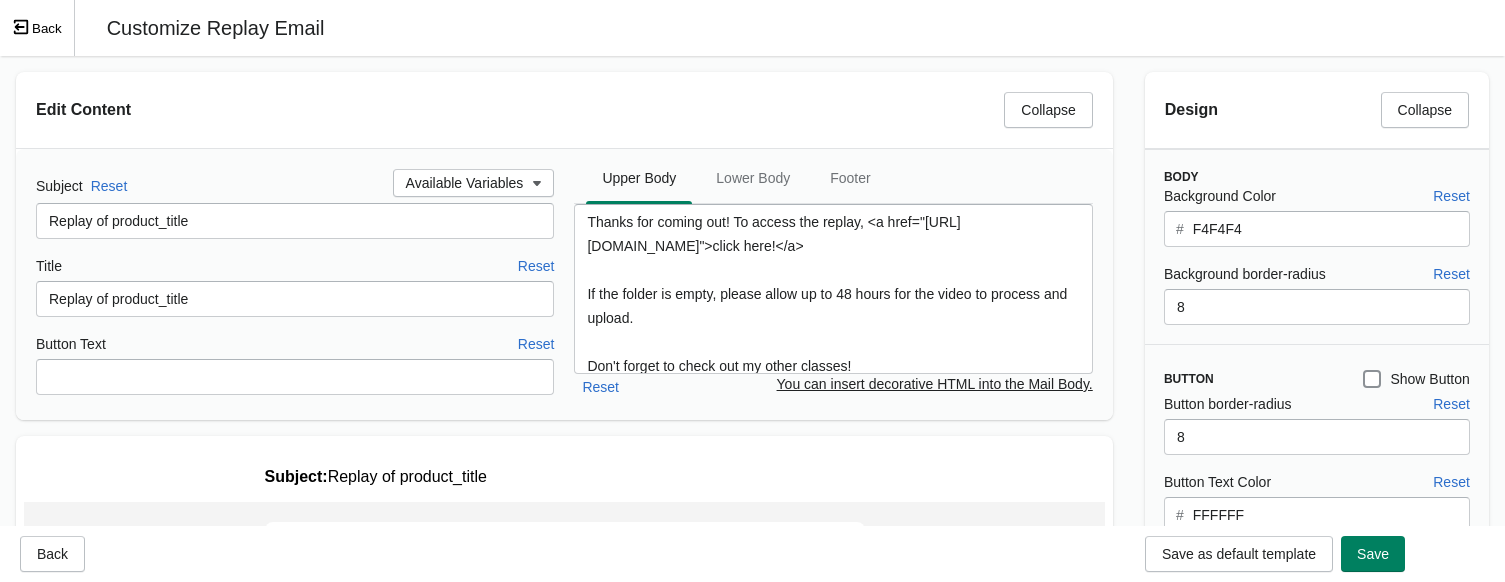 scroll, scrollTop: 0, scrollLeft: 0, axis: both 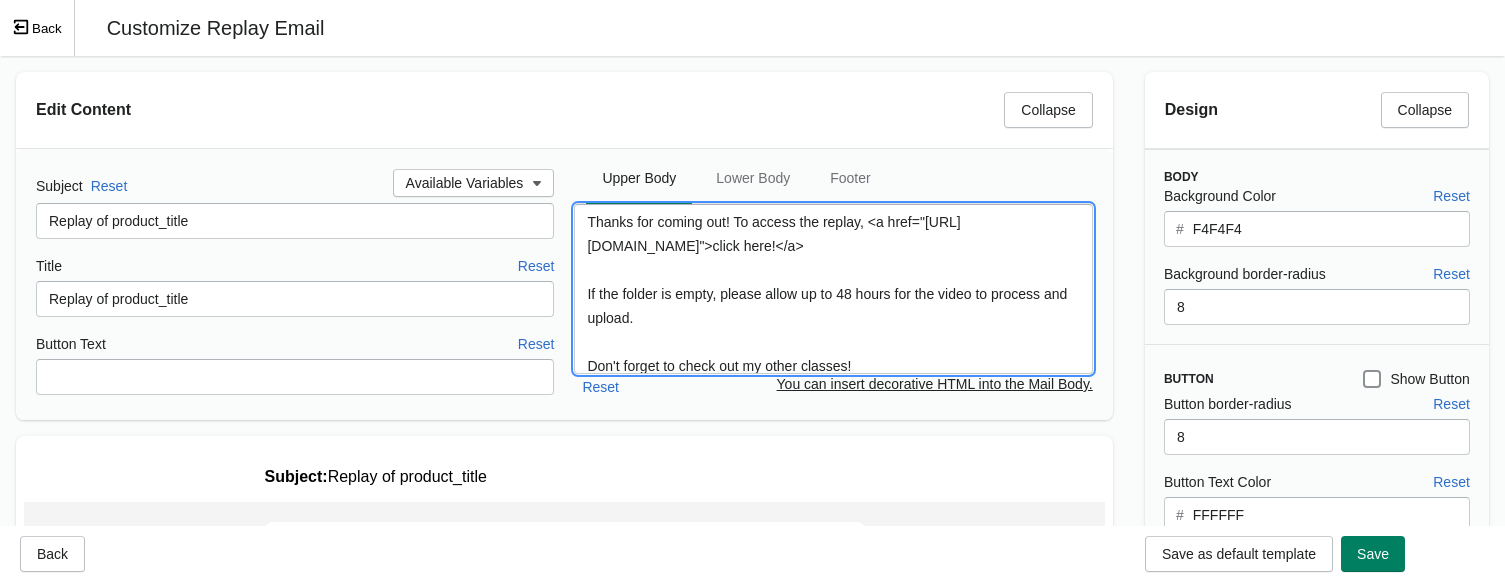 click on "Thanks for coming out! To access the replay, <a href="[URL][DOMAIN_NAME]">click here!</a>
If the folder is empty, please allow up to 48 hours for the video to process and upload.
Don't forget to check out my other classes!
<a href="[URL][DOMAIN_NAME]">List of all live On Demand classes</a>
<a href="[URL][DOMAIN_NAME]">List of On-Demand Courses</a>
Check out the merch in my shop!
<A href="[URL][DOMAIN_NAME]">S&M Shop</a>" at bounding box center [833, 289] 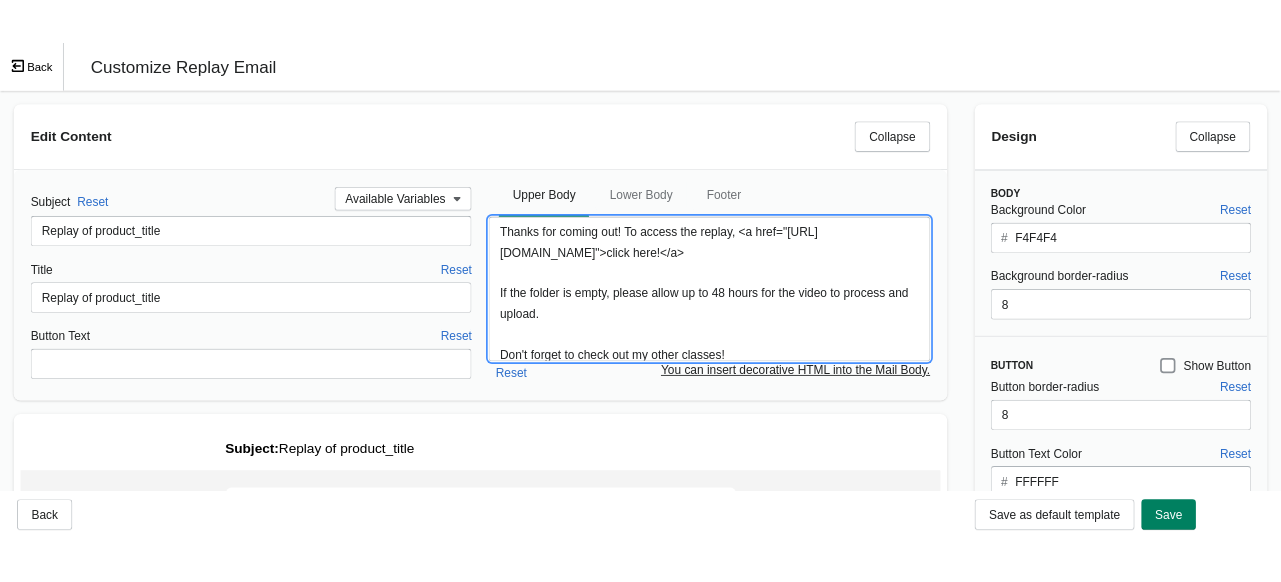 scroll, scrollTop: 0, scrollLeft: 0, axis: both 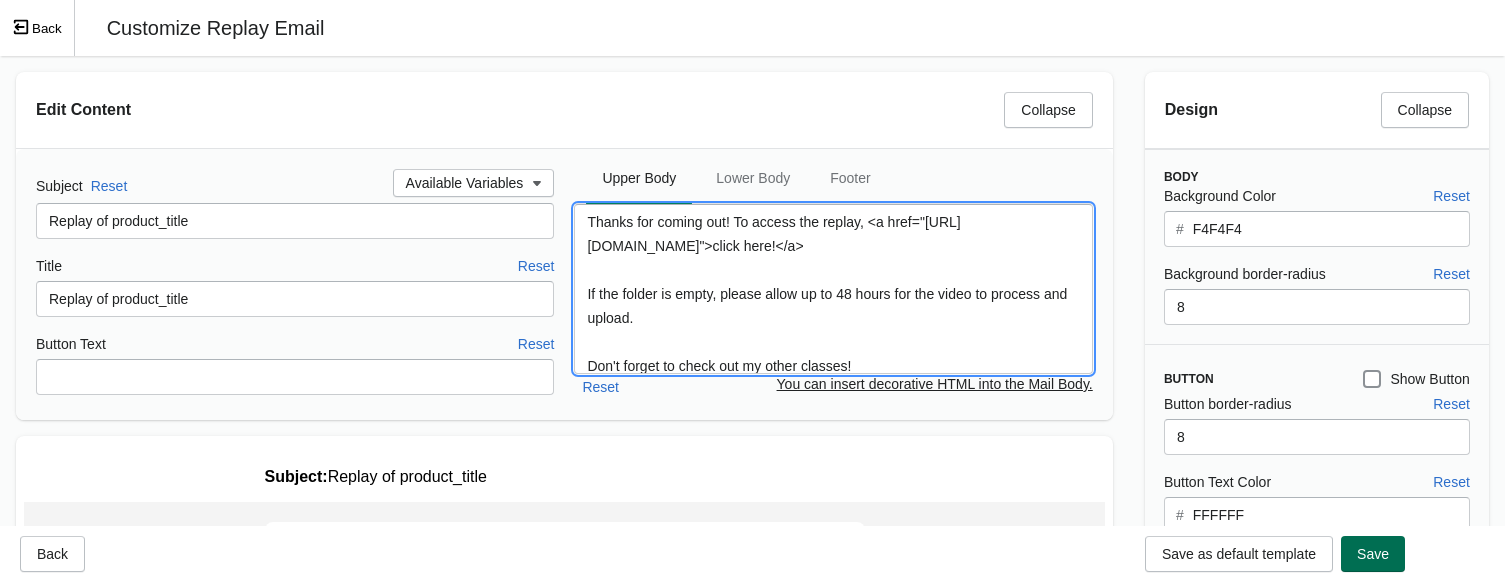 type on "Thanks for coming out! To access the replay, <a href="[URL][DOMAIN_NAME]">click here!</a>
If the folder is empty, please allow up to 48 hours for the video to process and upload.
Don't forget to check out my other classes!
<a href="[URL][DOMAIN_NAME]">List of all live On Demand classes</a>
<a href="[URL][DOMAIN_NAME]">List of On-Demand Courses</a>
Check out the merch in my shop!
<A href="[URL][DOMAIN_NAME]">S&M Shop</a>" 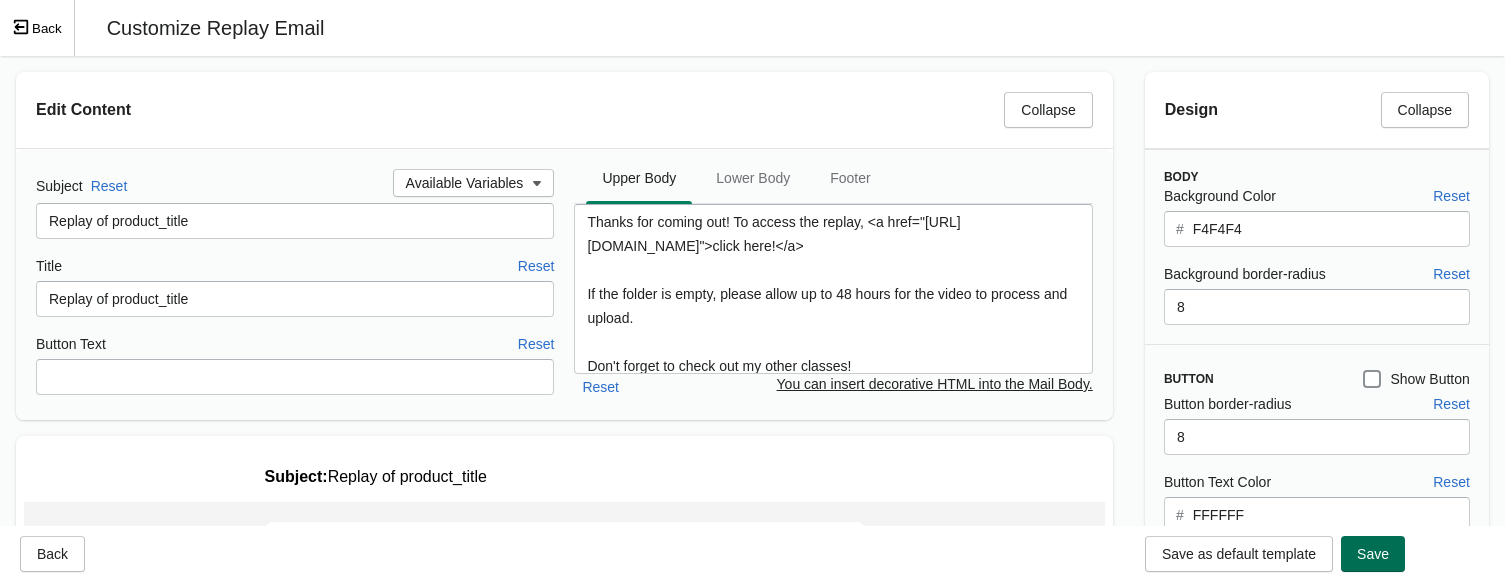 click on "Save" at bounding box center [1373, 554] 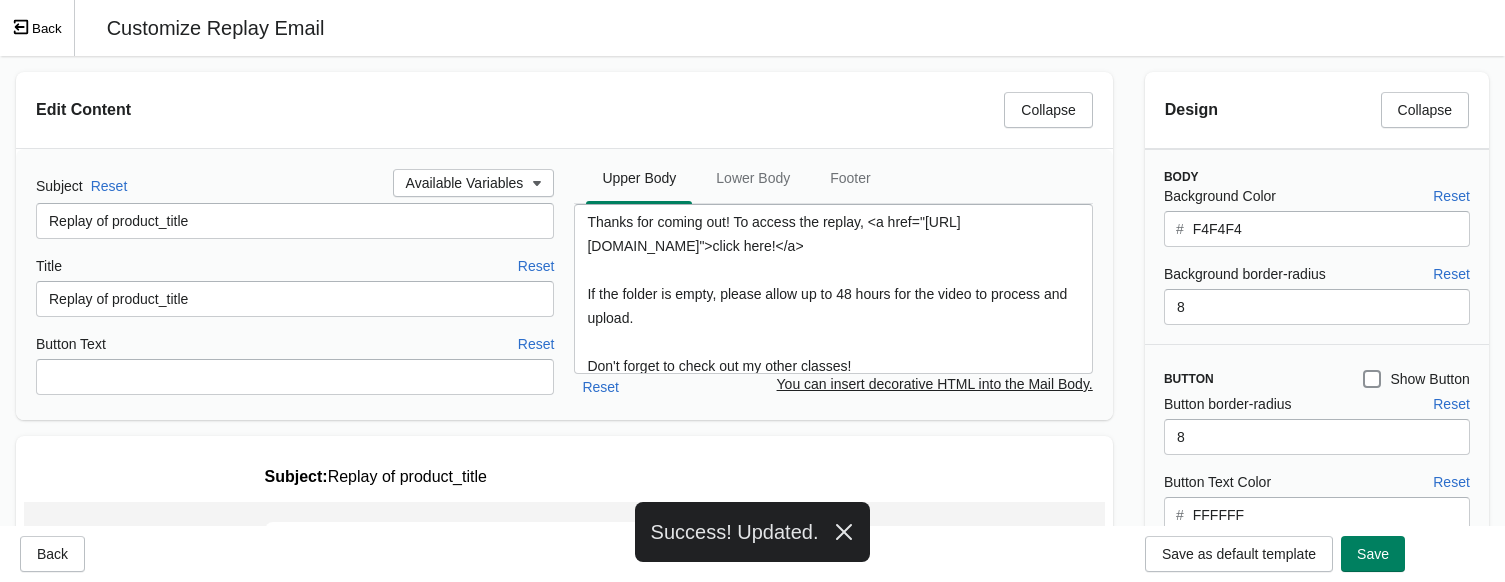 click on "Back" at bounding box center [37, 28] 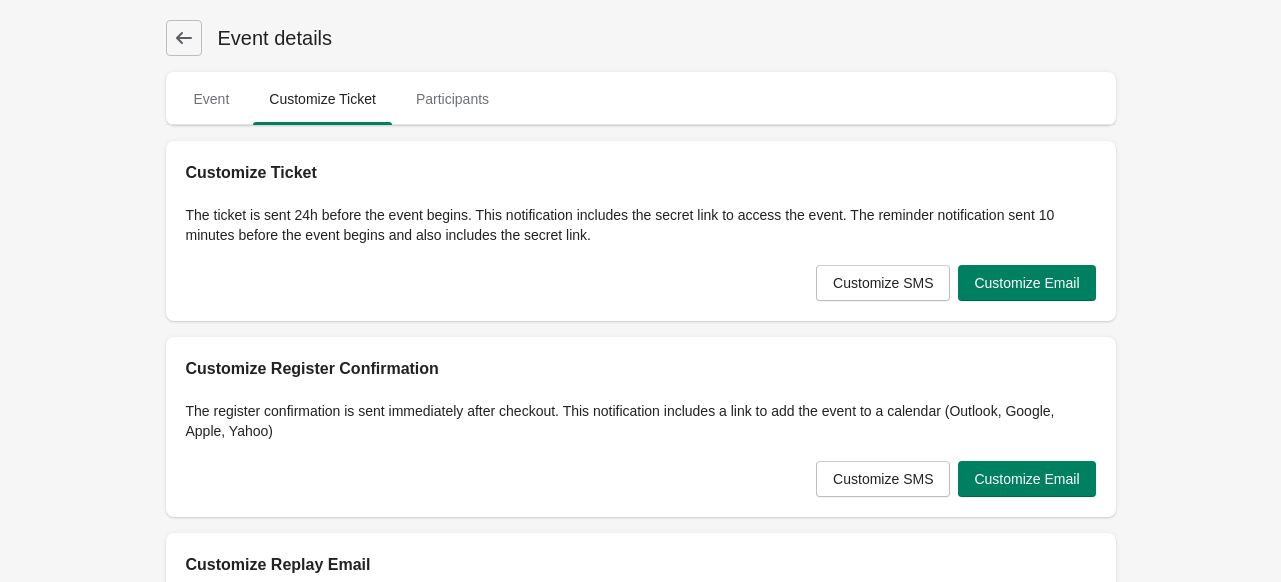 click 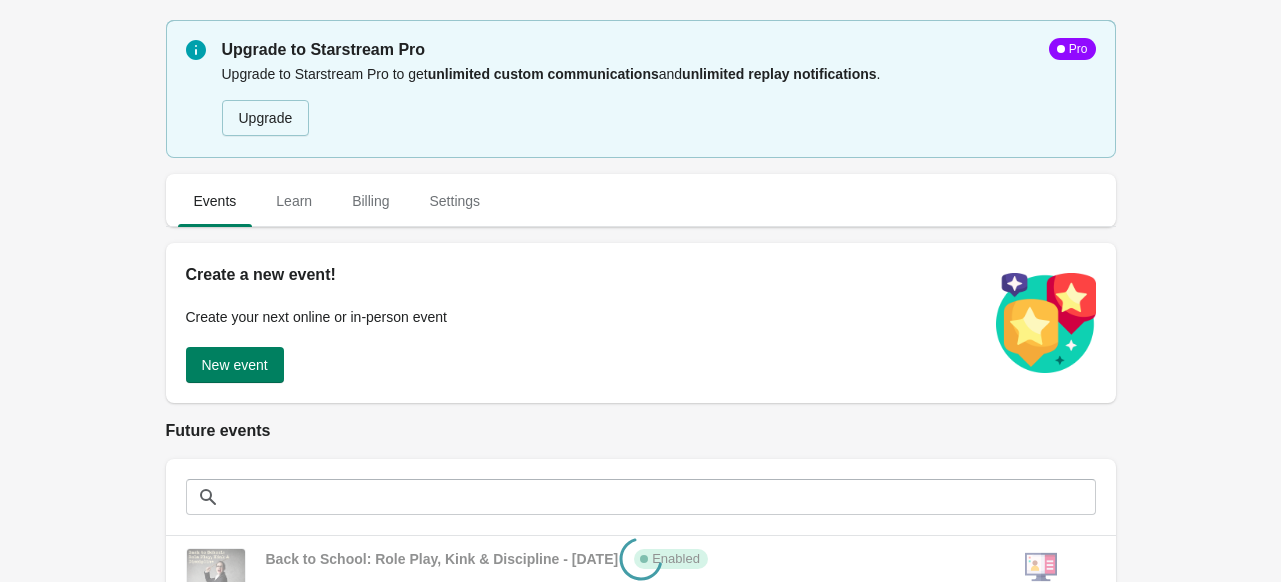 scroll, scrollTop: 0, scrollLeft: 0, axis: both 